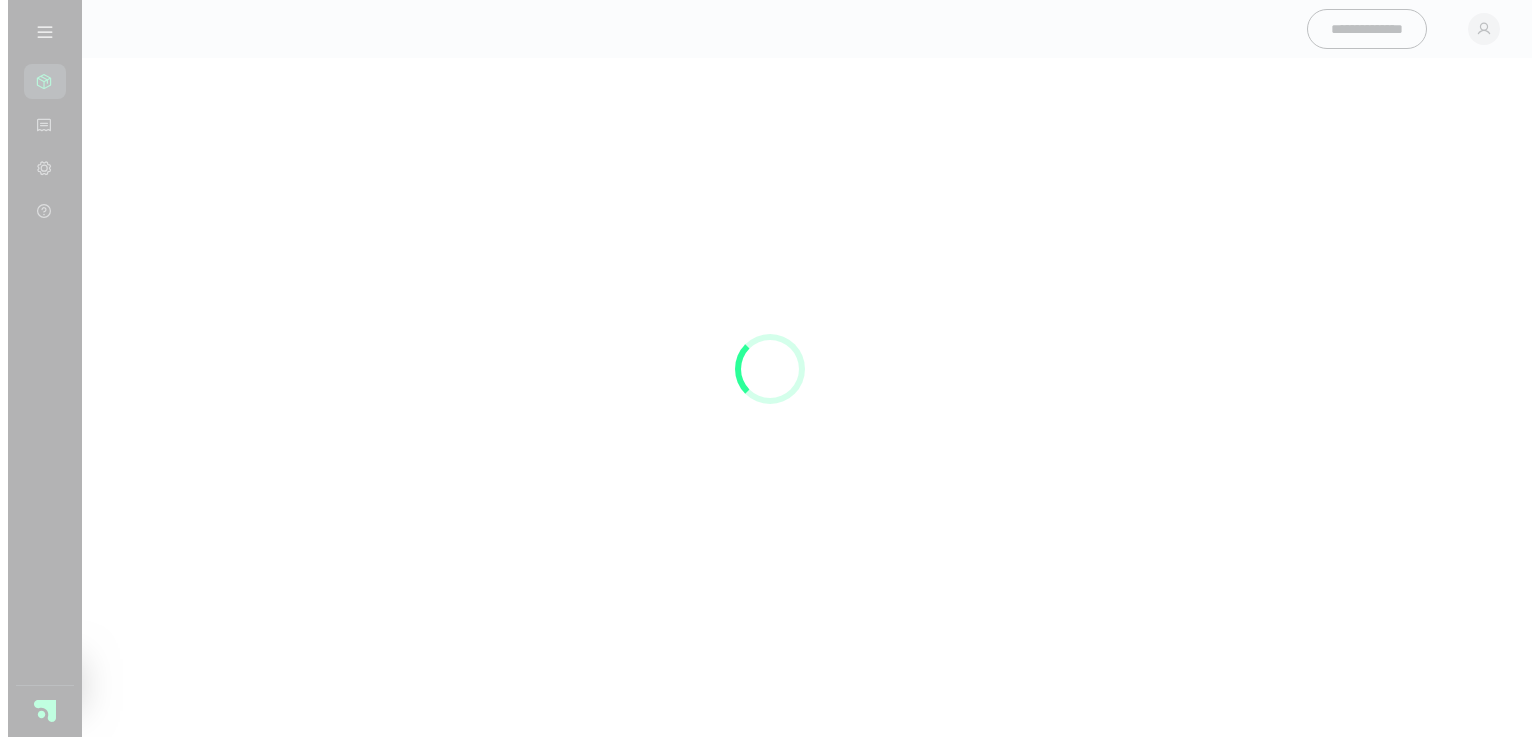 scroll, scrollTop: 0, scrollLeft: 0, axis: both 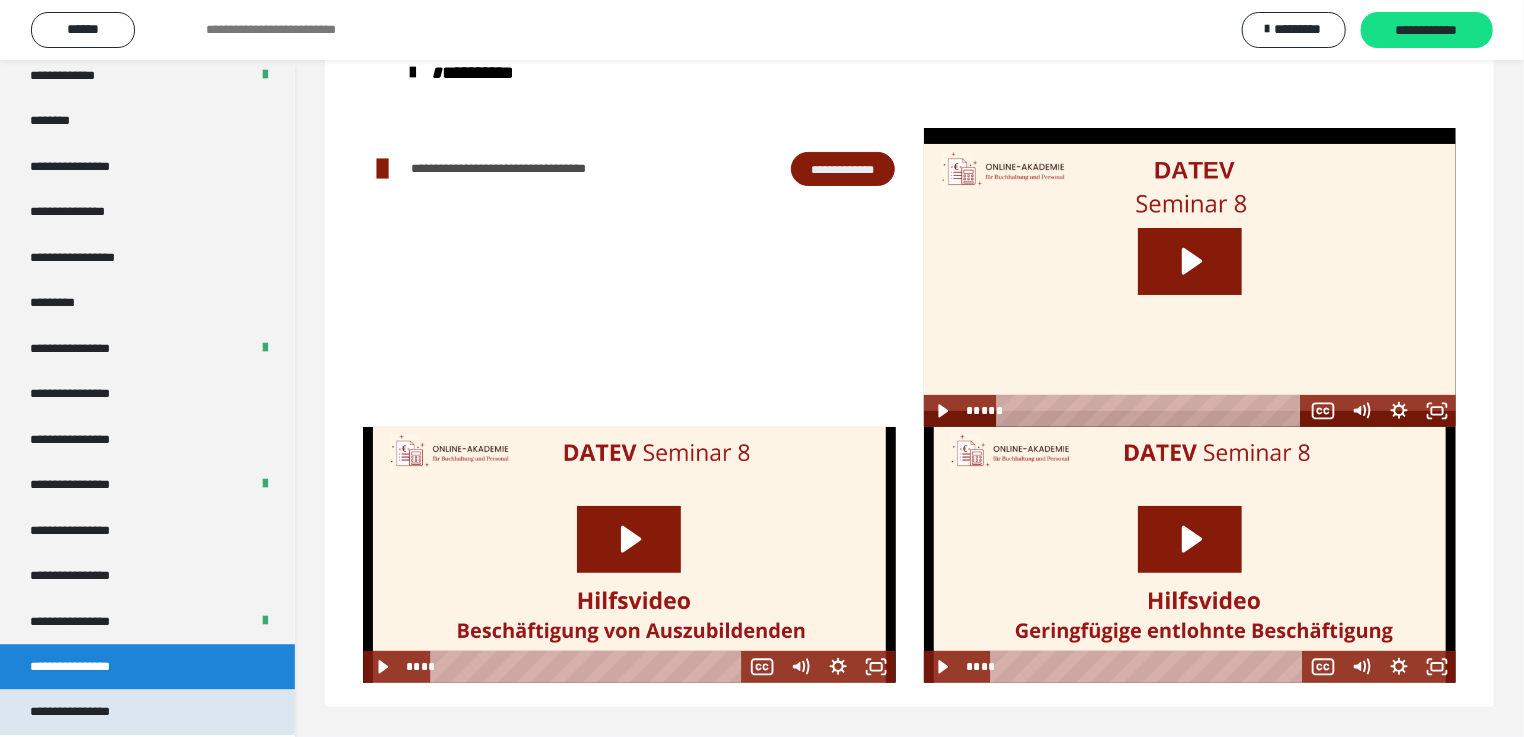 click on "**********" at bounding box center (87, 711) 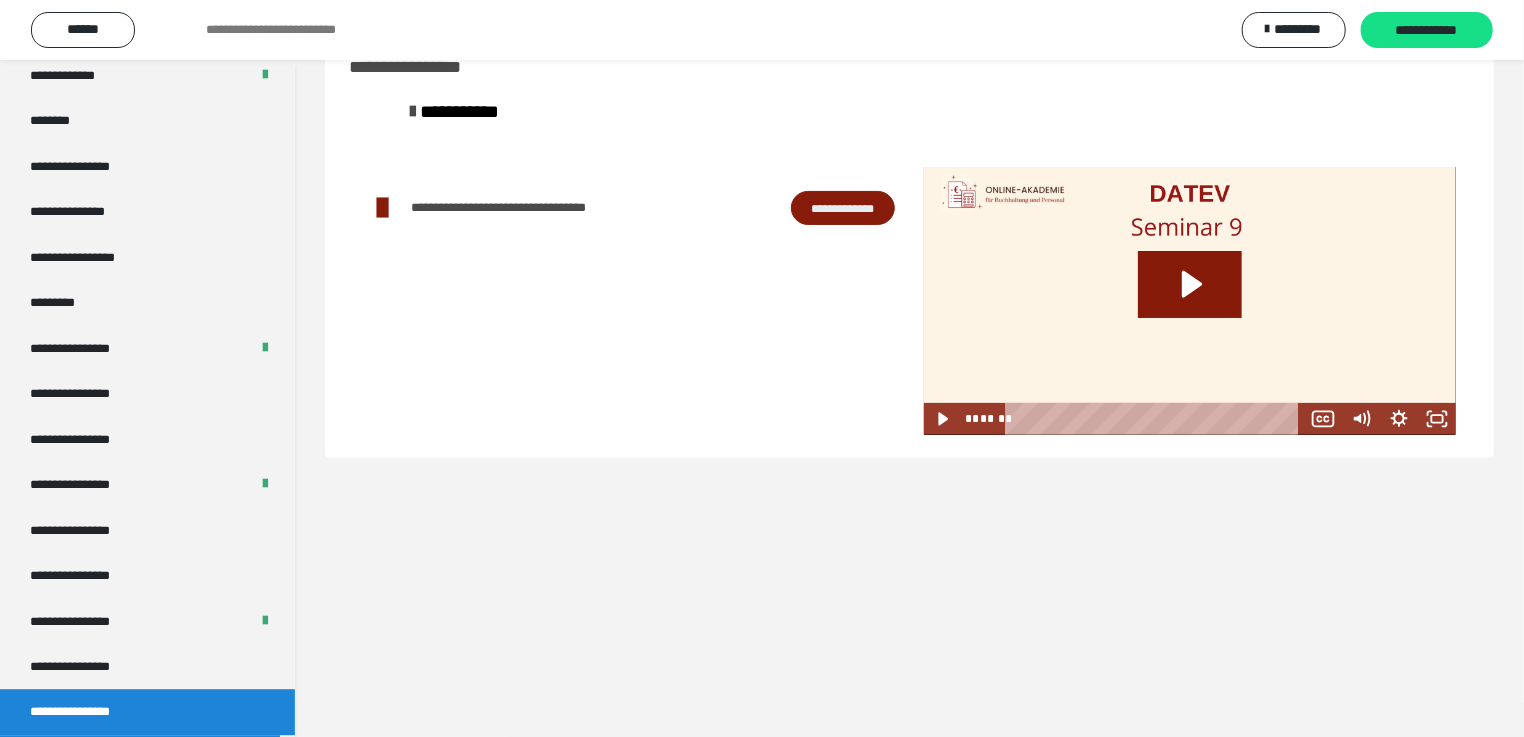 scroll, scrollTop: 0, scrollLeft: 0, axis: both 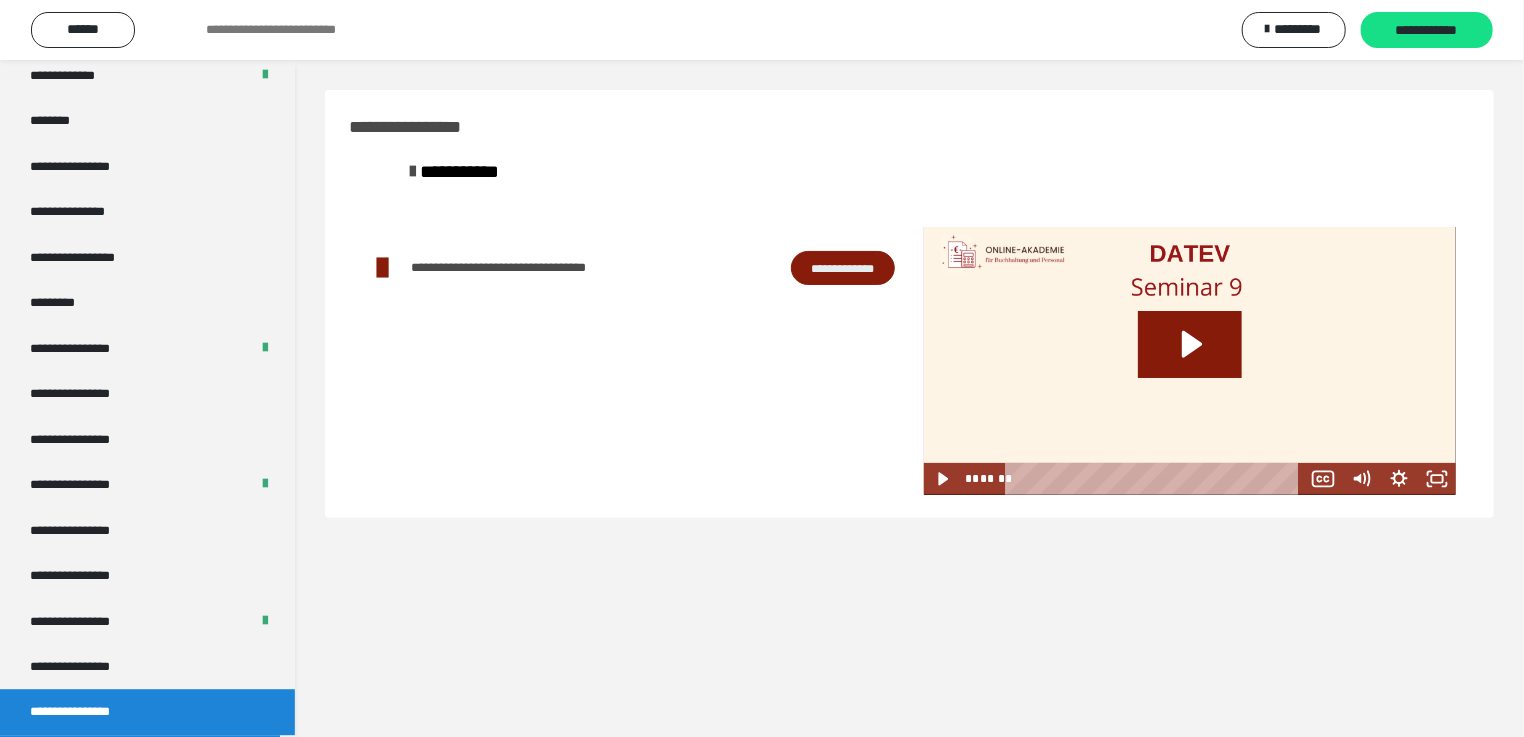 click on "**********" at bounding box center (843, 268) 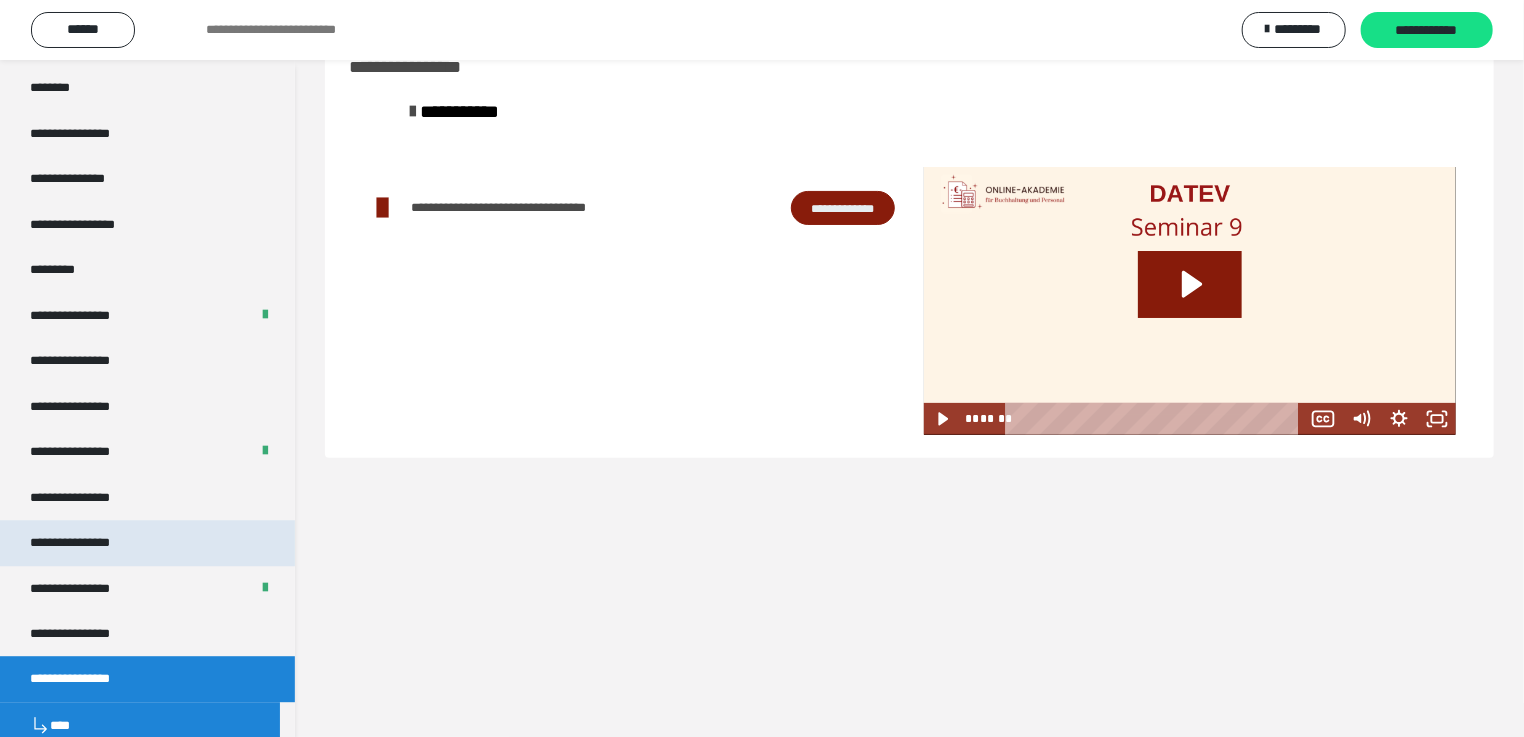 scroll, scrollTop: 2455, scrollLeft: 0, axis: vertical 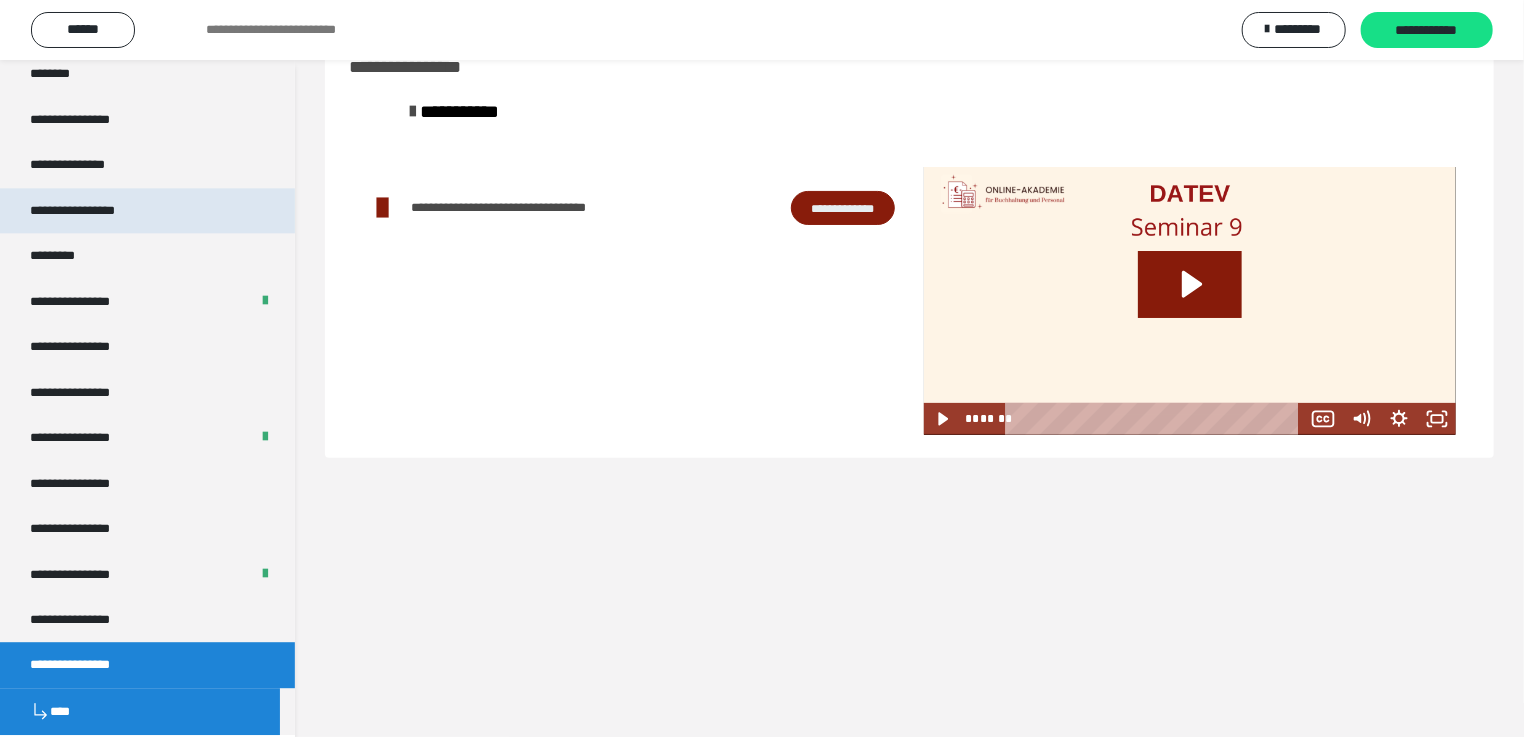 click on "**********" at bounding box center [93, 210] 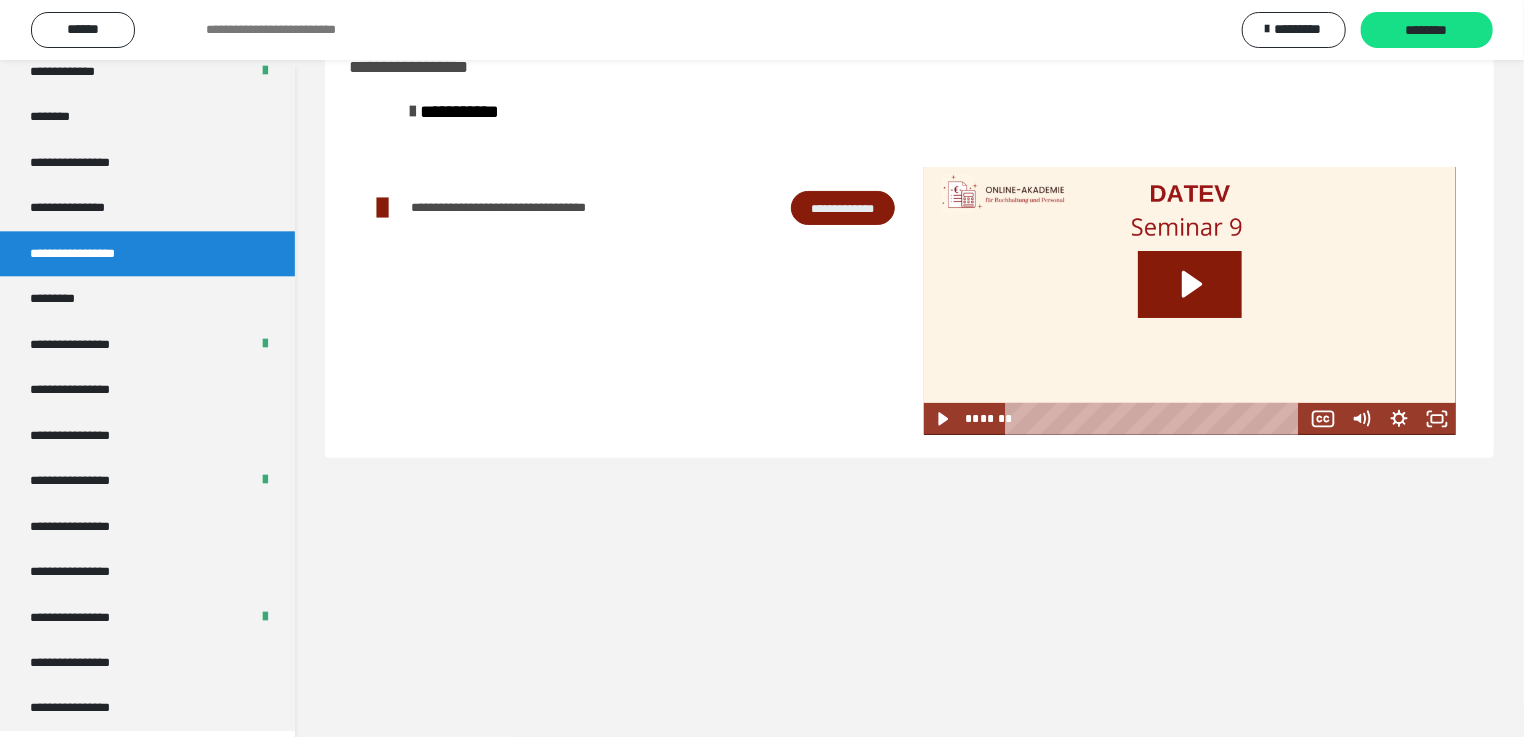 scroll, scrollTop: 2408, scrollLeft: 0, axis: vertical 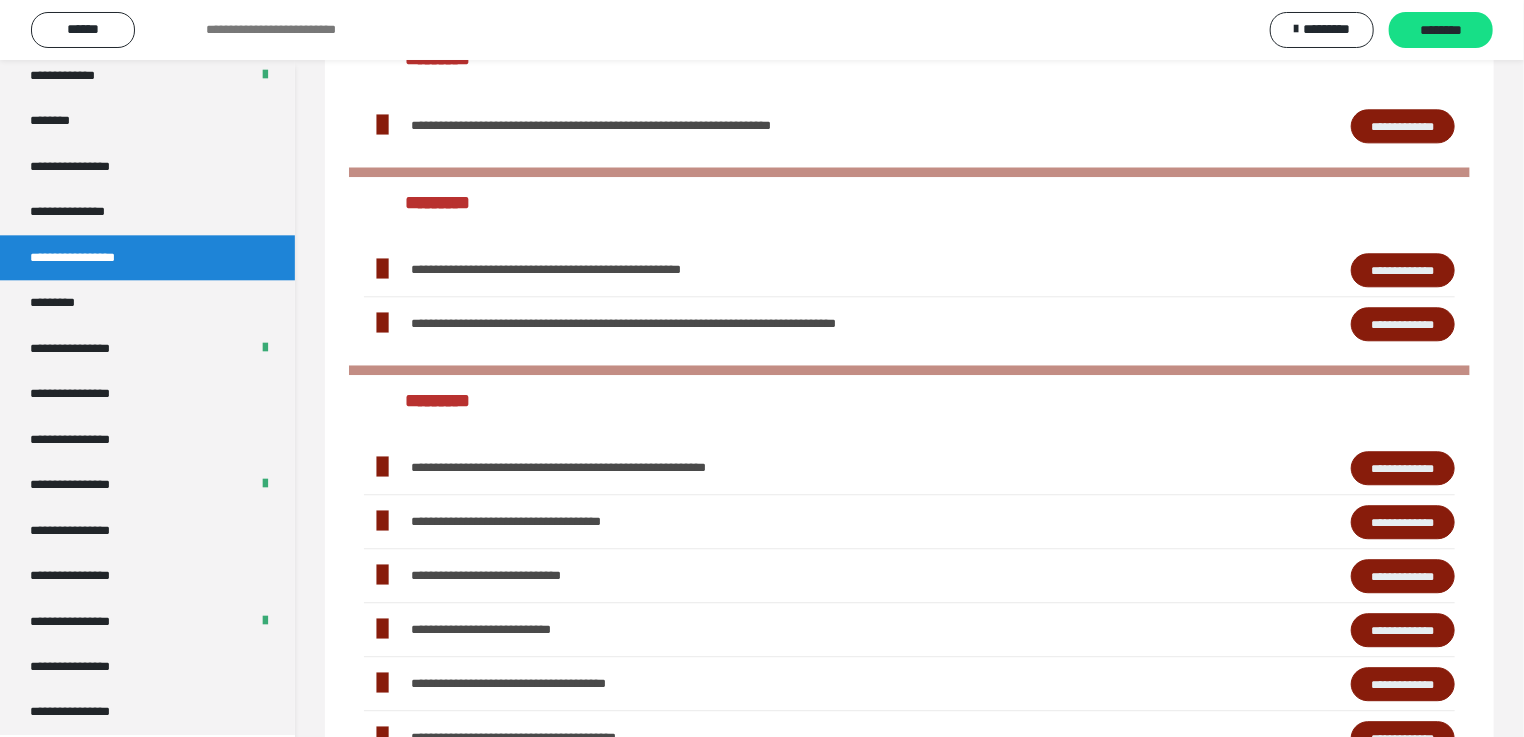click on "**********" at bounding box center (1403, 468) 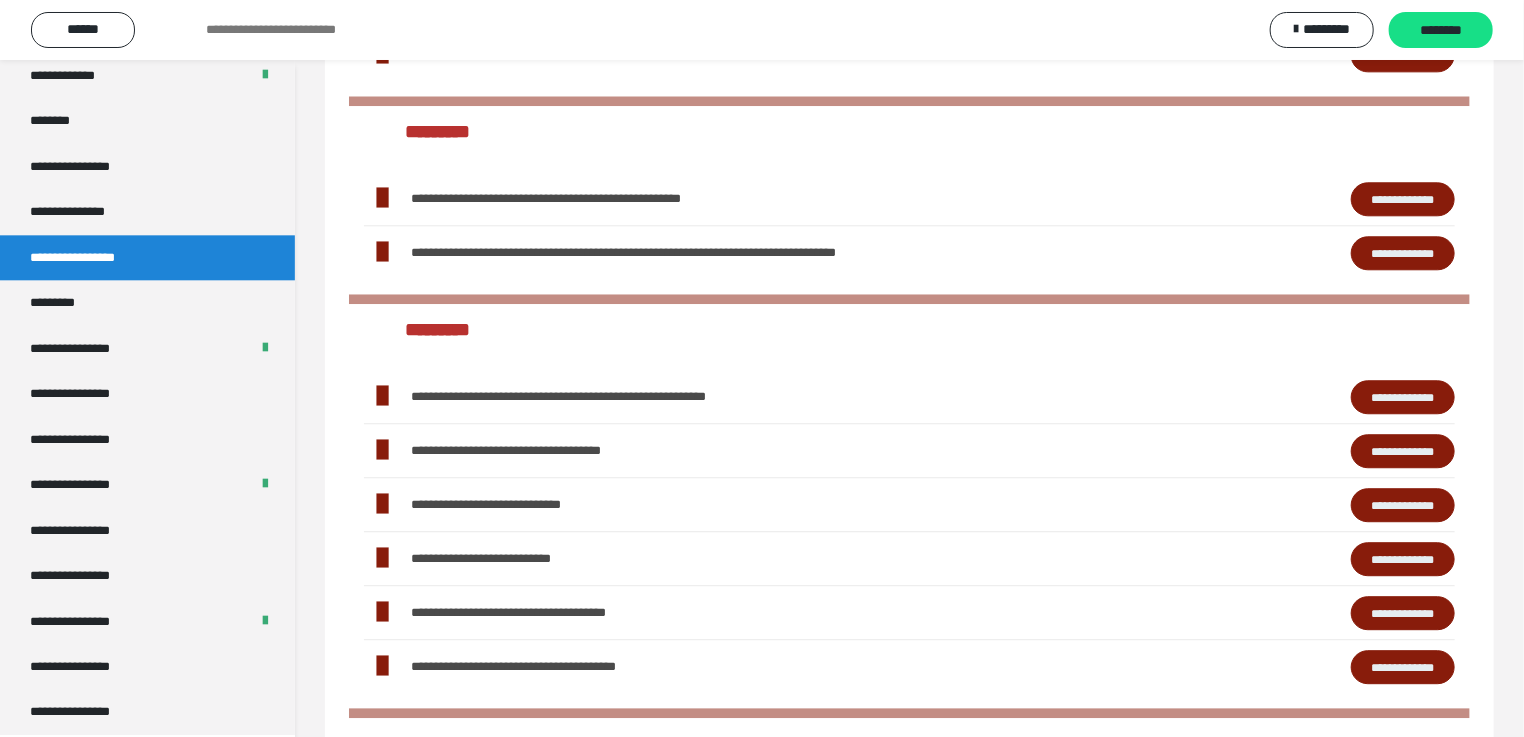 scroll, scrollTop: 2479, scrollLeft: 0, axis: vertical 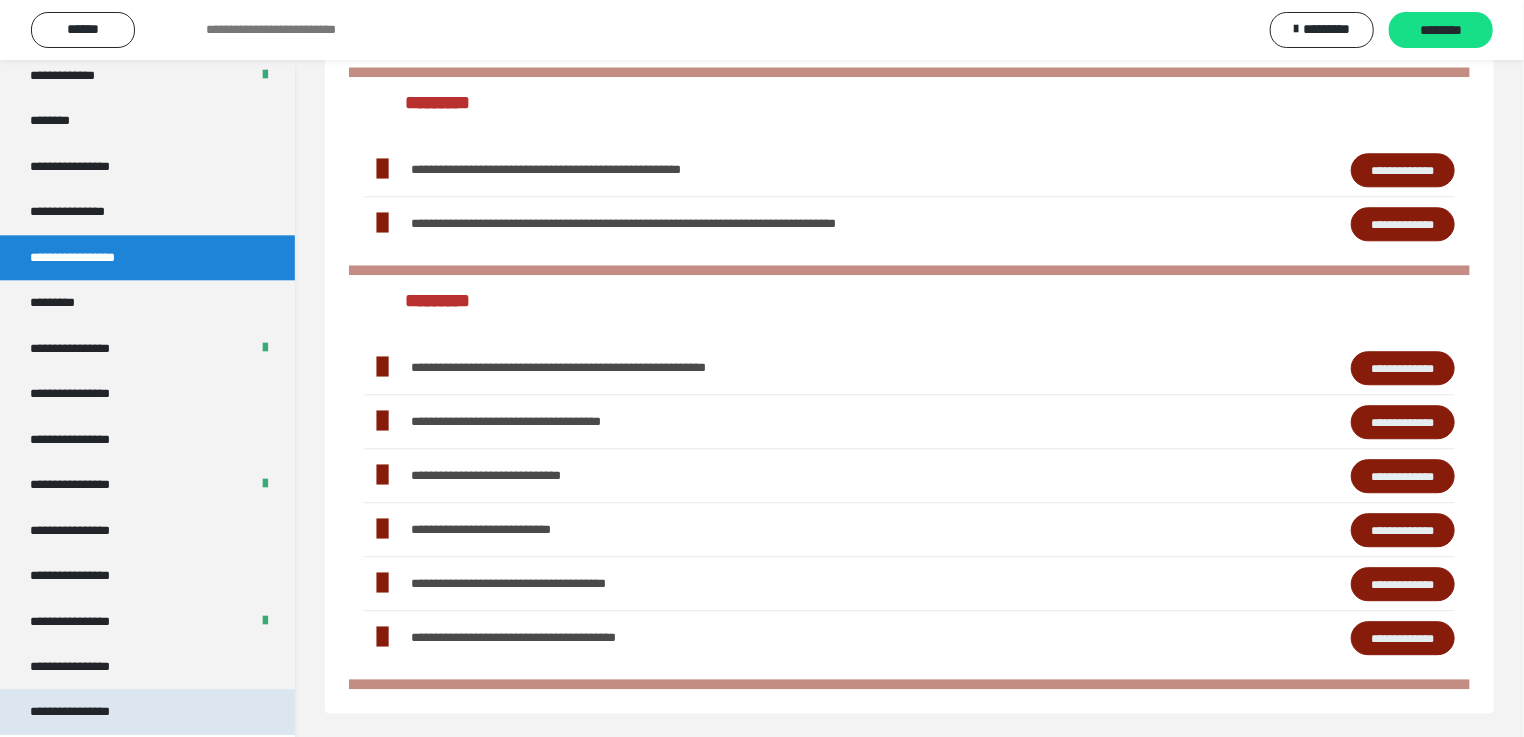click on "**********" at bounding box center [87, 711] 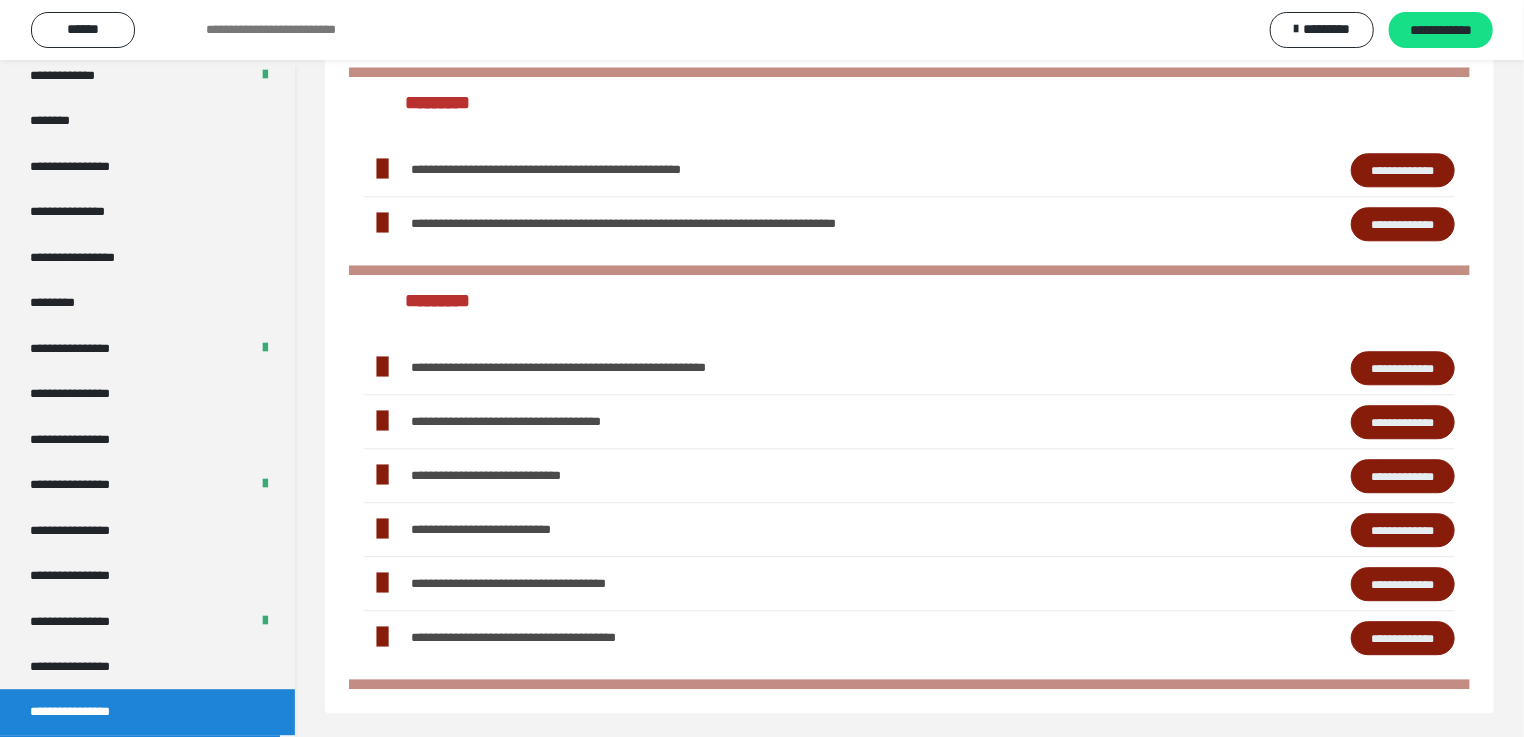 scroll, scrollTop: 2455, scrollLeft: 0, axis: vertical 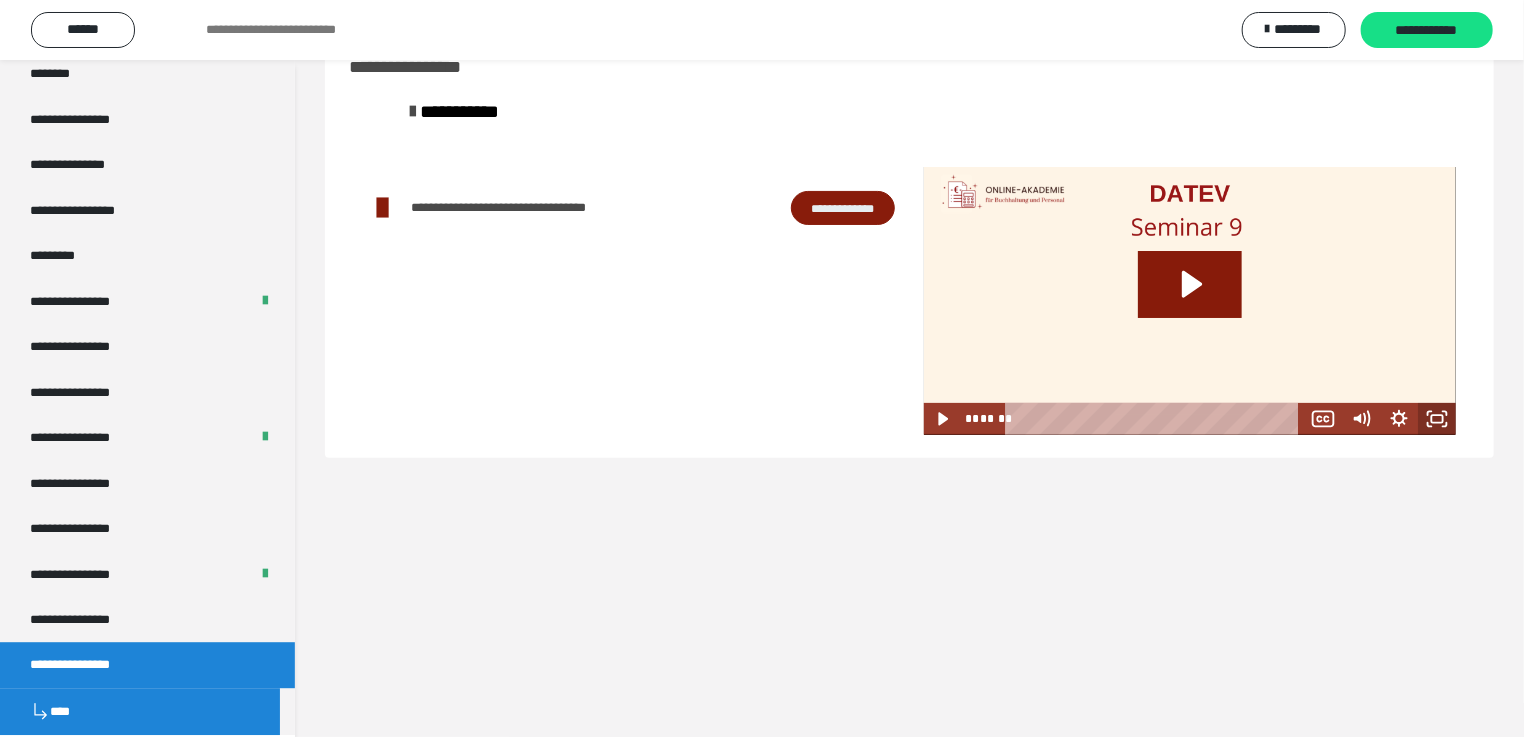 click 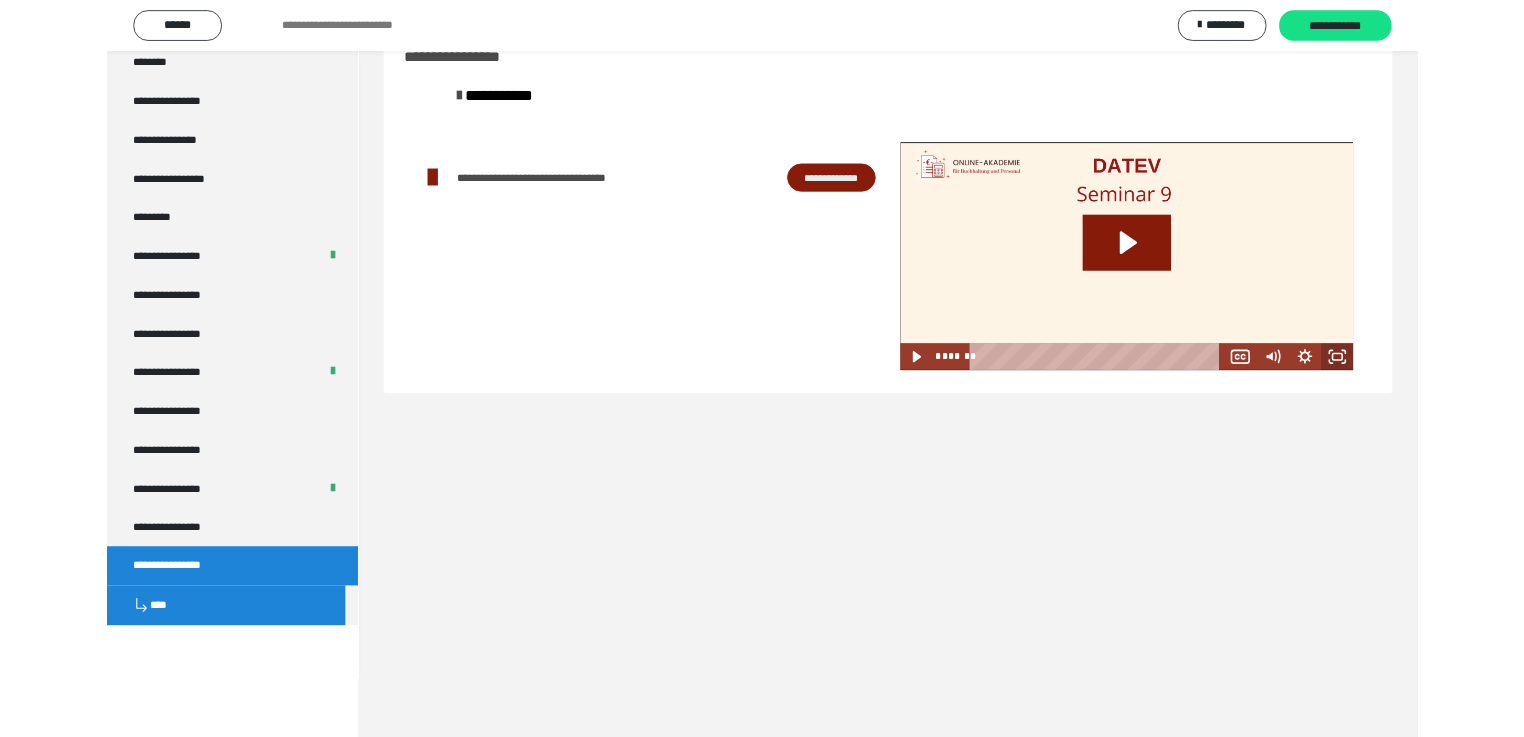 scroll, scrollTop: 2326, scrollLeft: 0, axis: vertical 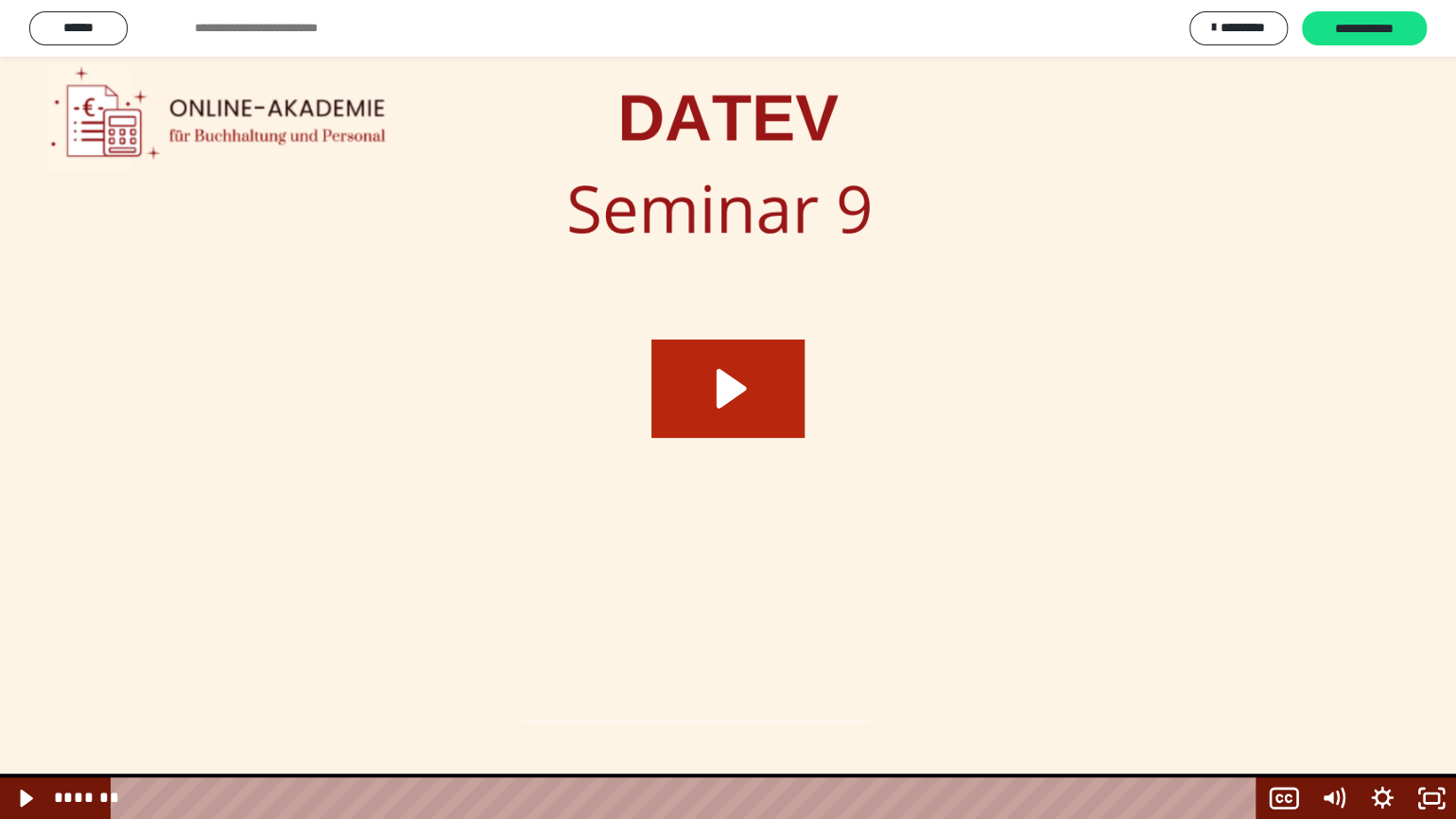 click 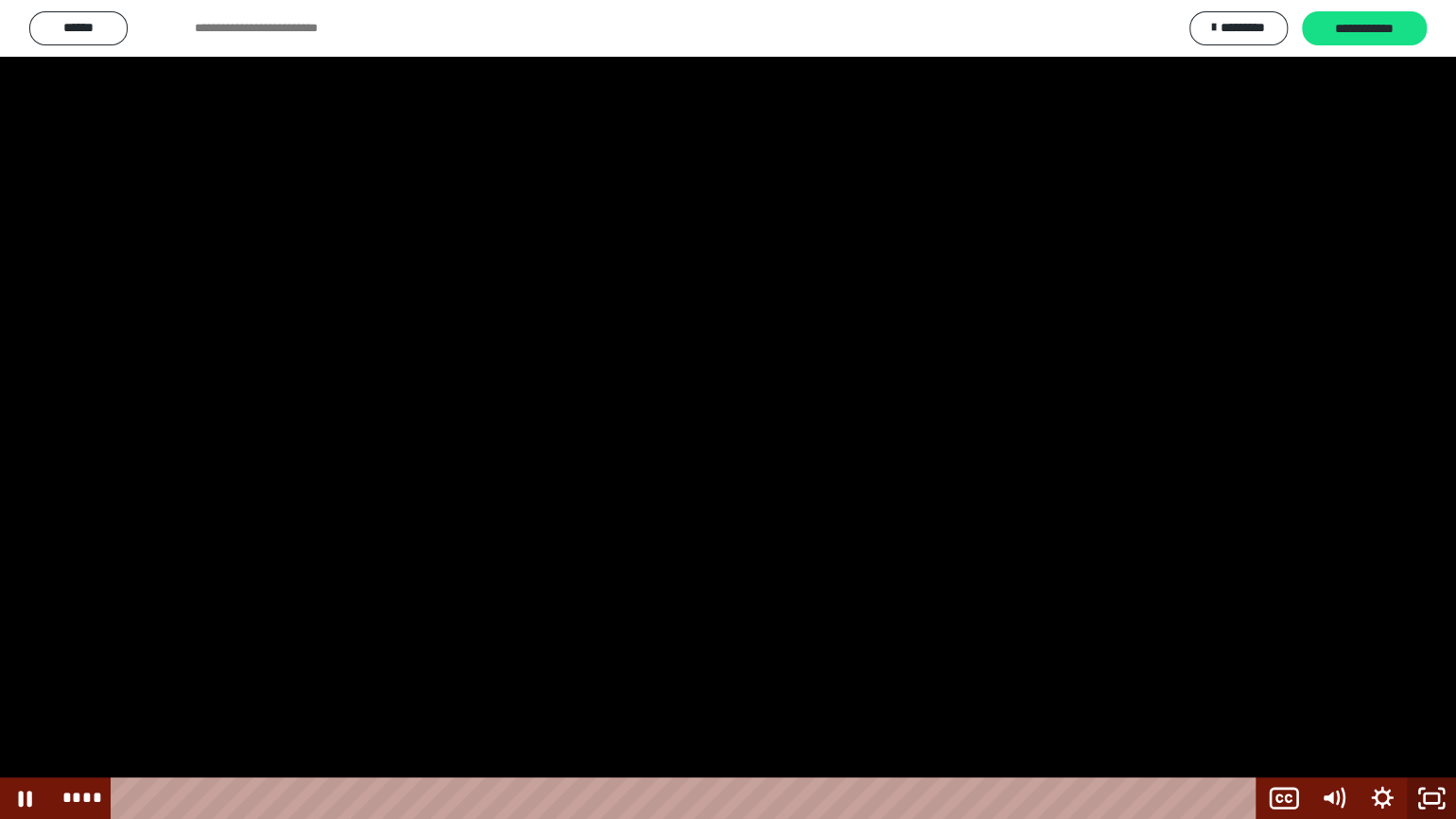 click 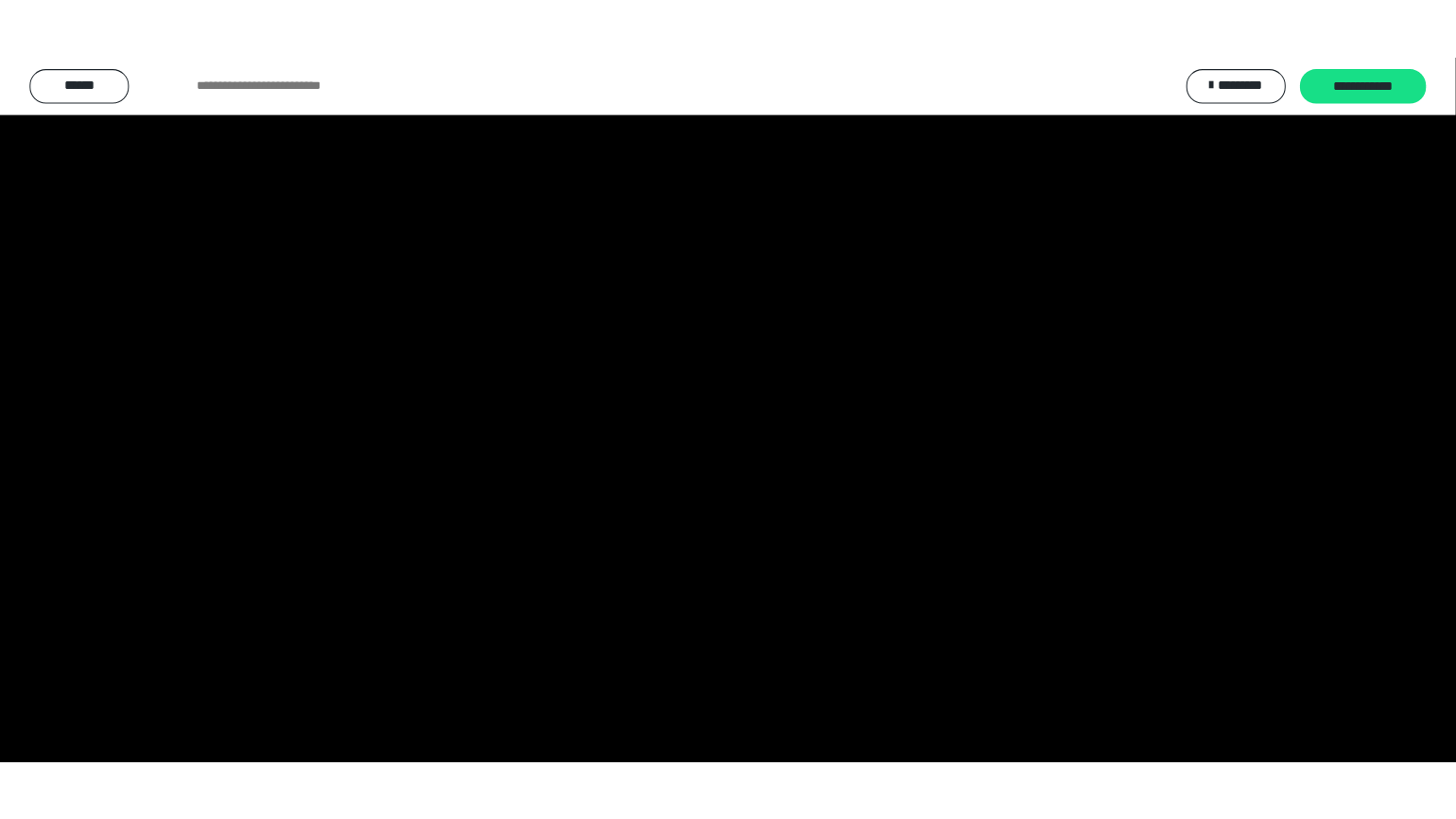 scroll, scrollTop: 2322, scrollLeft: 0, axis: vertical 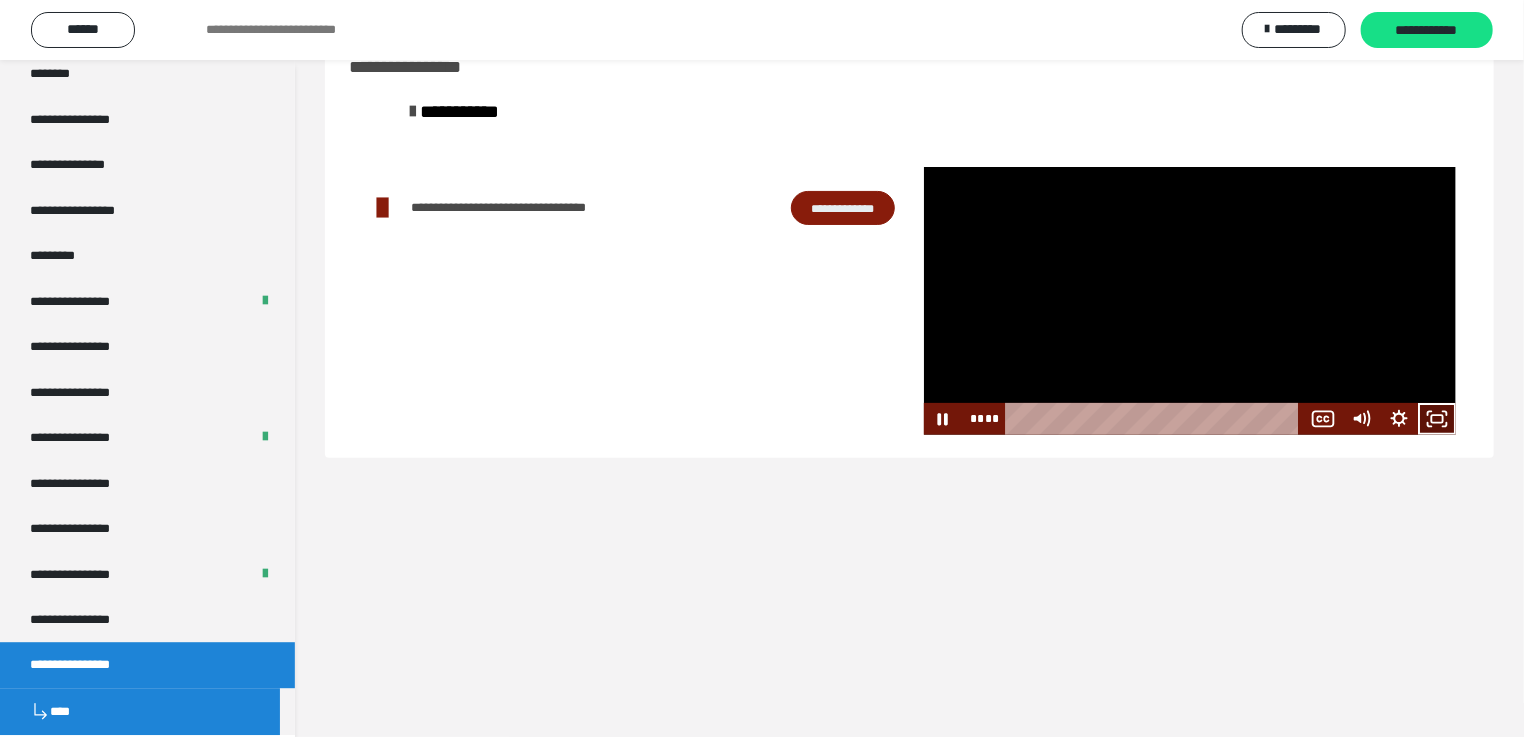click 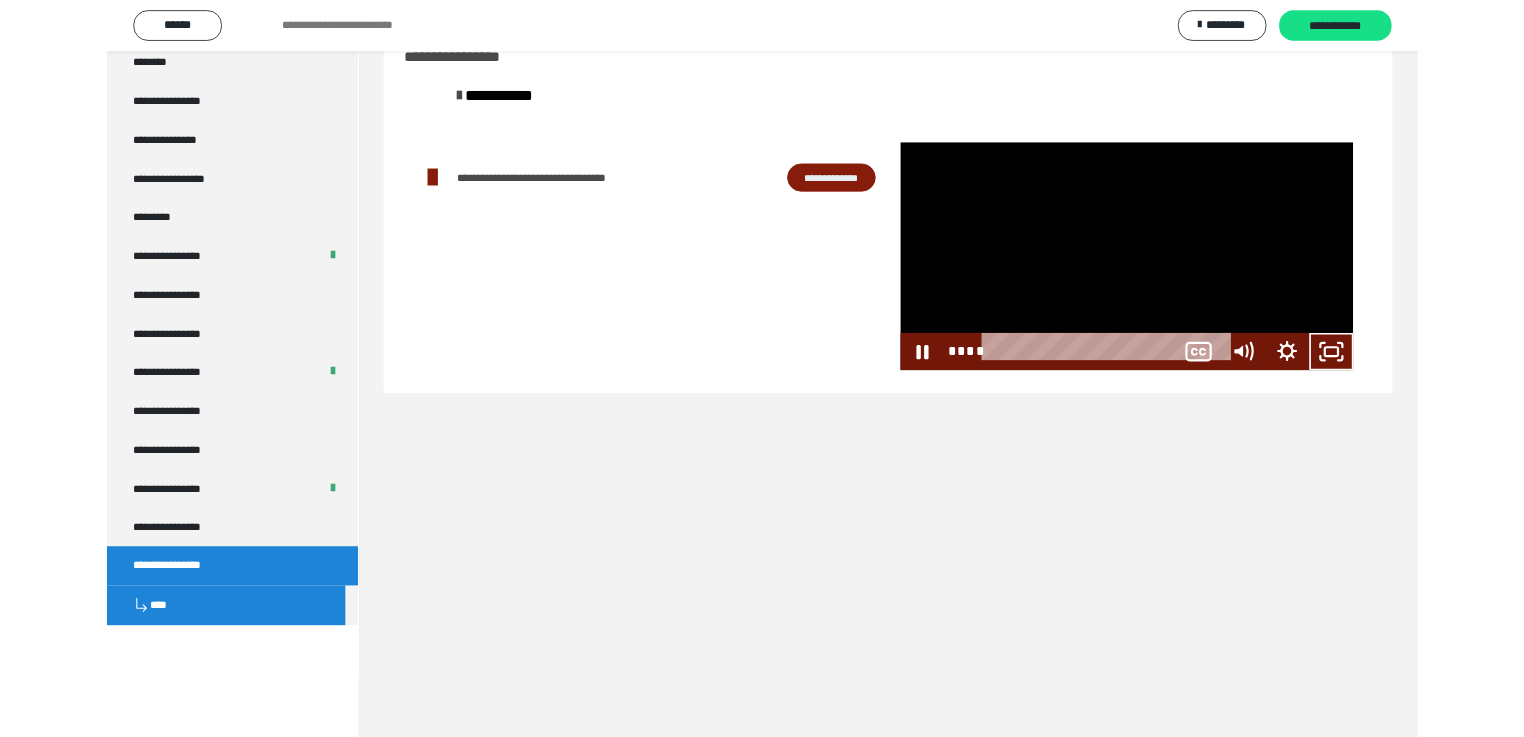scroll, scrollTop: 2326, scrollLeft: 0, axis: vertical 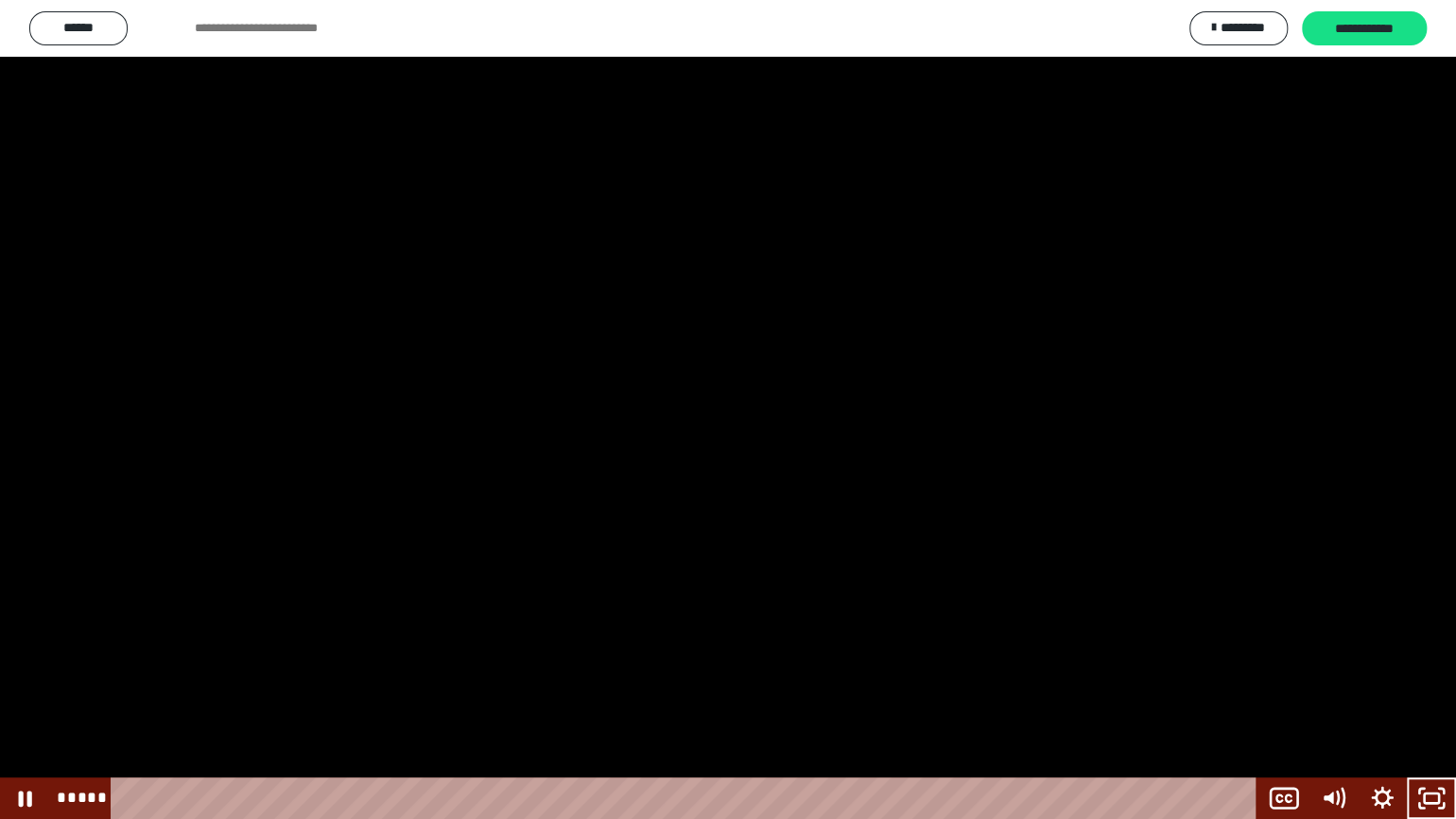 click at bounding box center (728, 410) 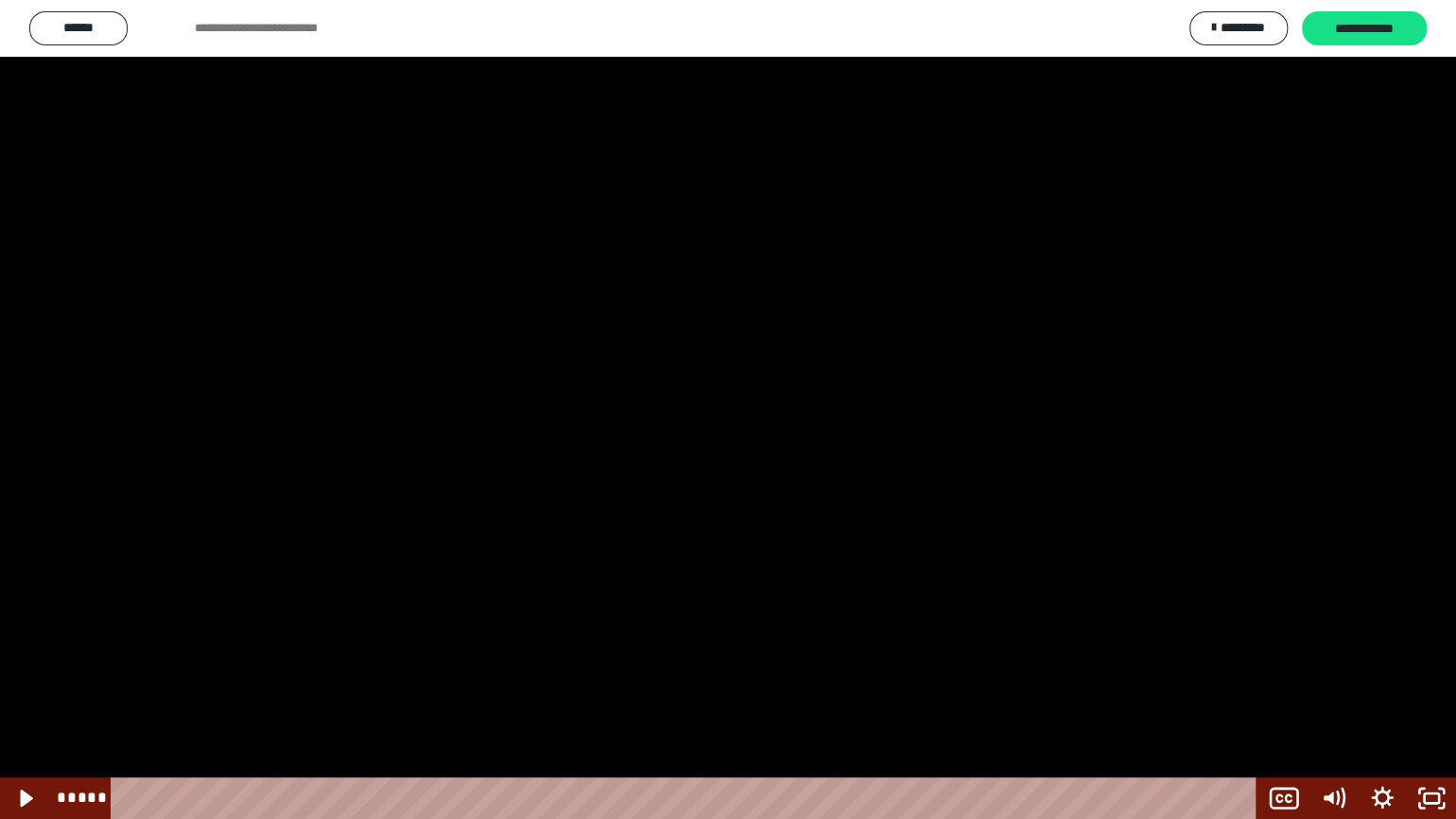 click at bounding box center (728, 410) 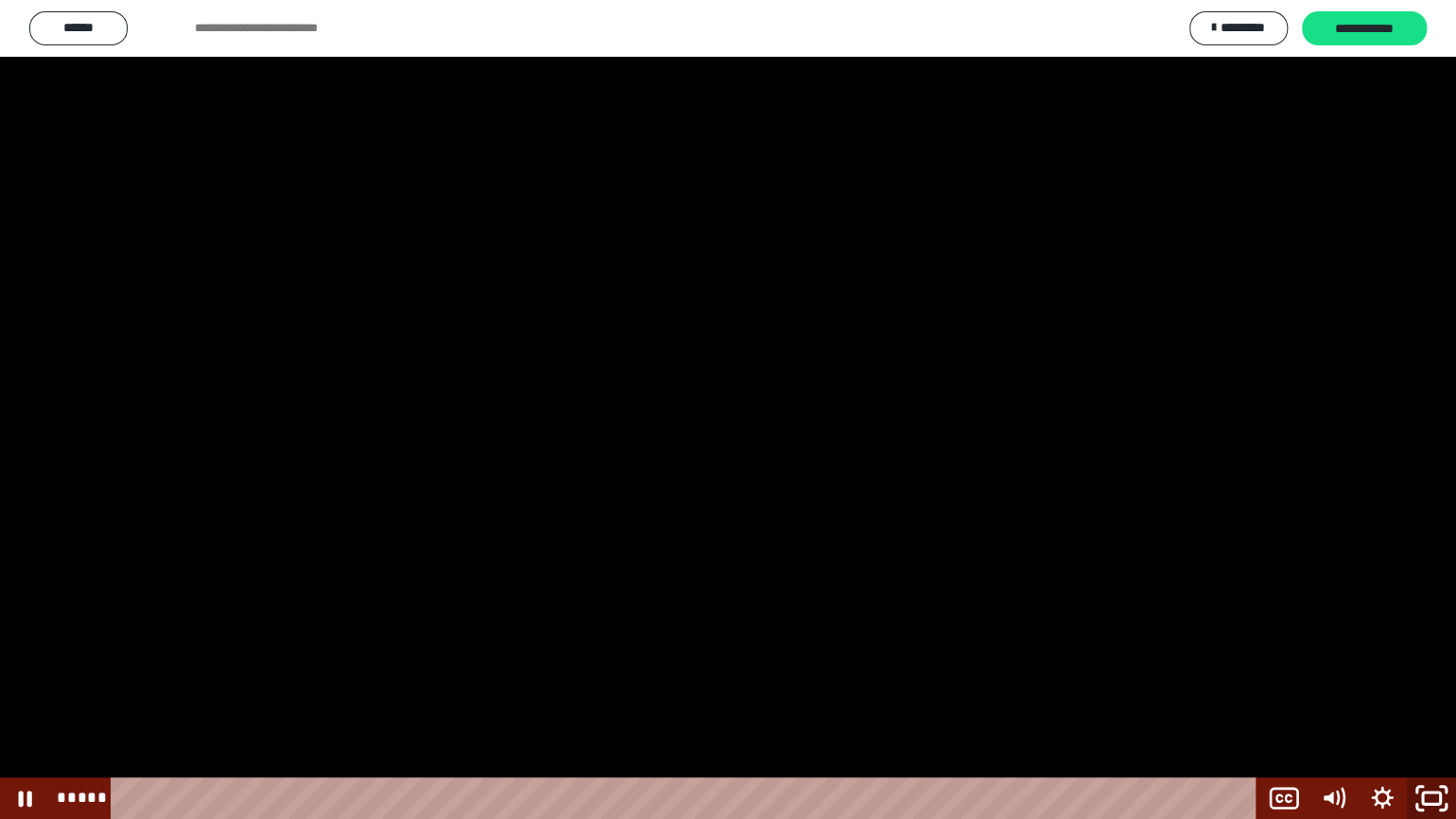 click 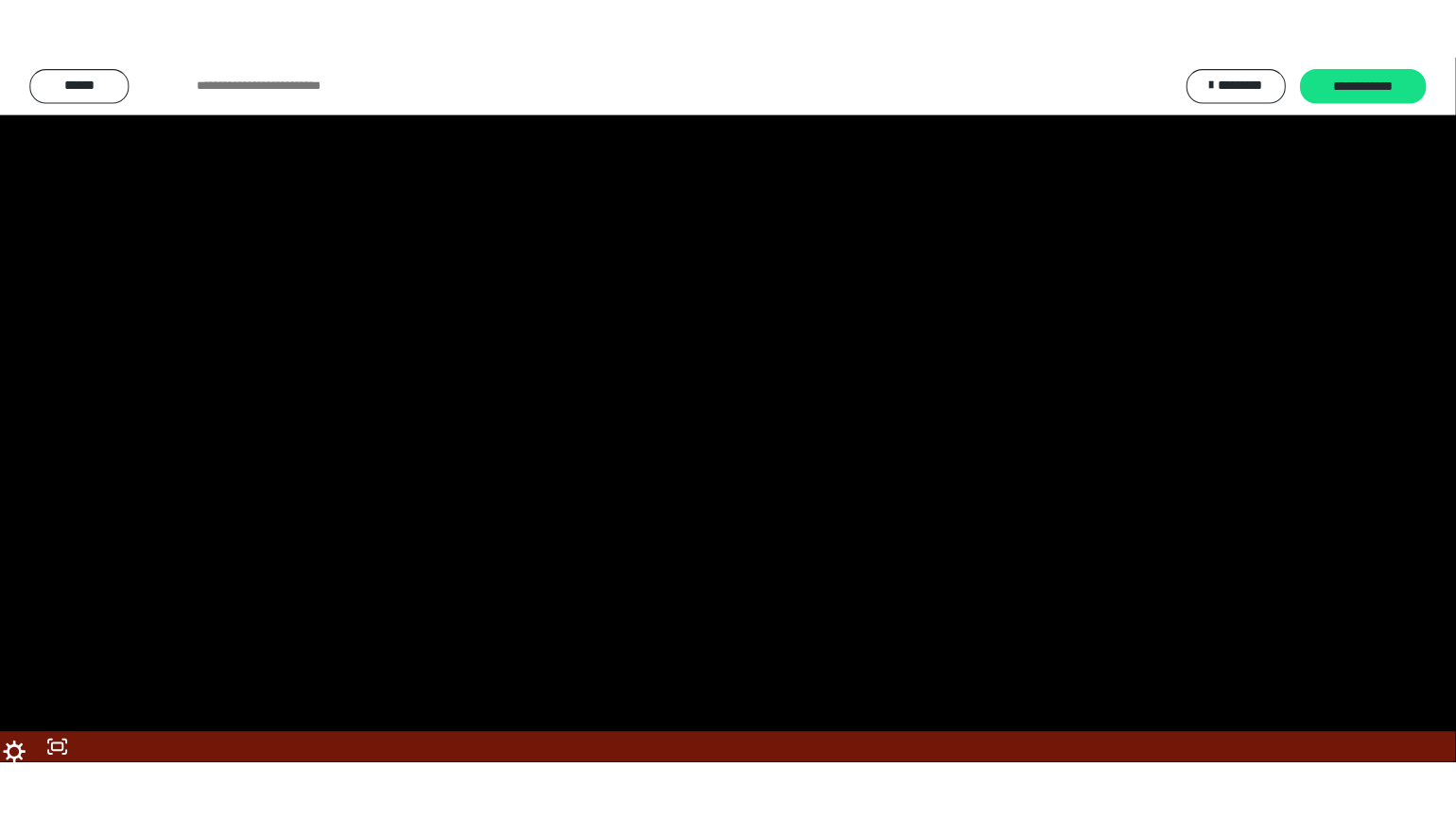 scroll, scrollTop: 2322, scrollLeft: 0, axis: vertical 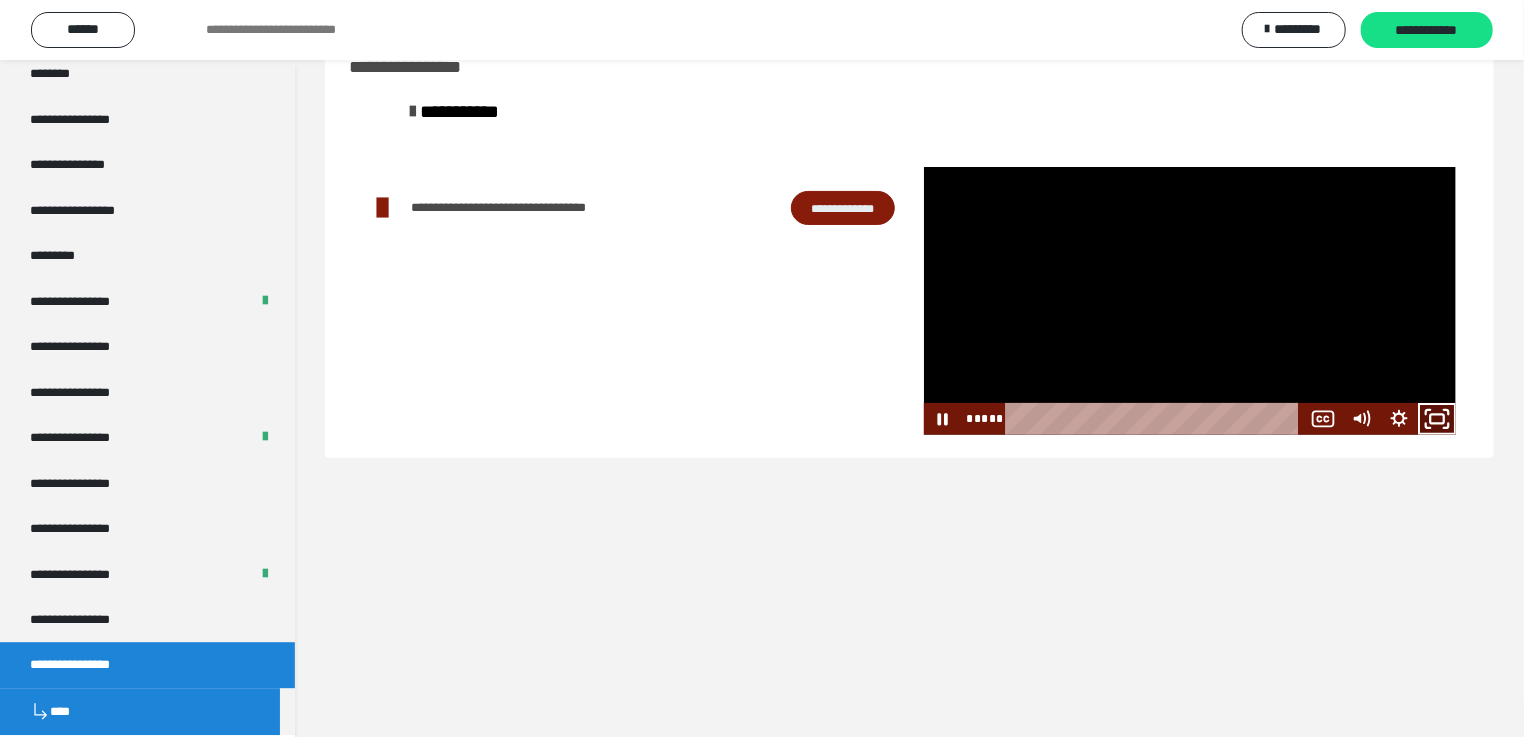 click 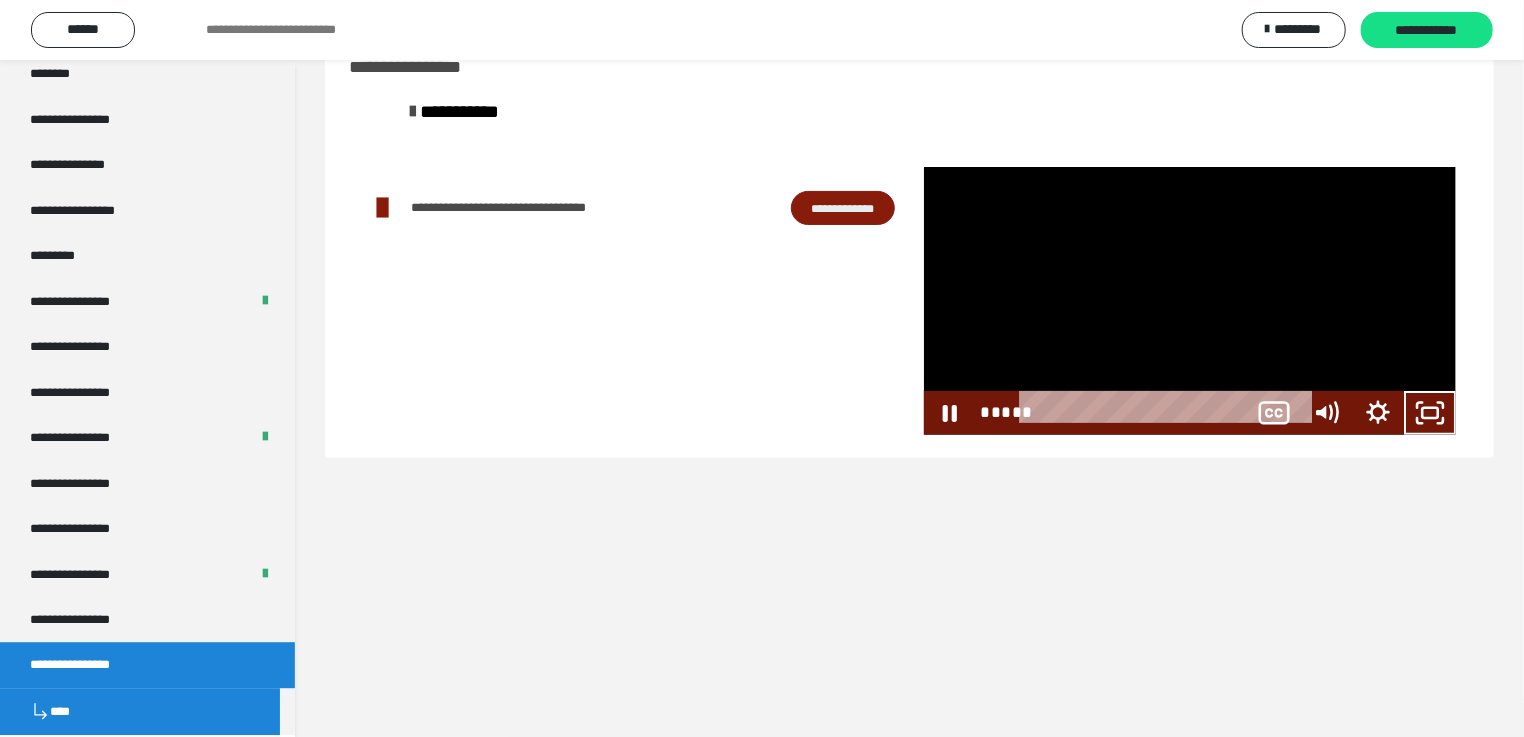 scroll, scrollTop: 2326, scrollLeft: 0, axis: vertical 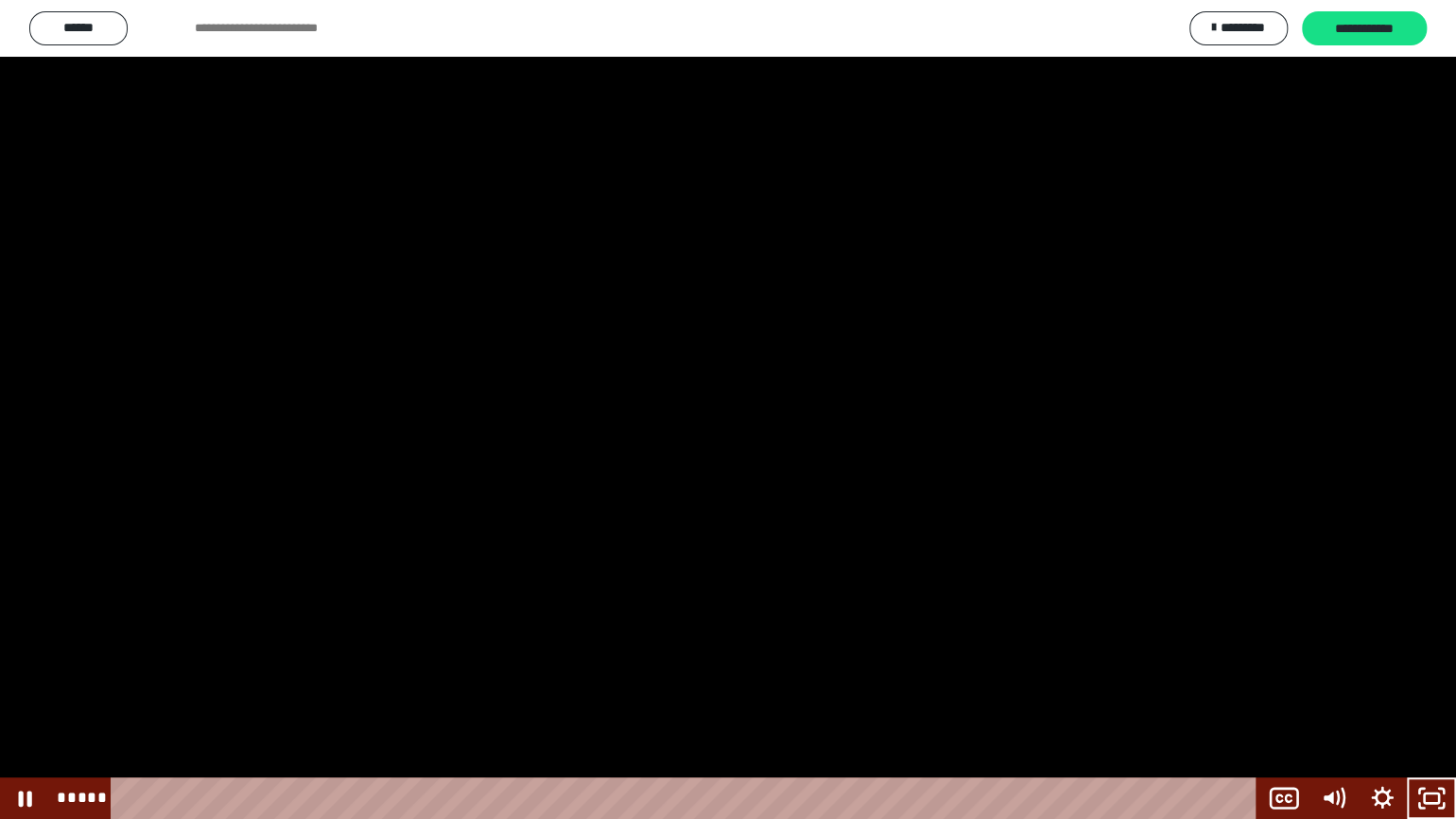 click at bounding box center (728, 410) 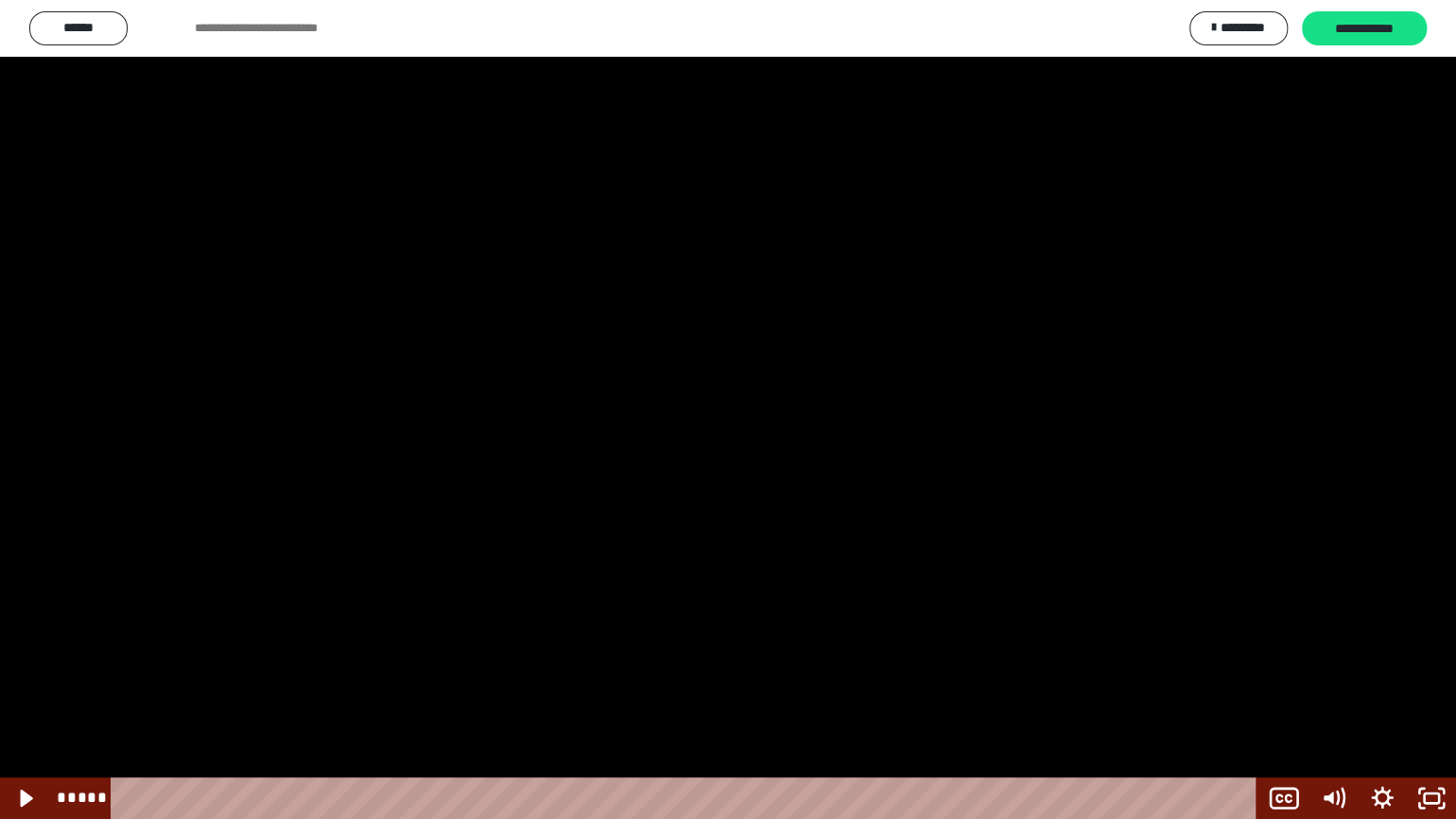 type 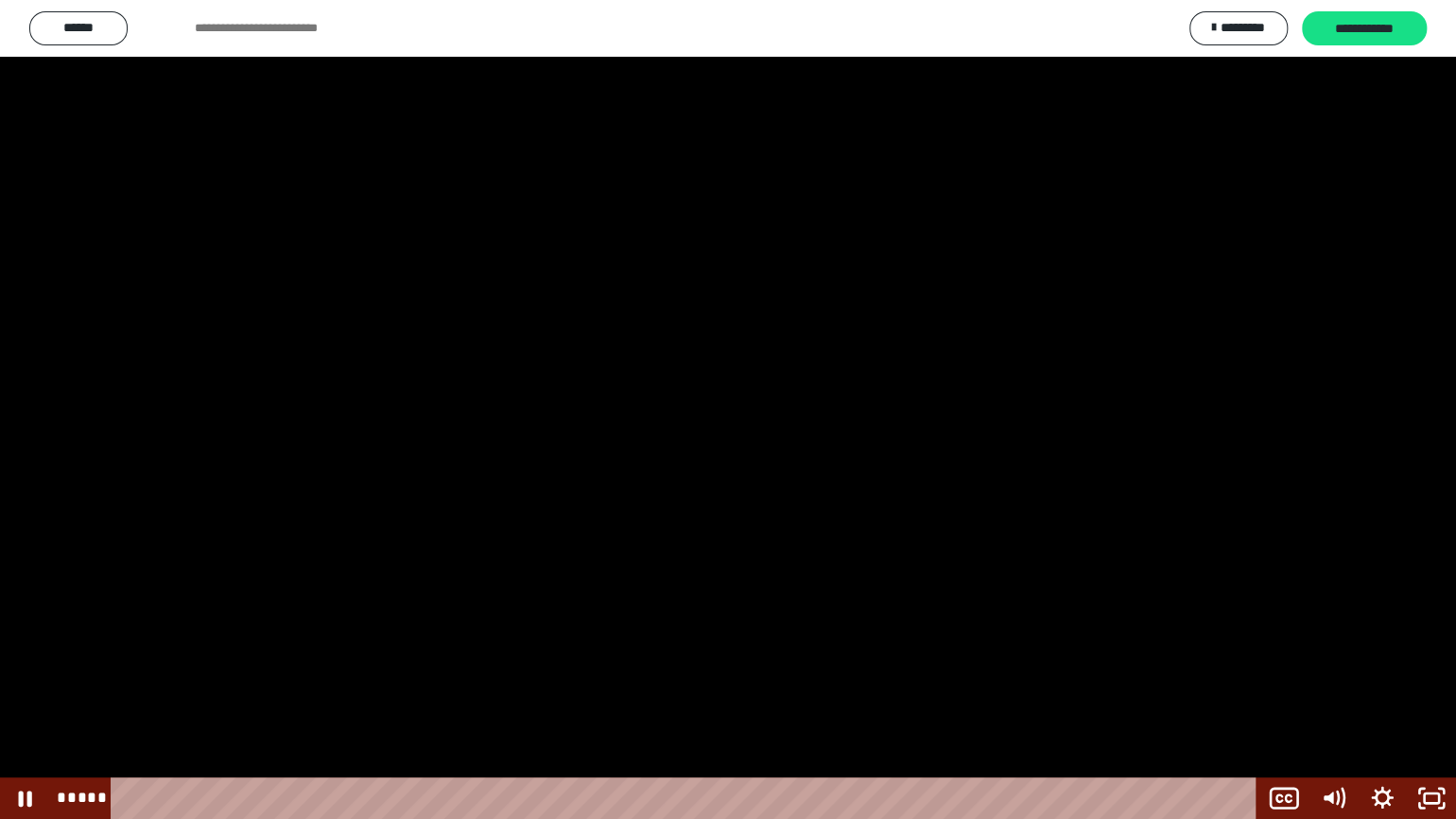 click at bounding box center (728, 410) 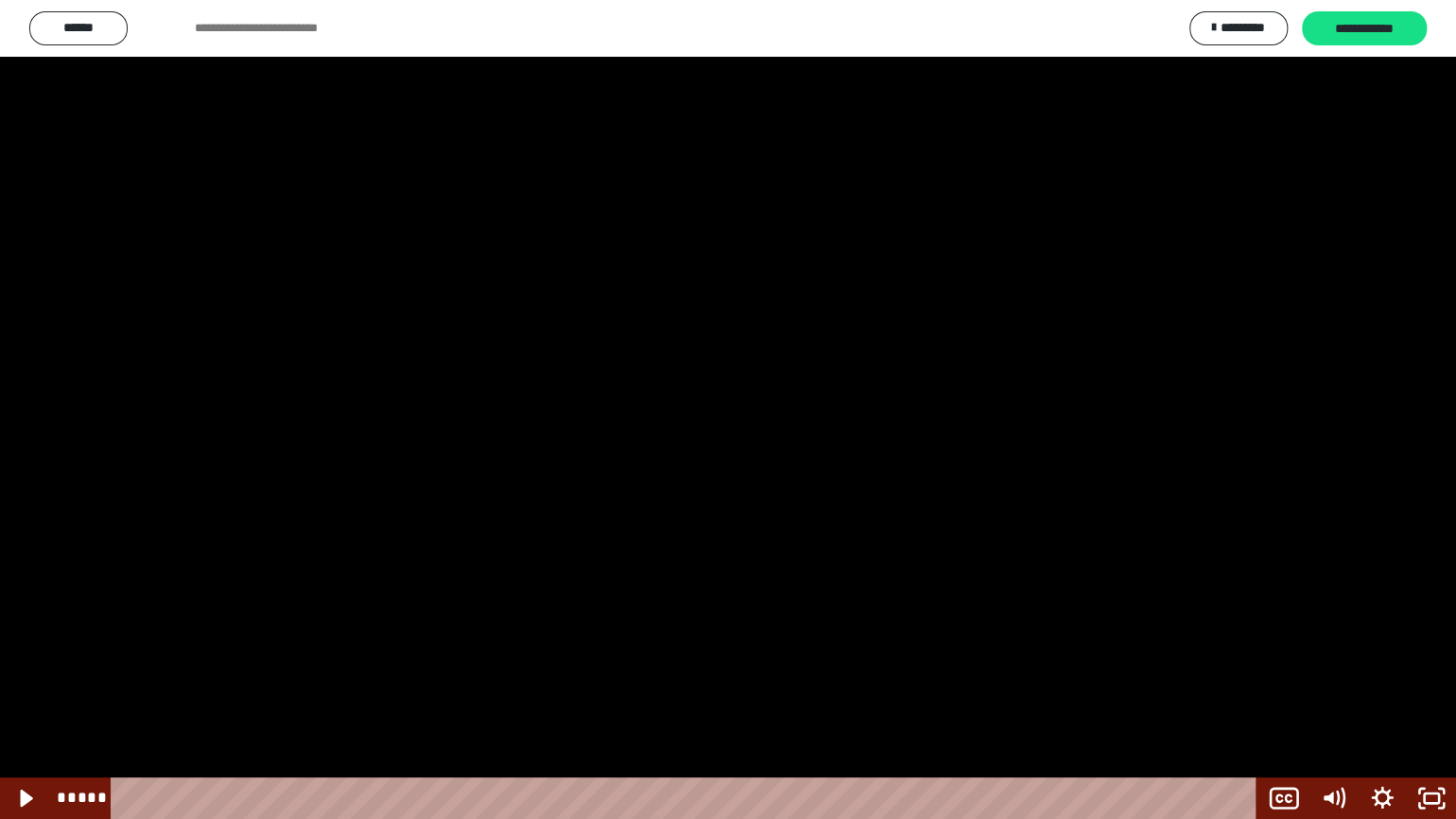 click at bounding box center [728, 410] 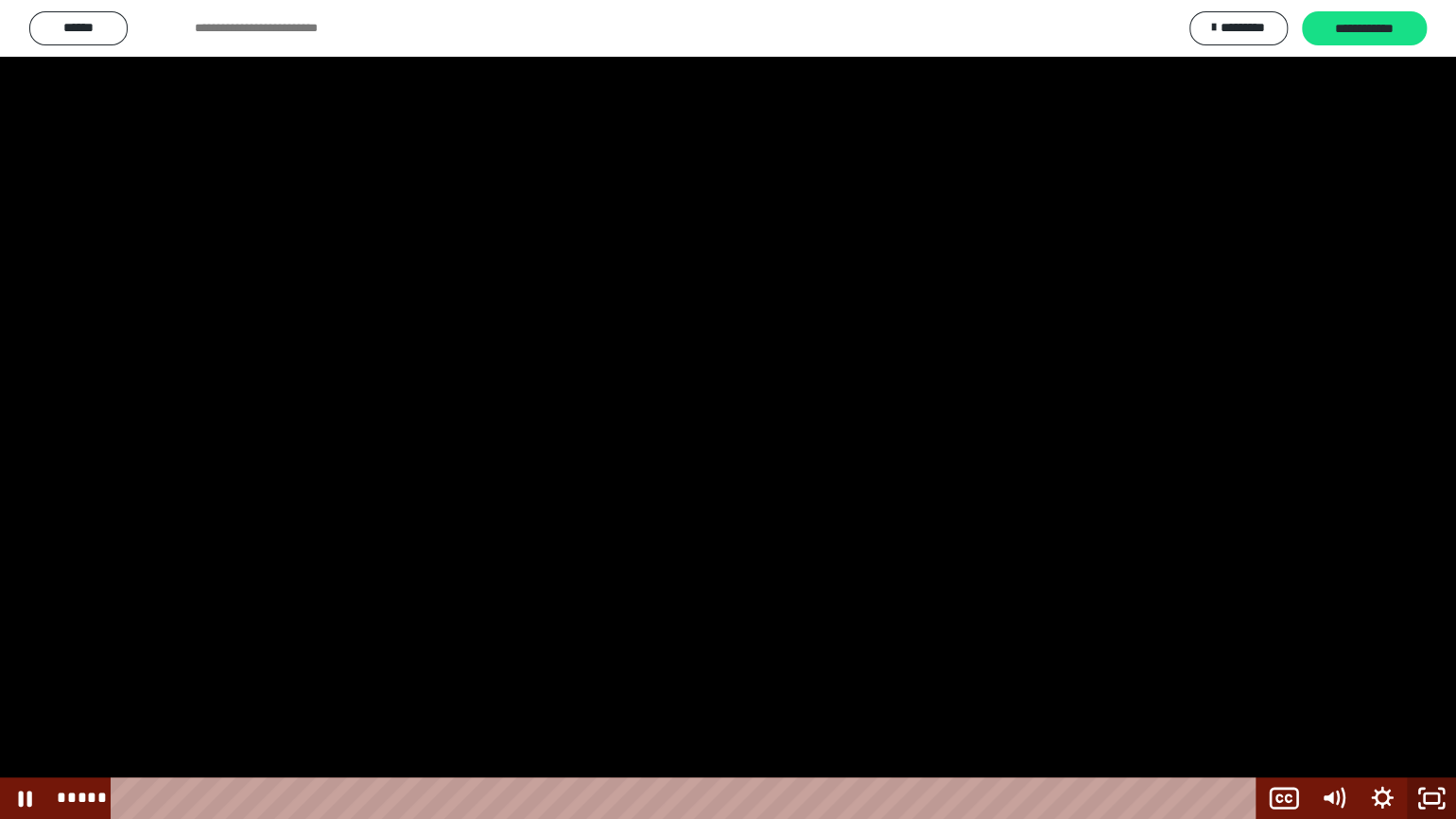 click 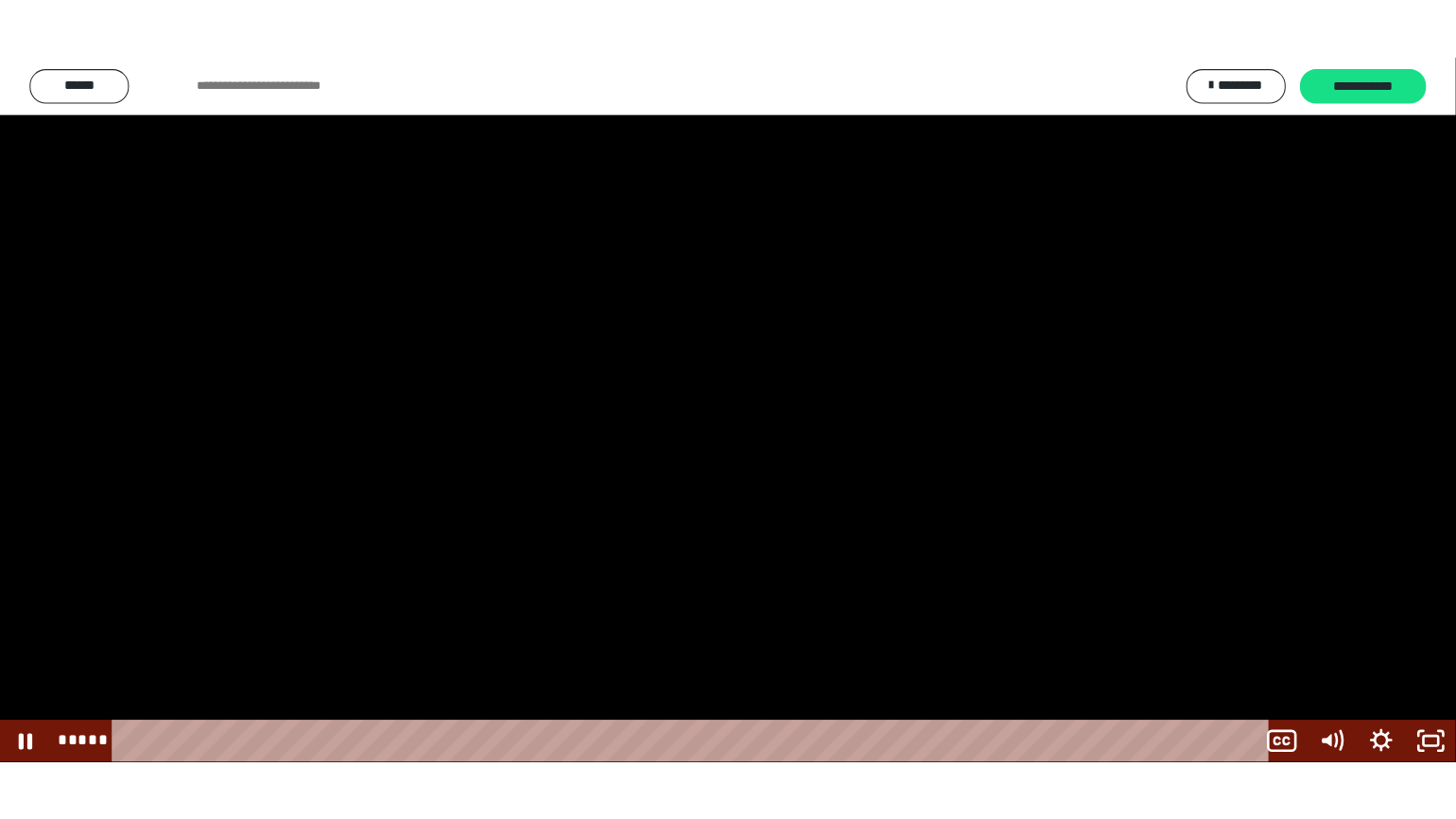 scroll, scrollTop: 2322, scrollLeft: 0, axis: vertical 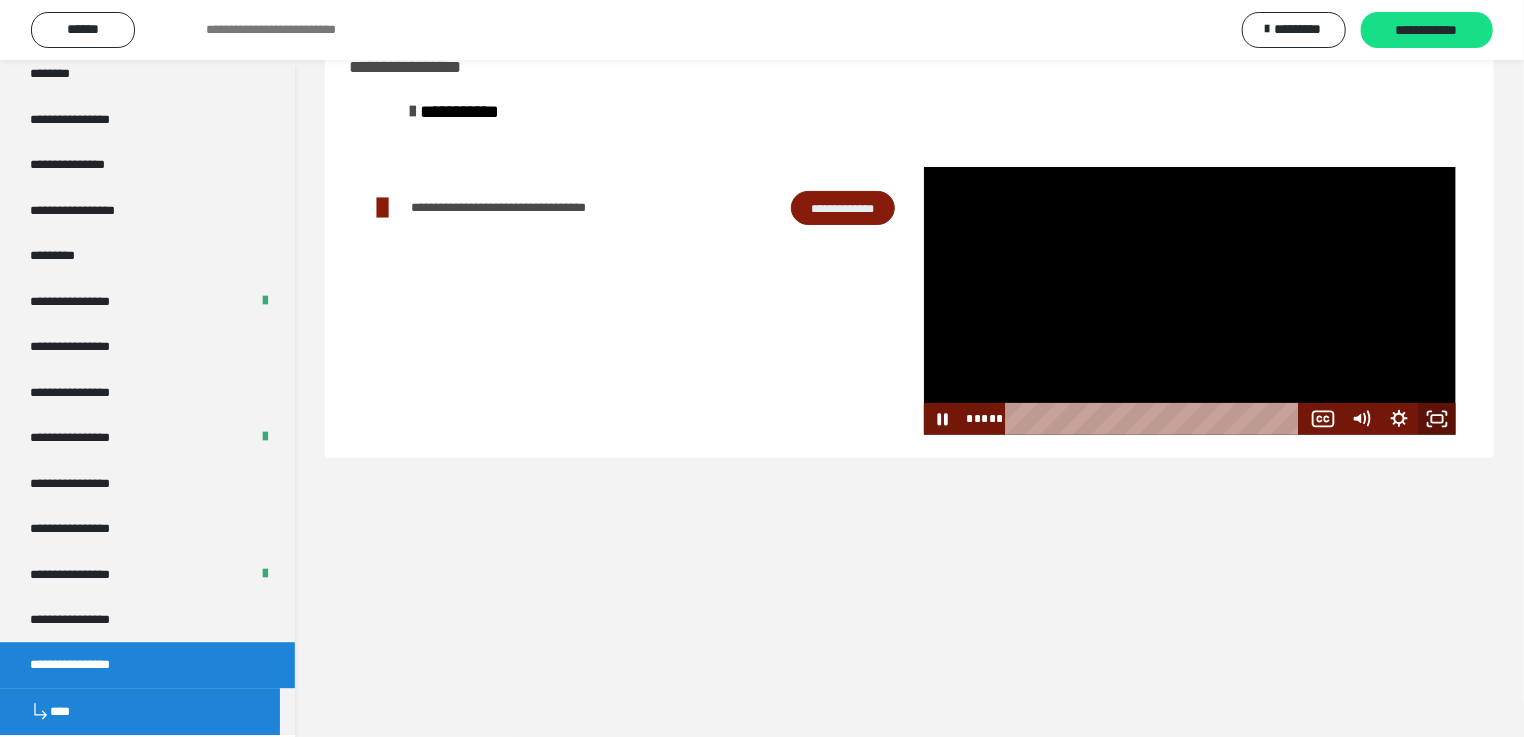 click 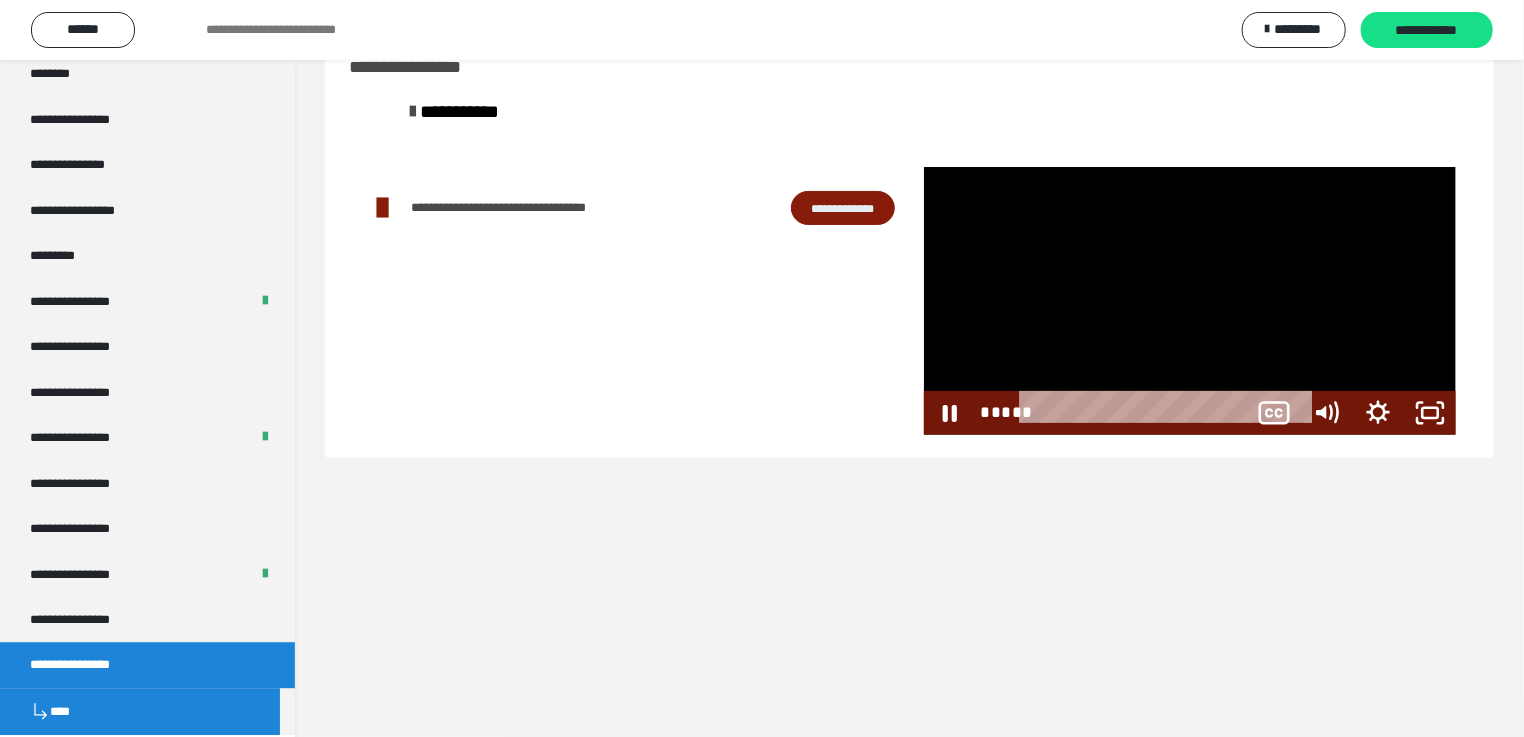 scroll, scrollTop: 2326, scrollLeft: 0, axis: vertical 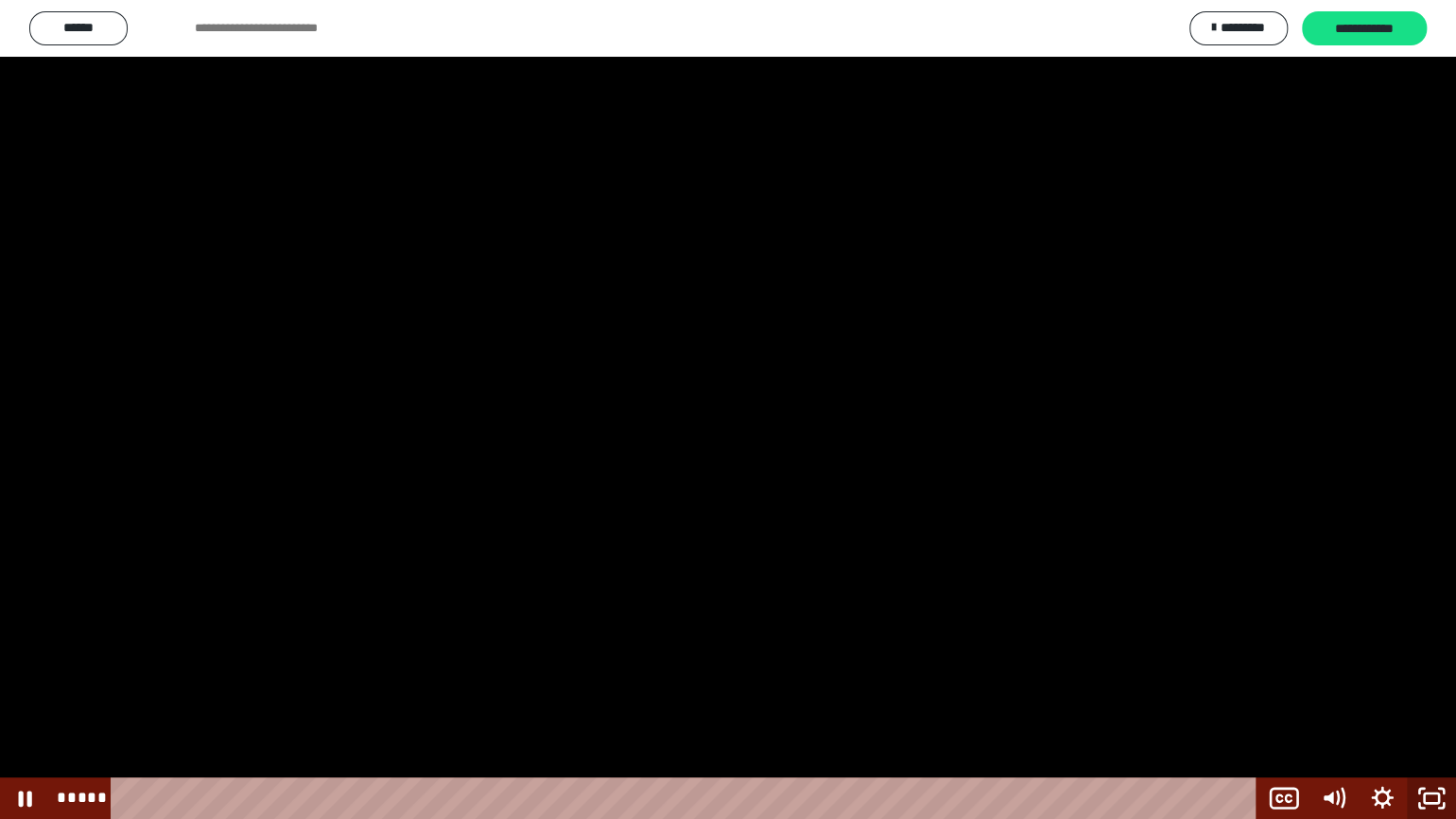 click 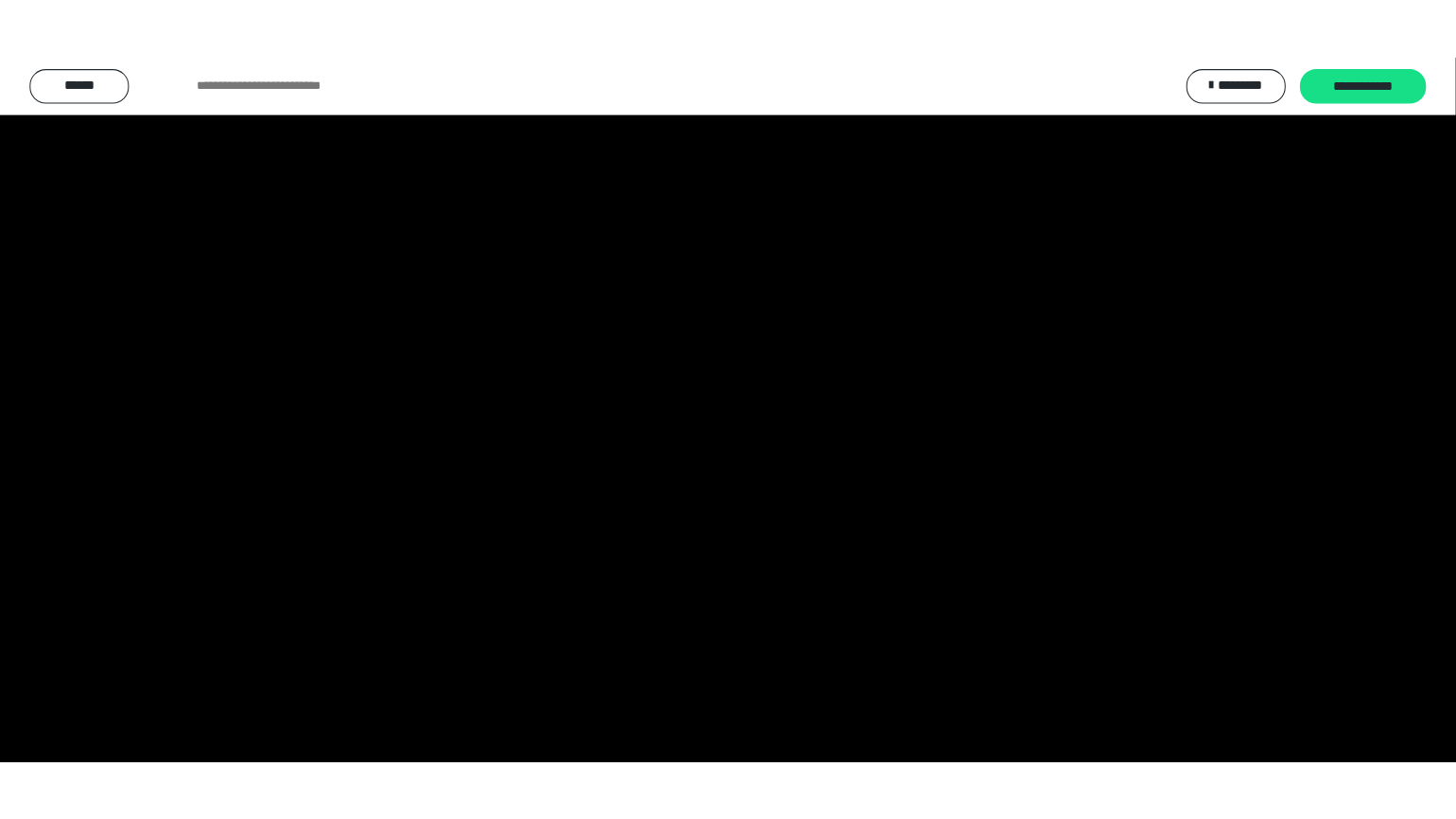scroll, scrollTop: 2322, scrollLeft: 0, axis: vertical 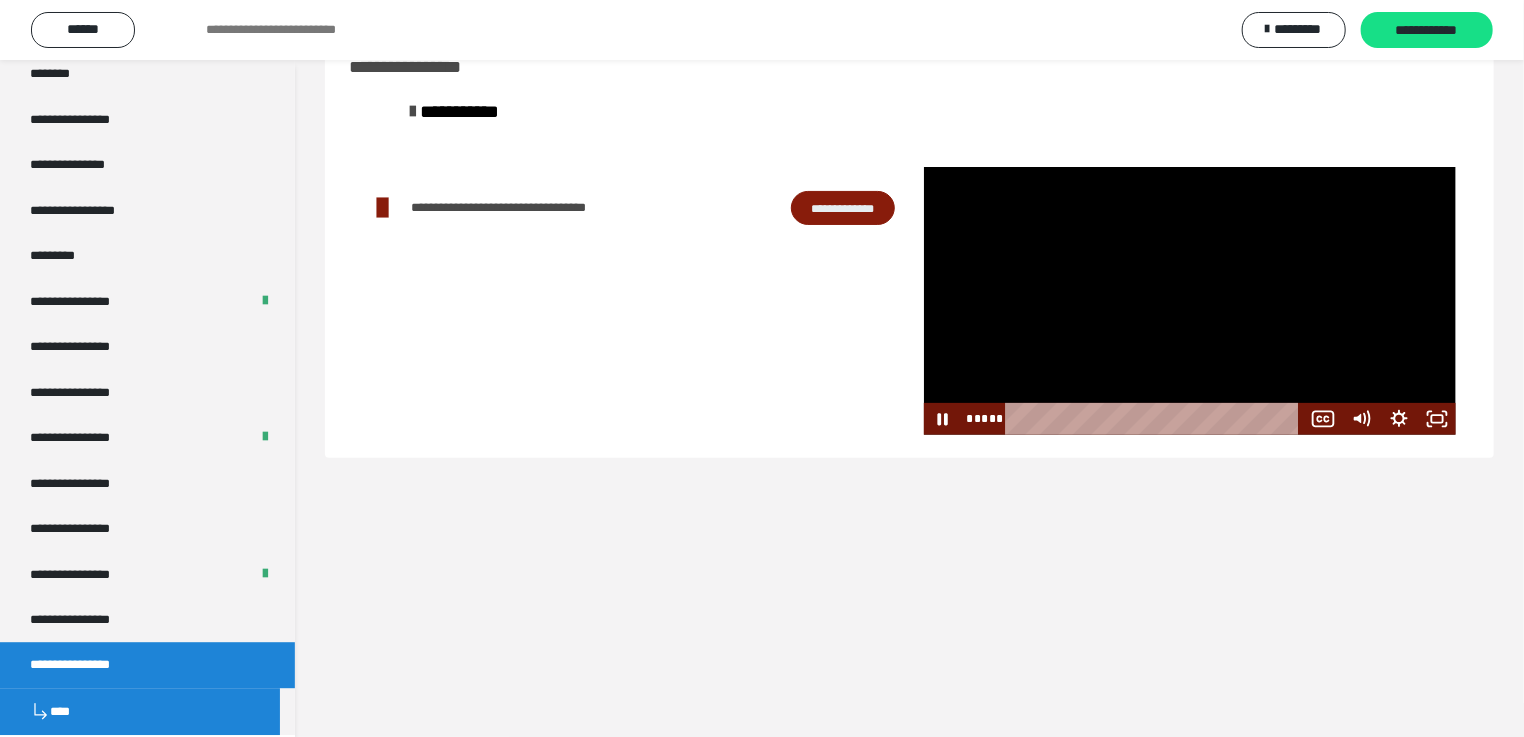 click at bounding box center [1190, 301] 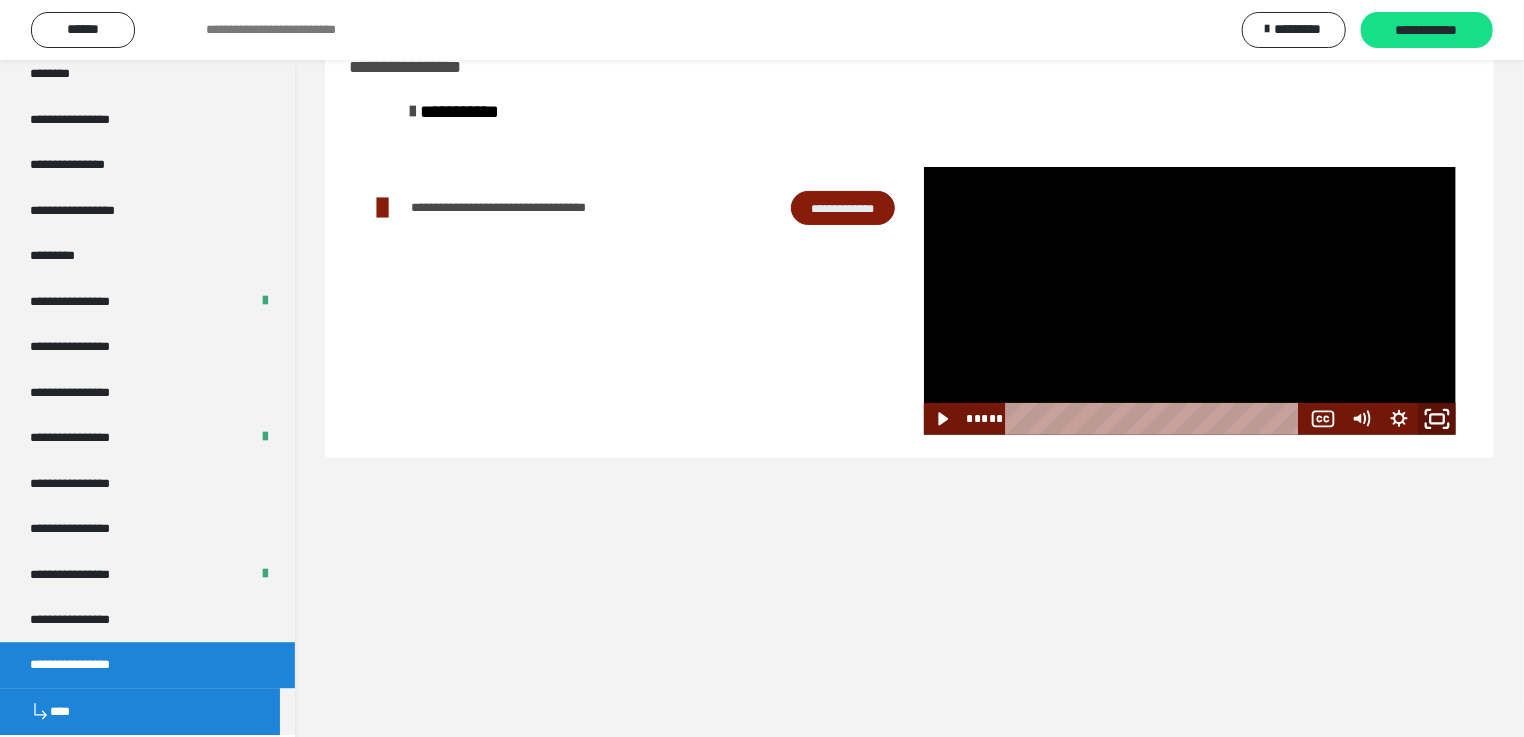 click 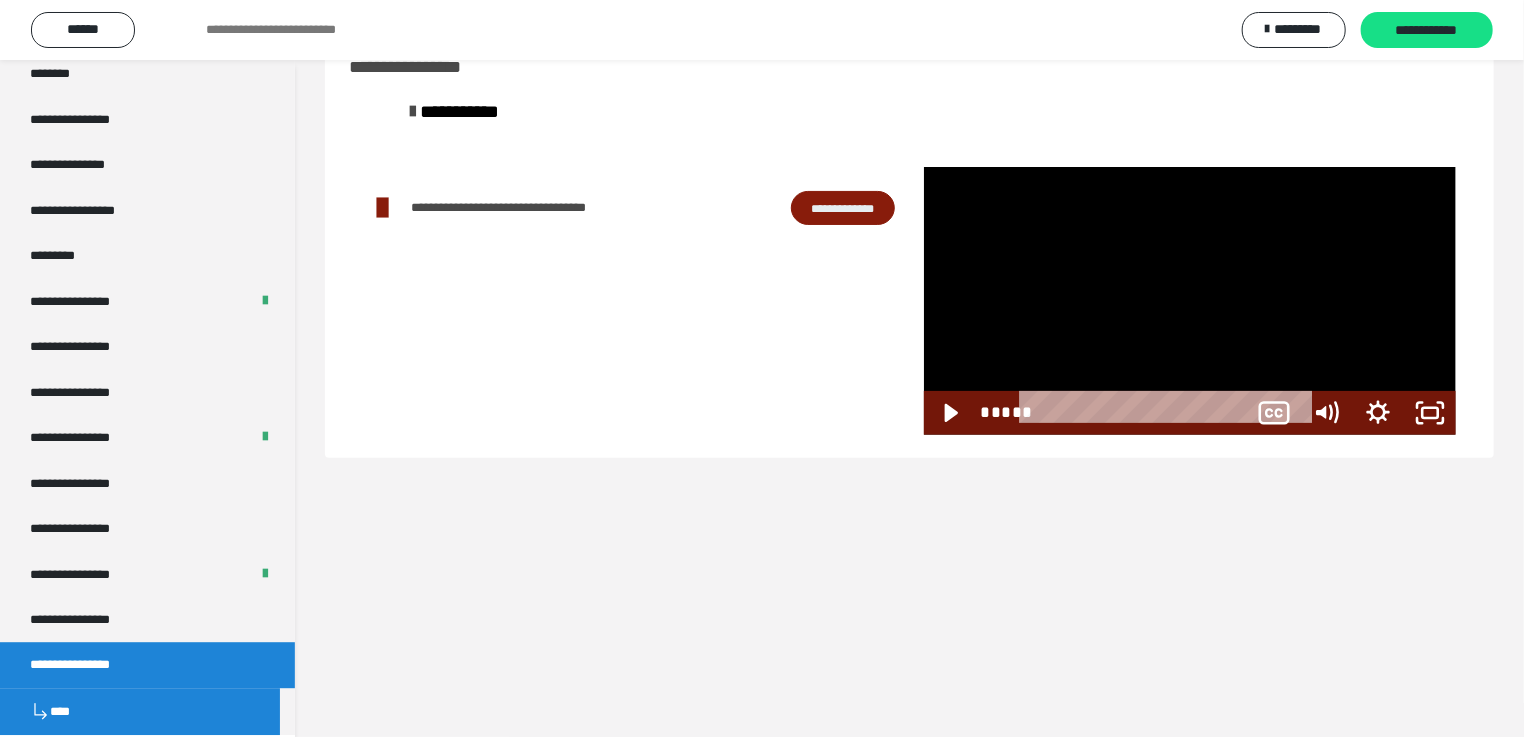 scroll, scrollTop: 2326, scrollLeft: 0, axis: vertical 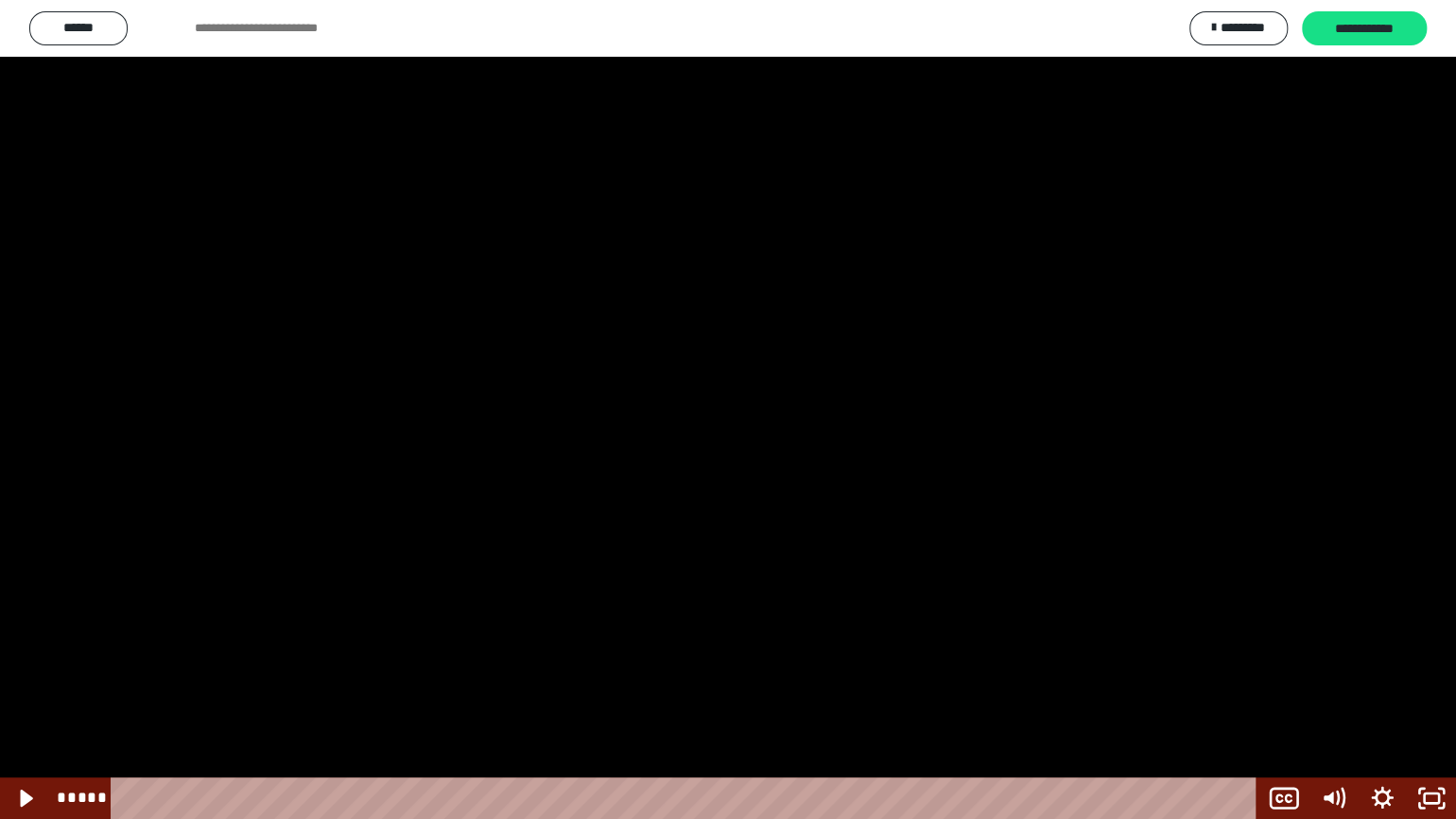 click at bounding box center (728, 410) 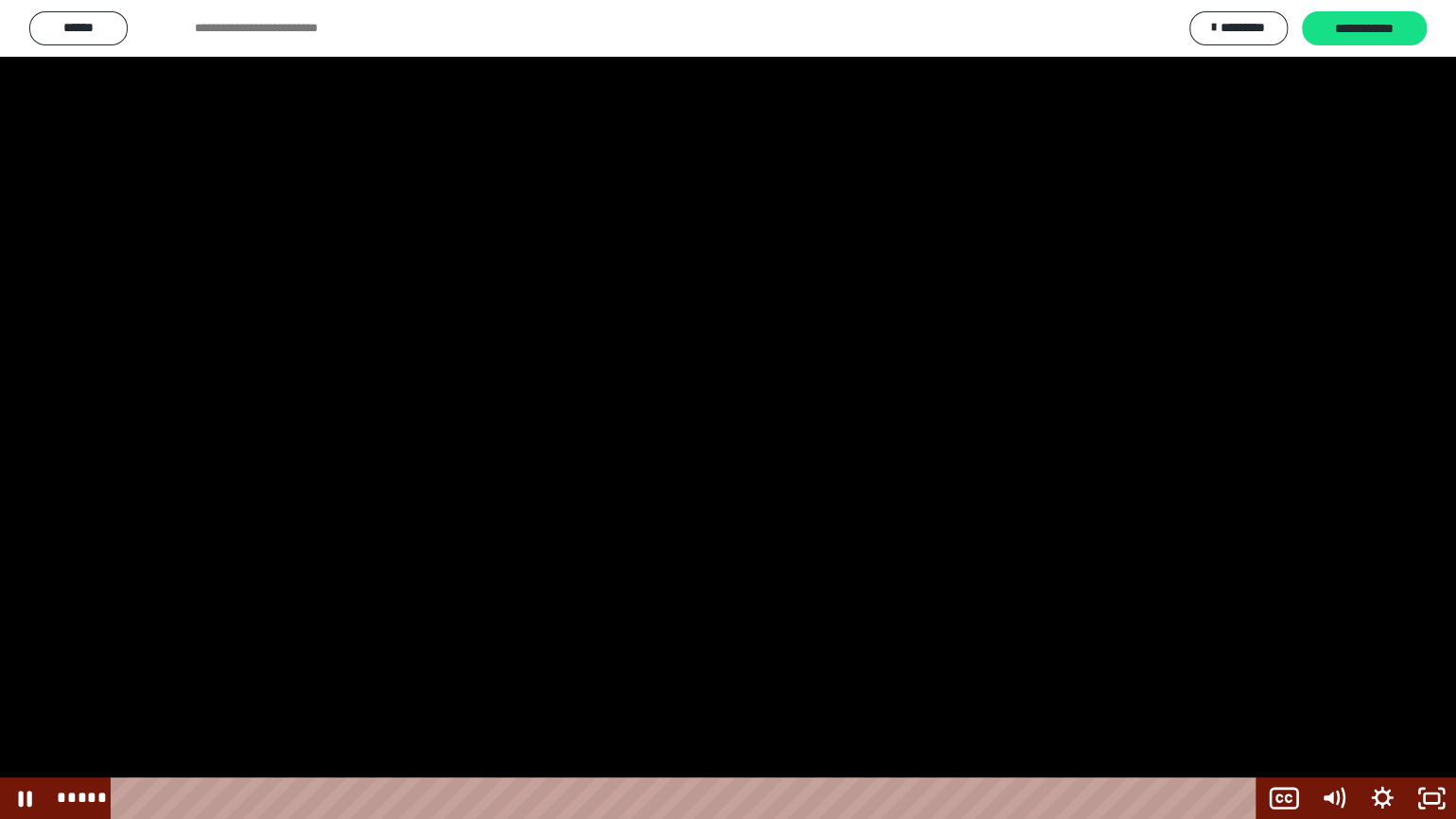 click at bounding box center [728, 410] 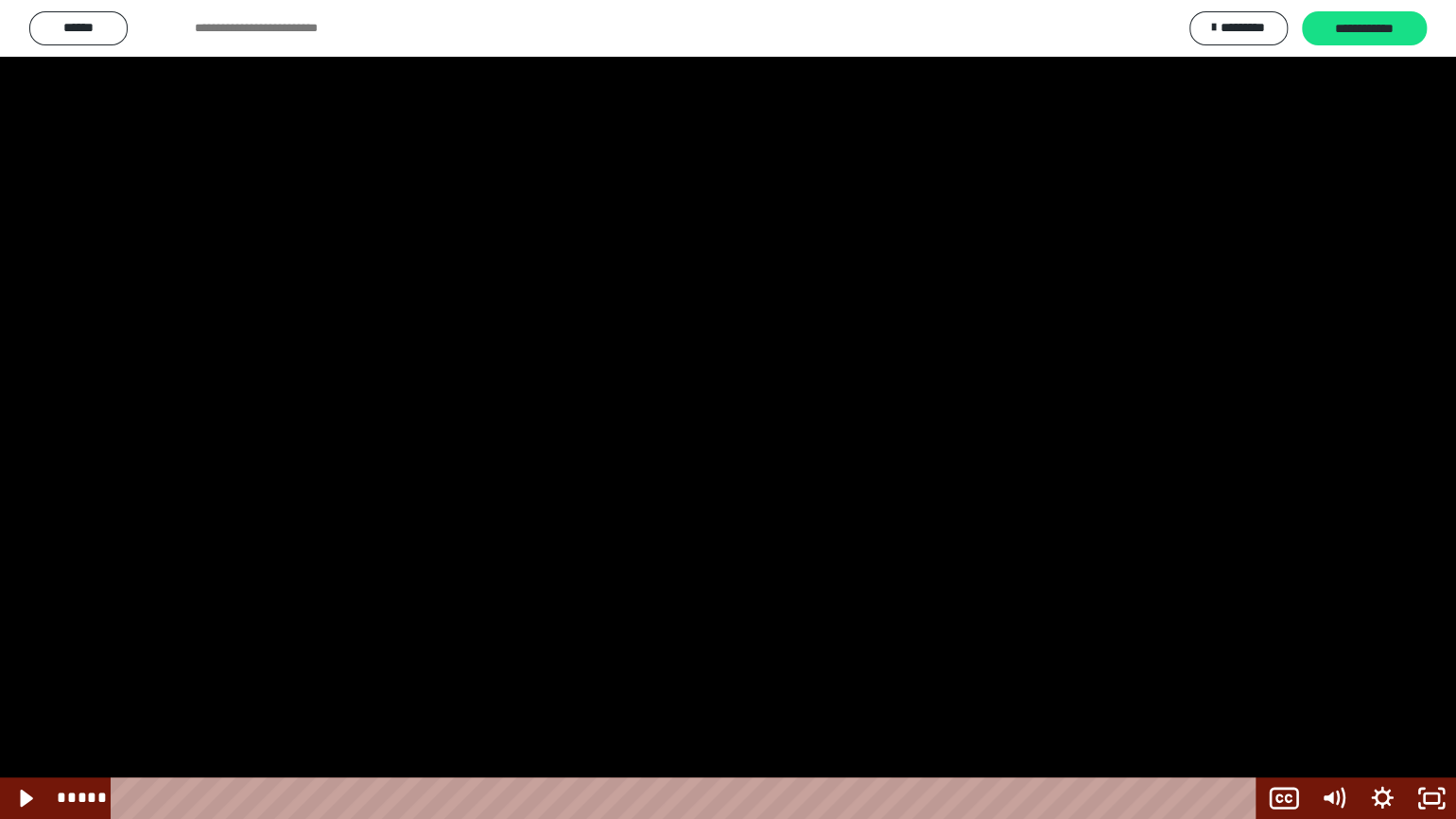 click at bounding box center (728, 410) 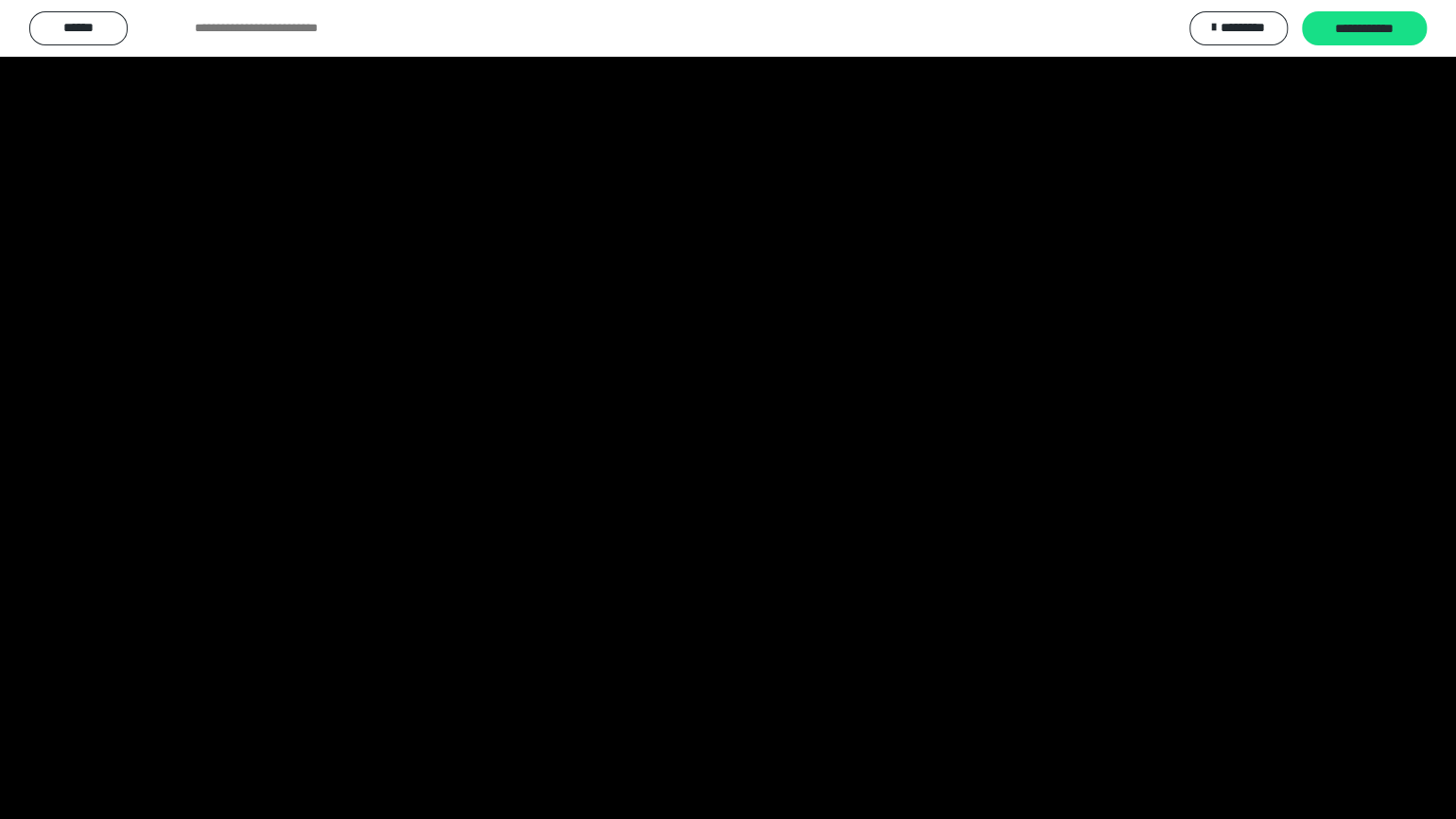 click at bounding box center [728, 410] 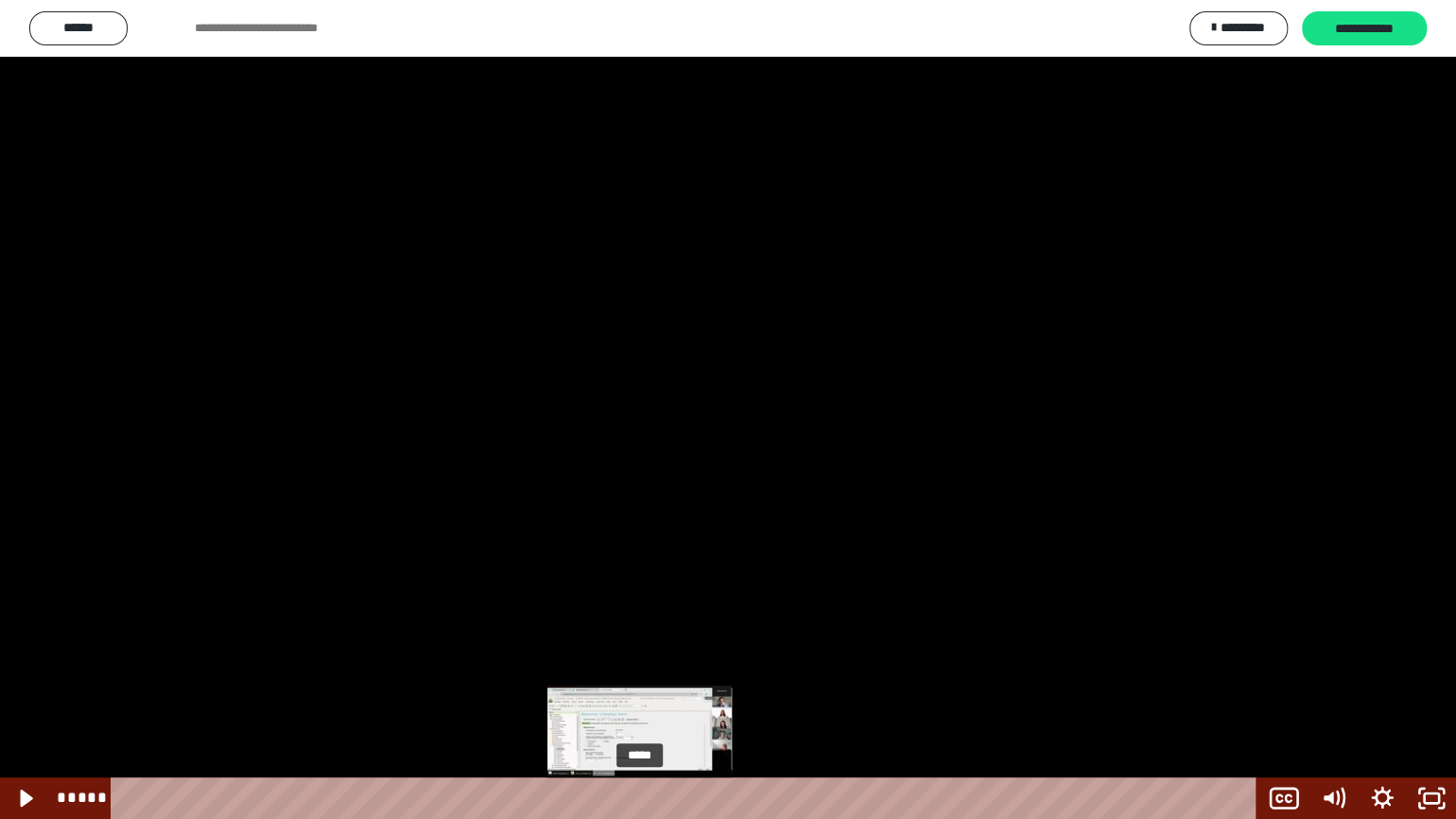 click on "*****" at bounding box center [687, 798] 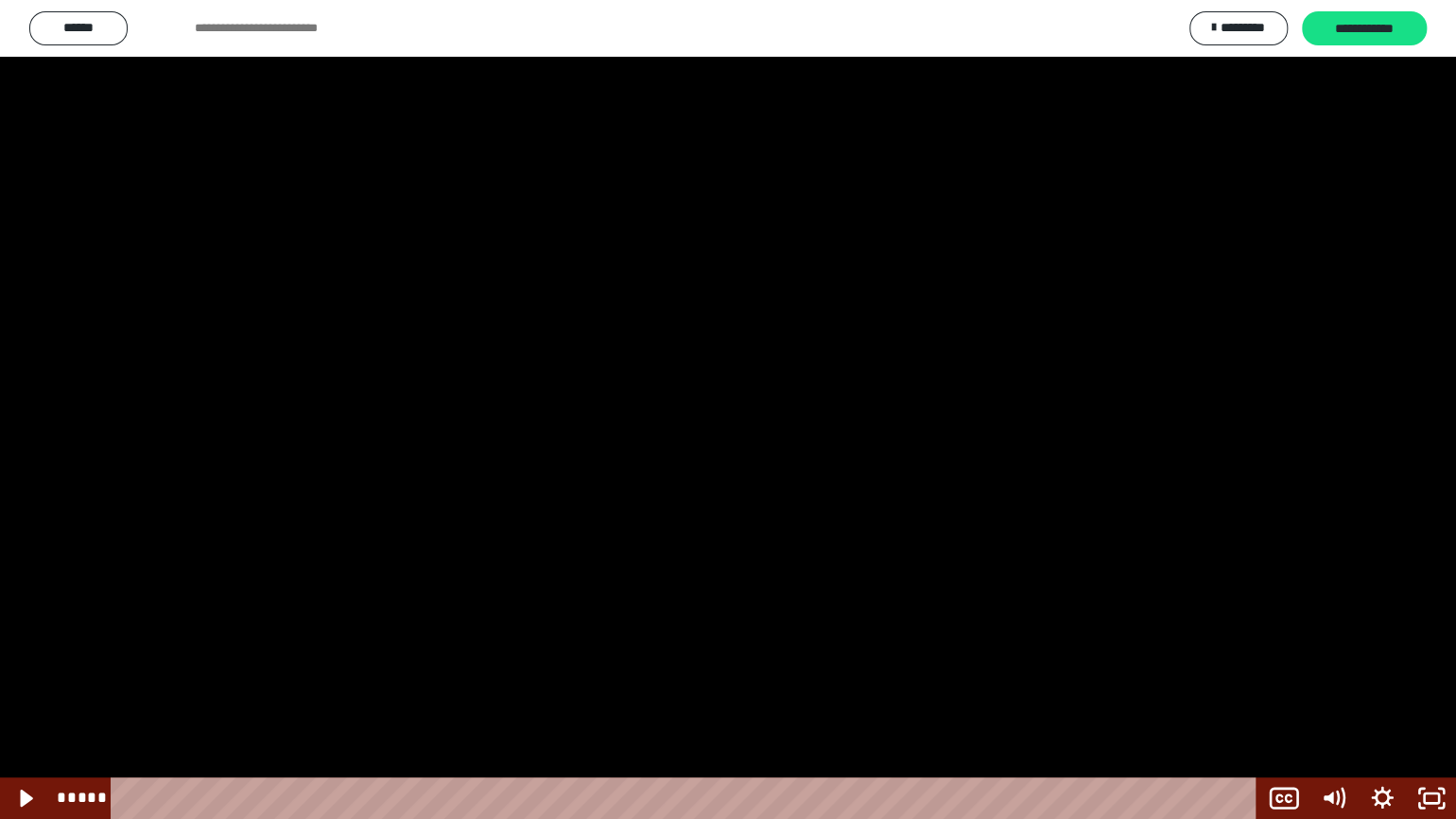 click at bounding box center [728, 410] 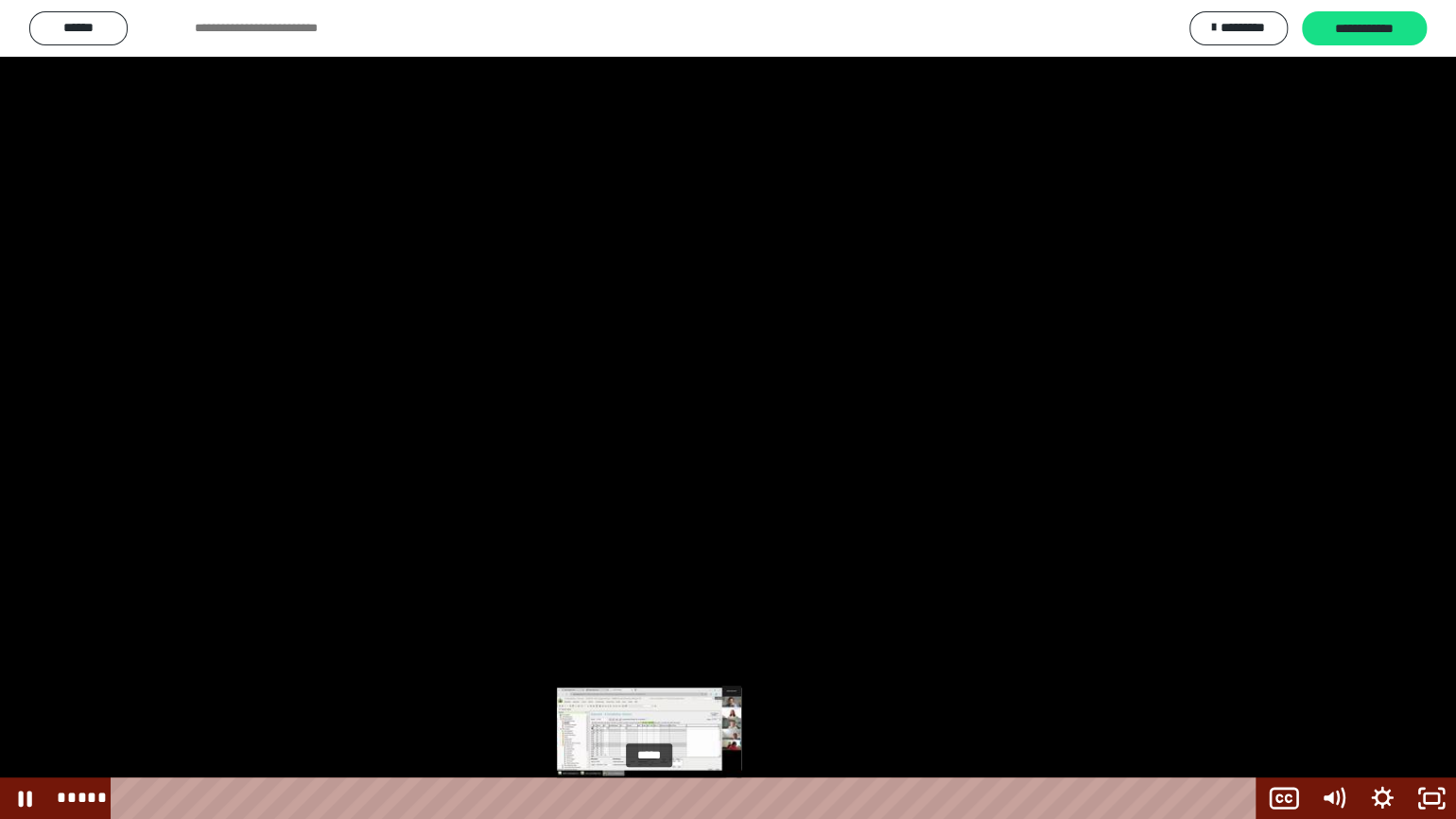 click on "*****" at bounding box center (687, 798) 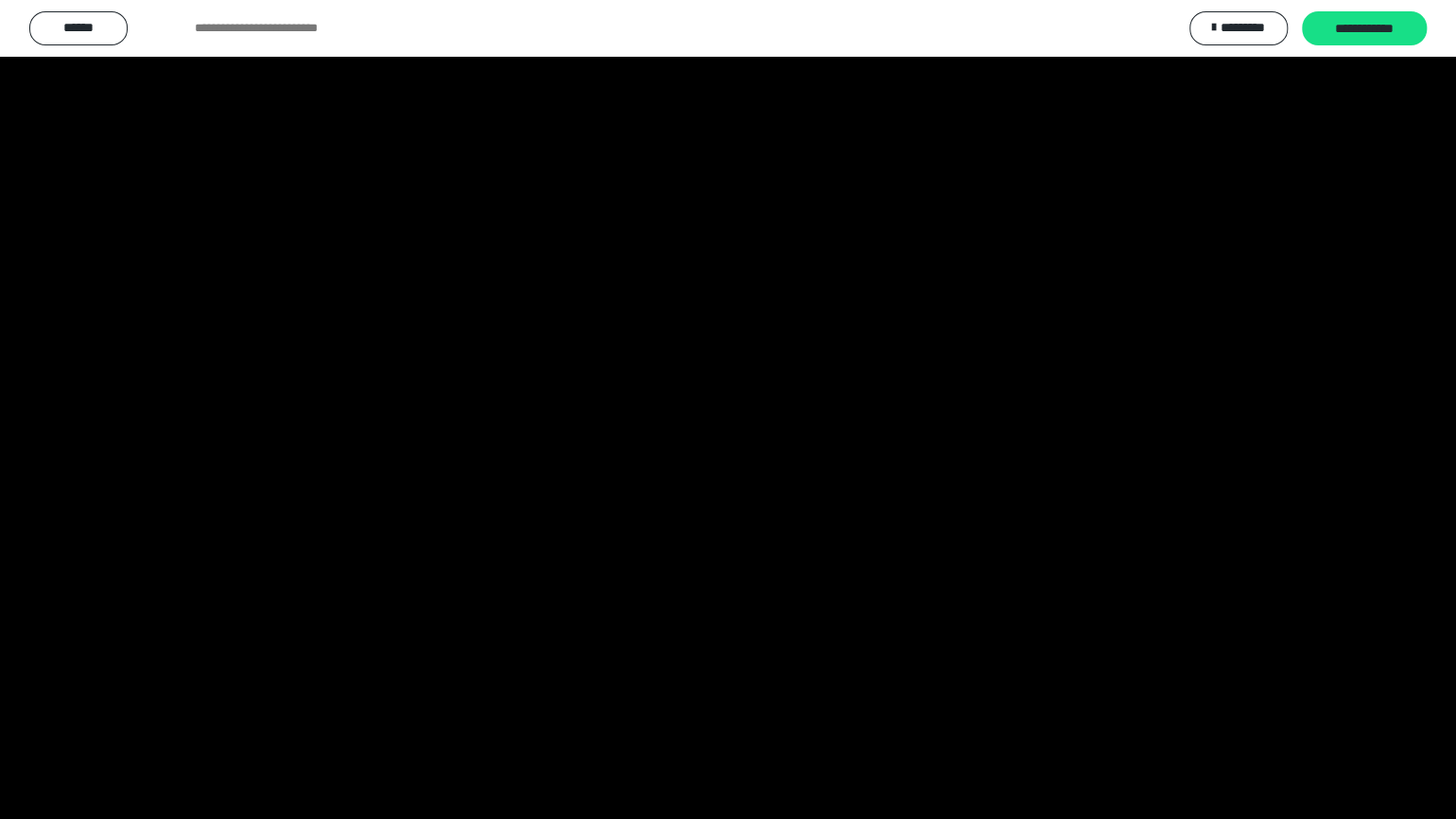 click at bounding box center [728, 410] 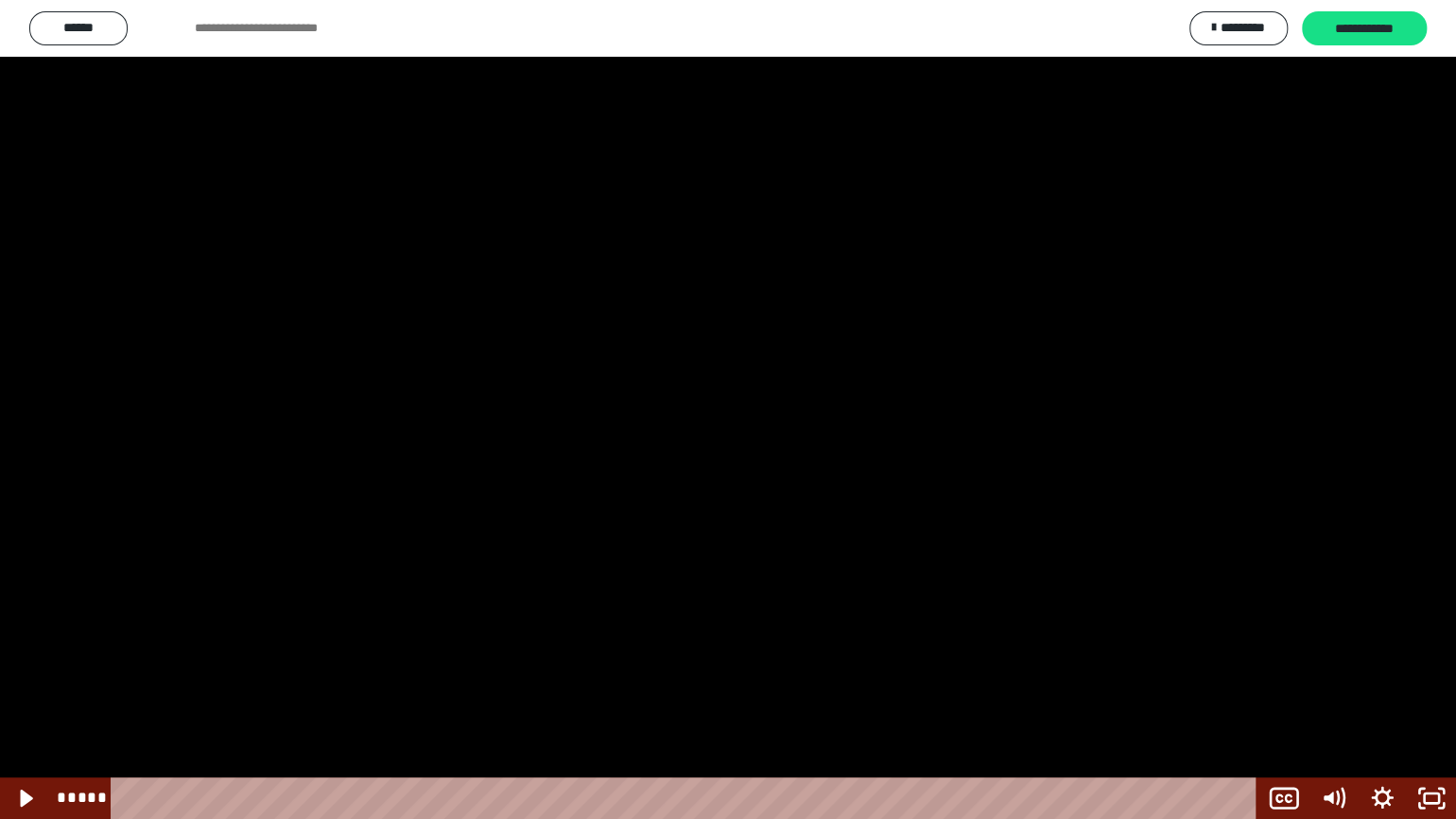 click at bounding box center (728, 410) 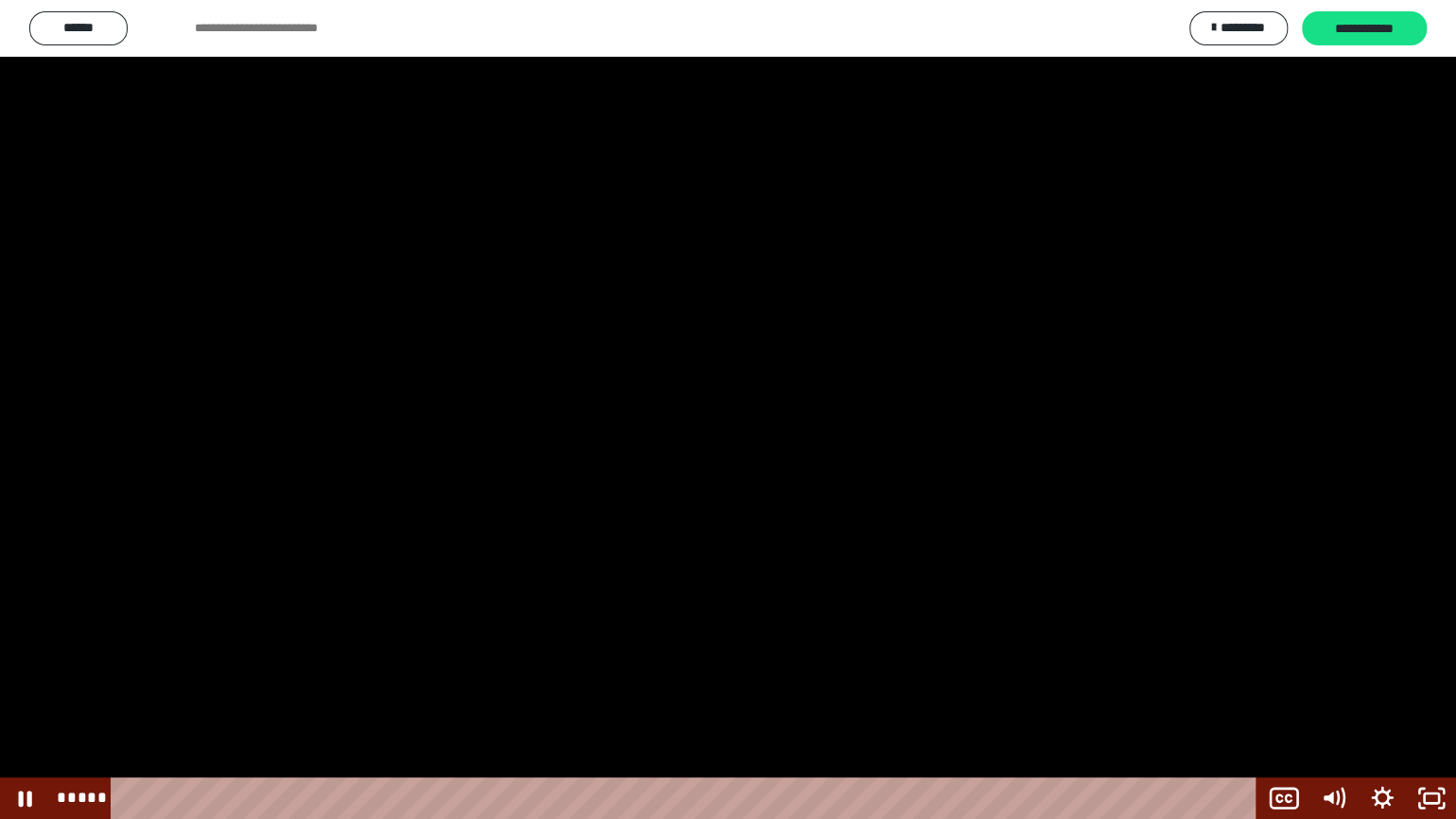 click at bounding box center [728, 410] 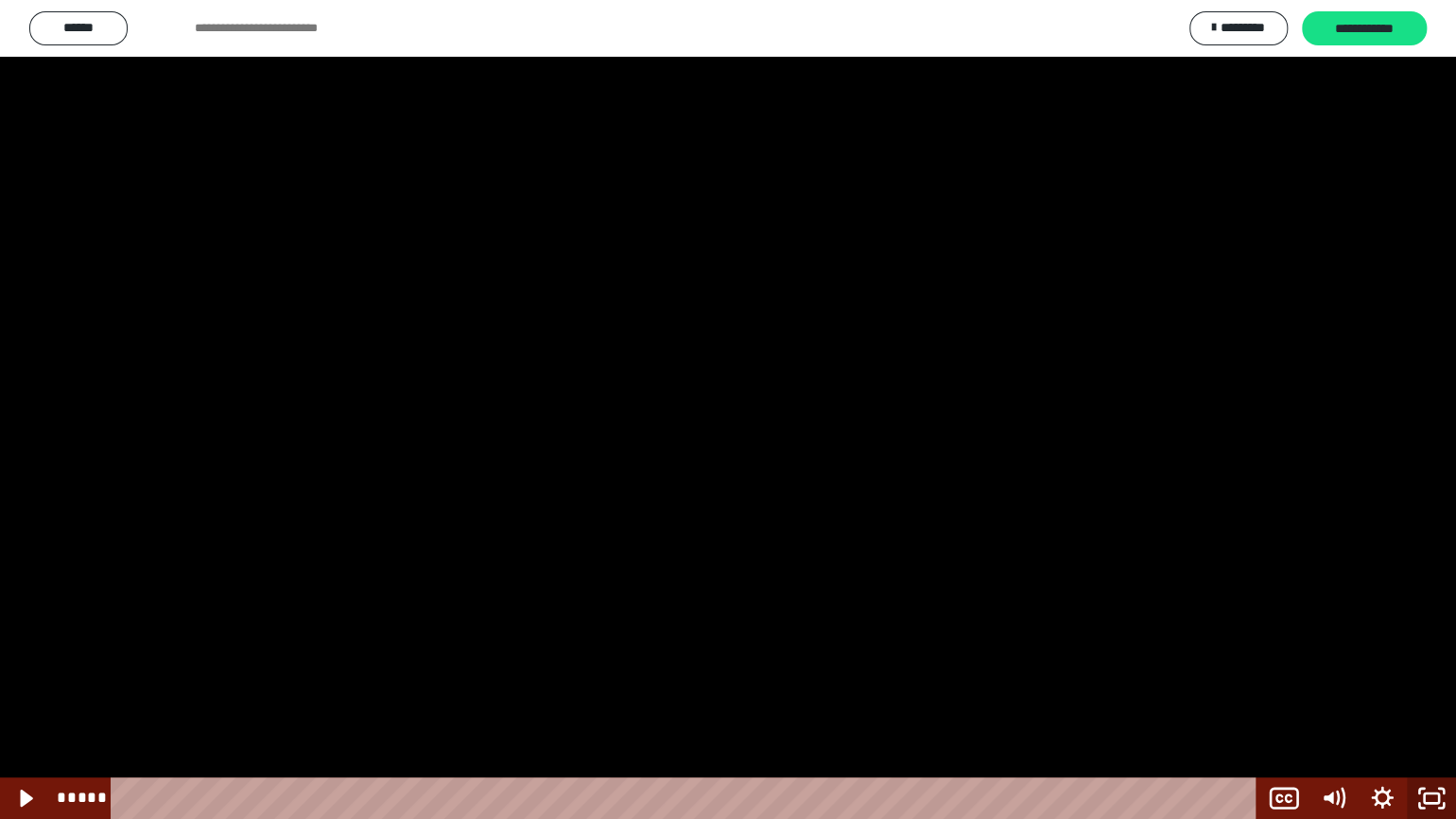 click 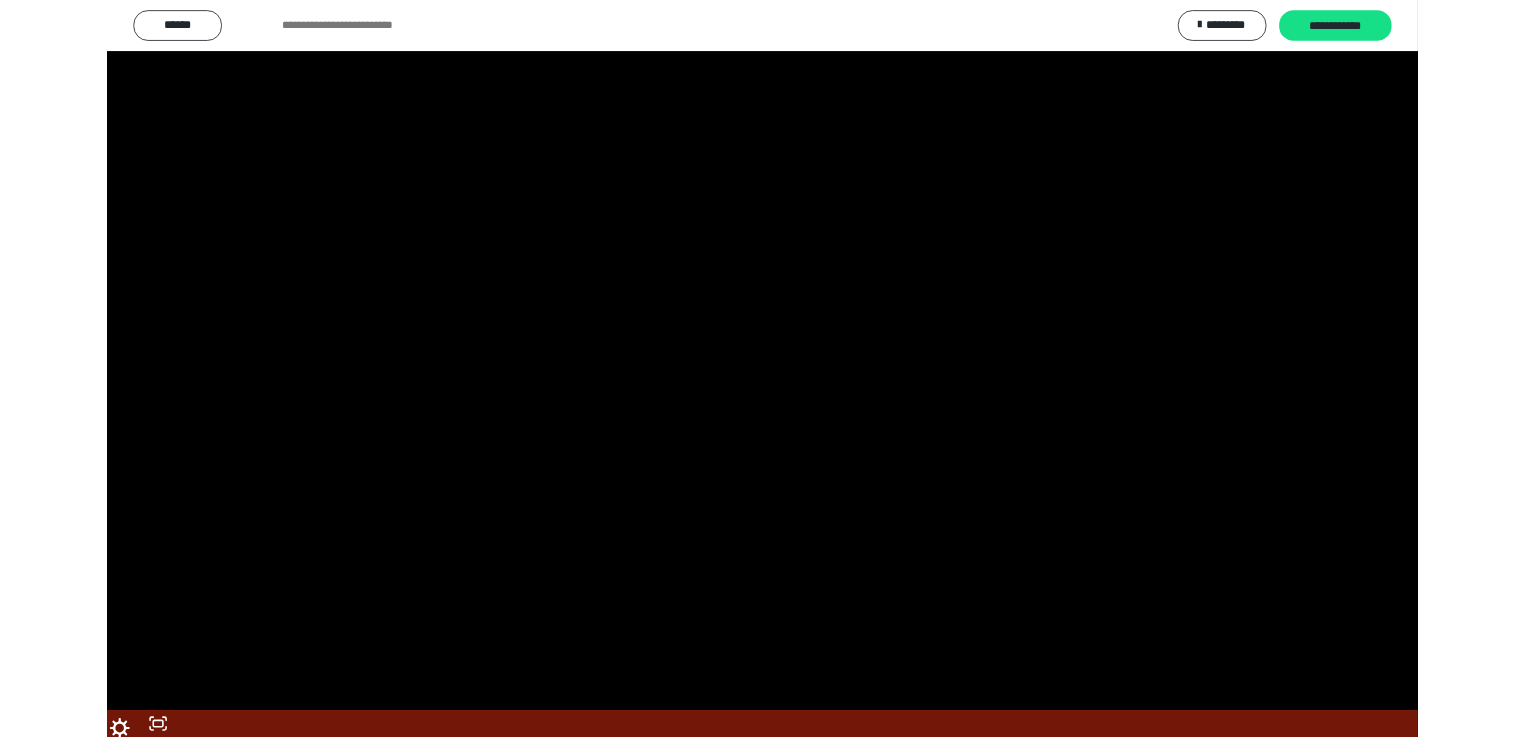 scroll, scrollTop: 2455, scrollLeft: 0, axis: vertical 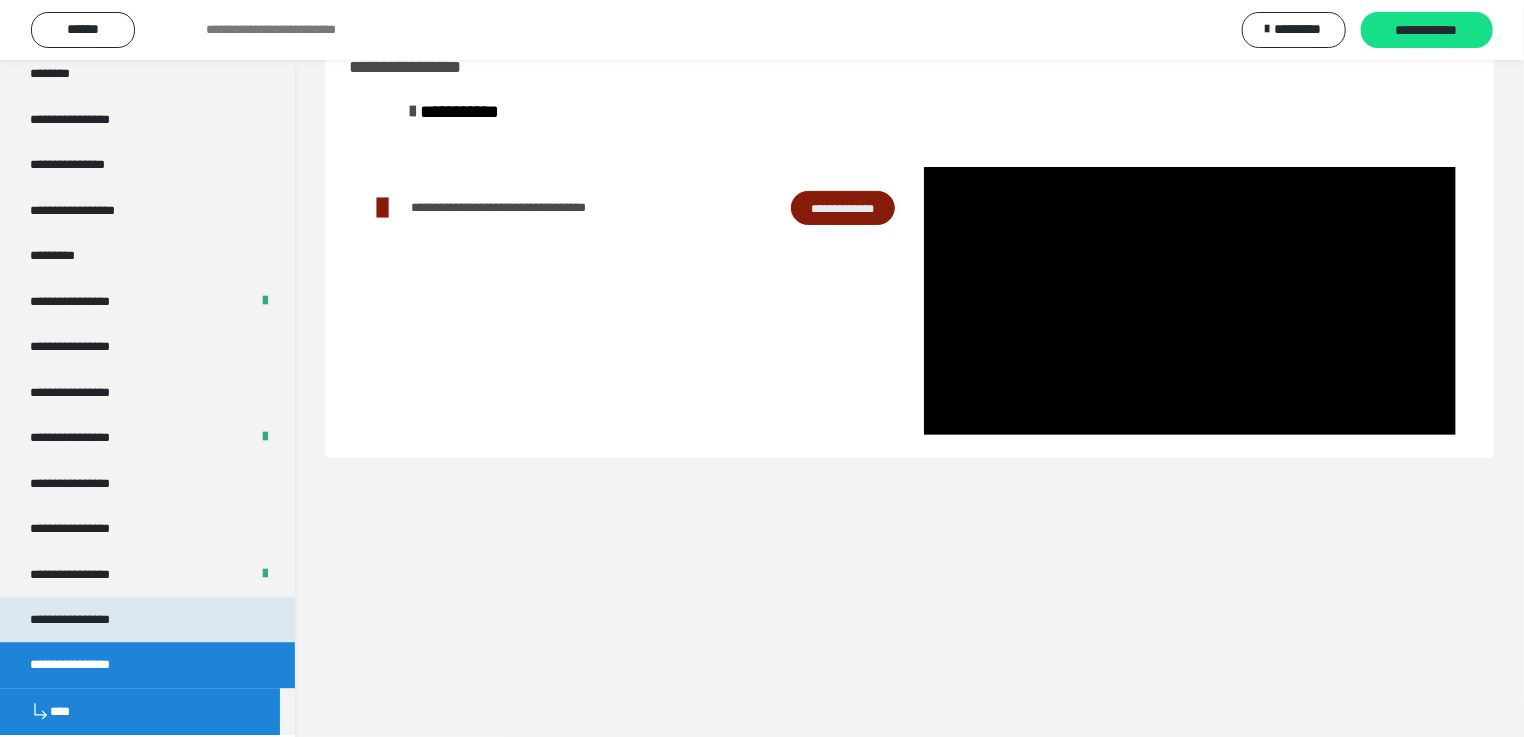 click on "**********" at bounding box center [87, 619] 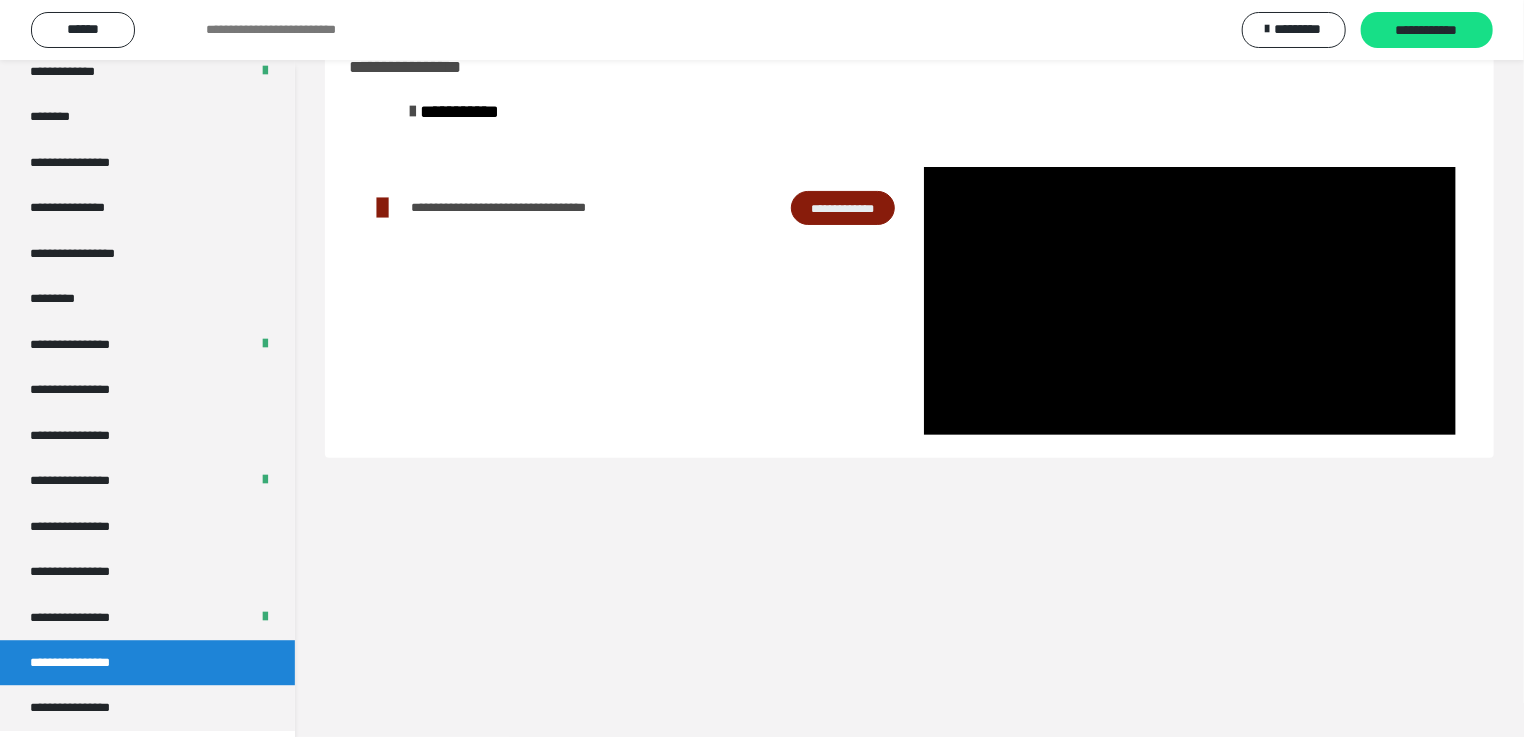 scroll, scrollTop: 2408, scrollLeft: 0, axis: vertical 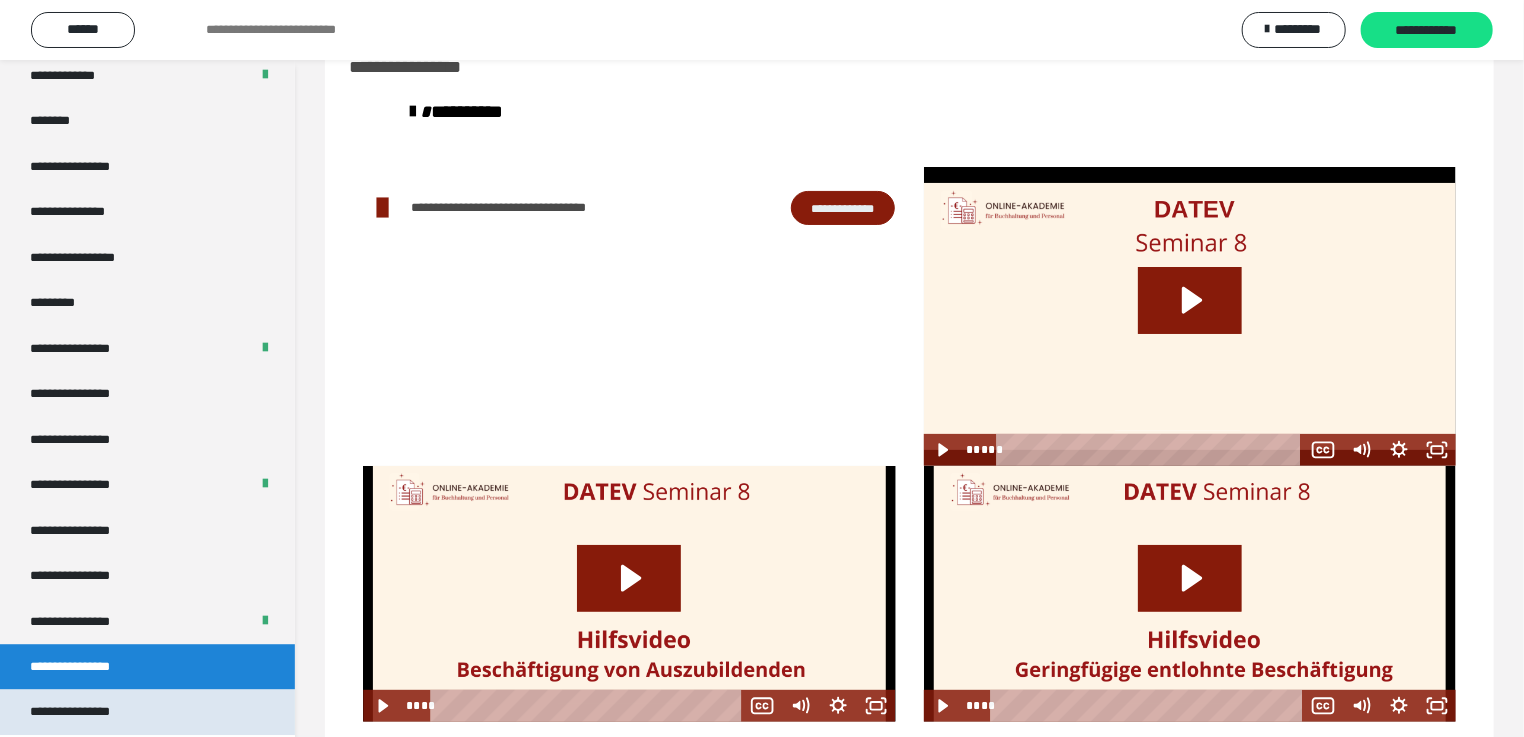 click on "**********" at bounding box center [87, 711] 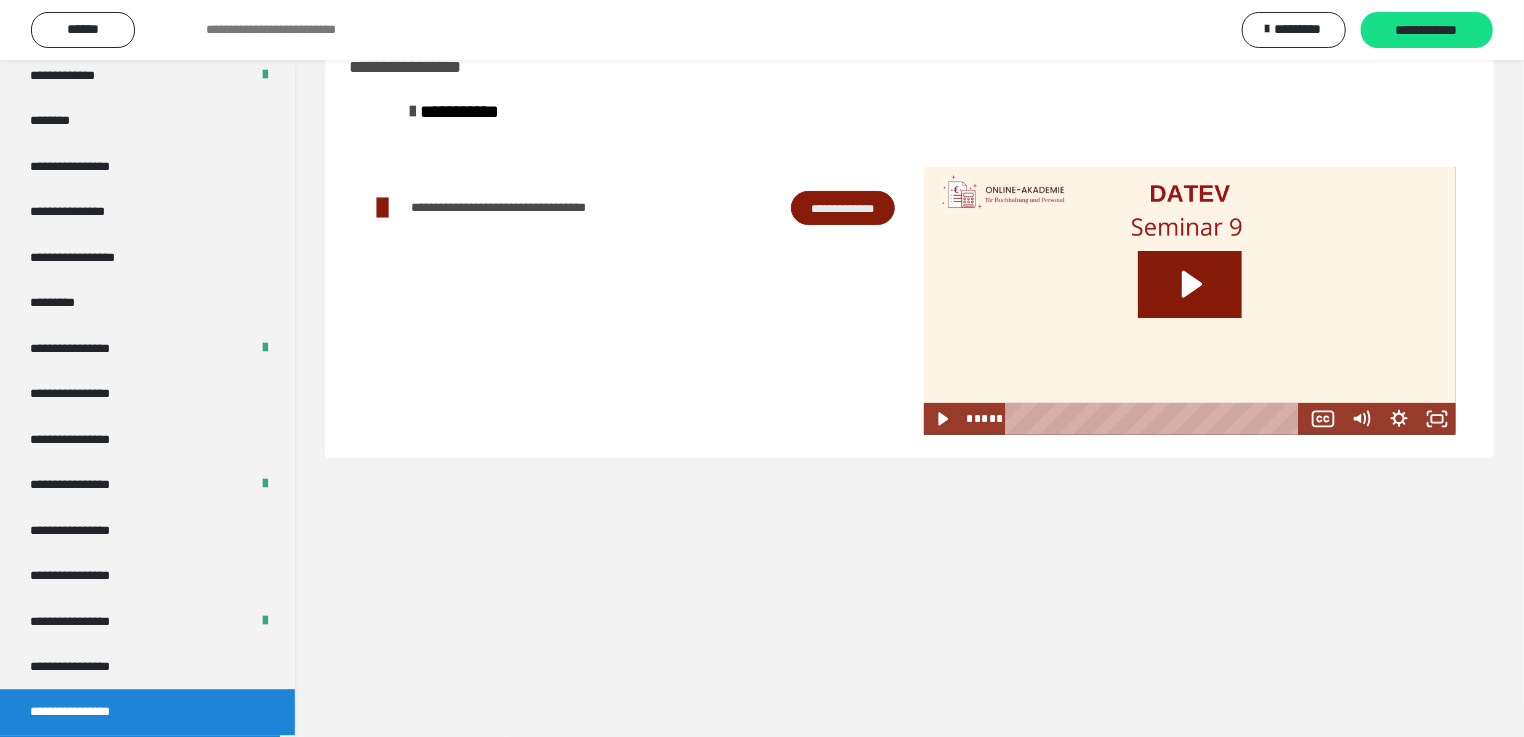 scroll, scrollTop: 2455, scrollLeft: 0, axis: vertical 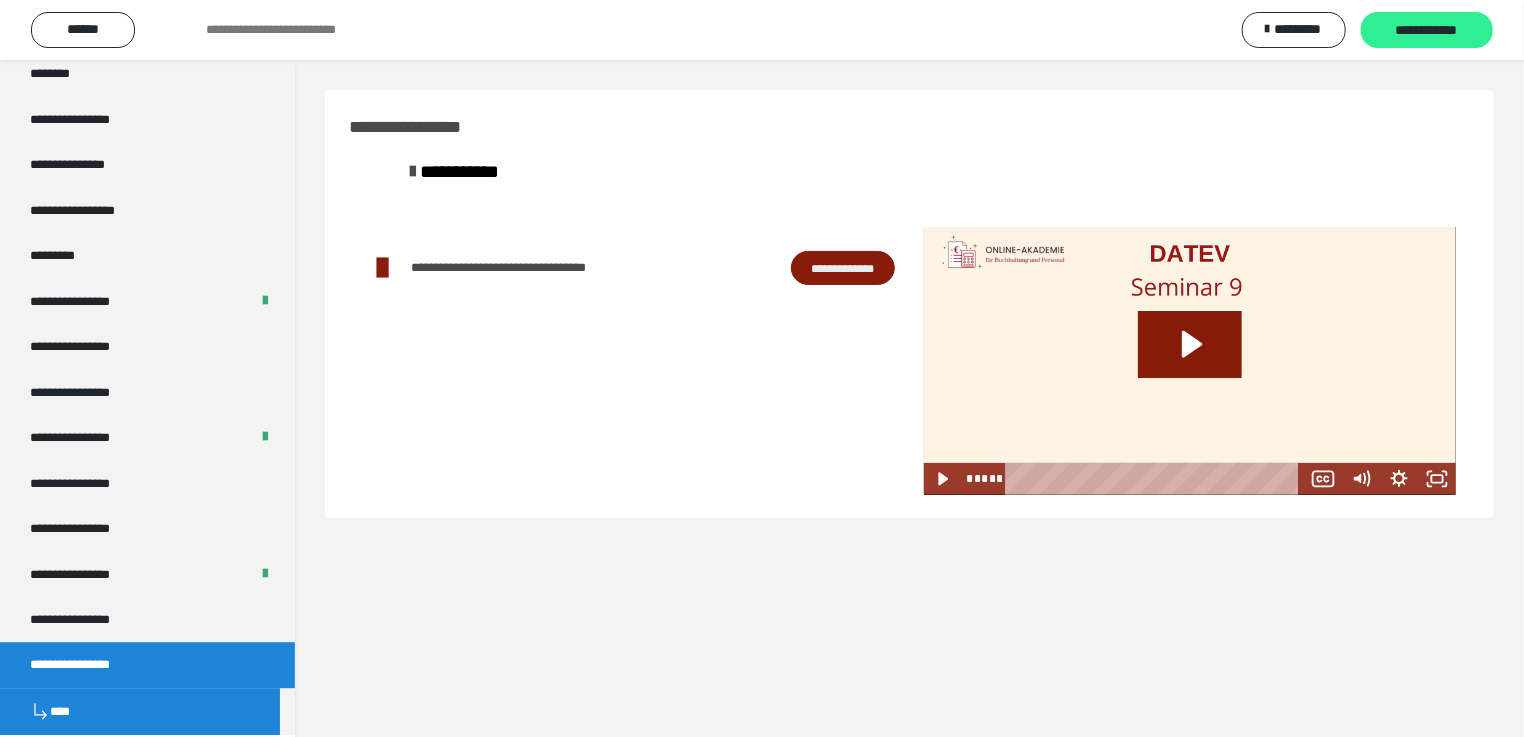 click on "**********" at bounding box center (1427, 31) 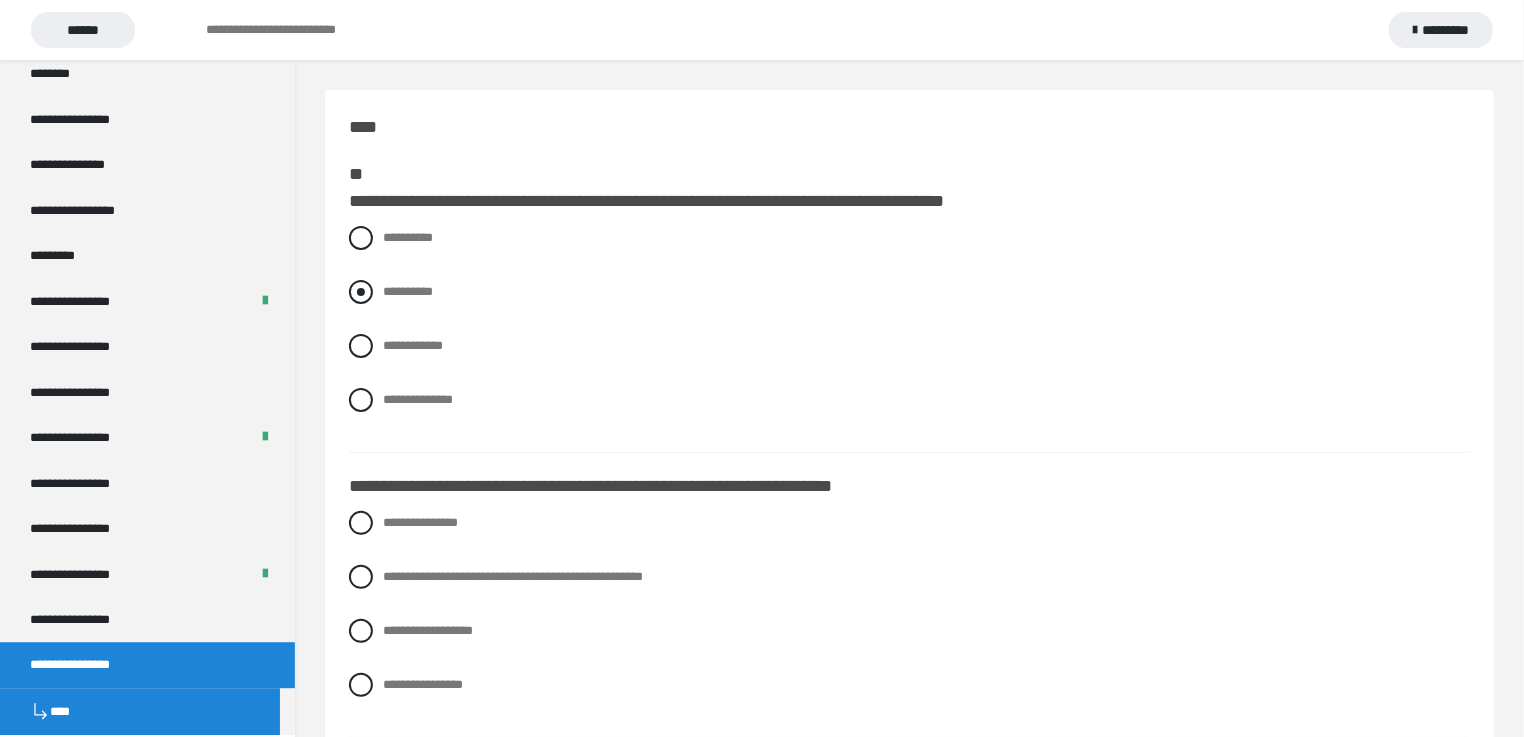 click at bounding box center [361, 292] 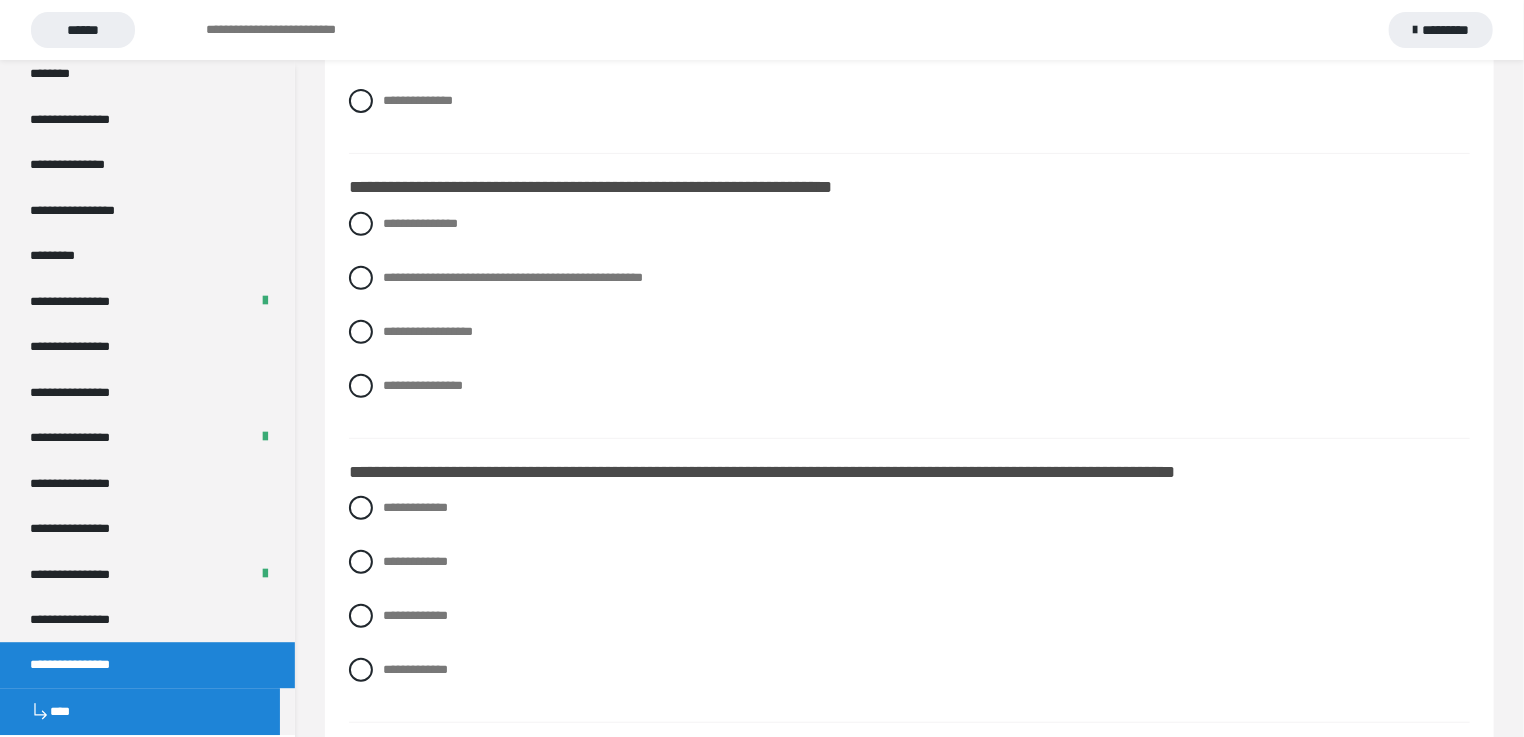scroll, scrollTop: 0, scrollLeft: 0, axis: both 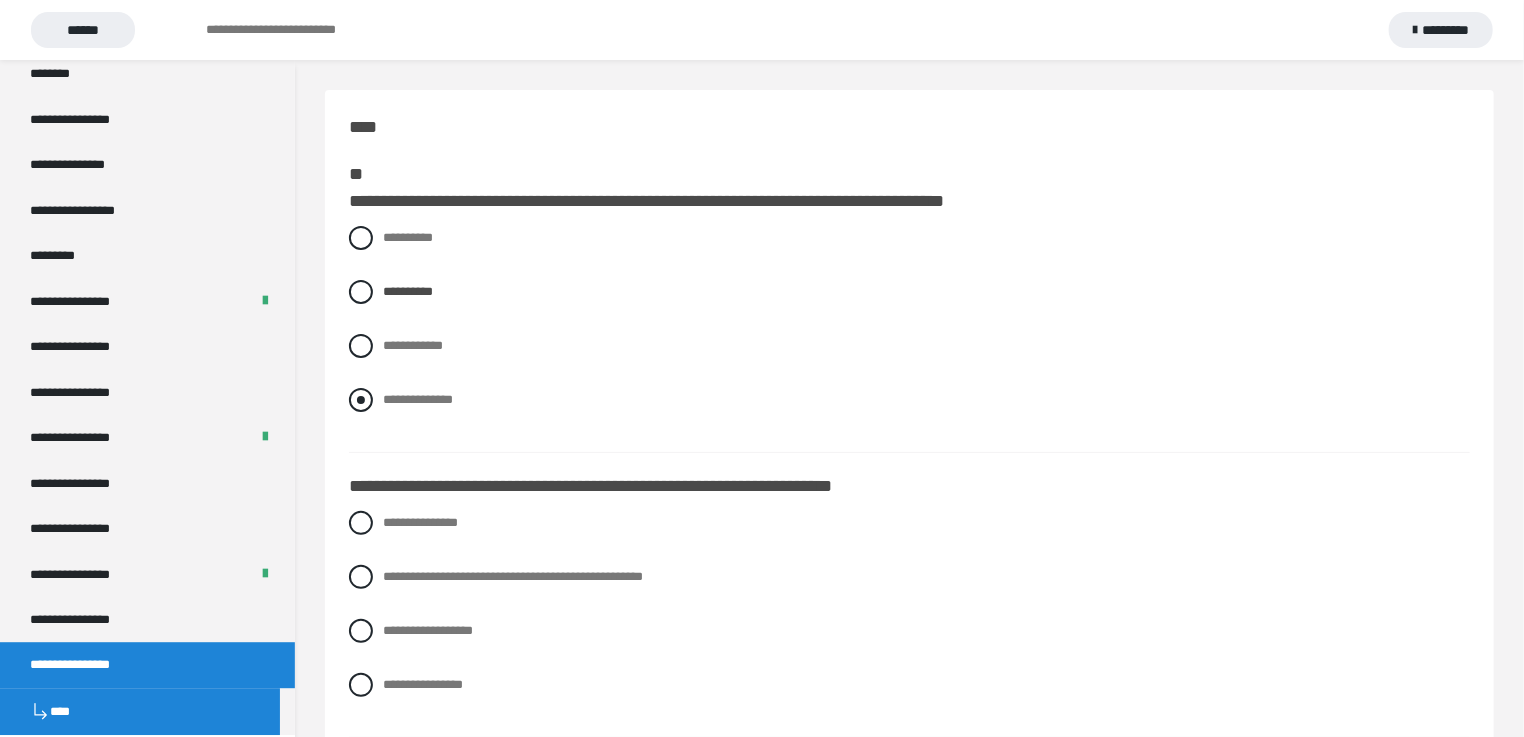 click at bounding box center [361, 400] 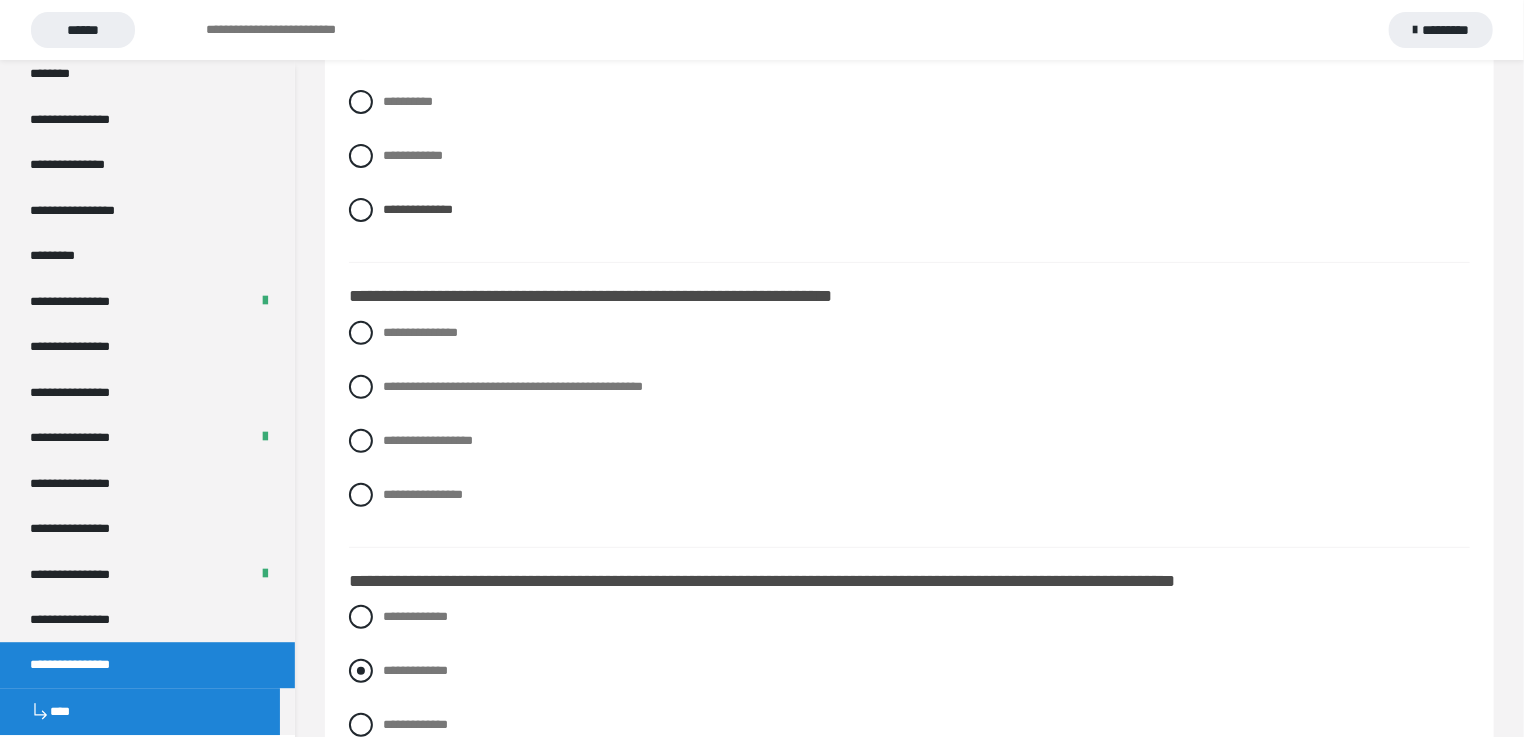 scroll, scrollTop: 200, scrollLeft: 0, axis: vertical 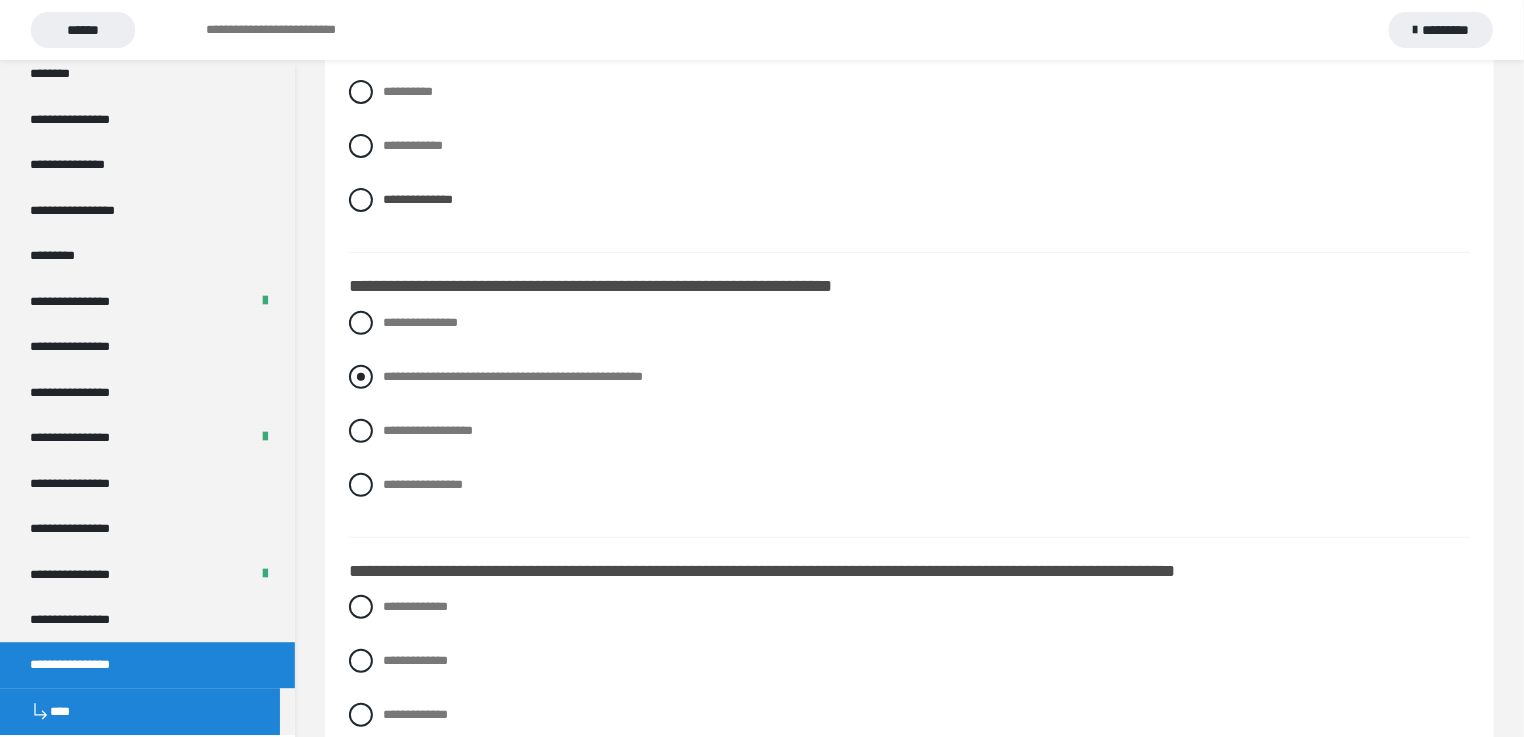 click at bounding box center (361, 377) 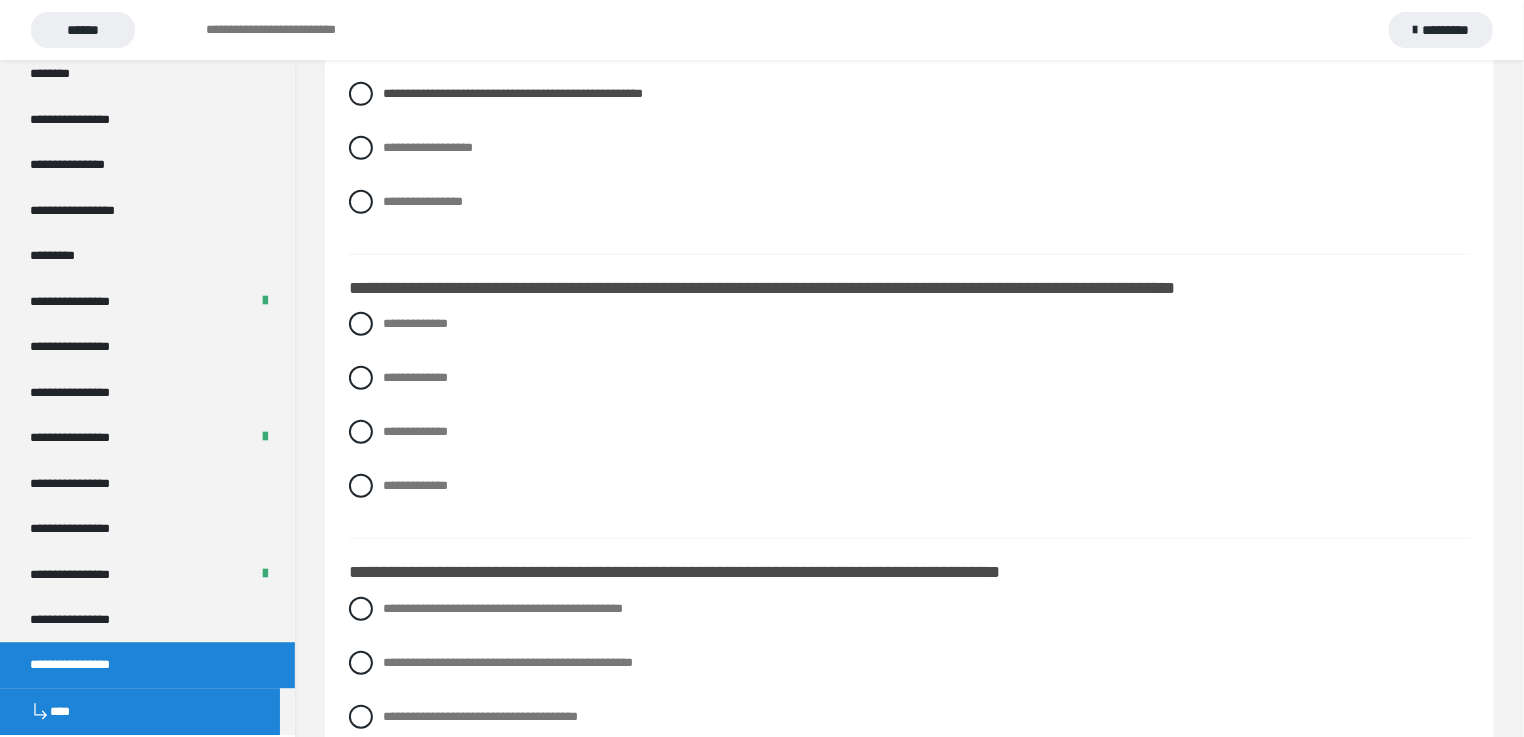 scroll, scrollTop: 500, scrollLeft: 0, axis: vertical 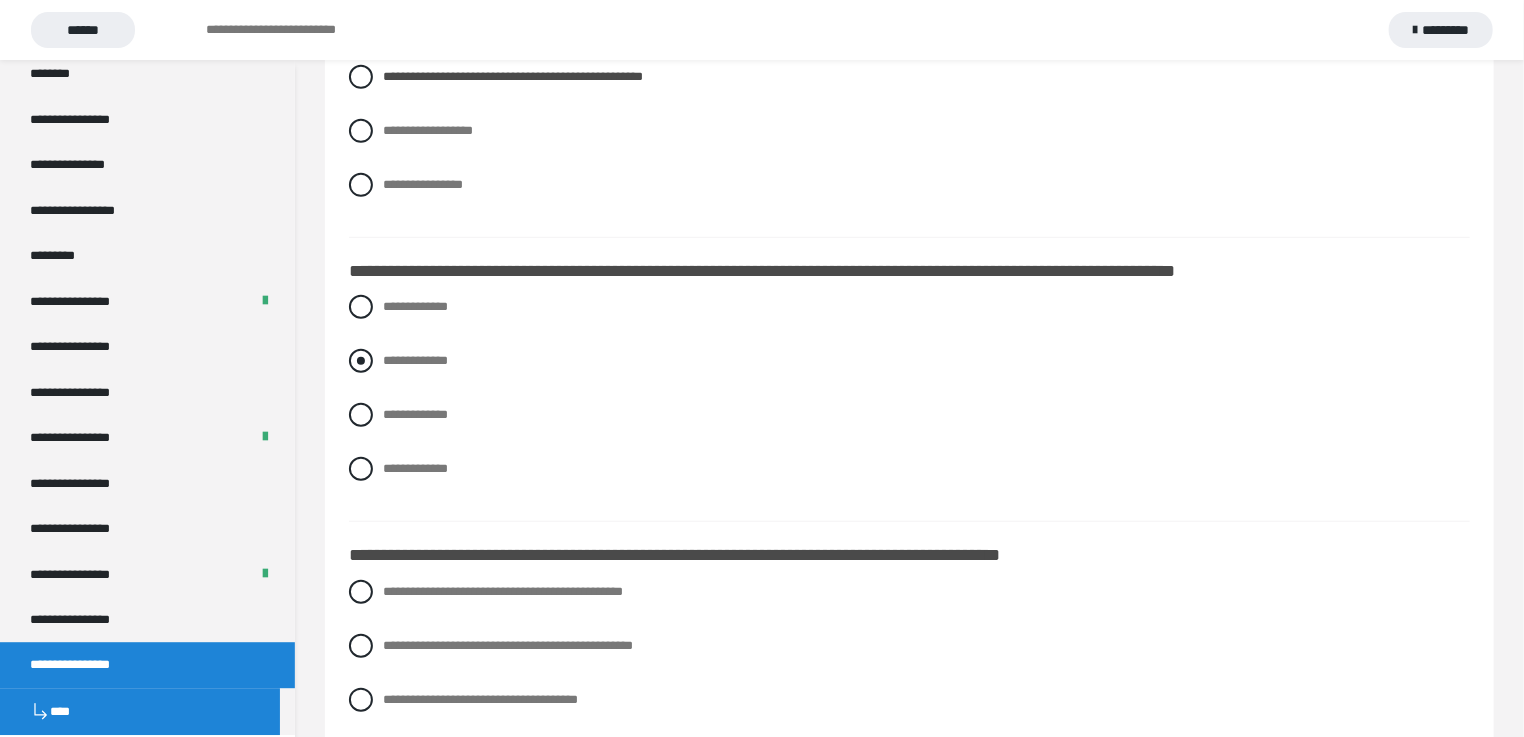 click at bounding box center [361, 361] 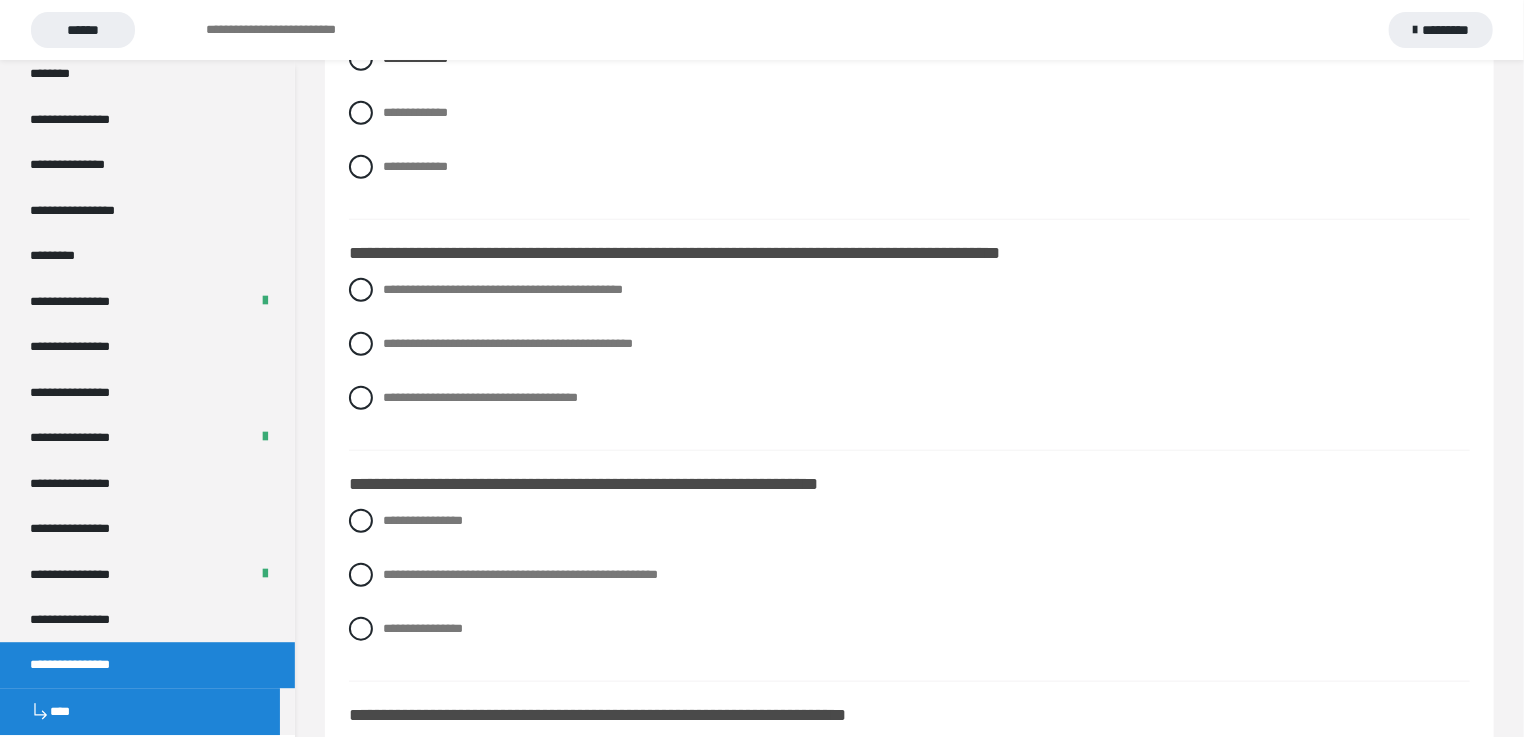 scroll, scrollTop: 803, scrollLeft: 0, axis: vertical 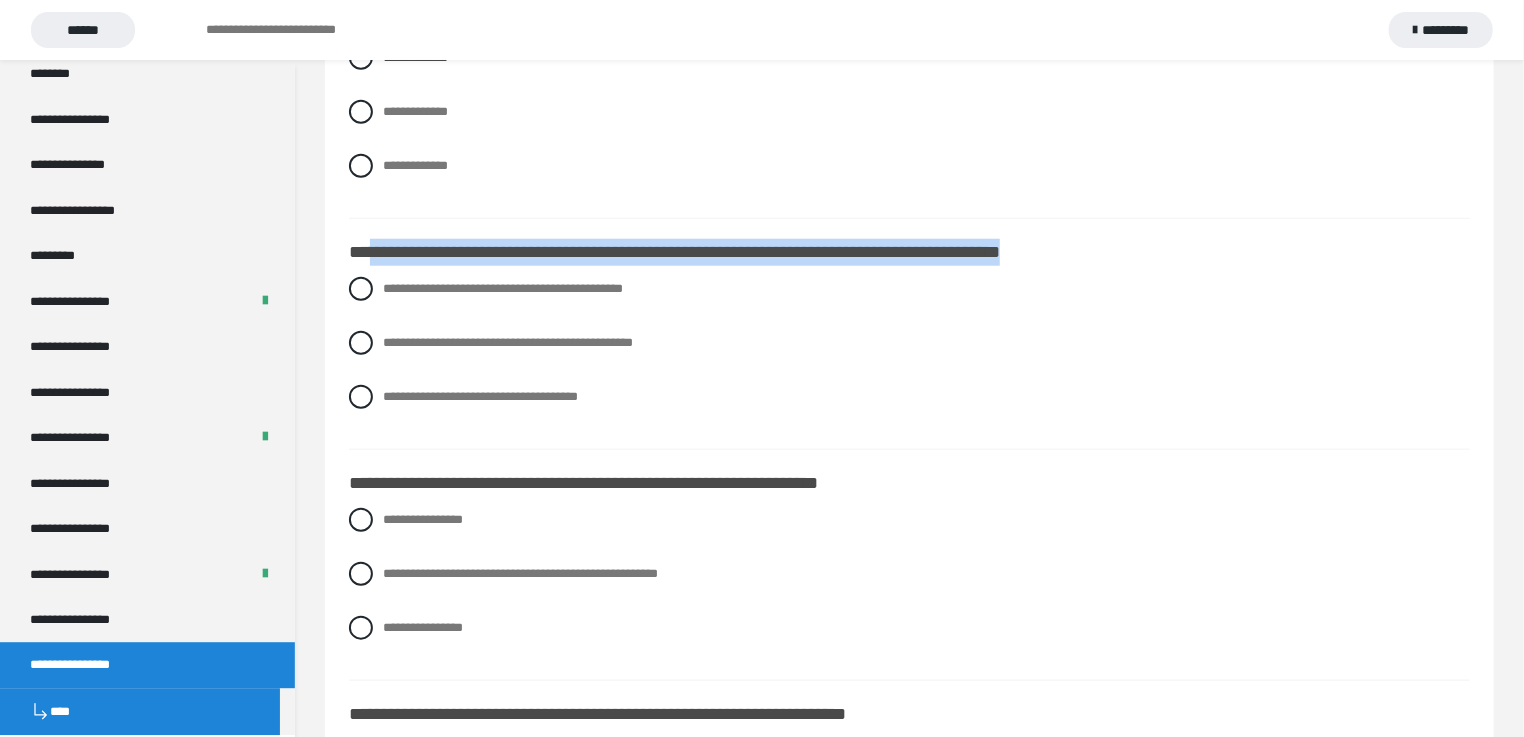 drag, startPoint x: 369, startPoint y: 263, endPoint x: 1142, endPoint y: 280, distance: 773.1869 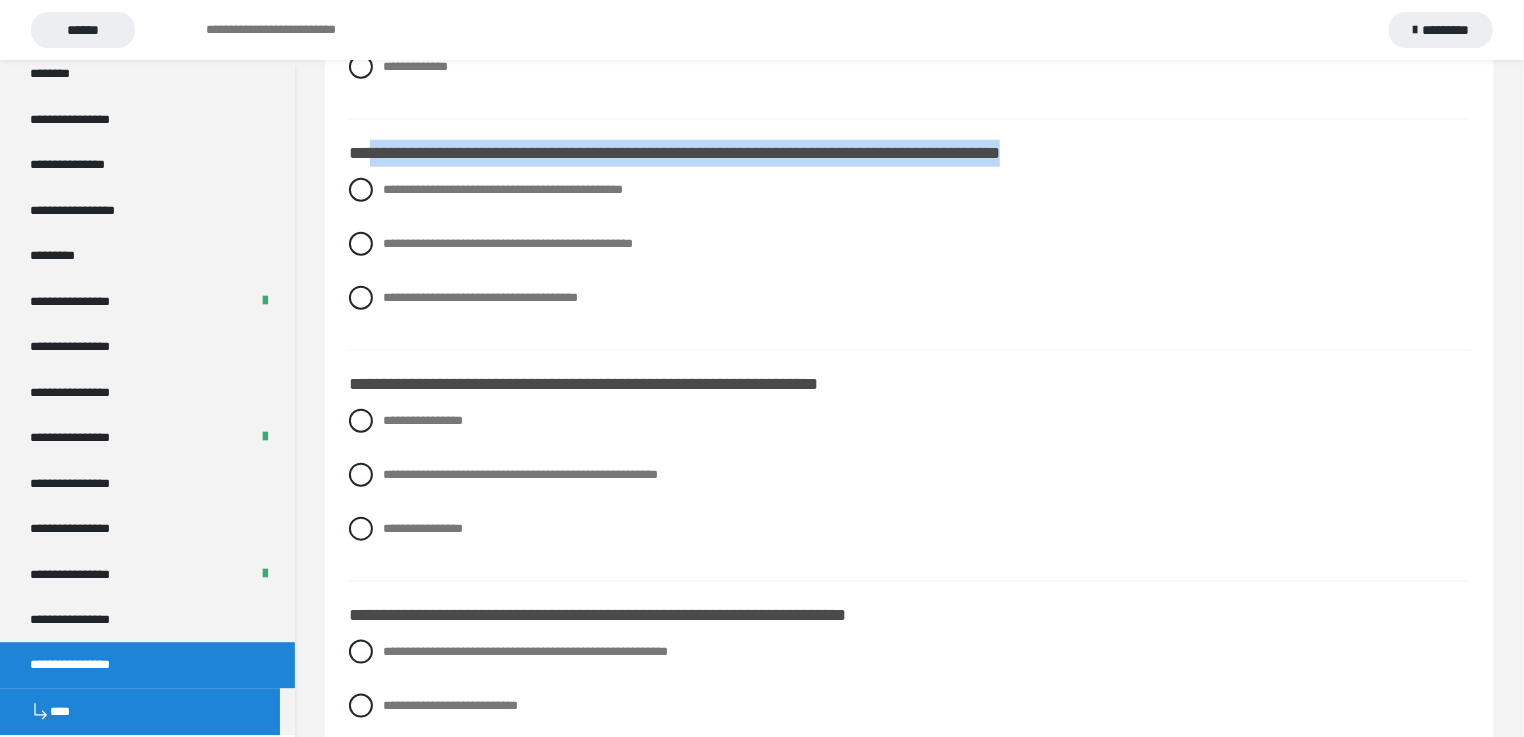 scroll, scrollTop: 1002, scrollLeft: 0, axis: vertical 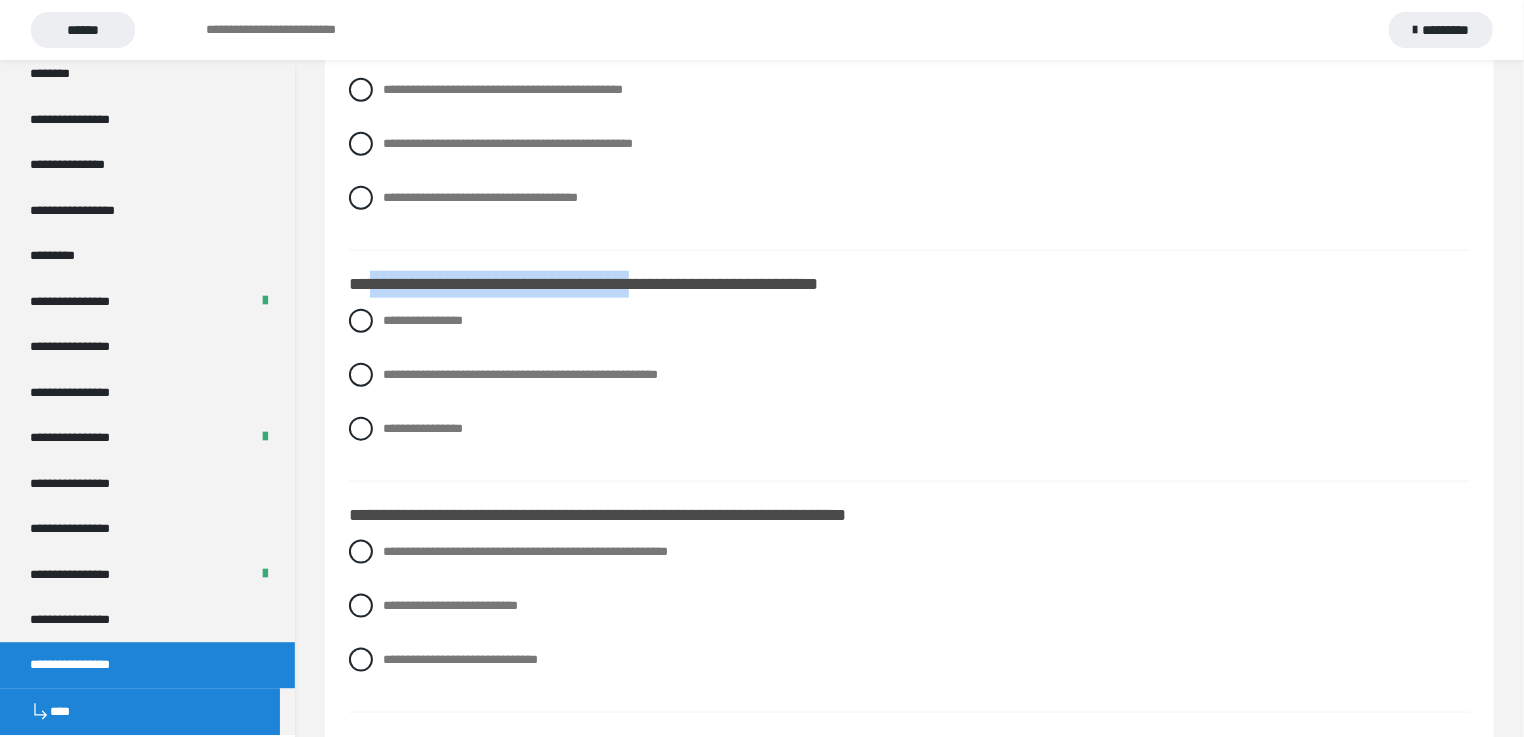 drag, startPoint x: 367, startPoint y: 298, endPoint x: 672, endPoint y: 295, distance: 305.01474 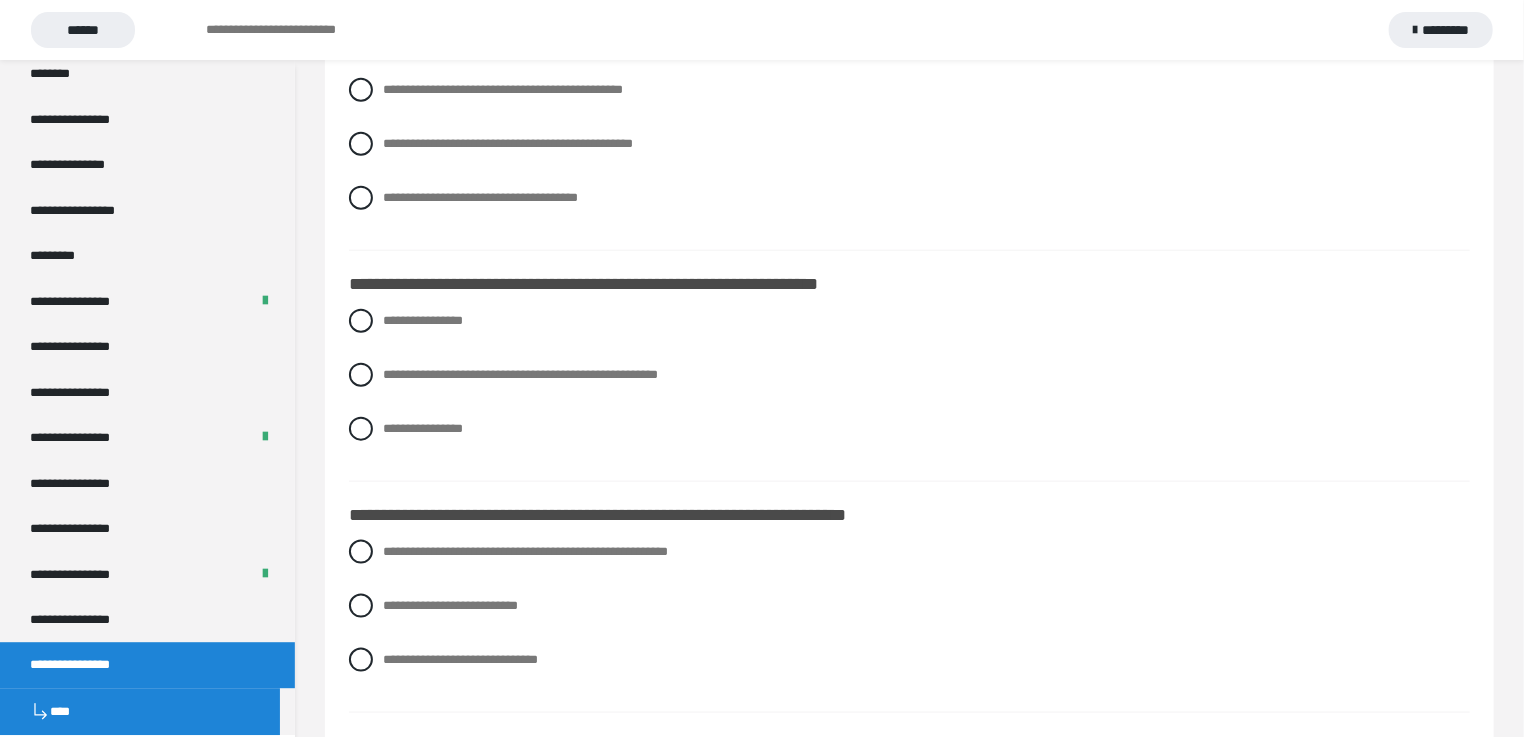 click on "**********" at bounding box center (909, 390) 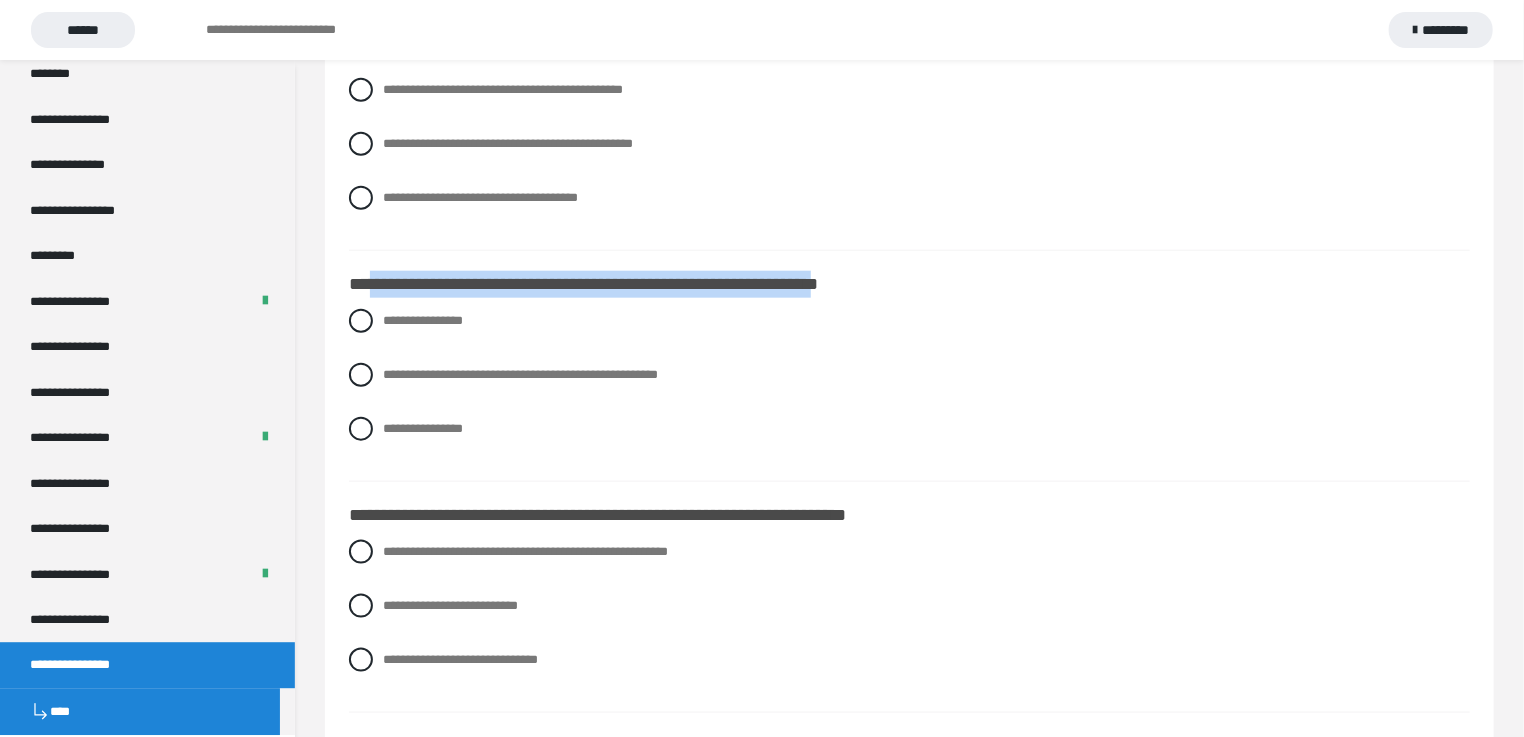 drag, startPoint x: 368, startPoint y: 300, endPoint x: 882, endPoint y: 299, distance: 514.001 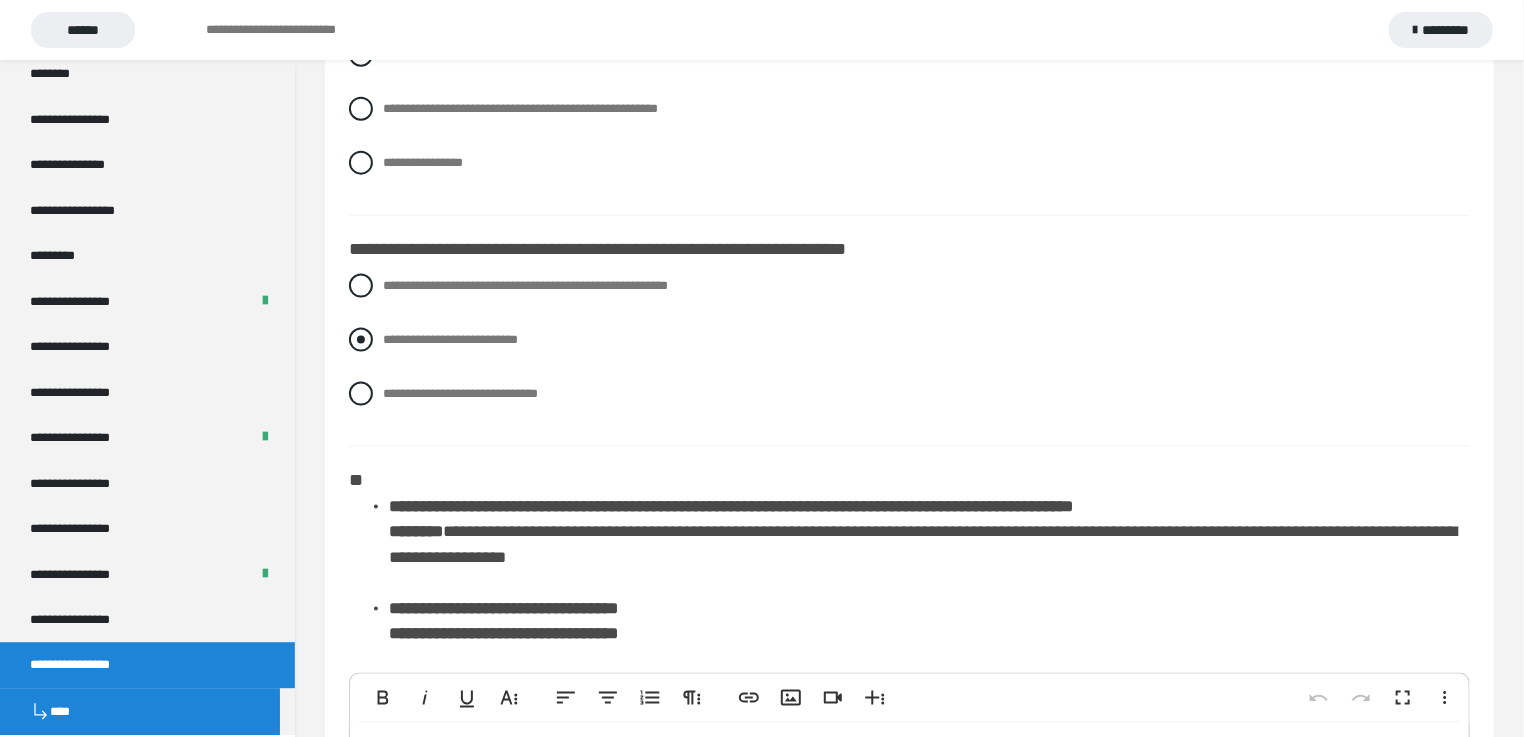 scroll, scrollTop: 1302, scrollLeft: 0, axis: vertical 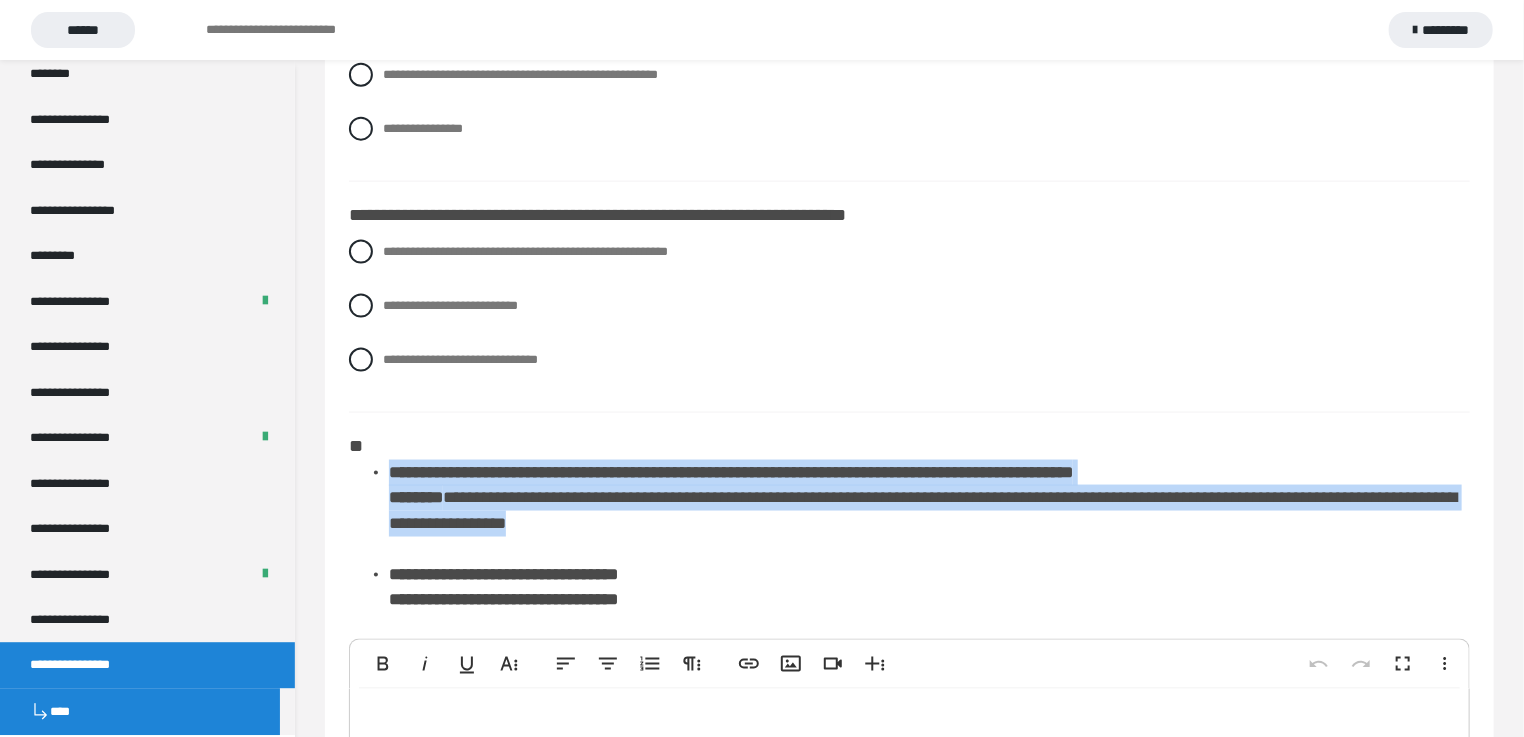drag, startPoint x: 388, startPoint y: 488, endPoint x: 726, endPoint y: 543, distance: 342.44562 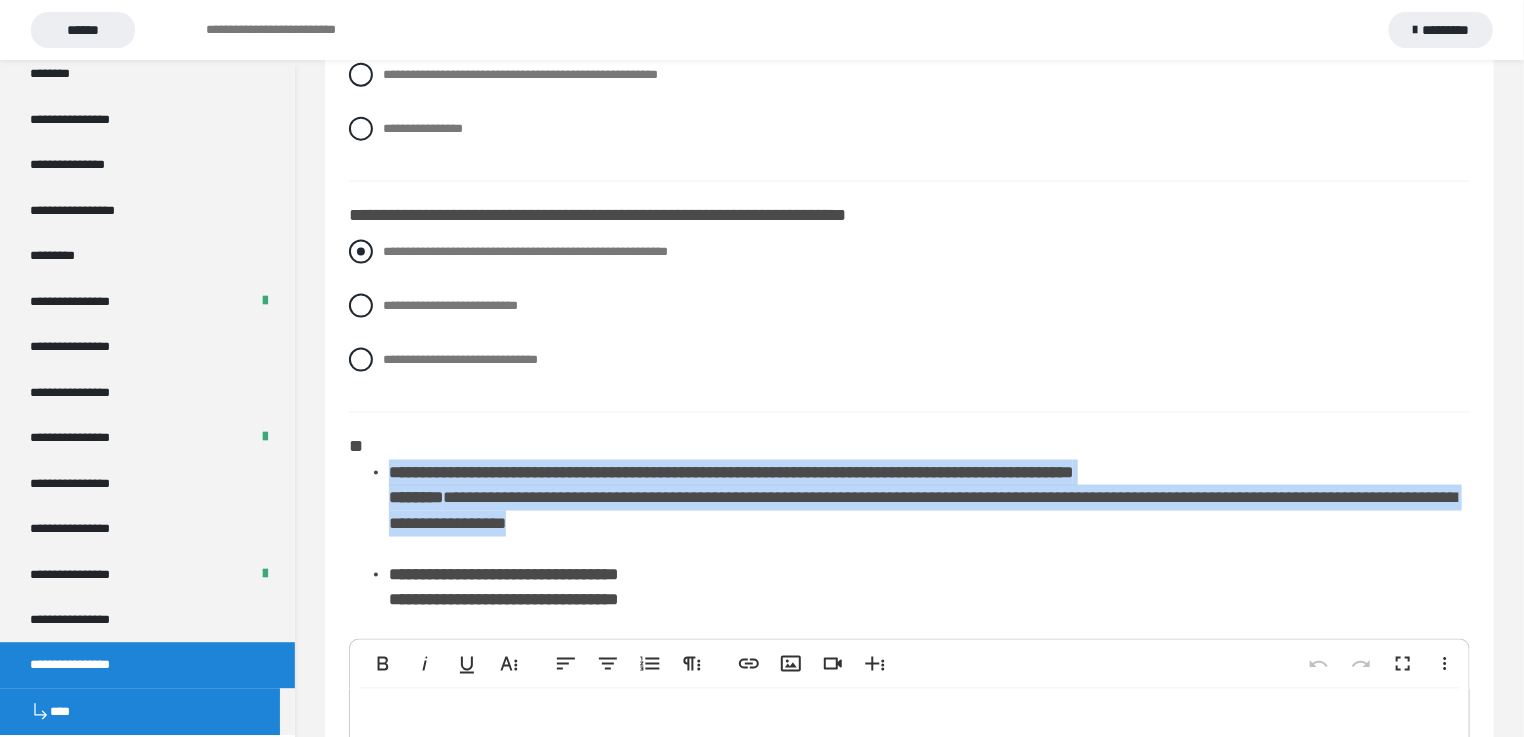 click on "**********" at bounding box center [909, 252] 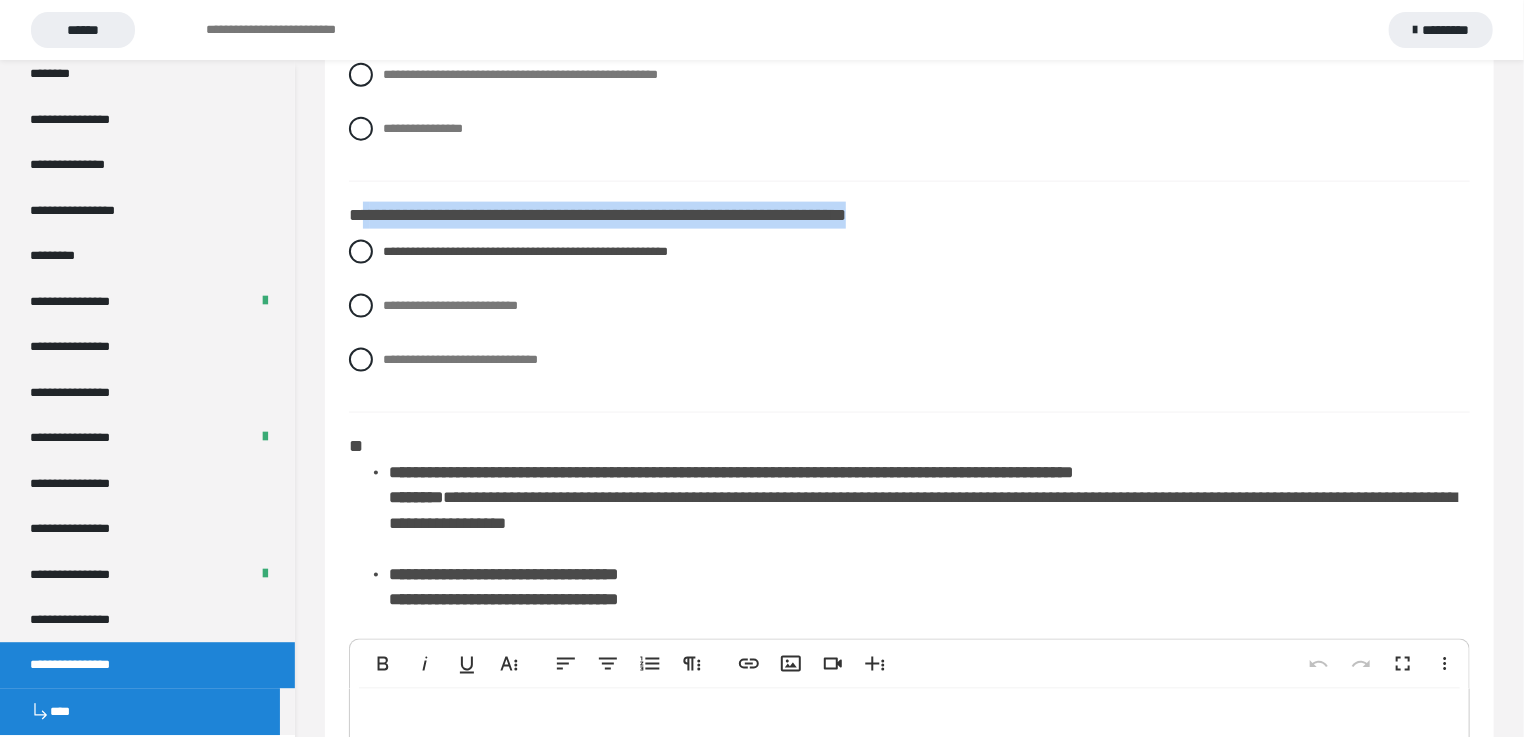 drag, startPoint x: 366, startPoint y: 227, endPoint x: 975, endPoint y: 233, distance: 609.02954 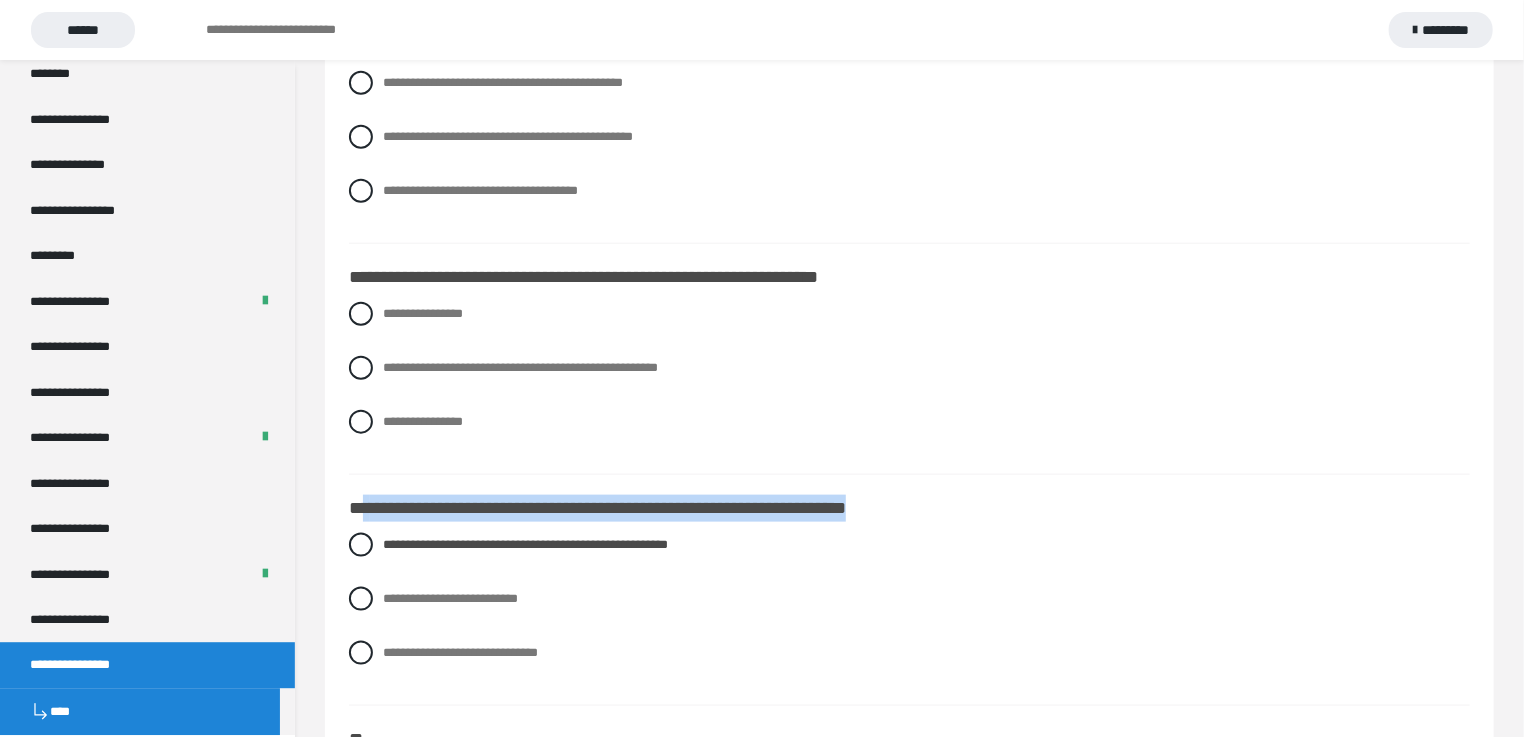 scroll, scrollTop: 1102, scrollLeft: 0, axis: vertical 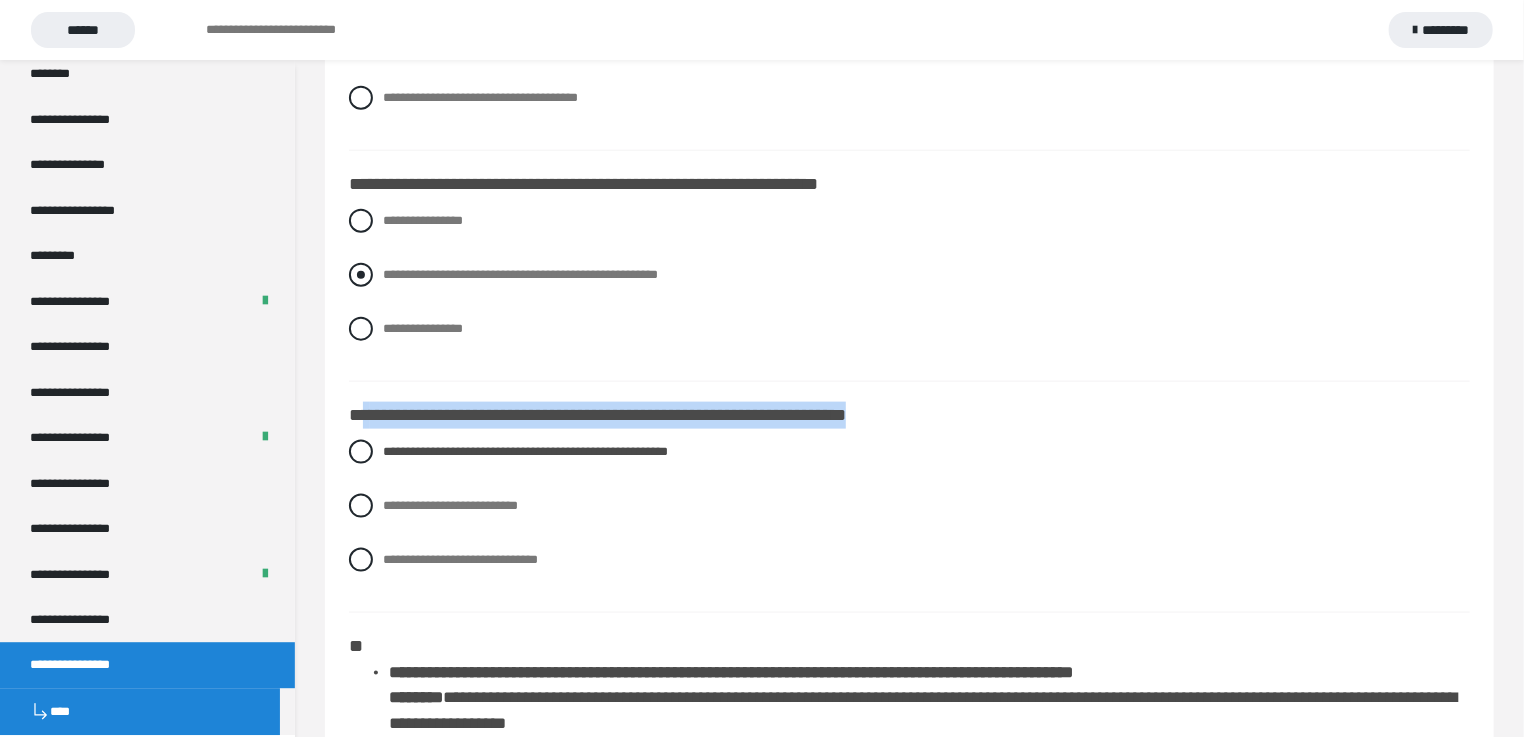 click at bounding box center (361, 275) 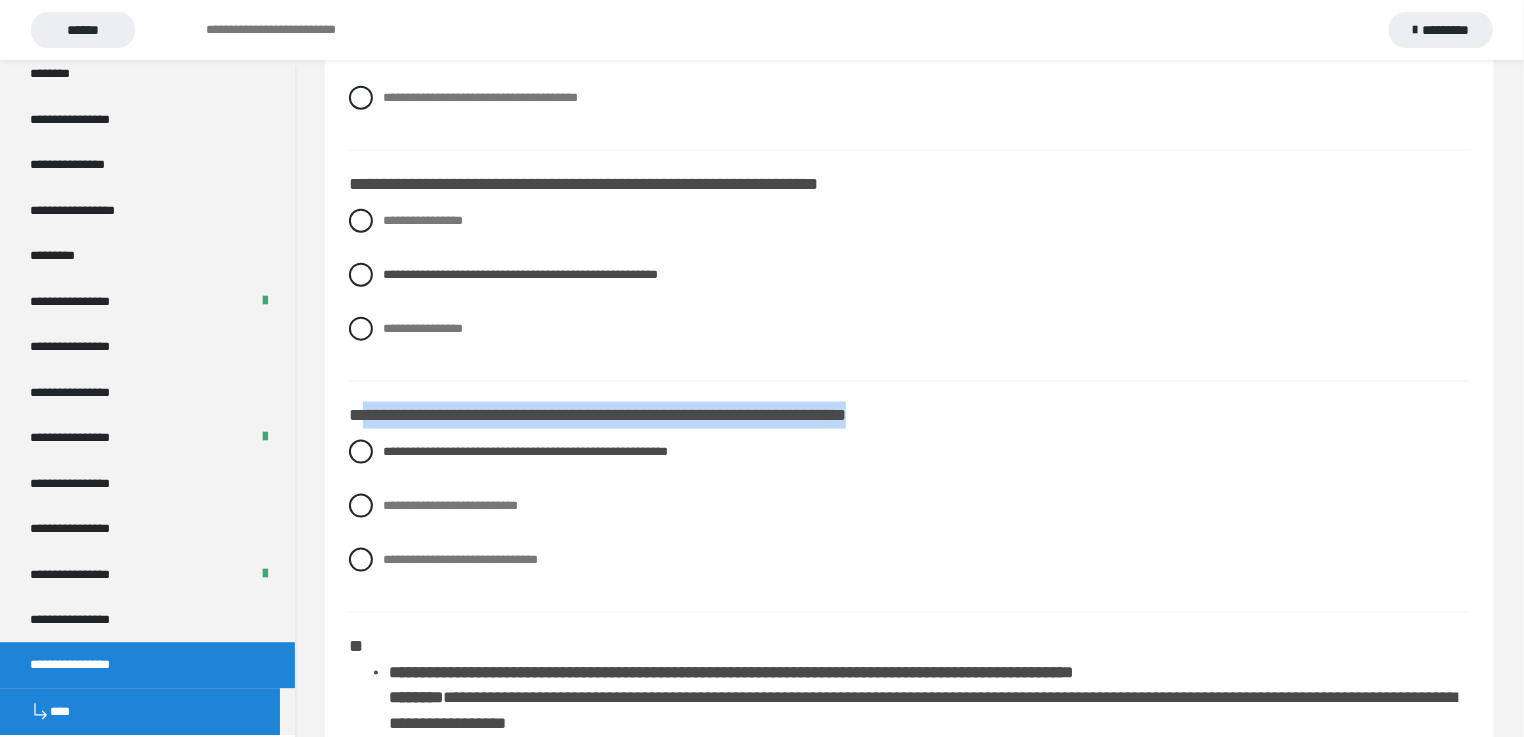 copy on "**********" 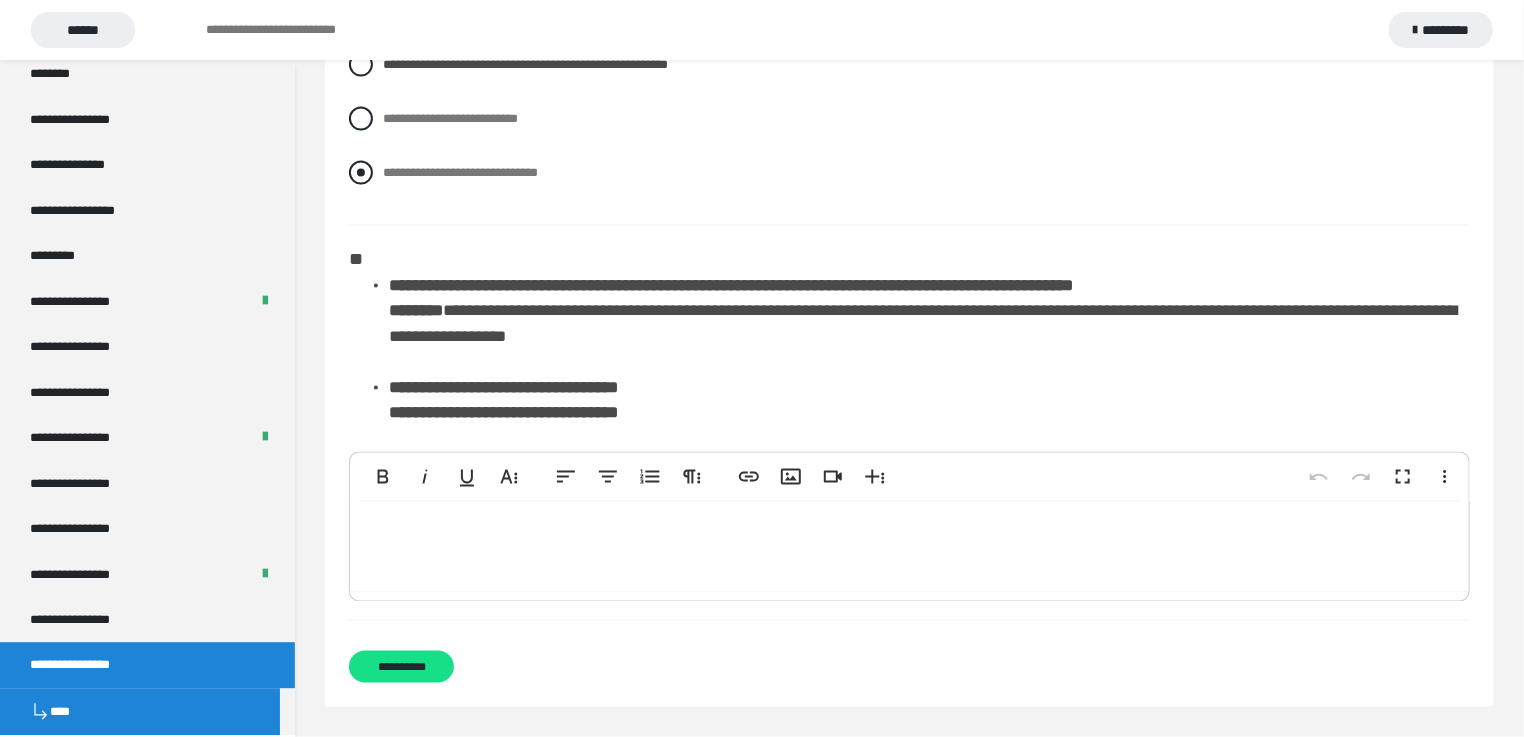 scroll, scrollTop: 1502, scrollLeft: 0, axis: vertical 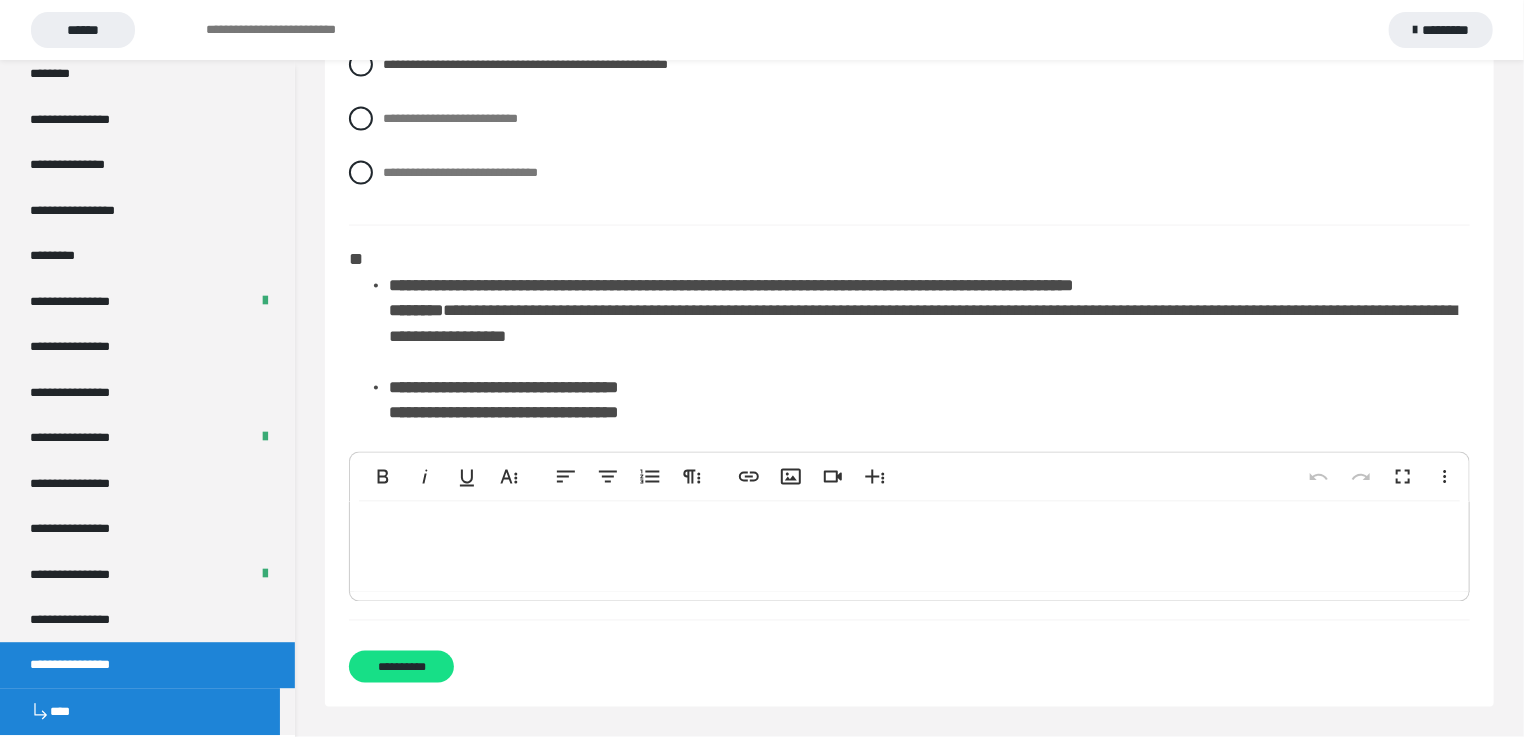click on "**********" at bounding box center (503, 387) 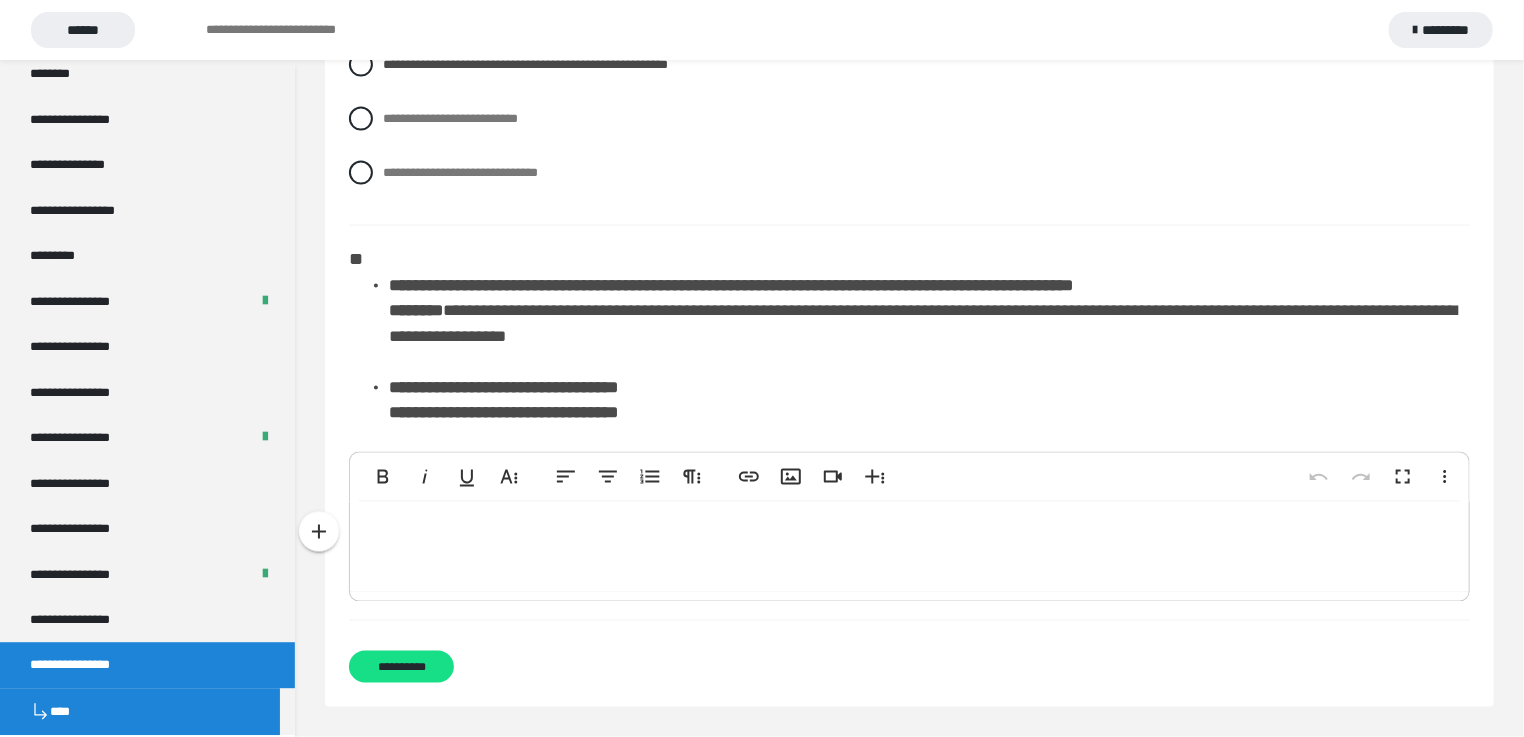 type 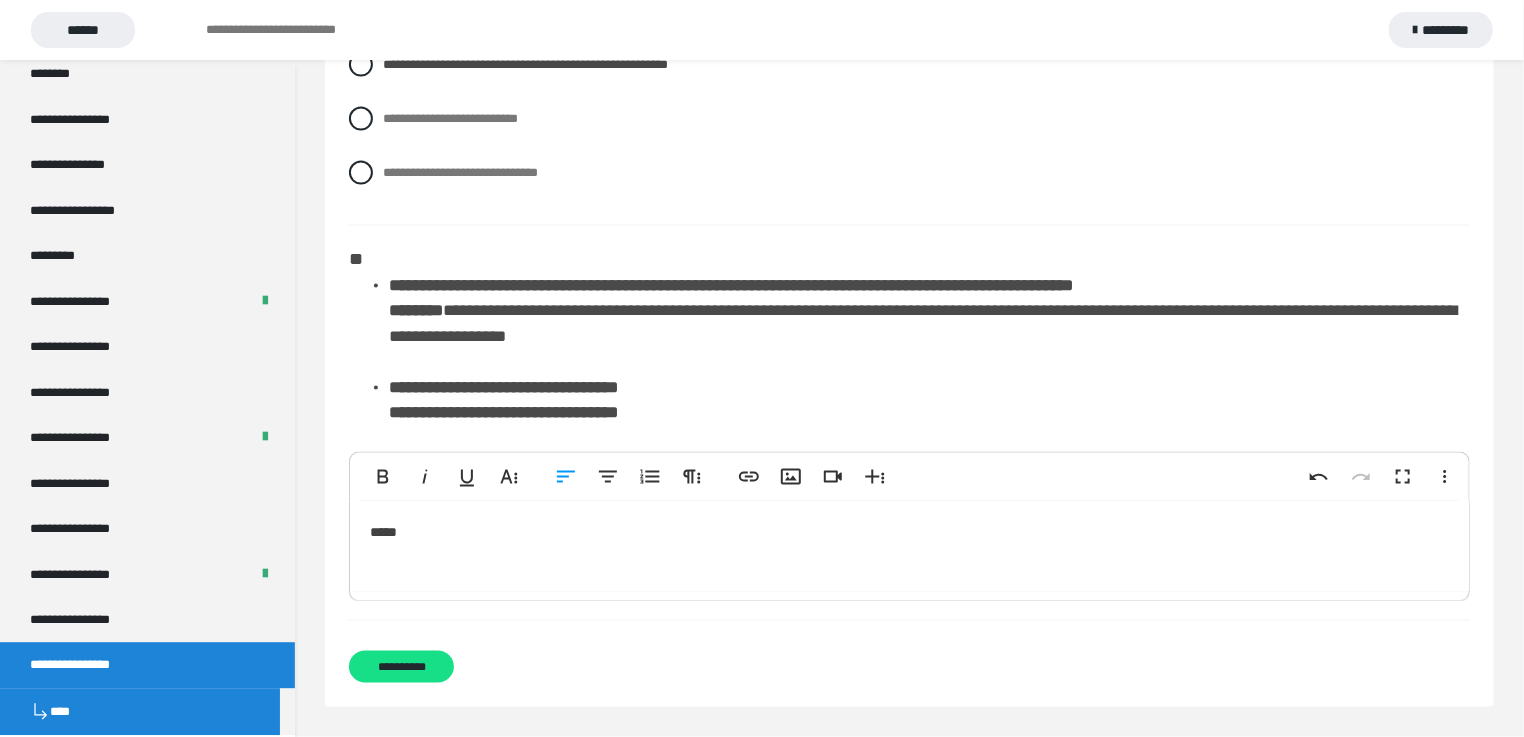 click on "**********" at bounding box center (909, -346) 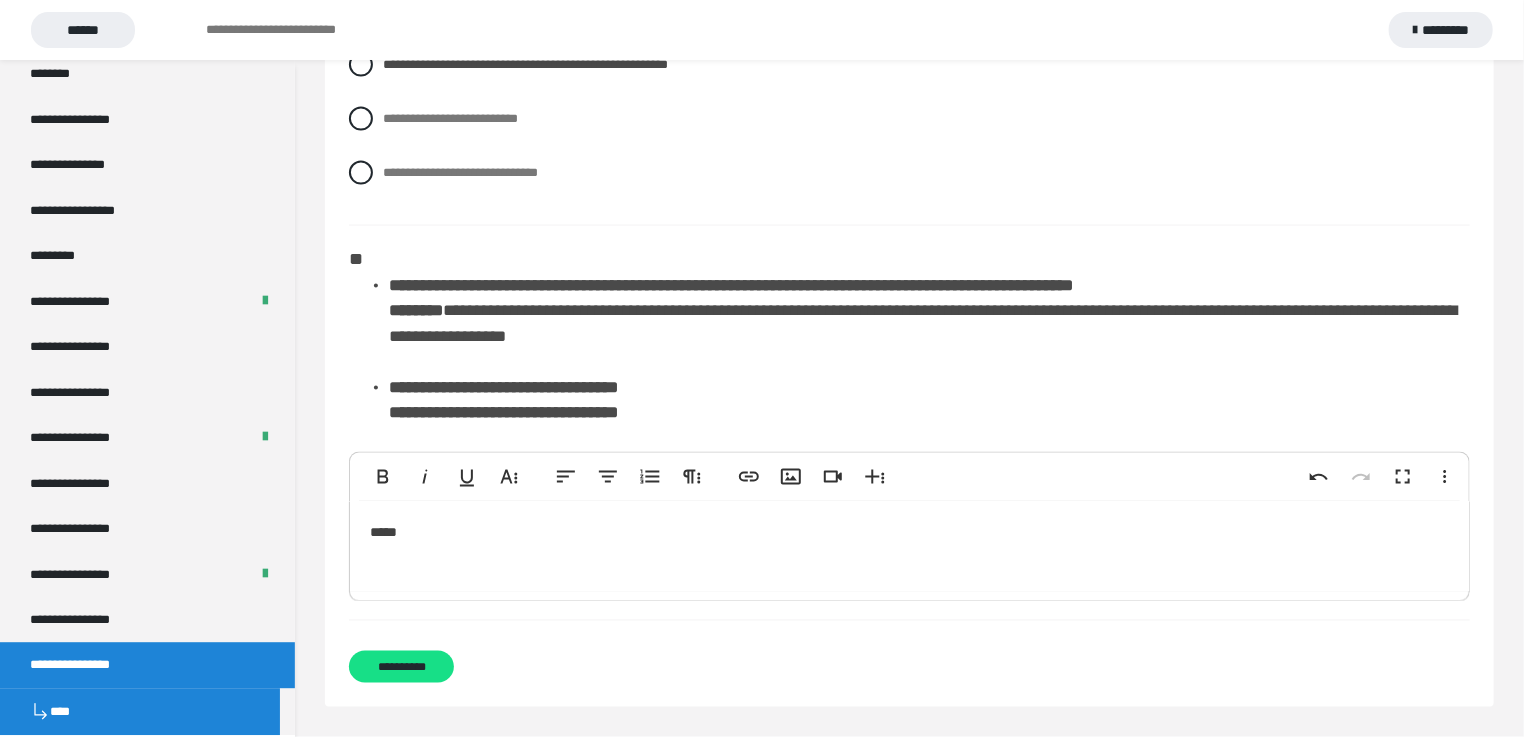 click on "**********" at bounding box center [503, 387] 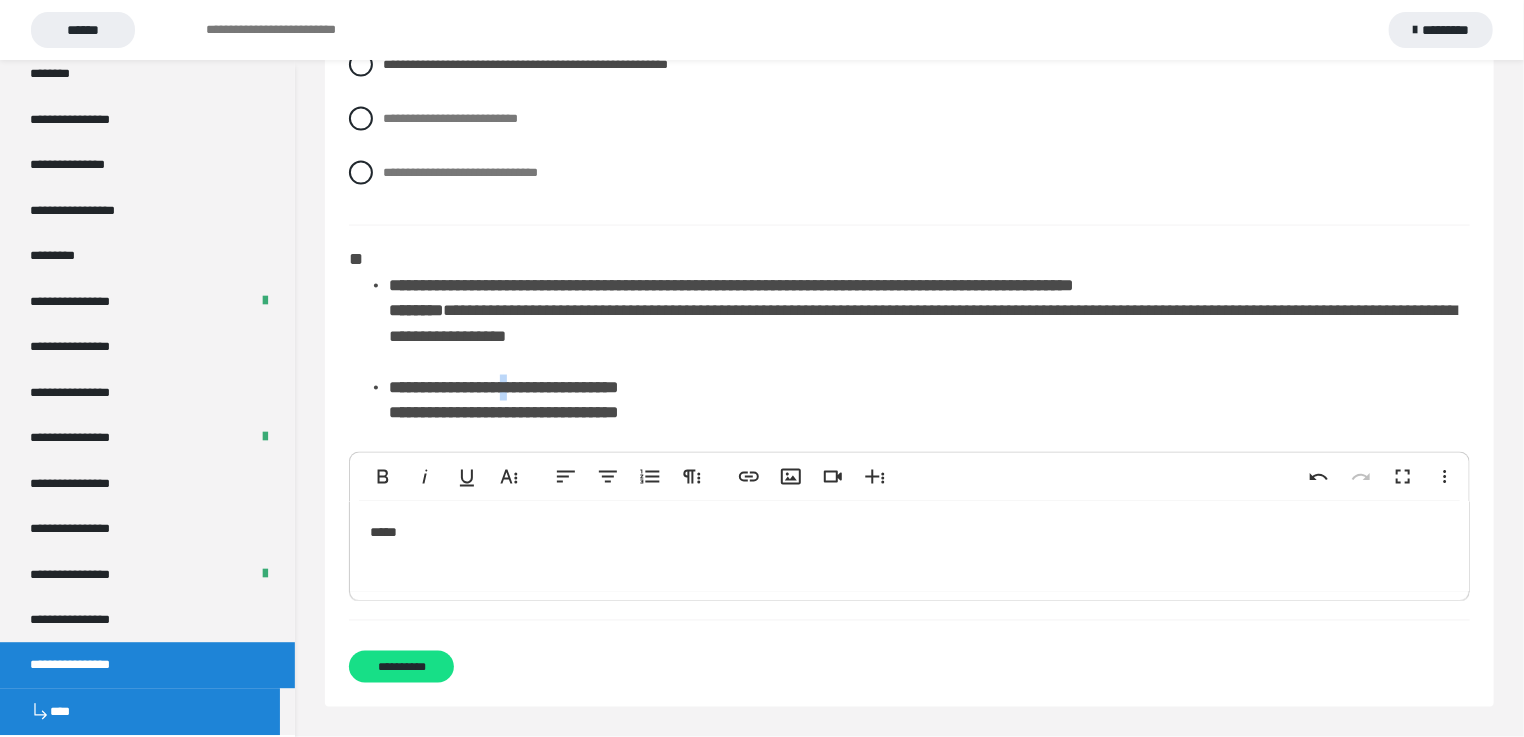 click on "**********" at bounding box center (503, 387) 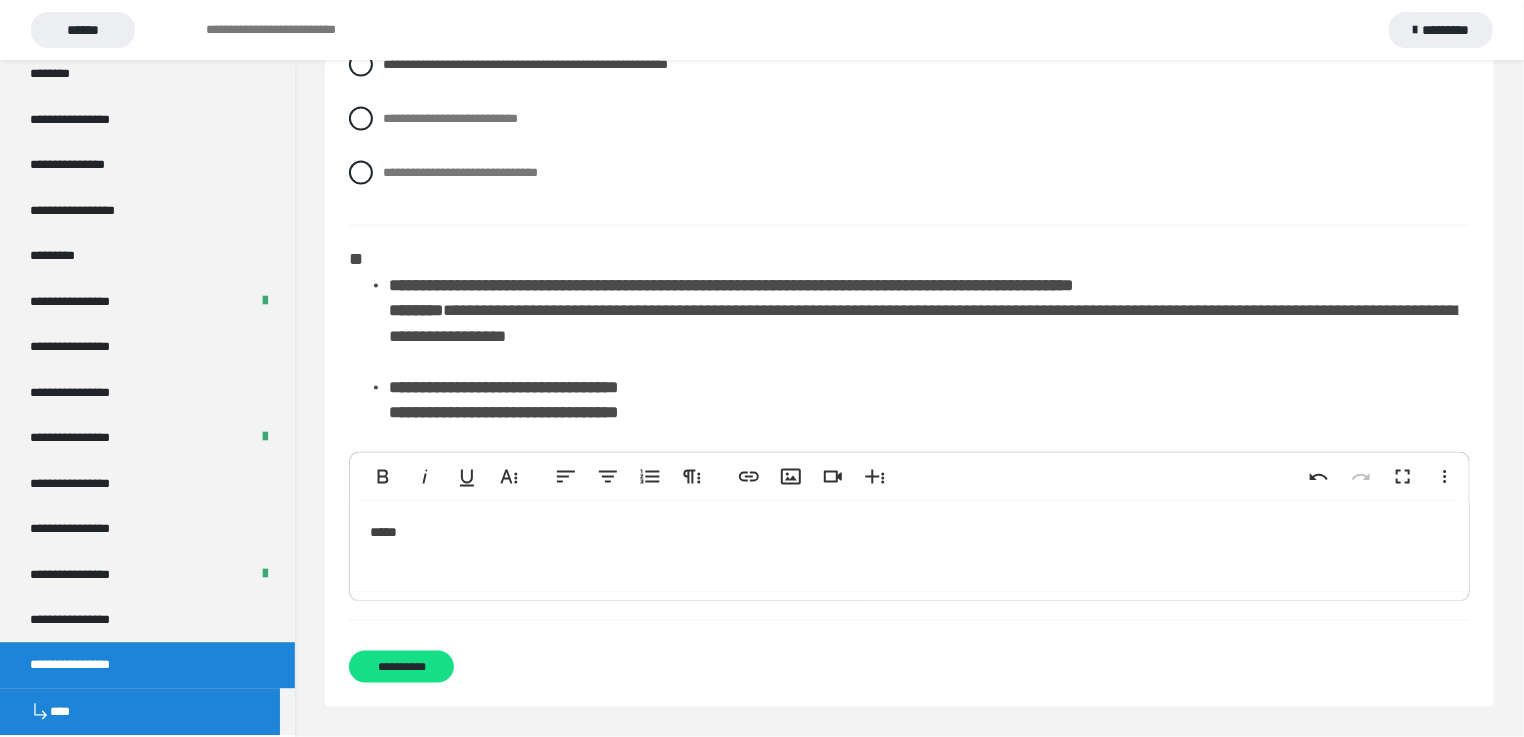 click on "*****" at bounding box center (910, 547) 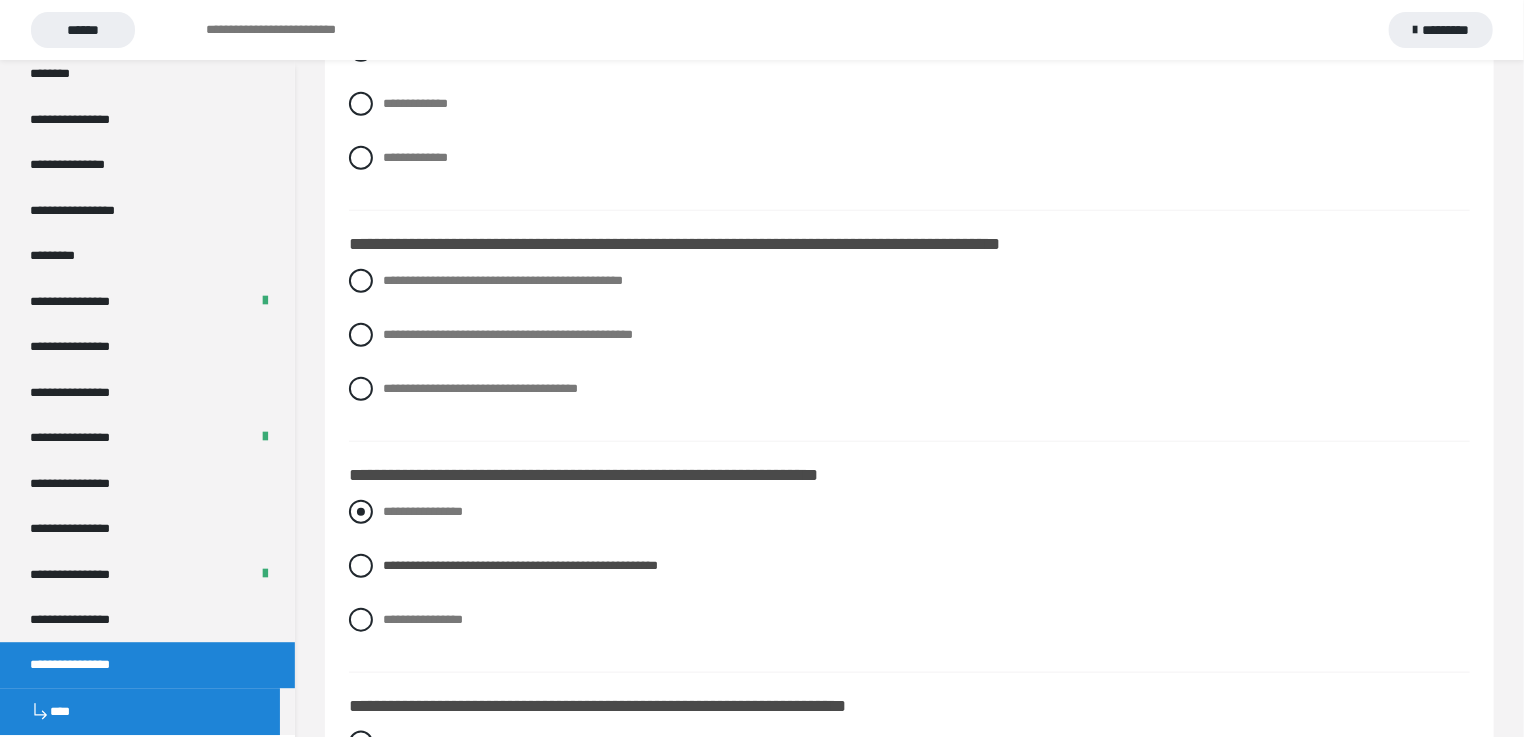scroll, scrollTop: 803, scrollLeft: 0, axis: vertical 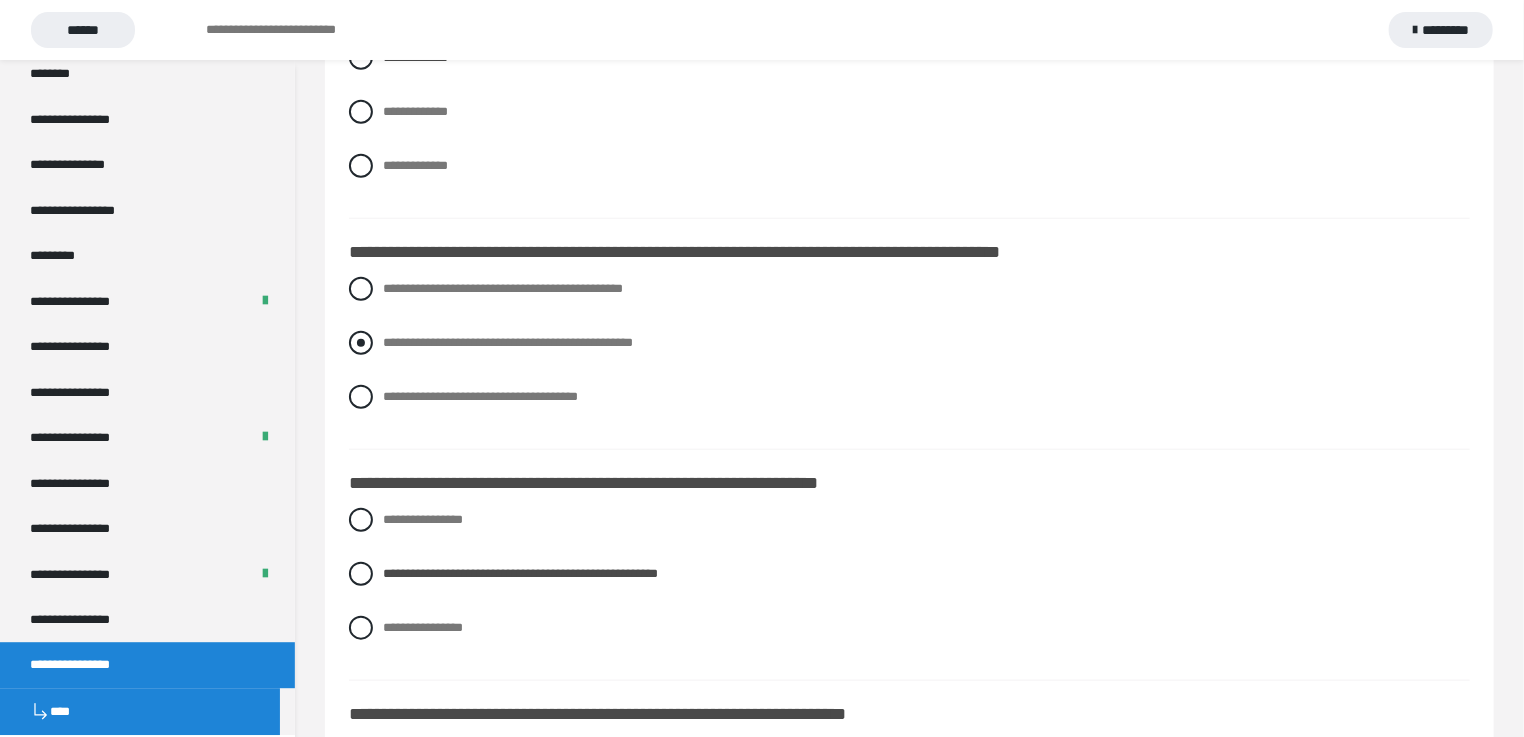 click at bounding box center [361, 343] 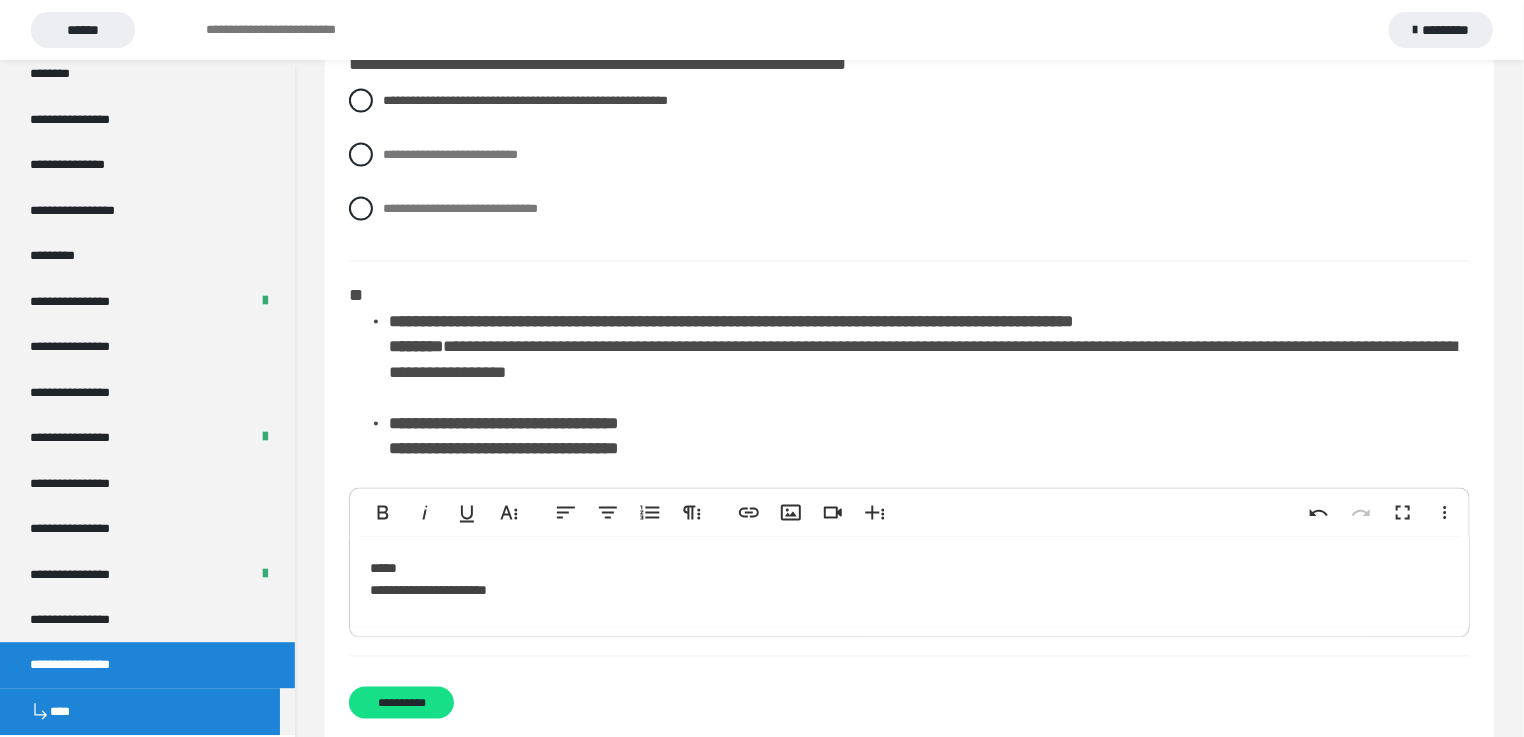 scroll, scrollTop: 1502, scrollLeft: 0, axis: vertical 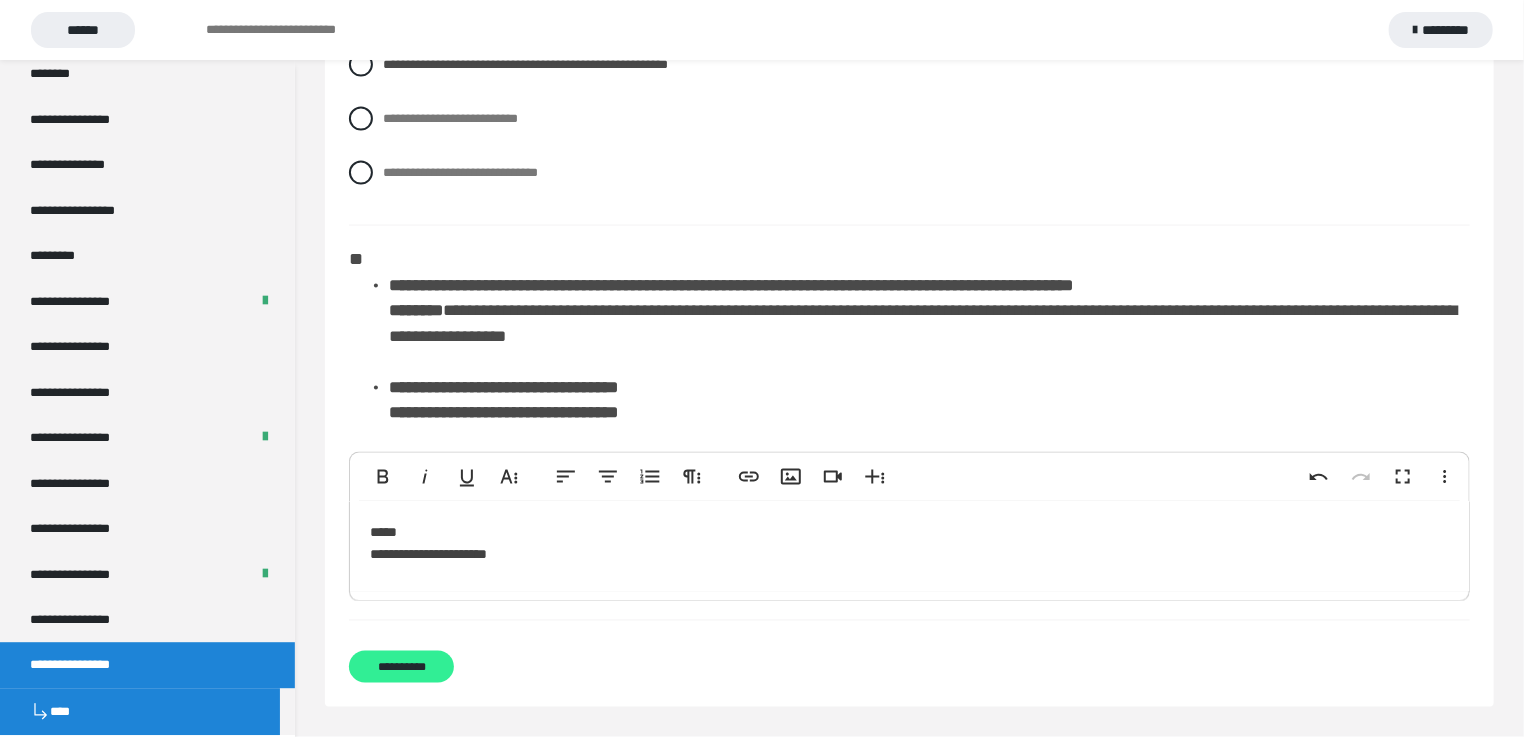 click on "**********" at bounding box center [401, 667] 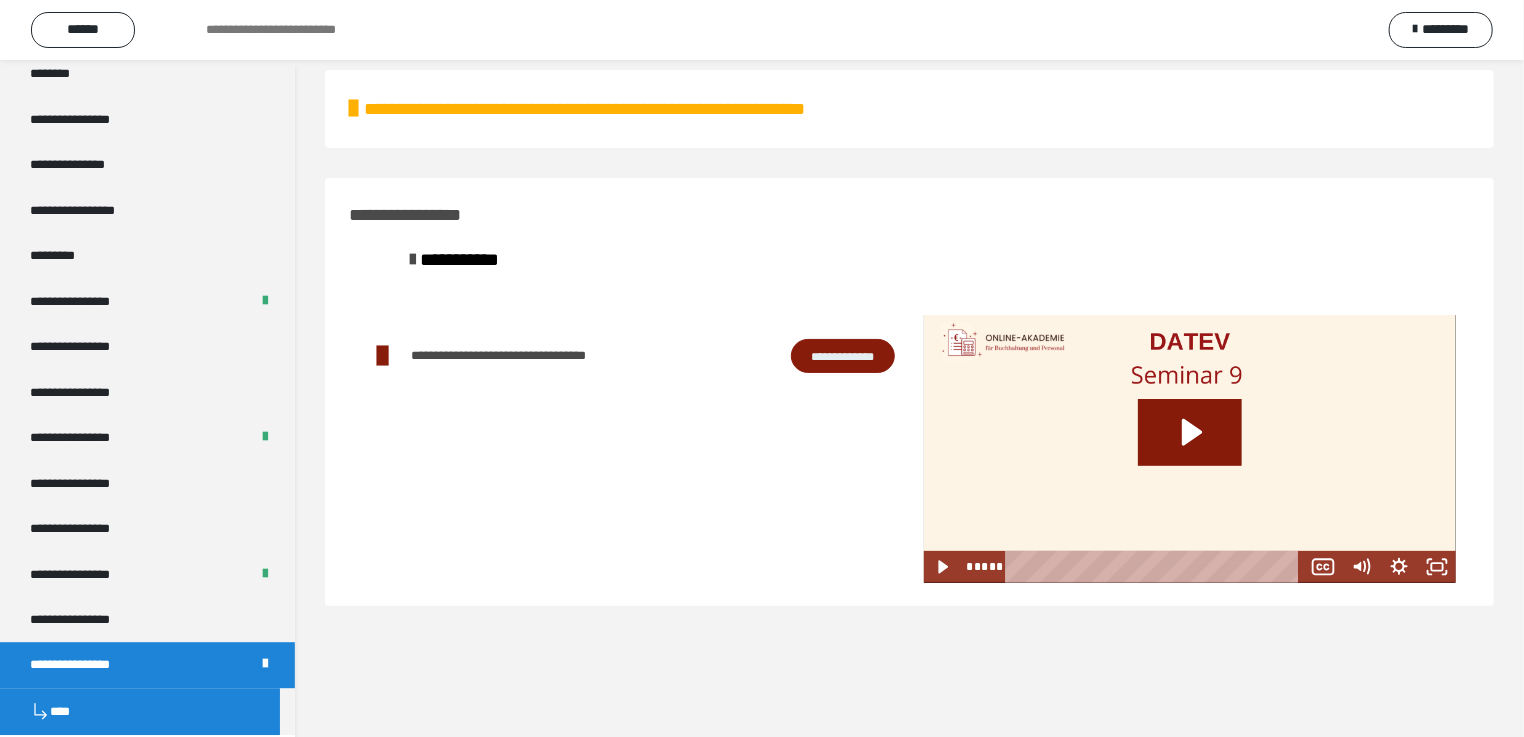 scroll, scrollTop: 0, scrollLeft: 0, axis: both 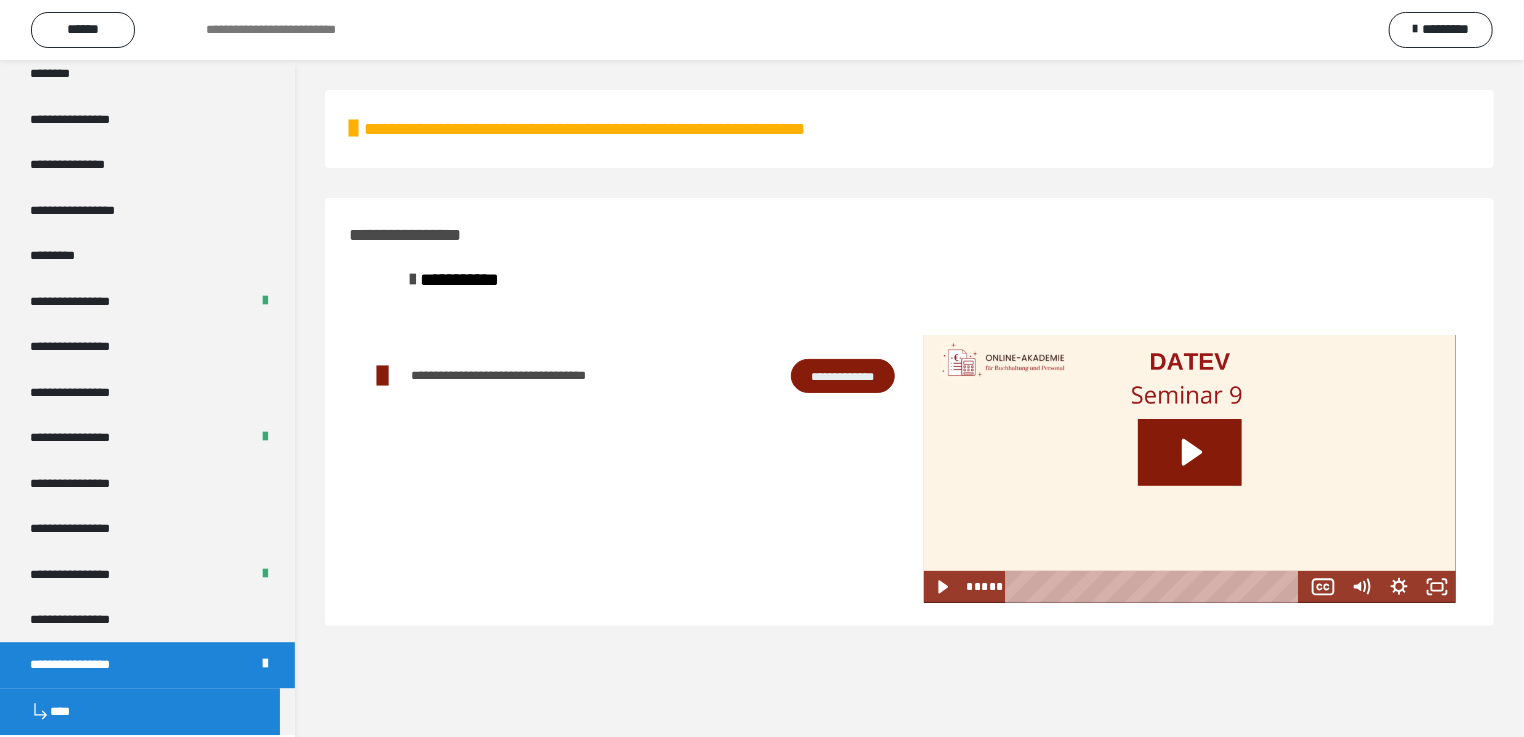 click at bounding box center [353, 129] 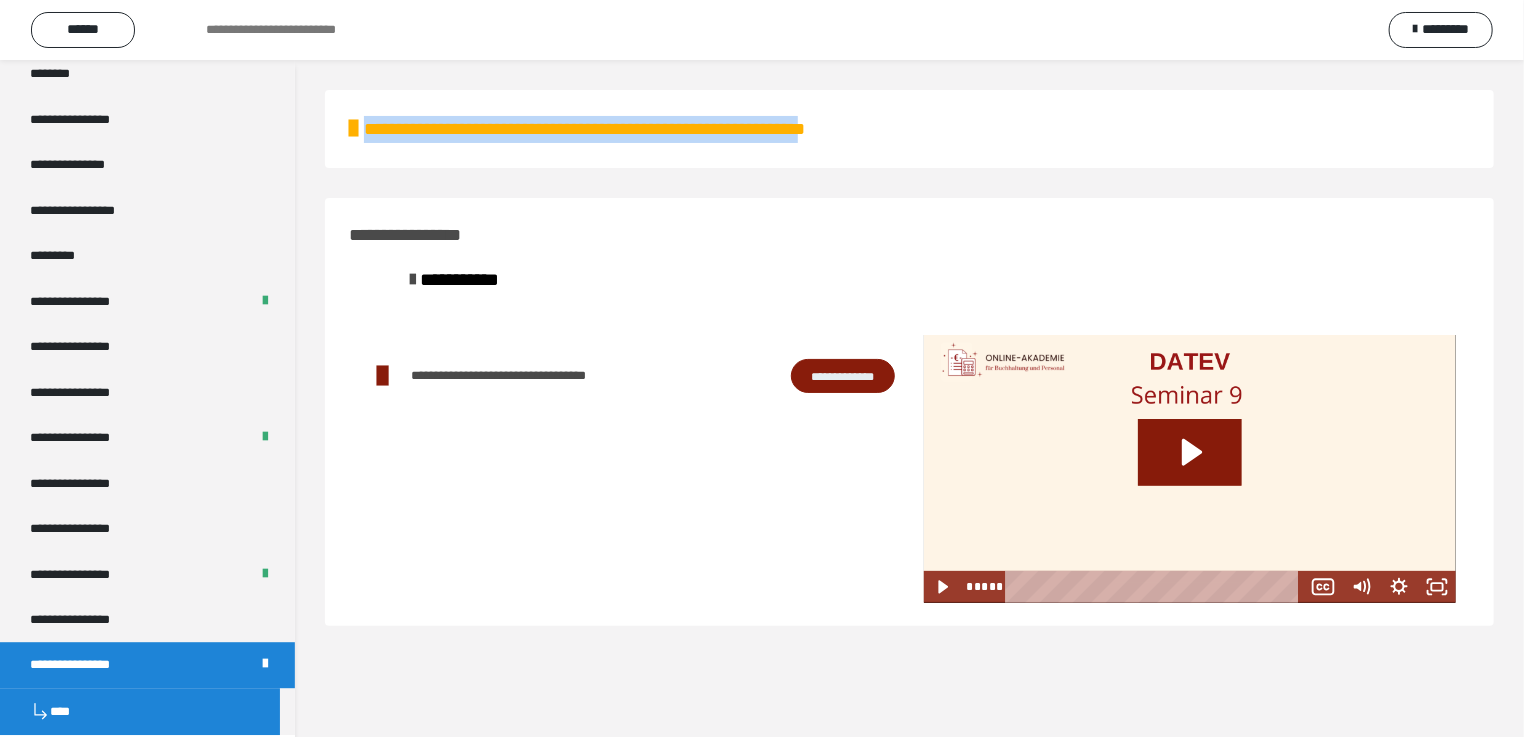 drag, startPoint x: 383, startPoint y: 130, endPoint x: 972, endPoint y: 130, distance: 589 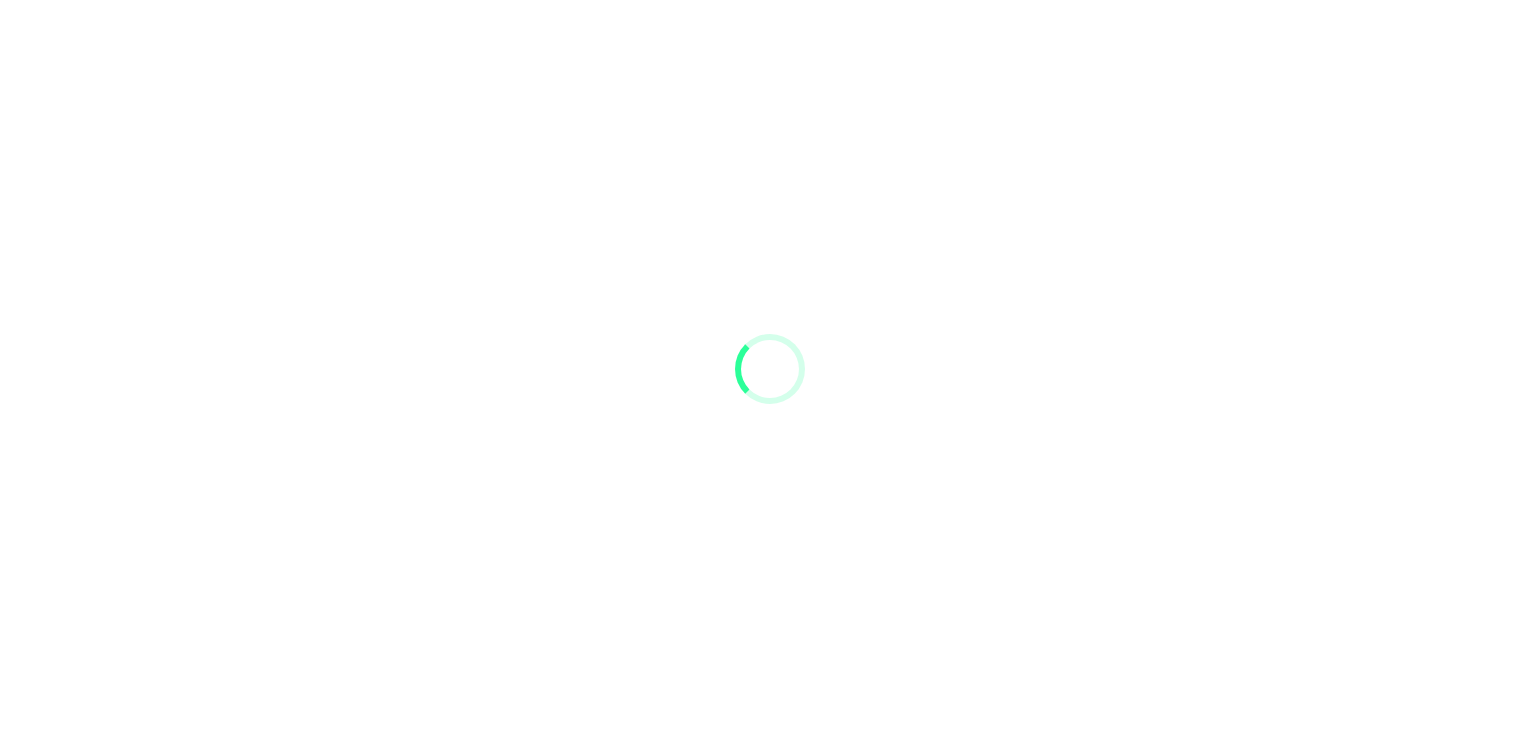 scroll, scrollTop: 0, scrollLeft: 0, axis: both 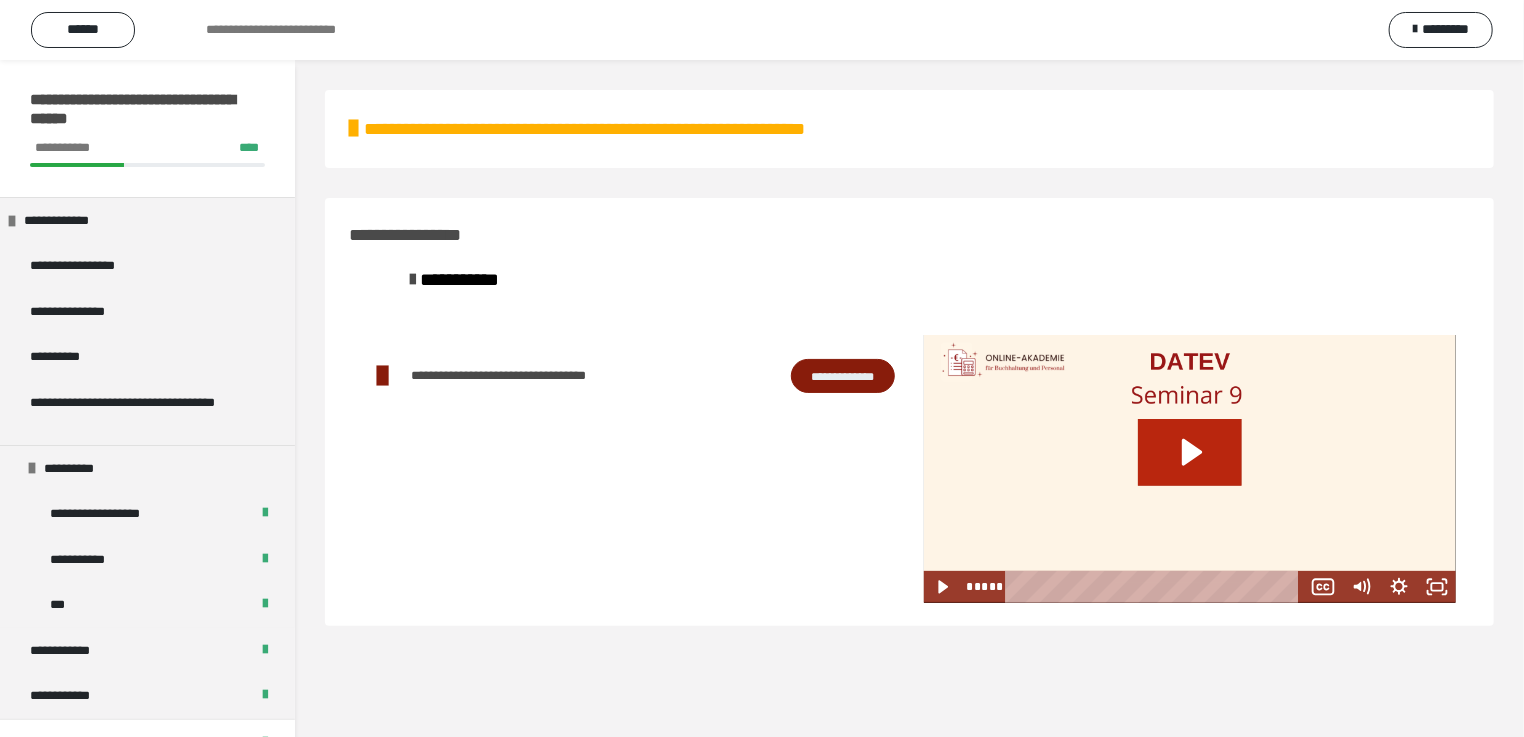 click 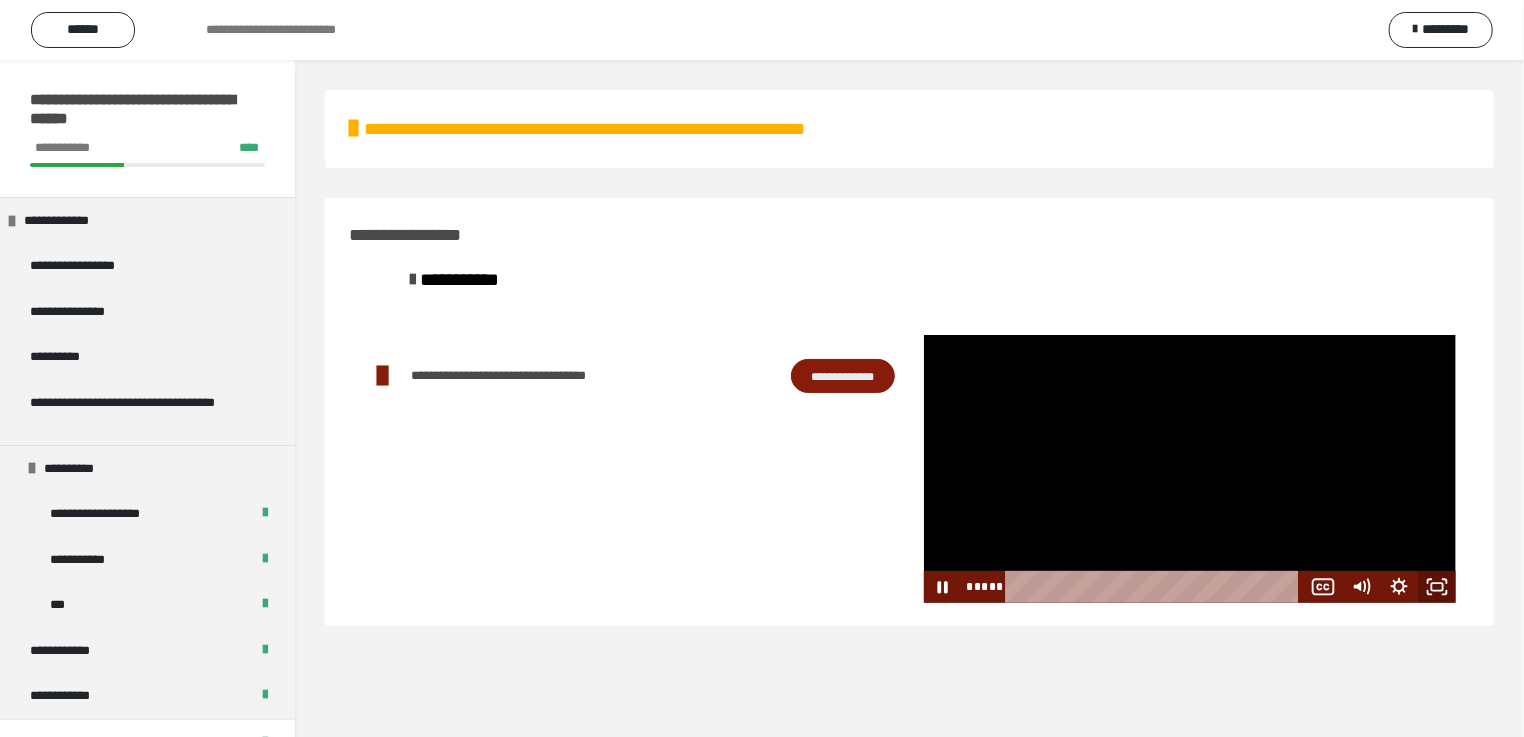 click 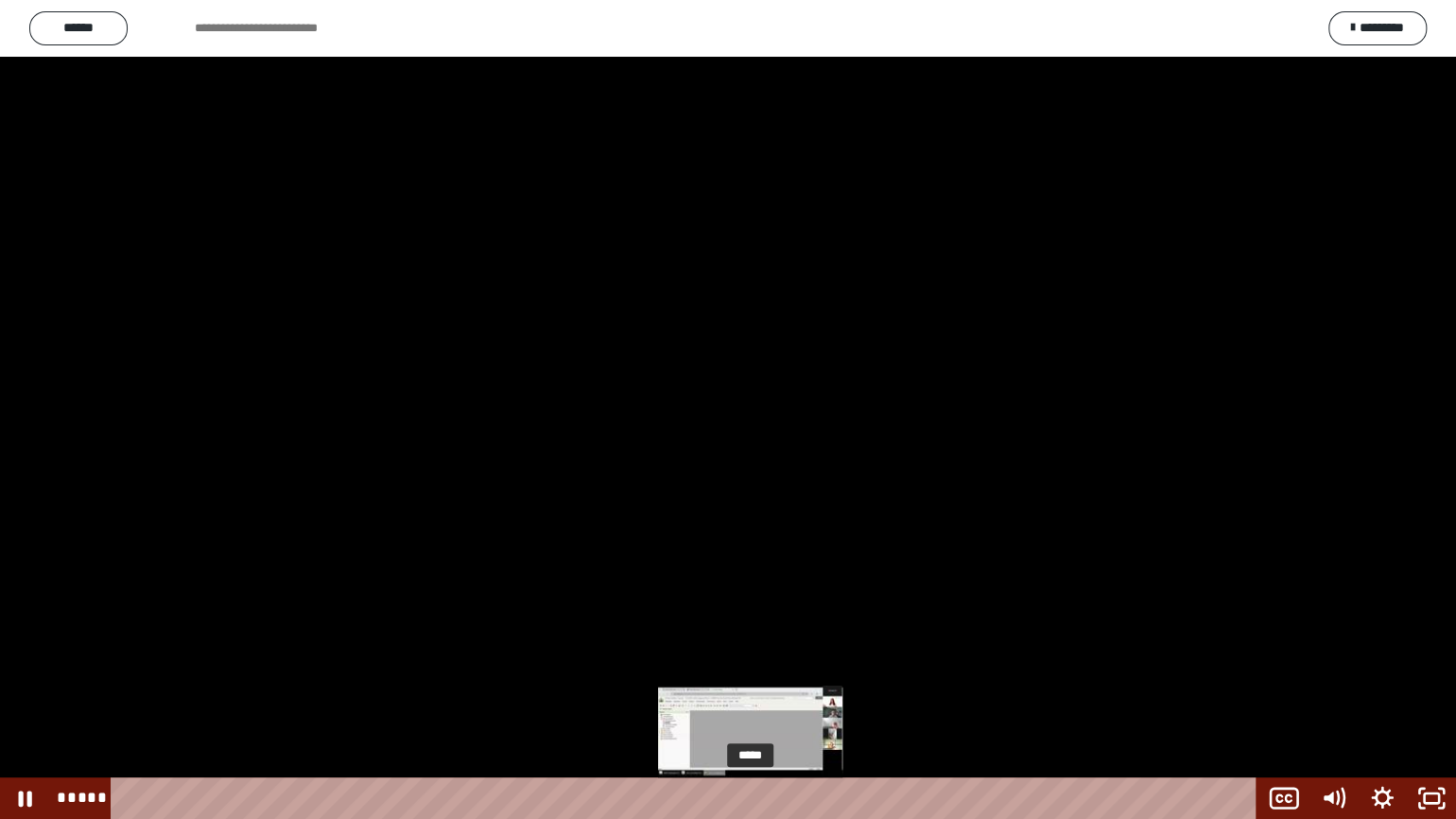 click on "*****" at bounding box center (687, 798) 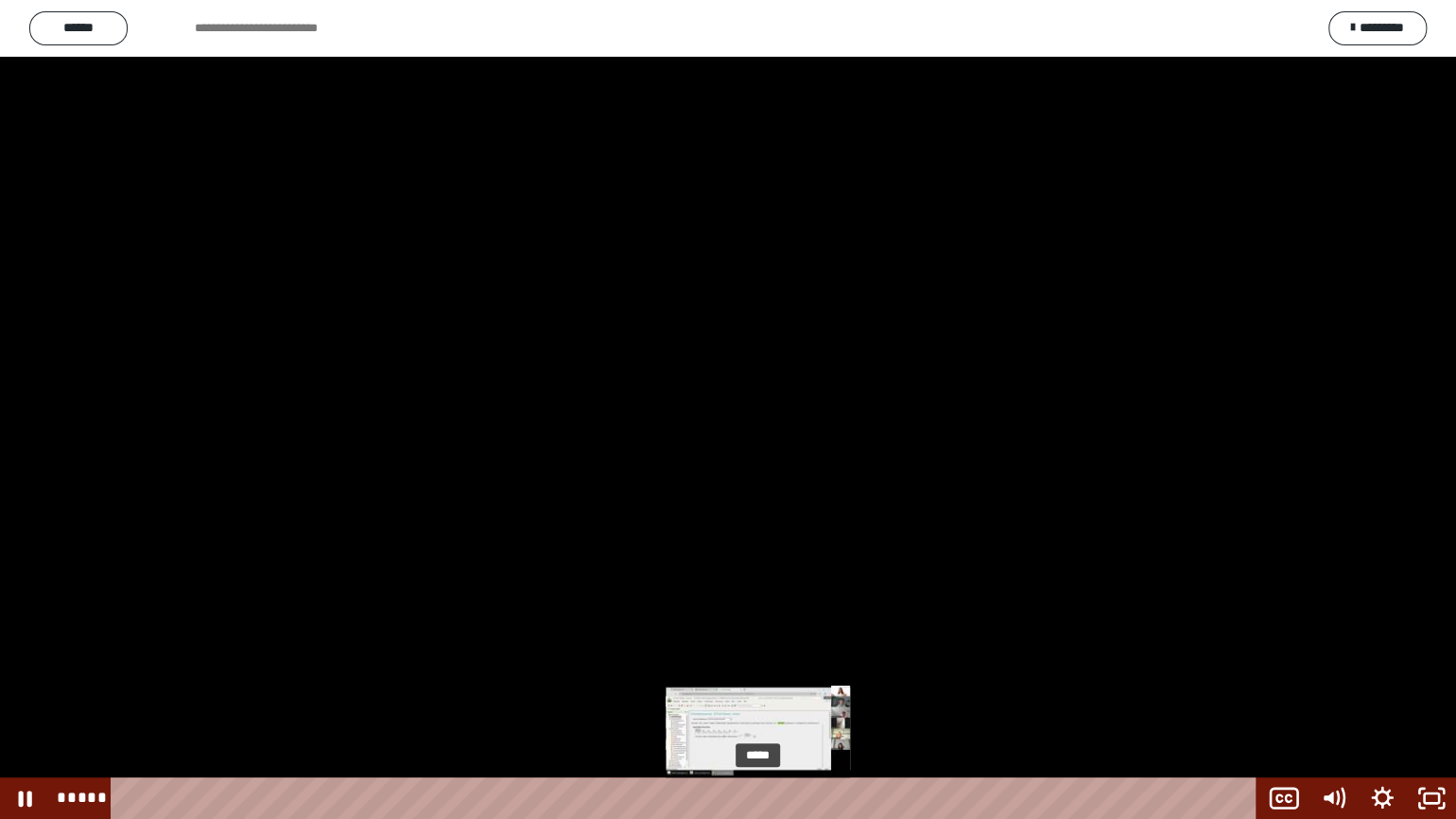 click on "*****" at bounding box center [687, 798] 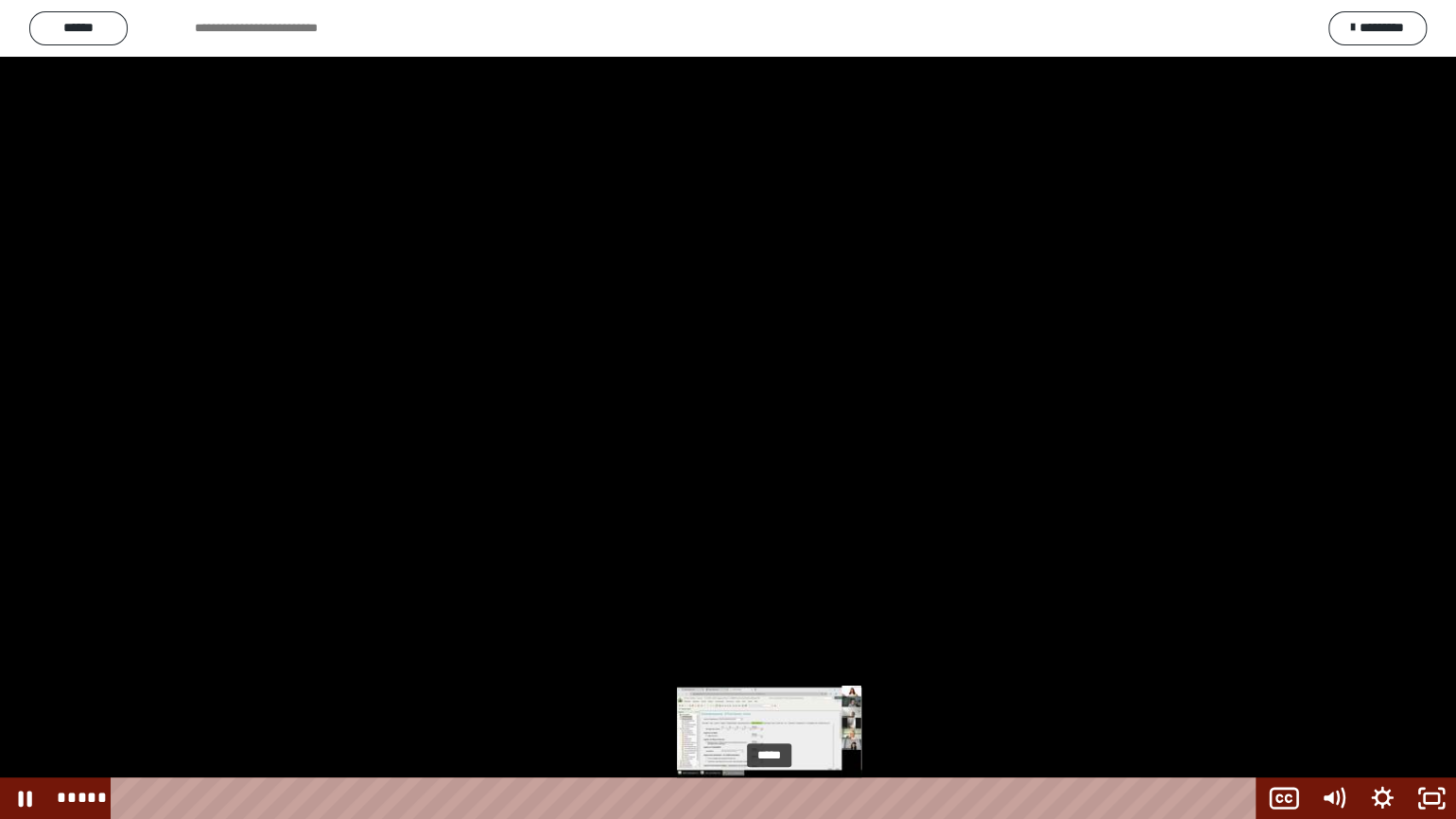 click on "*****" at bounding box center [687, 798] 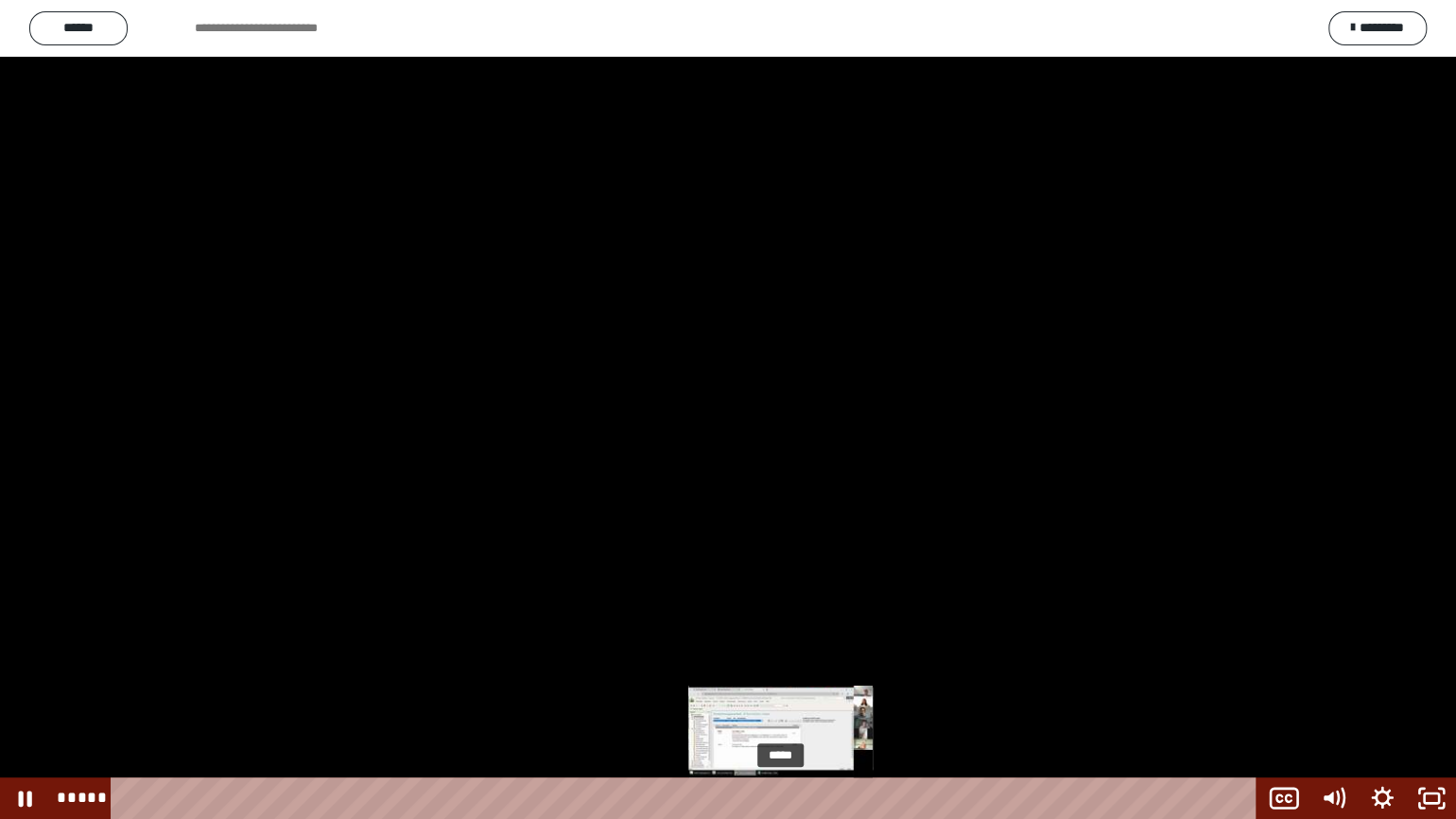 click on "*****" at bounding box center (687, 798) 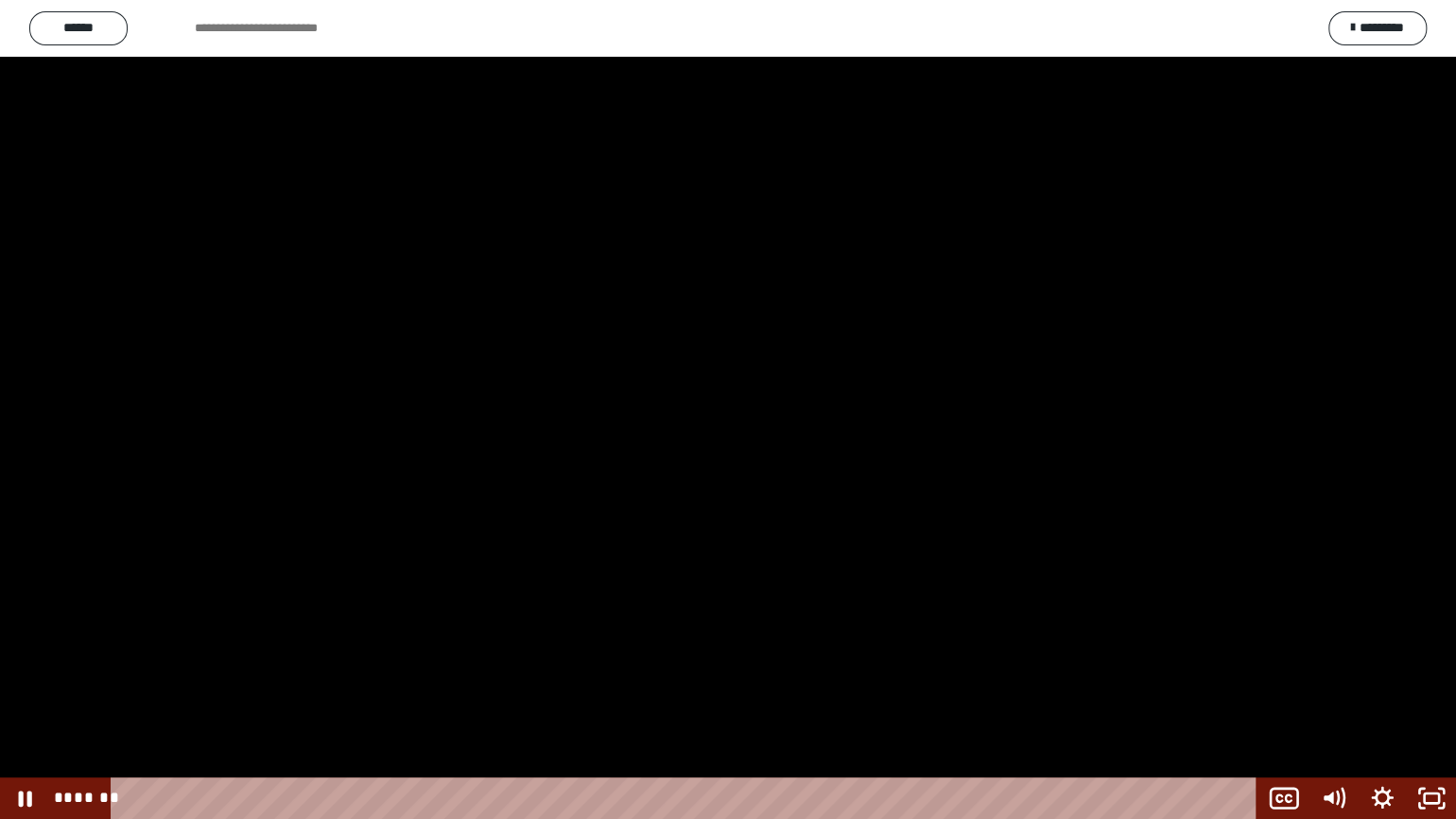 click at bounding box center (728, 410) 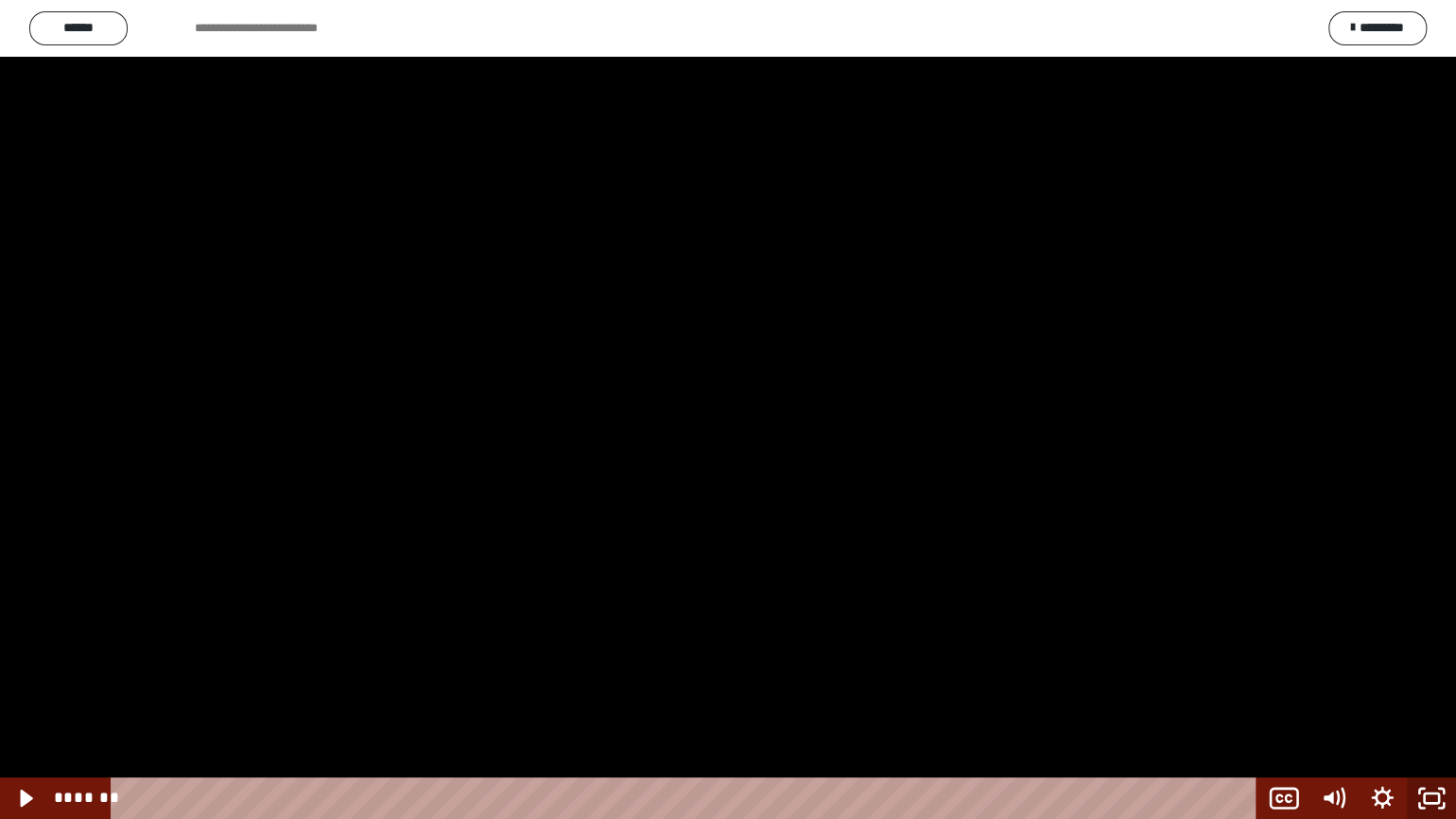 click 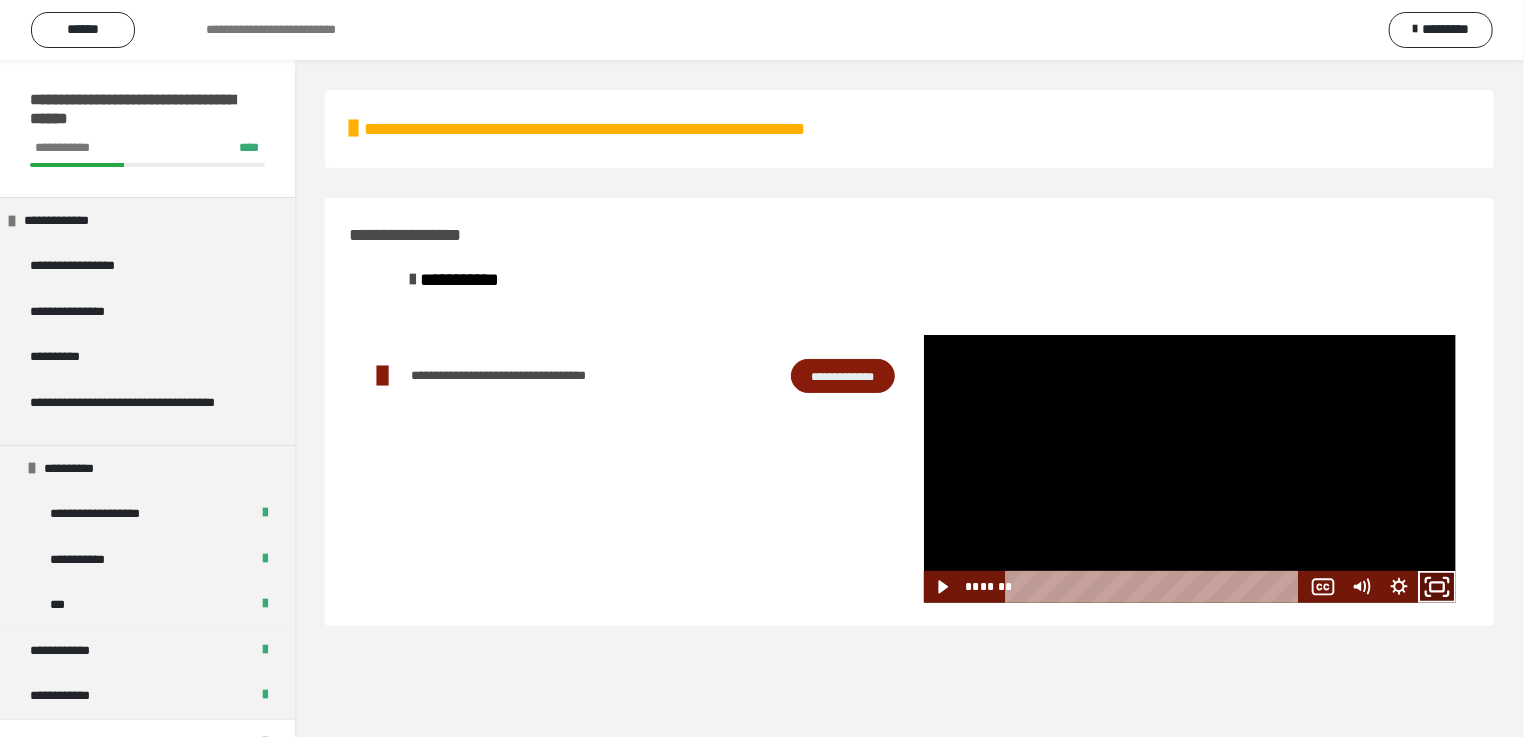 click 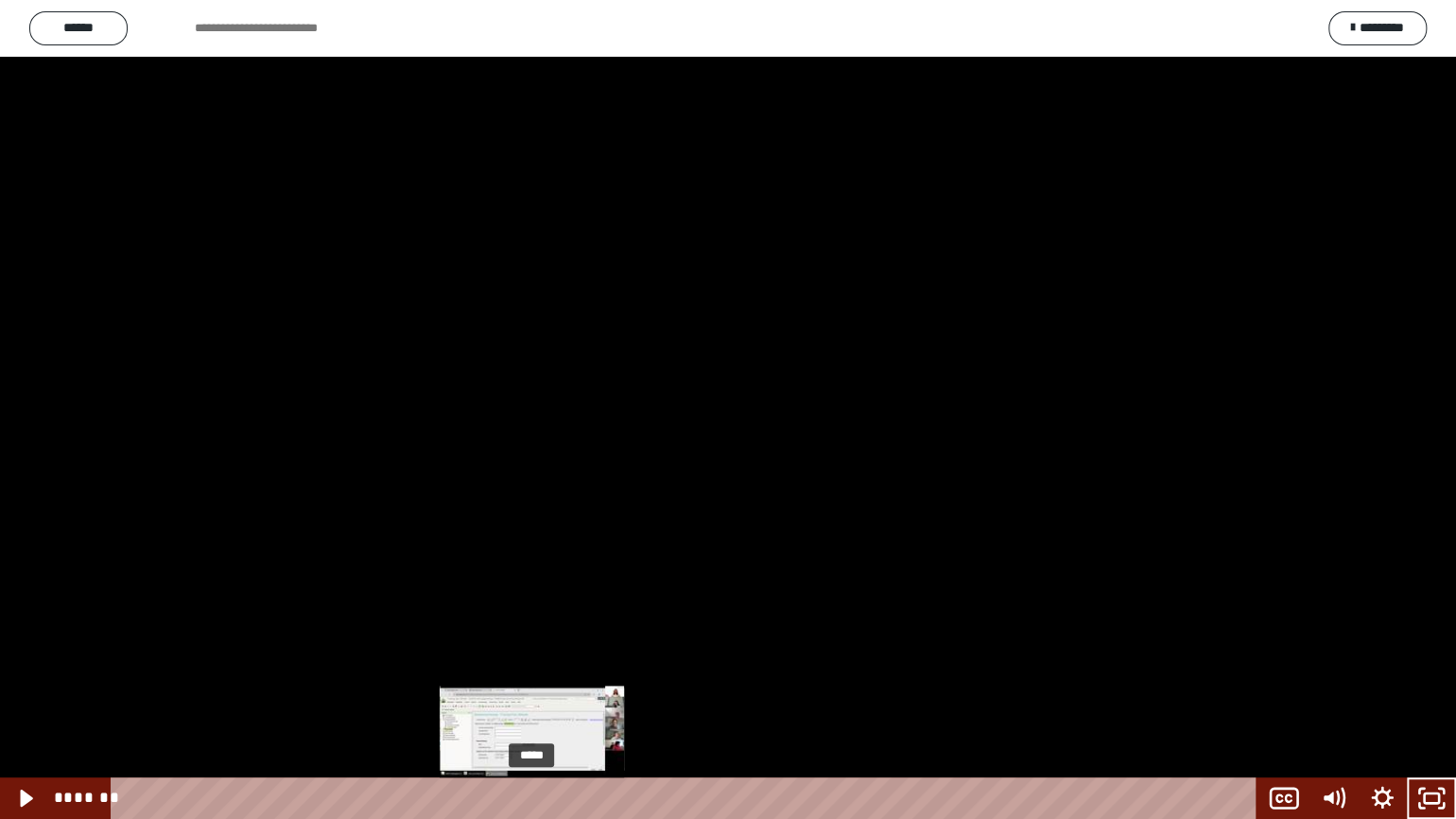 click on "*****" at bounding box center (687, 798) 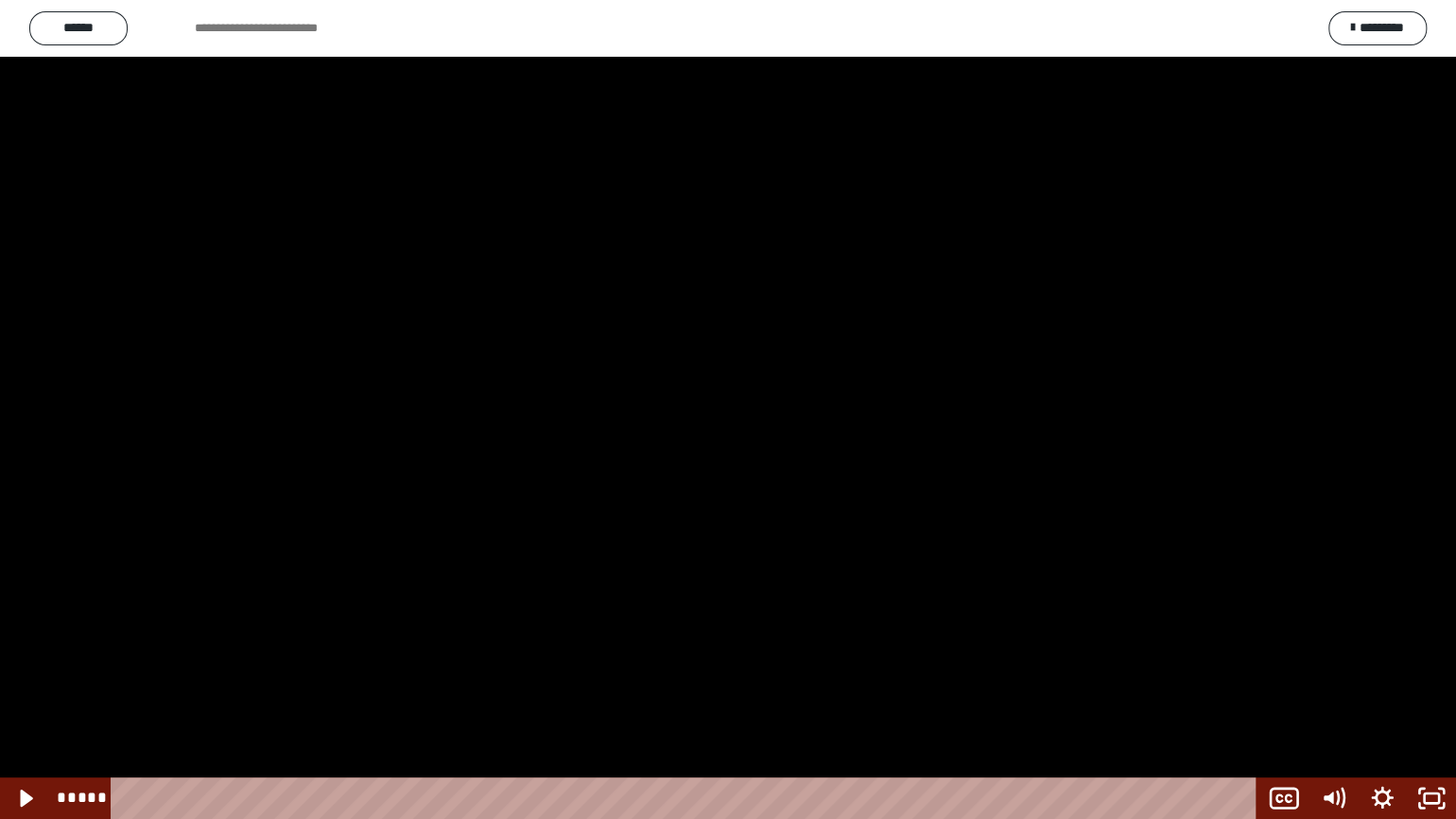click at bounding box center (728, 410) 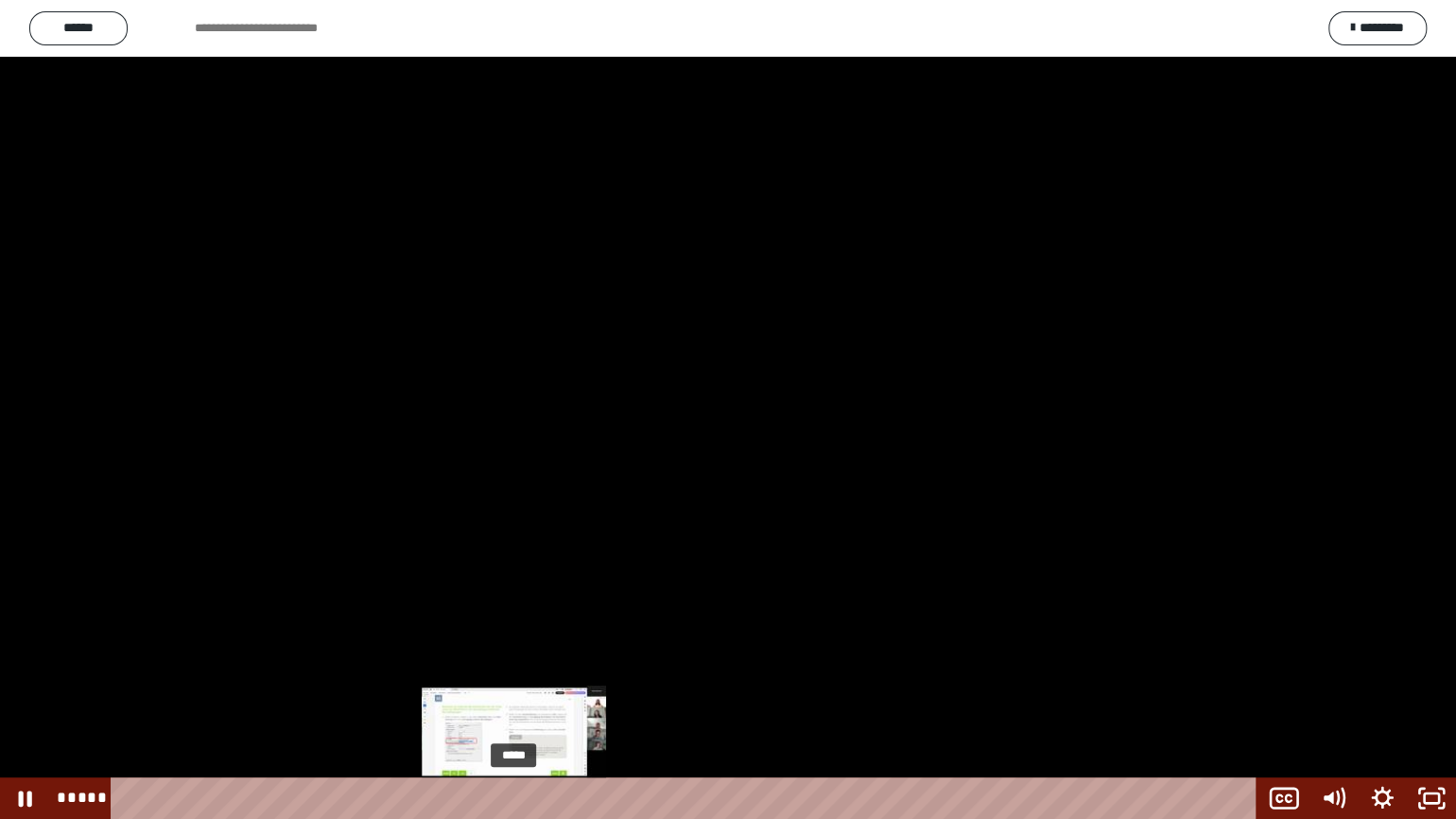 click on "*****" at bounding box center (687, 798) 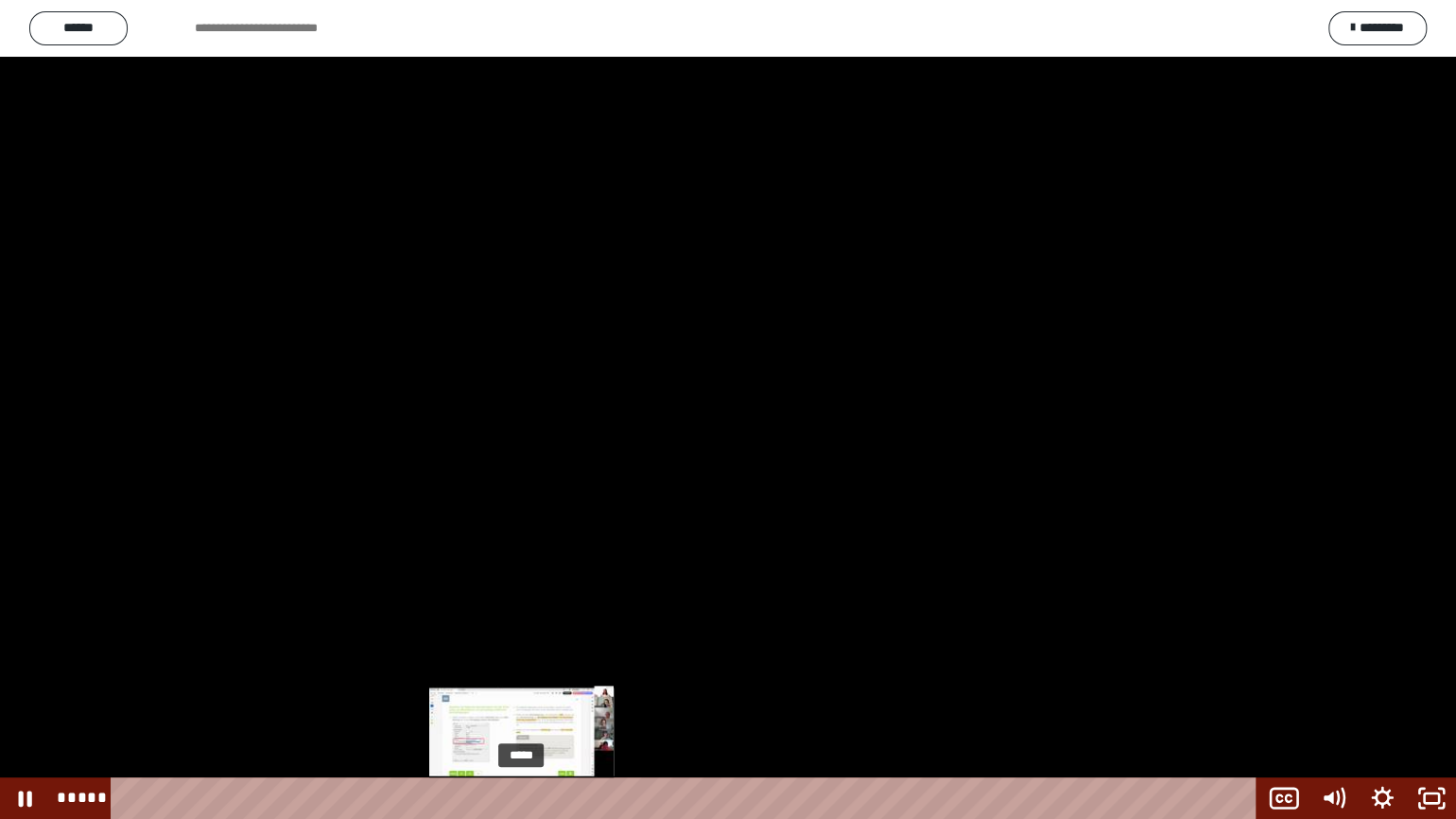 click on "*****" at bounding box center (687, 798) 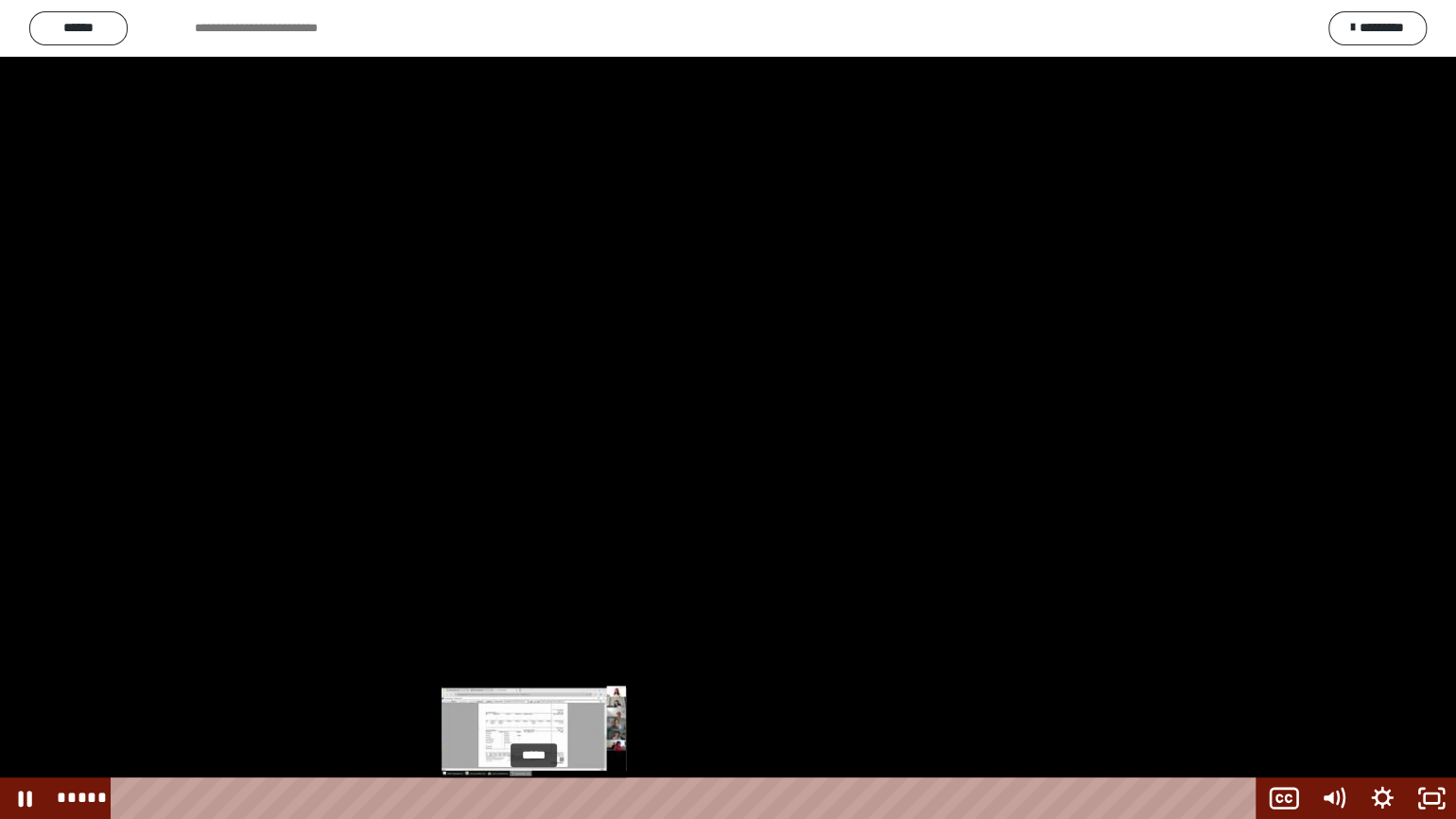 click on "*****" at bounding box center [687, 798] 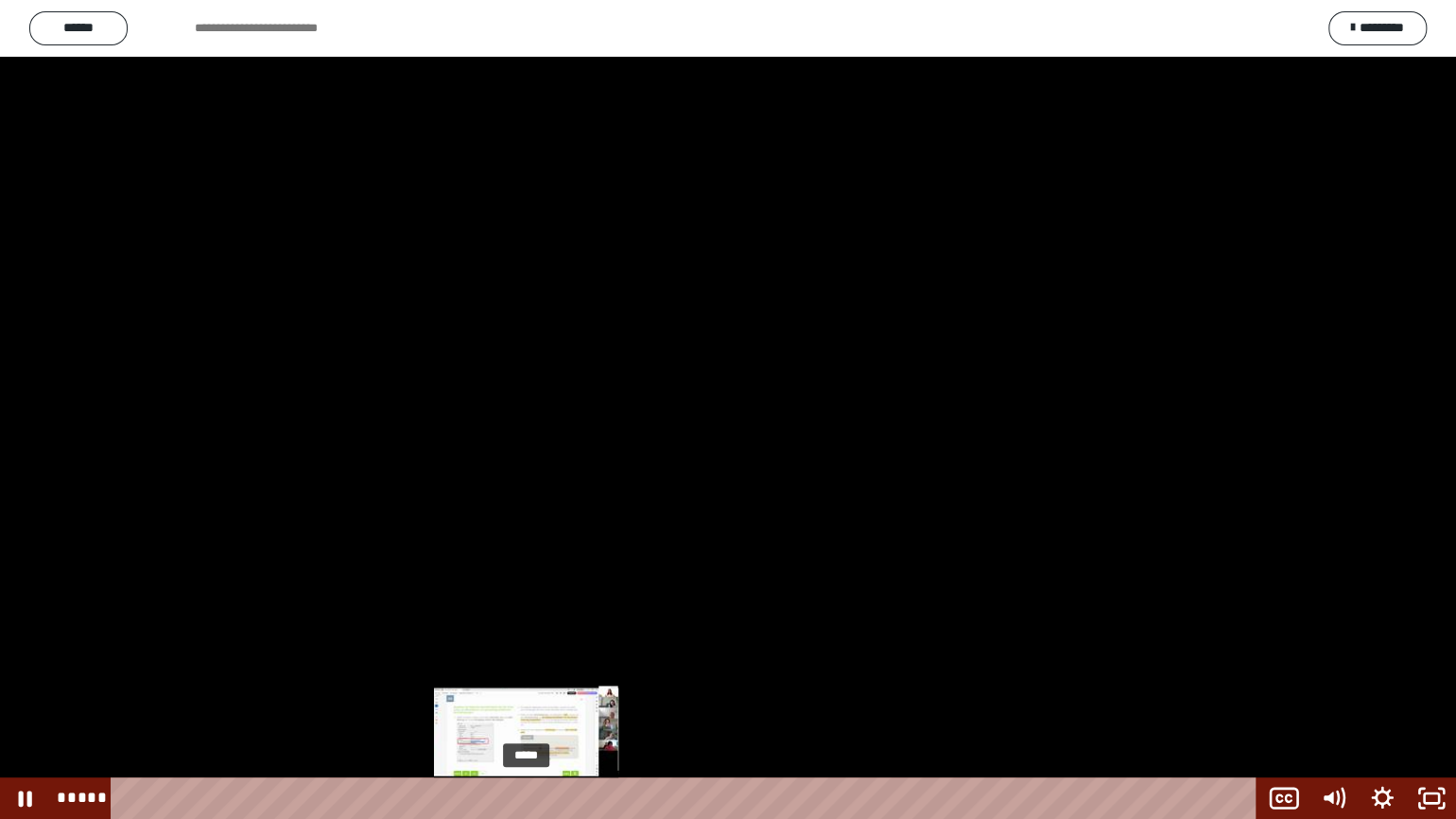 click on "*****" at bounding box center (687, 798) 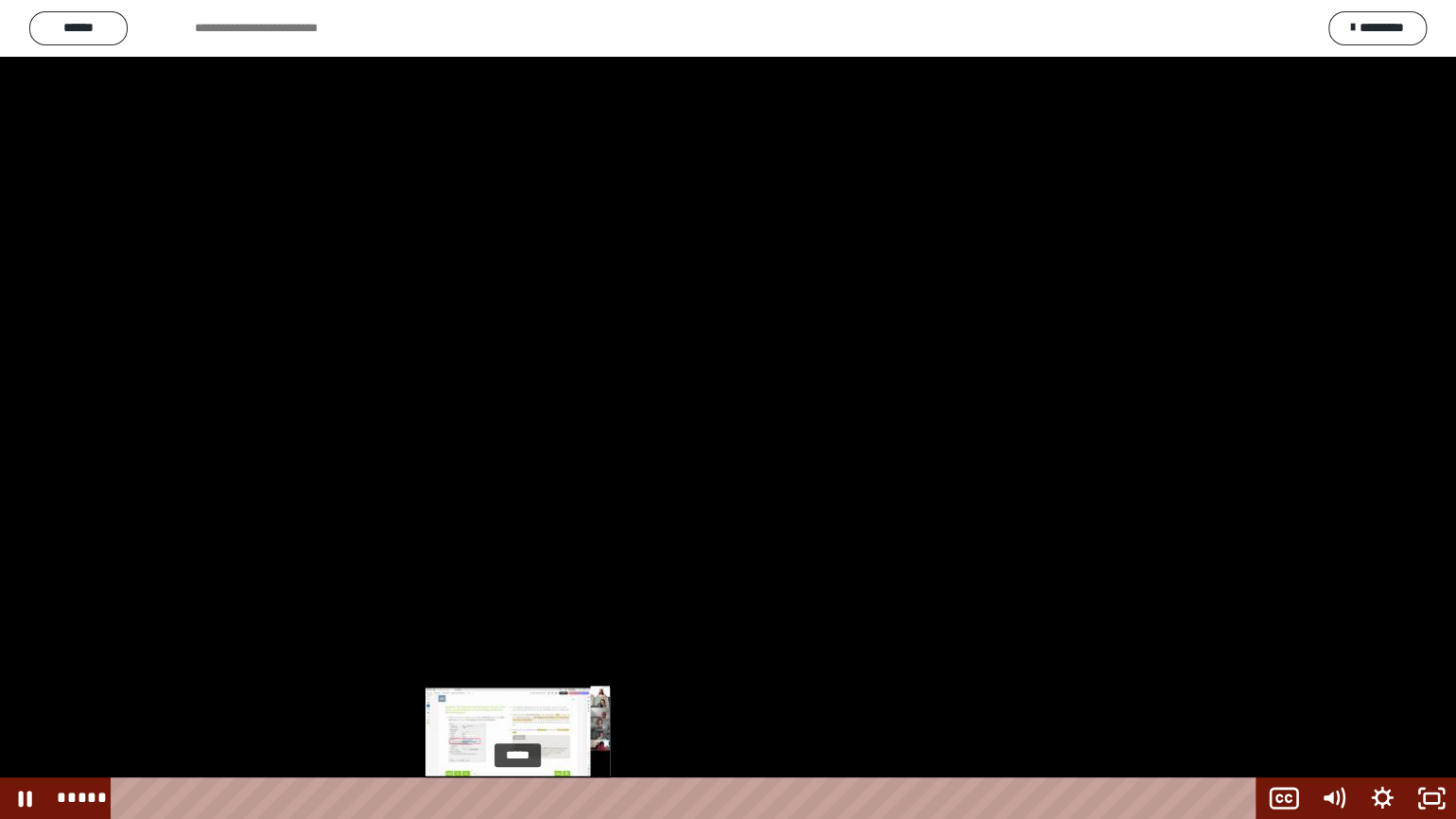 click on "*****" at bounding box center (687, 798) 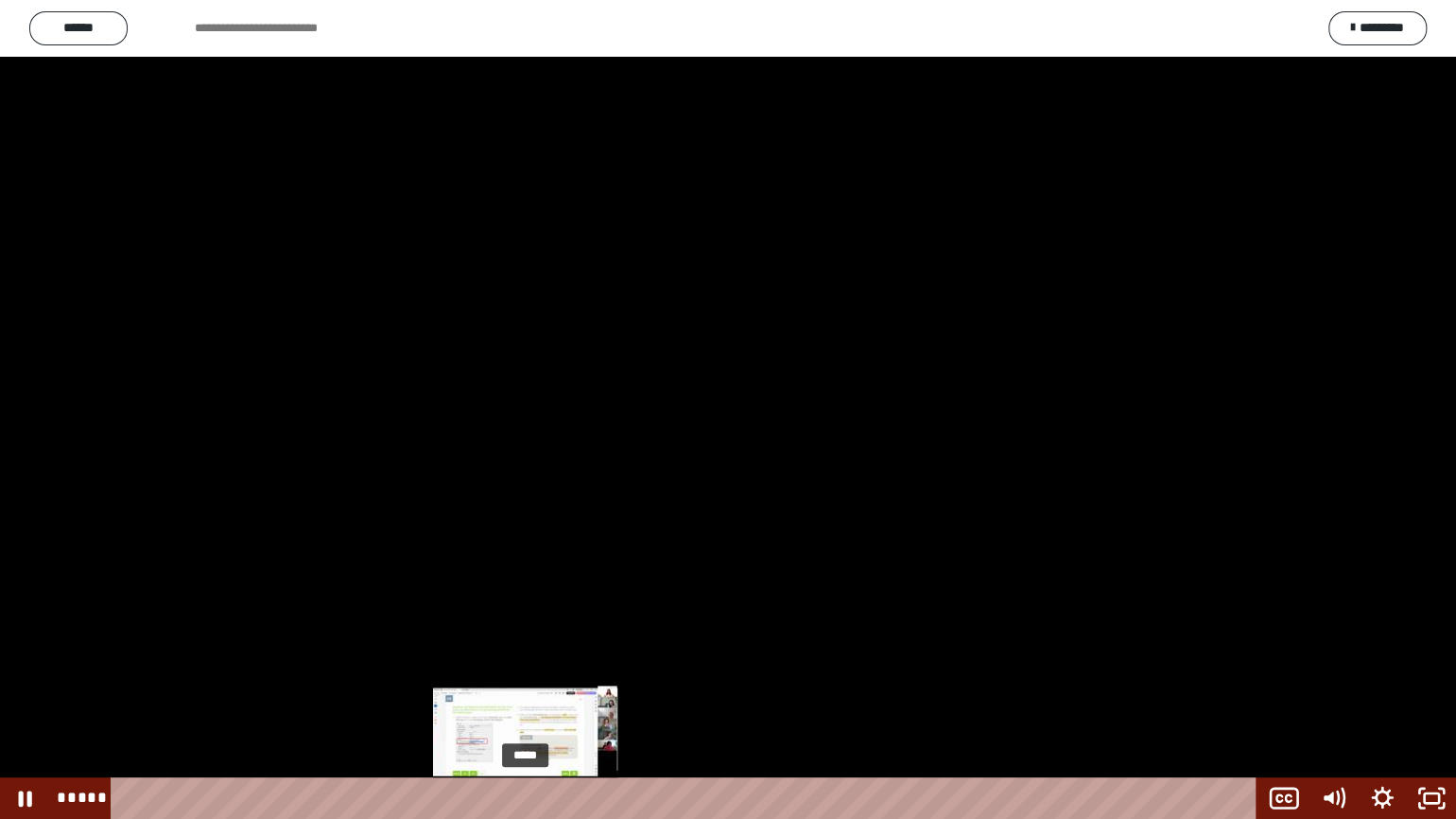 click on "*****" at bounding box center (687, 798) 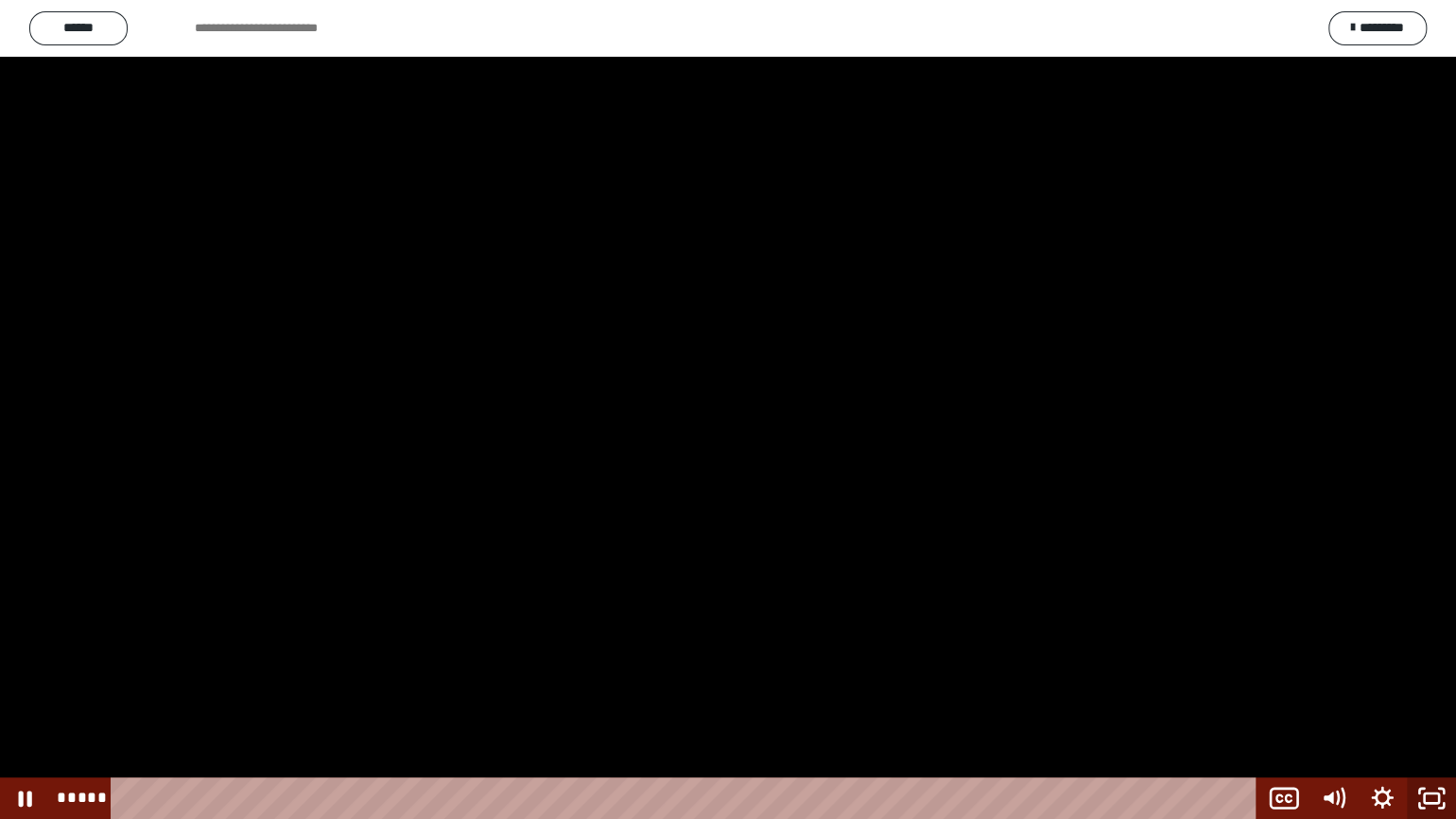click 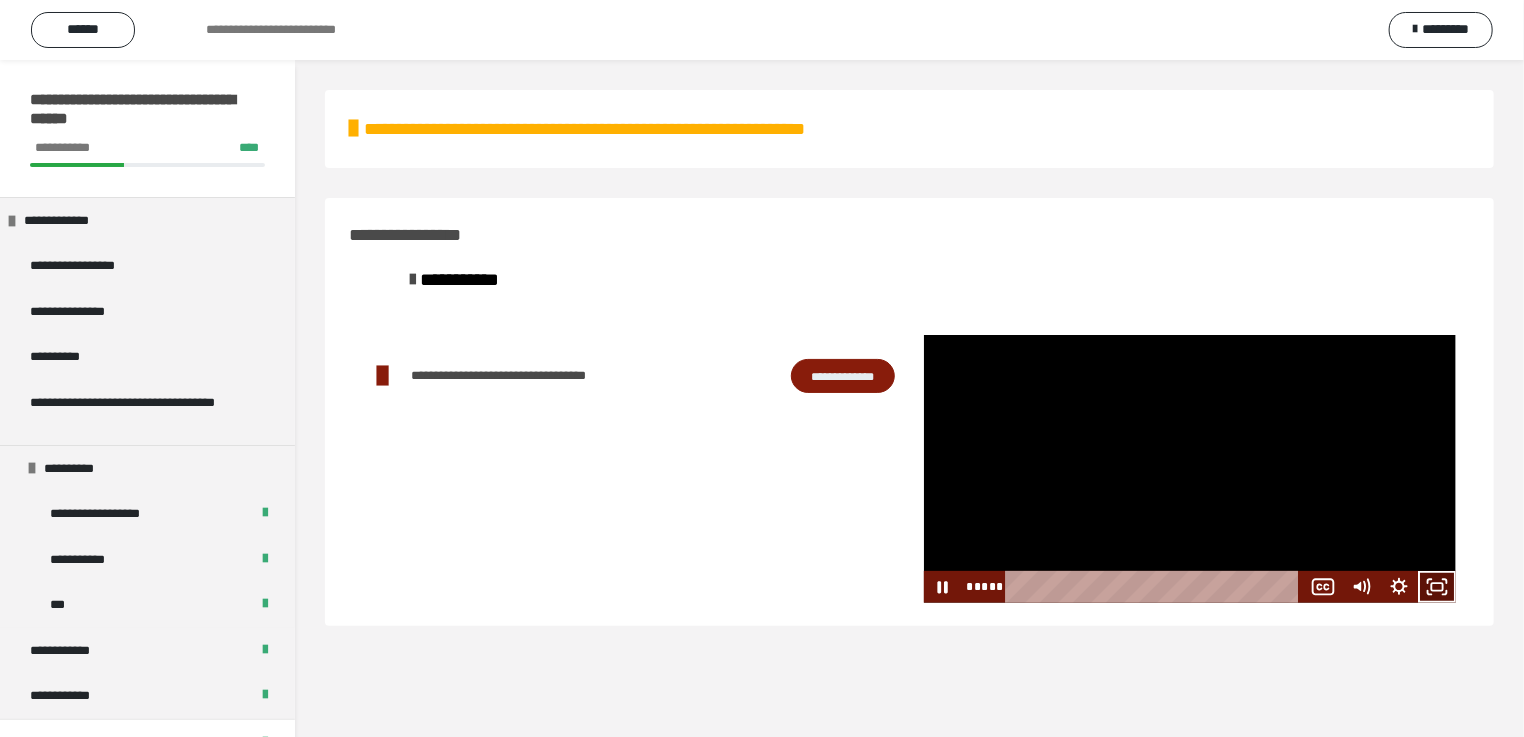 click 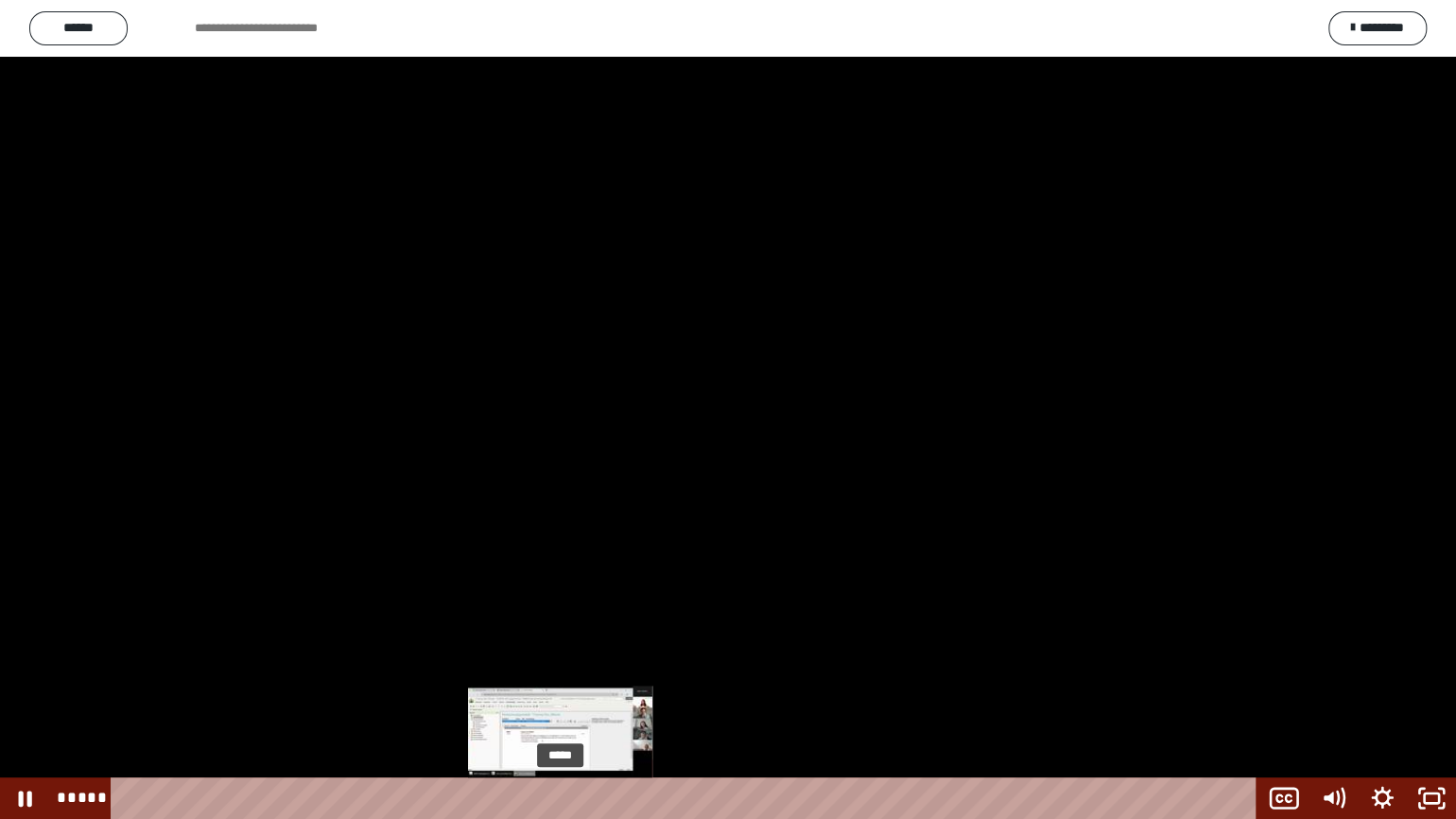 click on "*****" at bounding box center [687, 798] 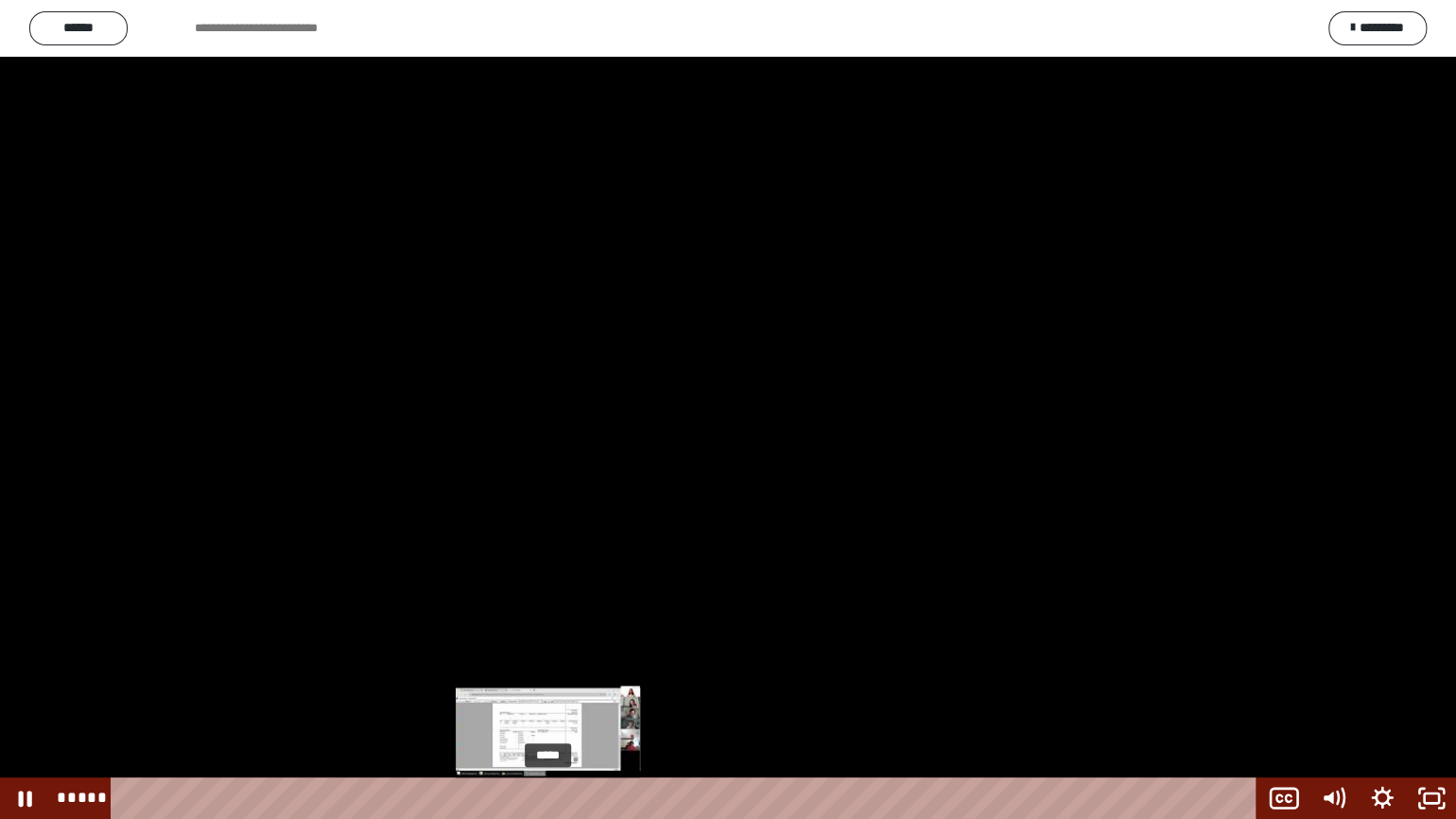 click on "*****" at bounding box center (687, 798) 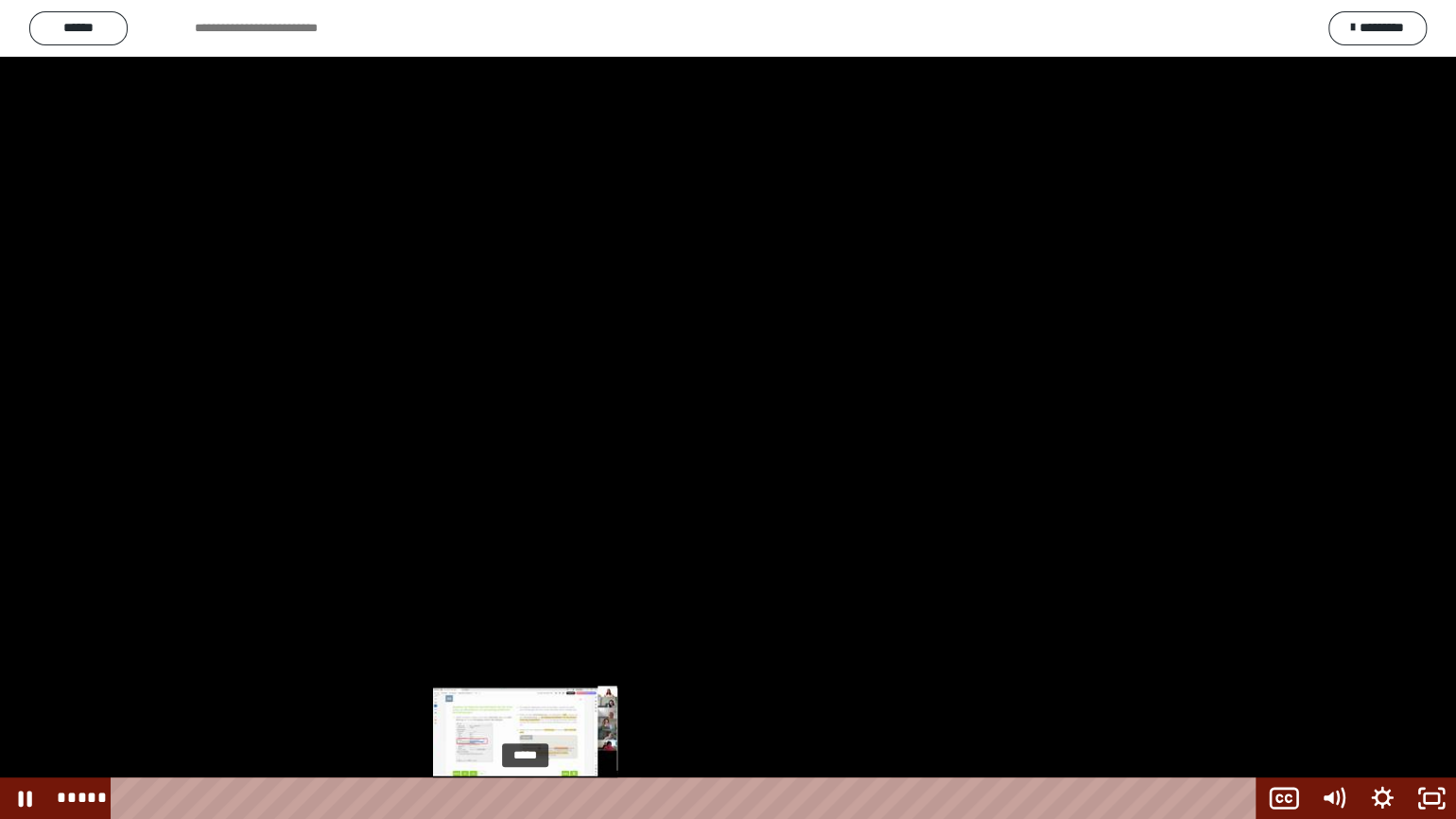click on "*****" at bounding box center (687, 798) 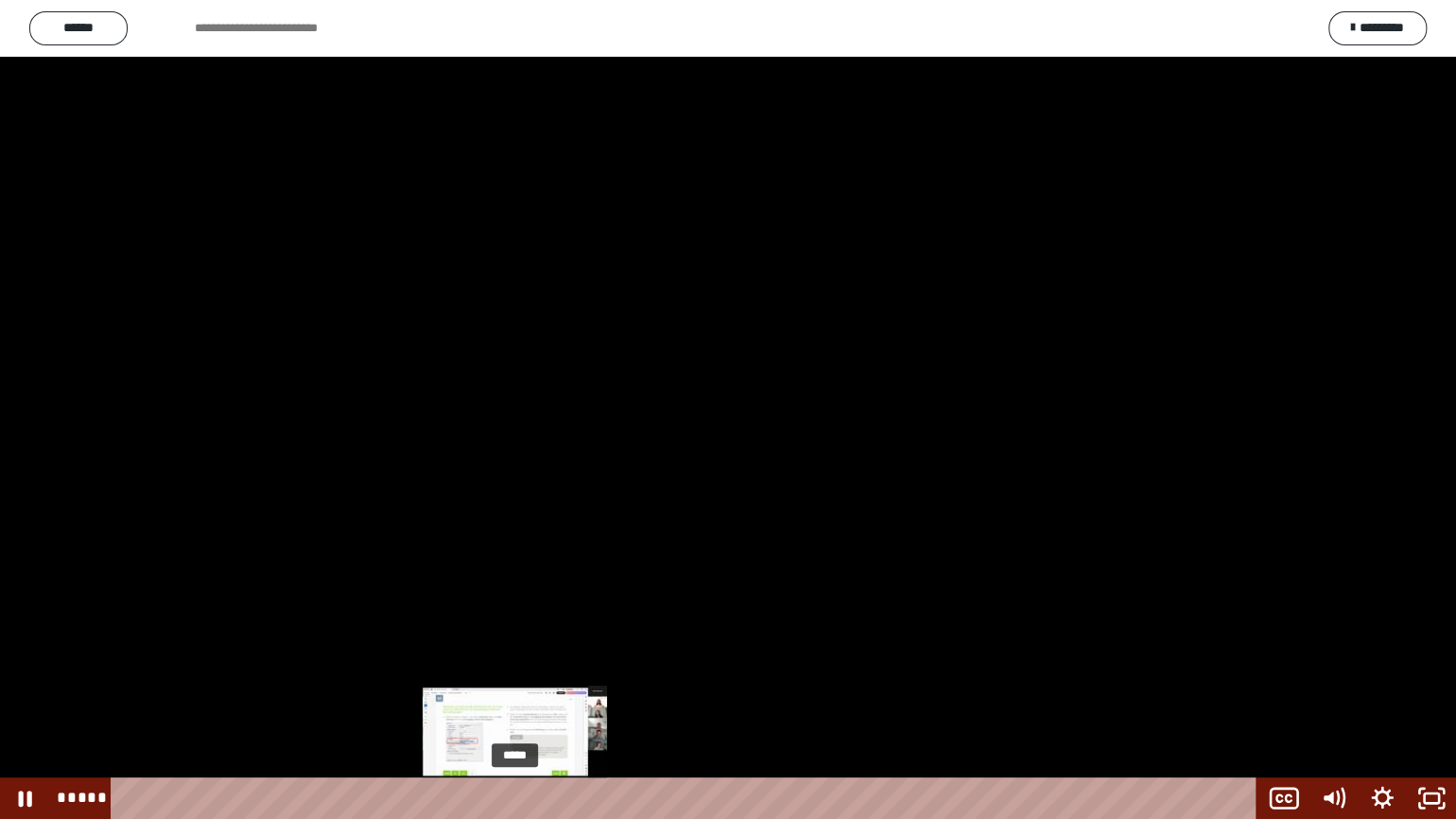 click on "*****" at bounding box center (687, 798) 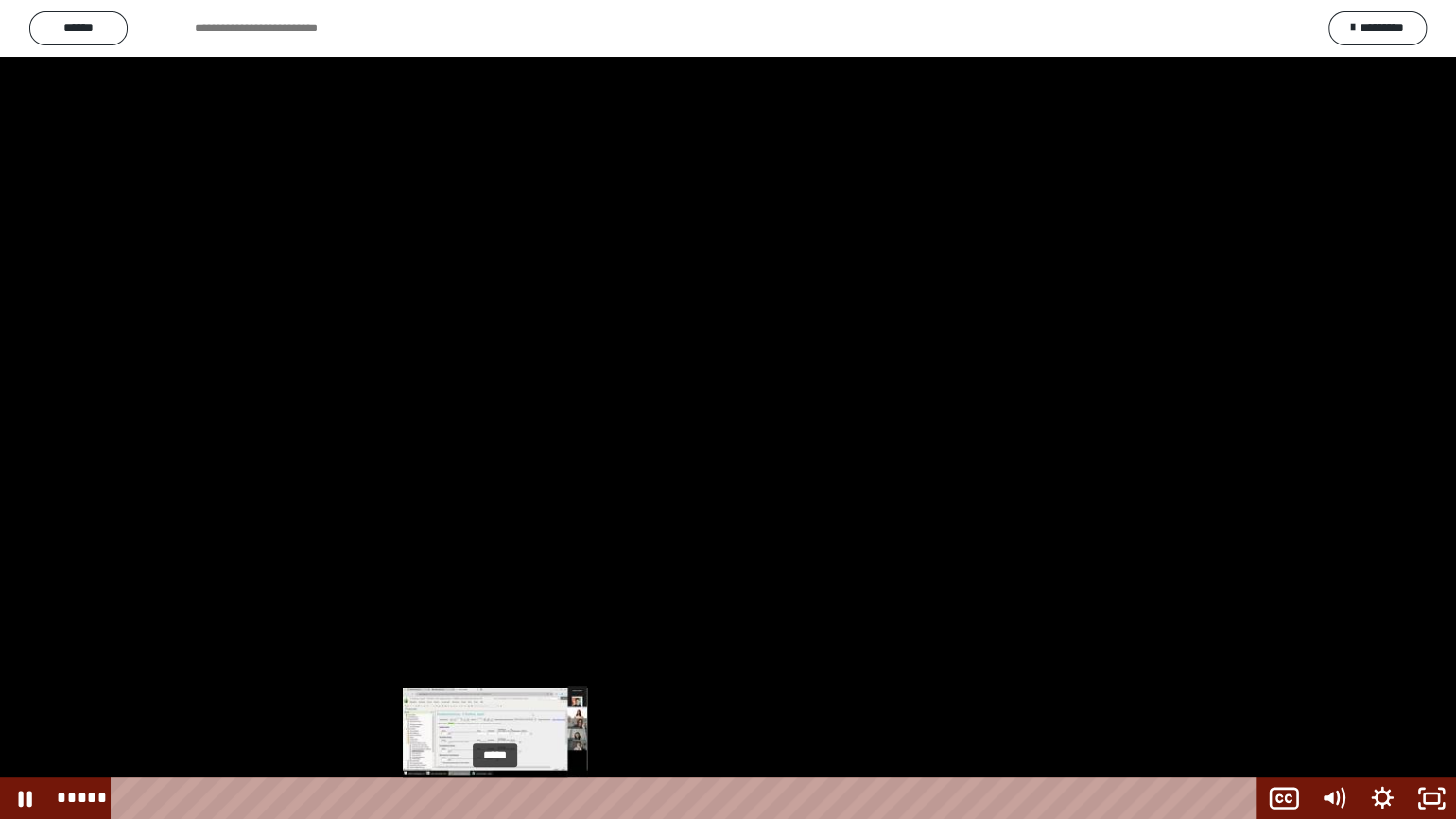 click on "*****" at bounding box center [687, 798] 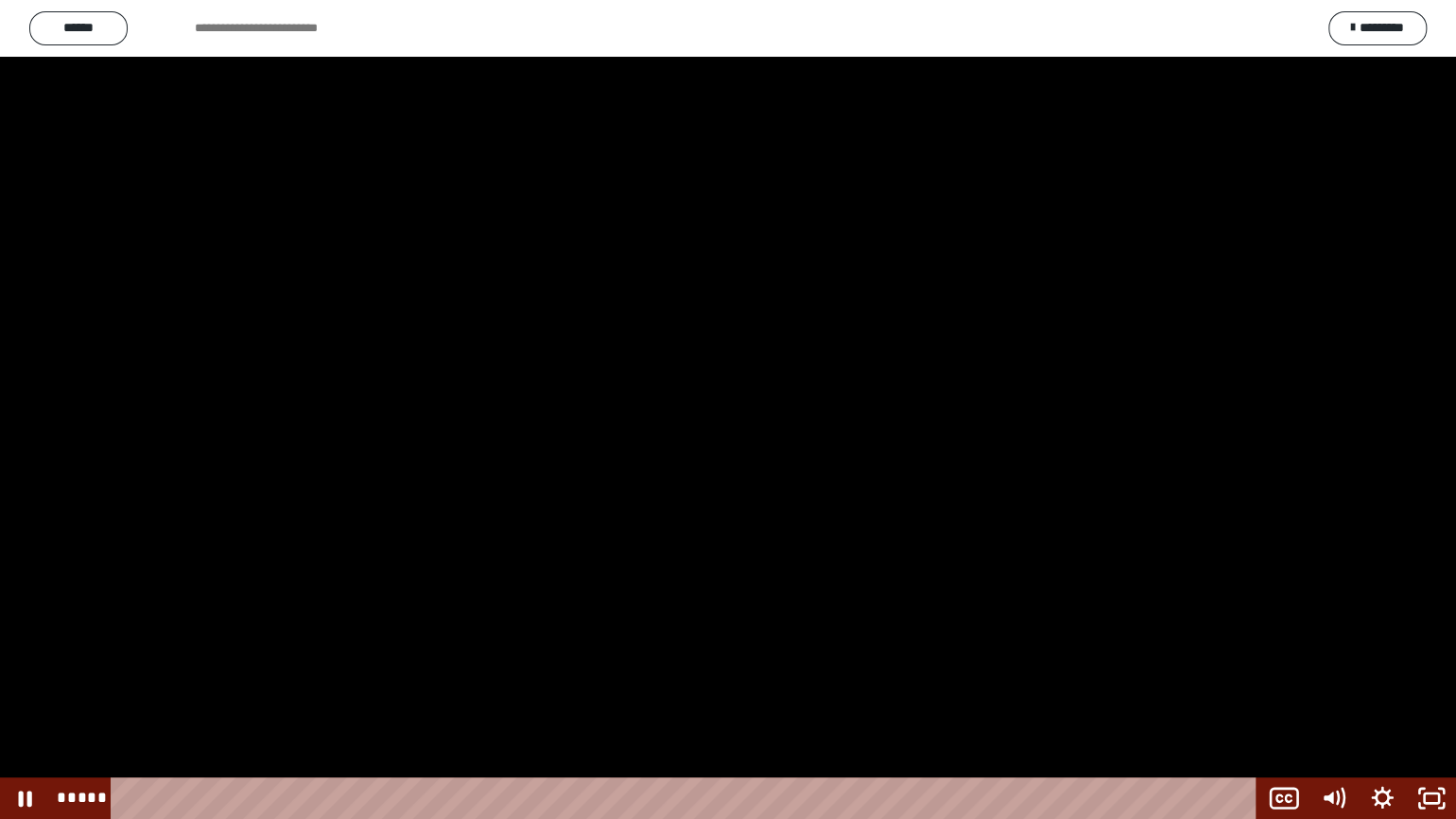 click at bounding box center [728, 410] 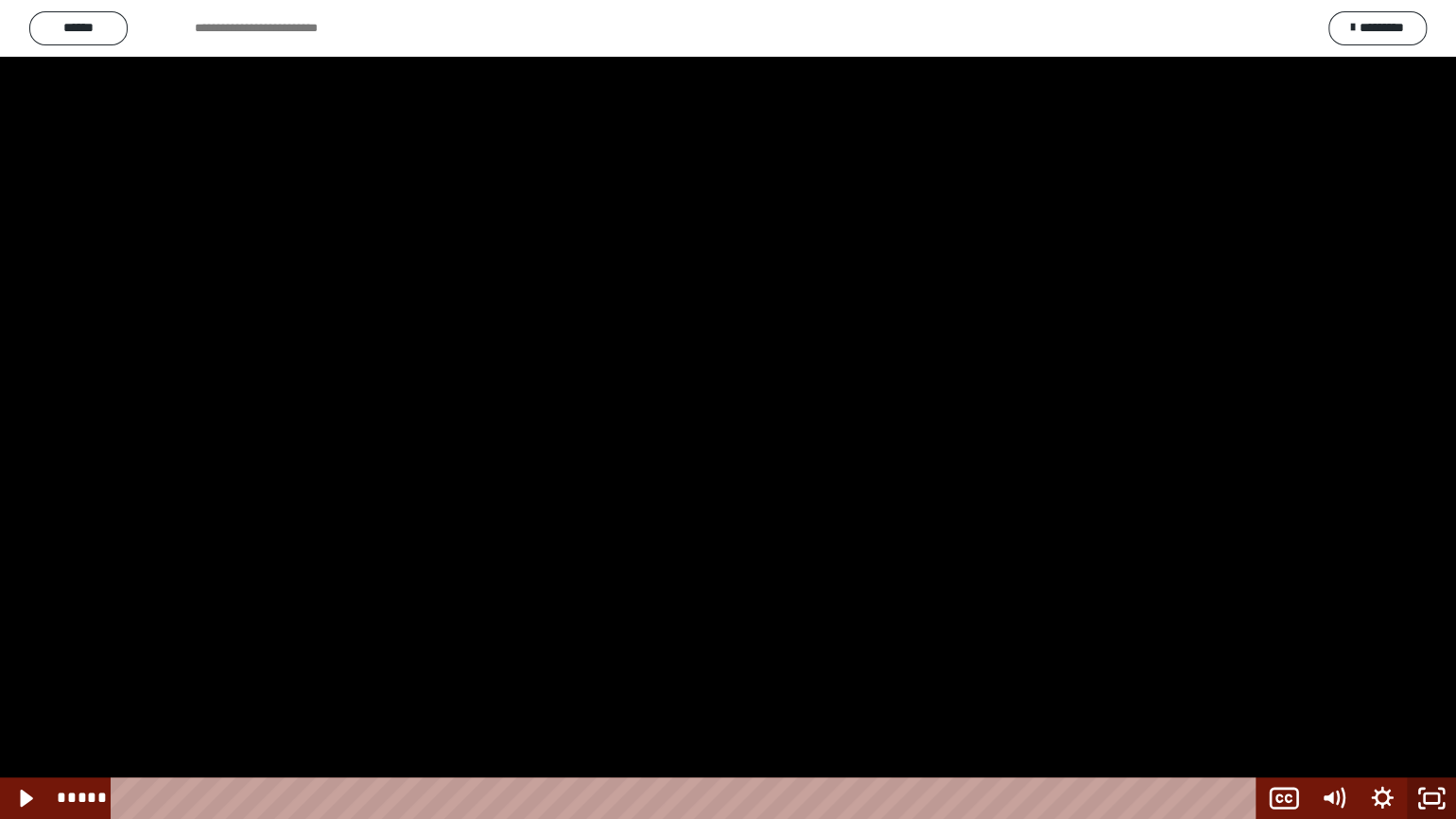 click 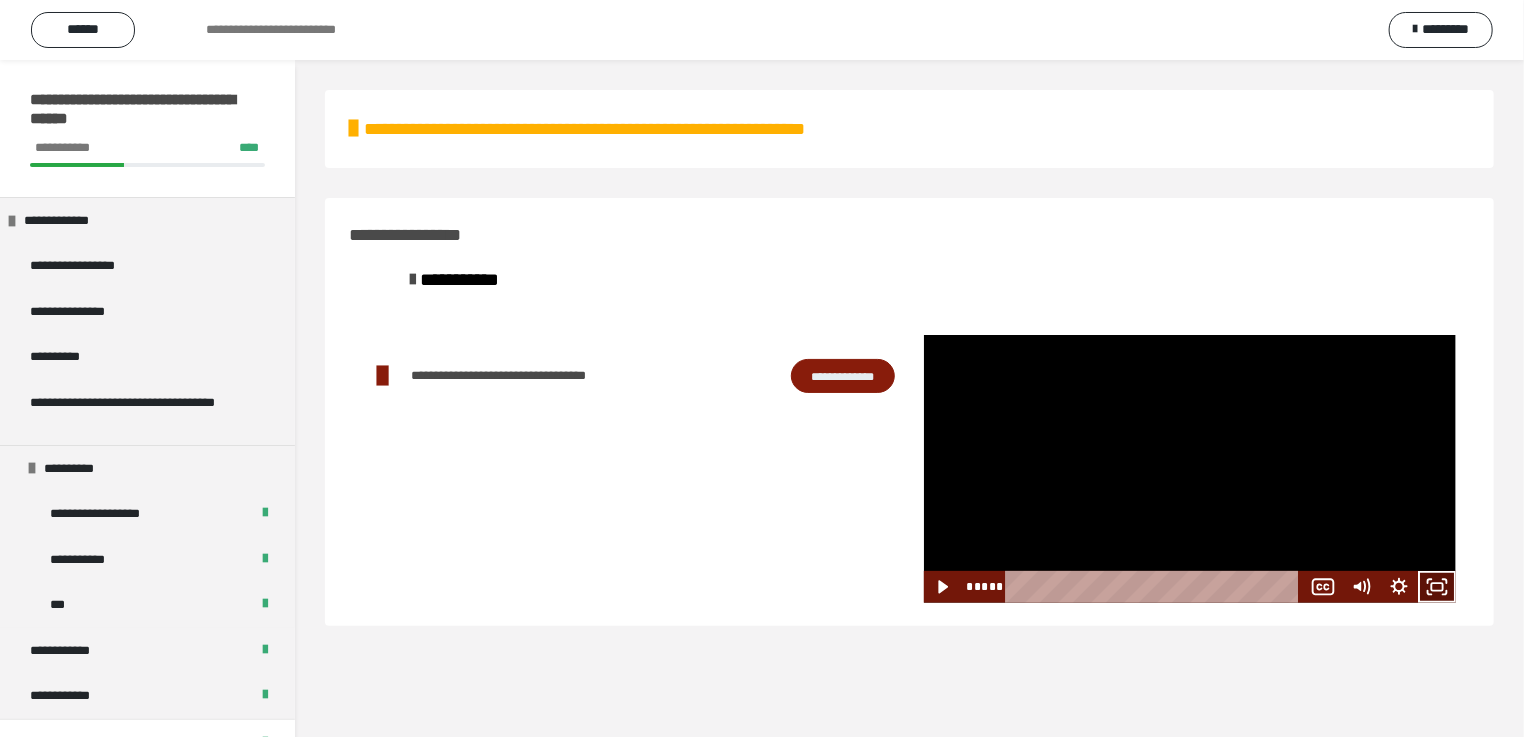 click 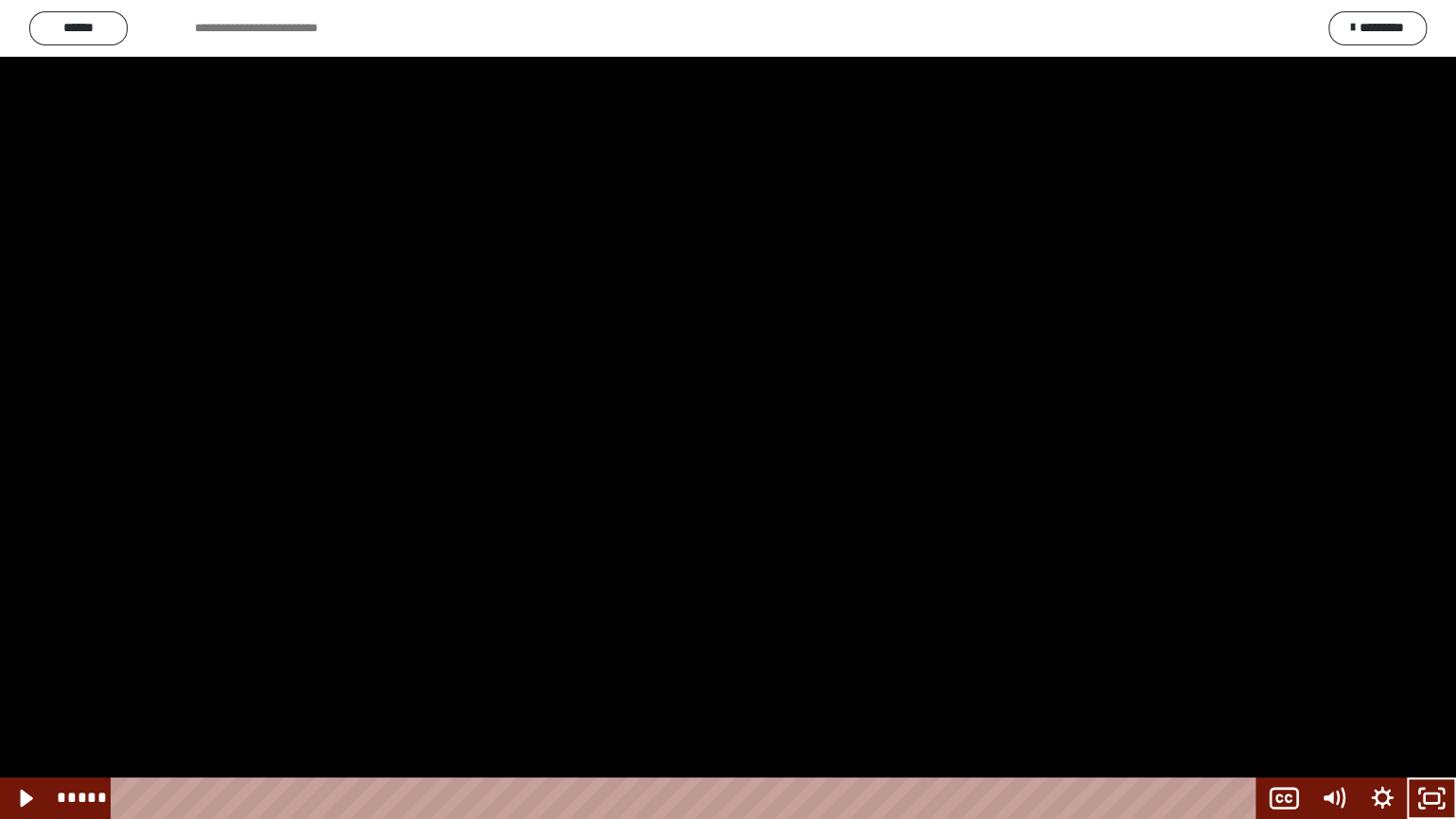 click at bounding box center (728, 410) 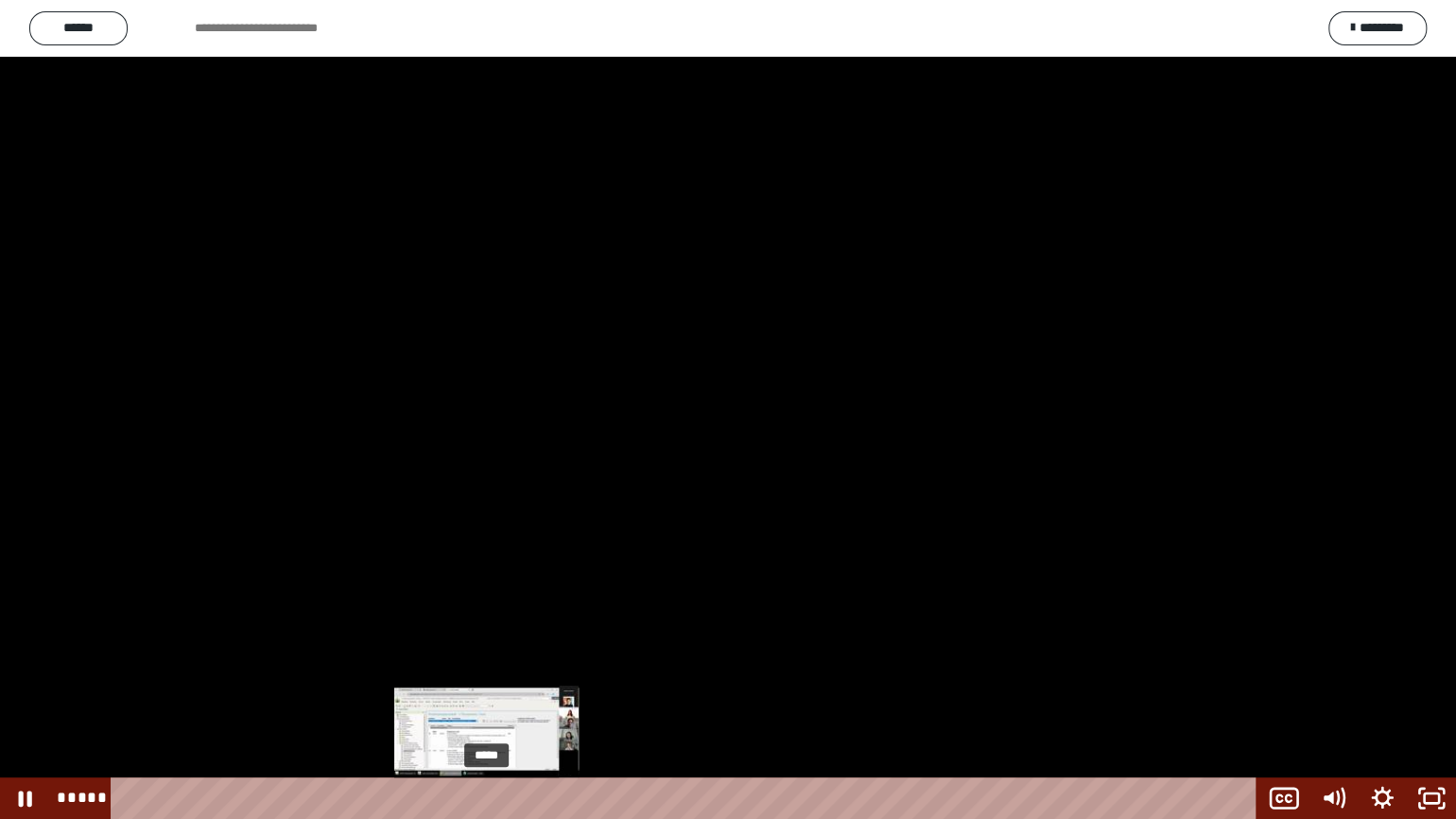 click on "*****" at bounding box center (687, 798) 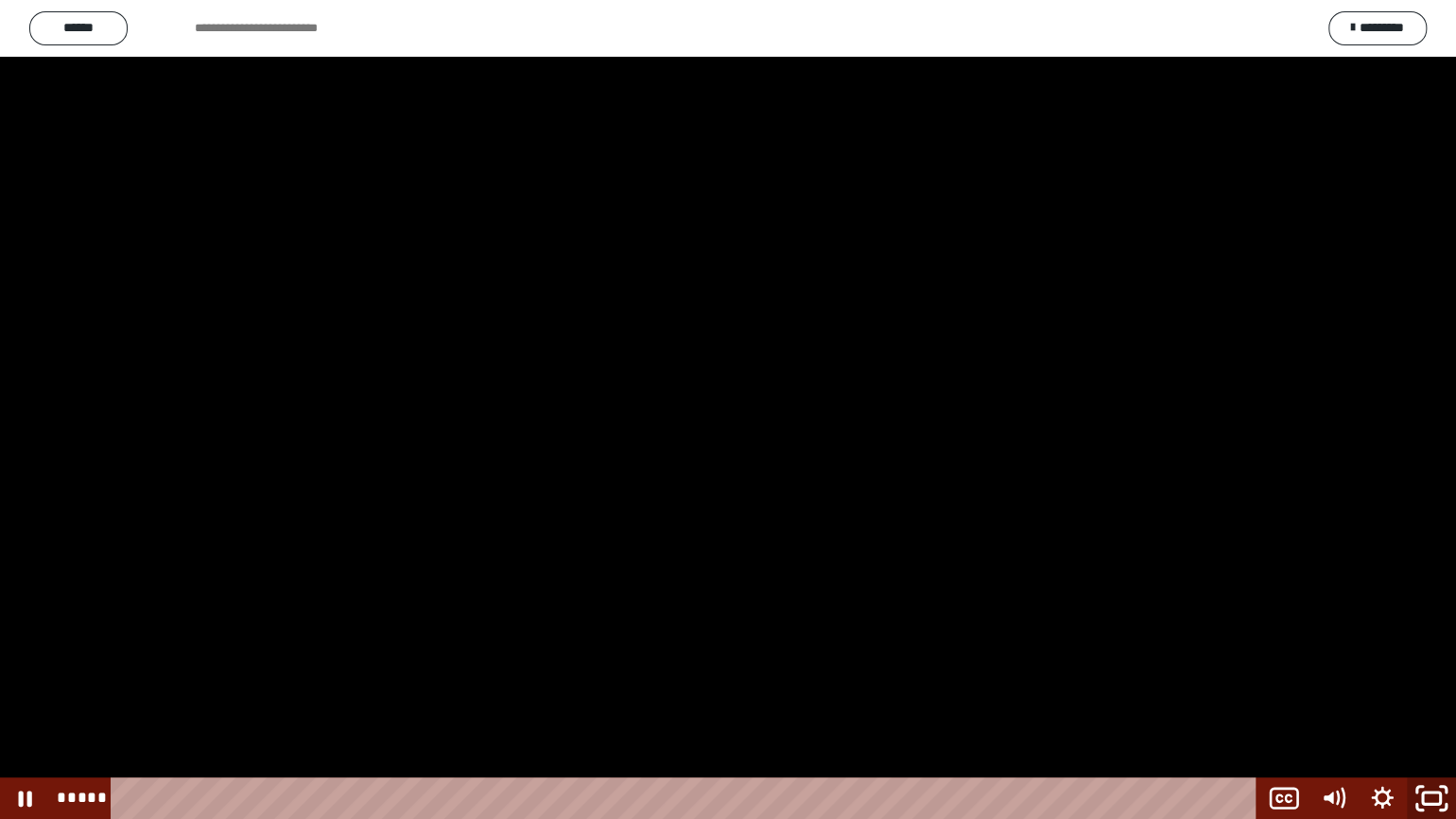 click 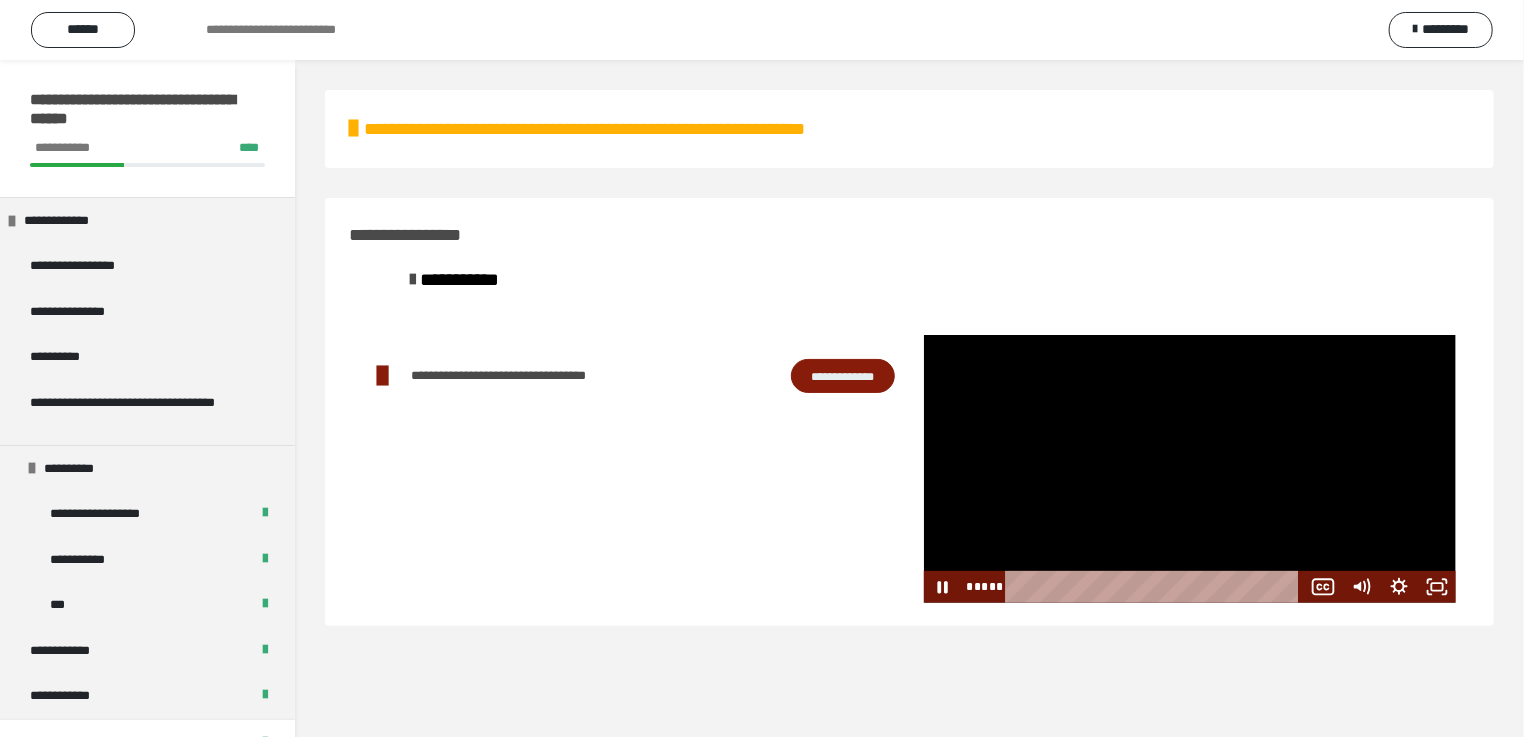 click at bounding box center (1190, 469) 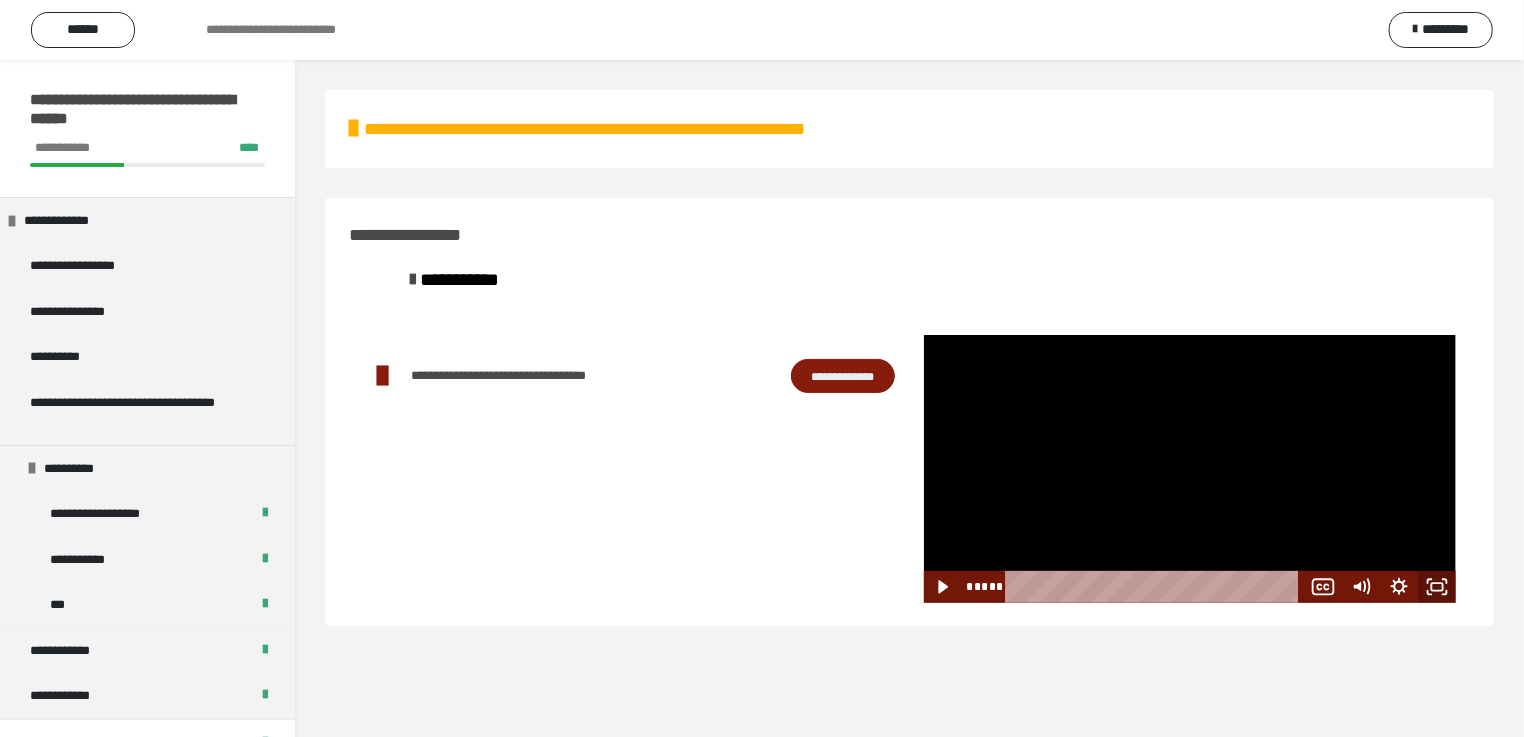 click 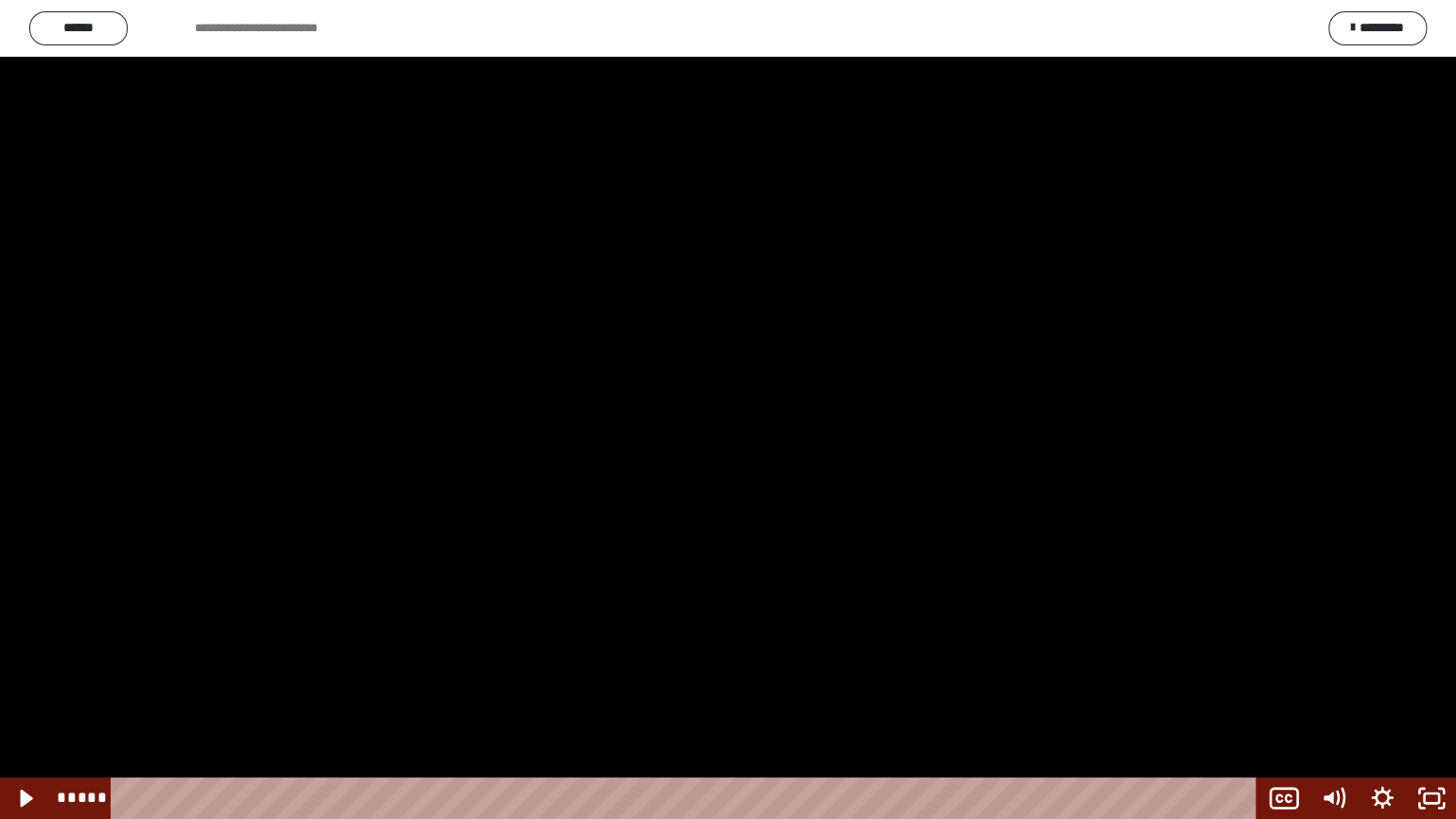 click at bounding box center [728, 410] 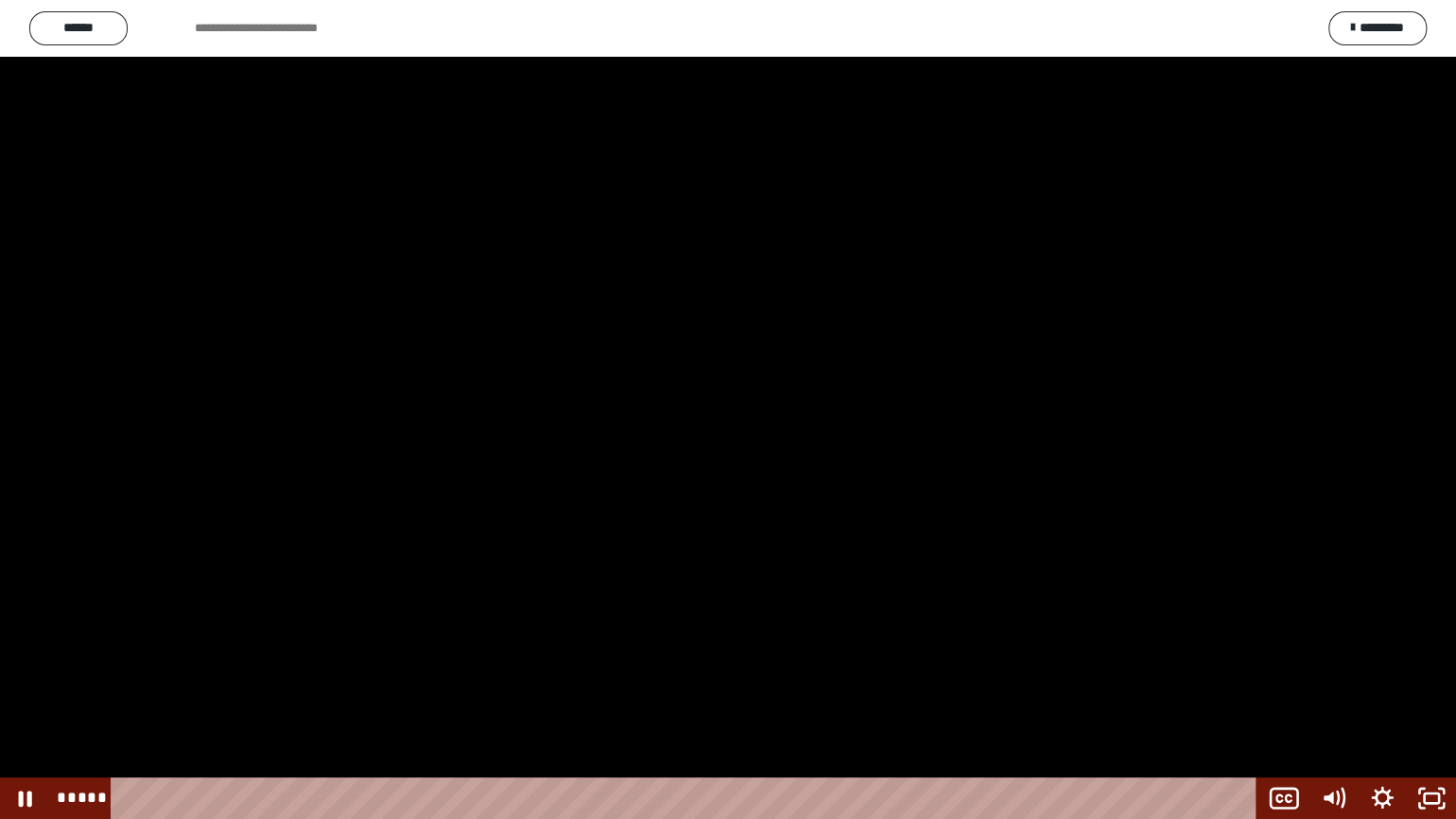 click at bounding box center (728, 410) 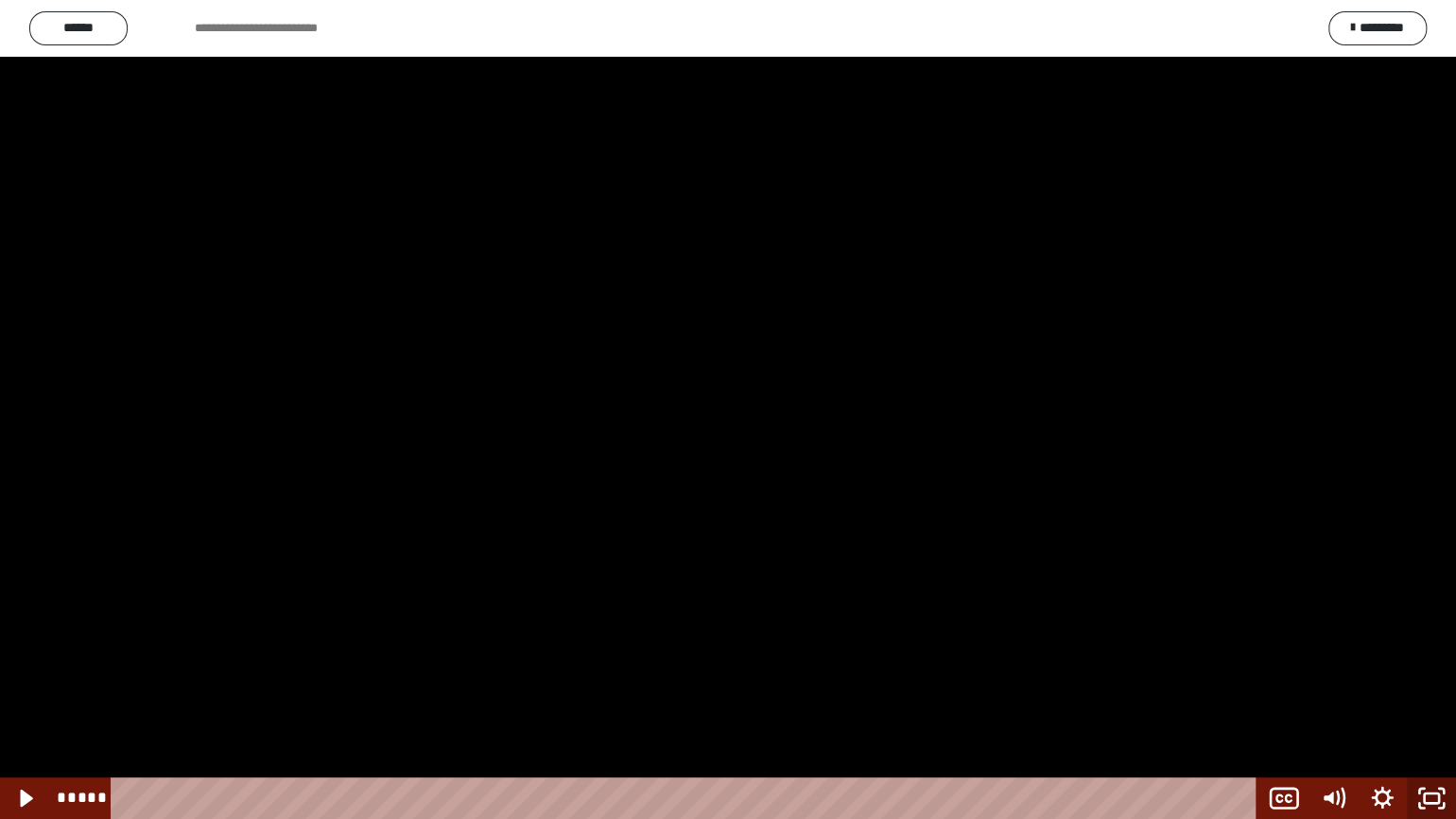click 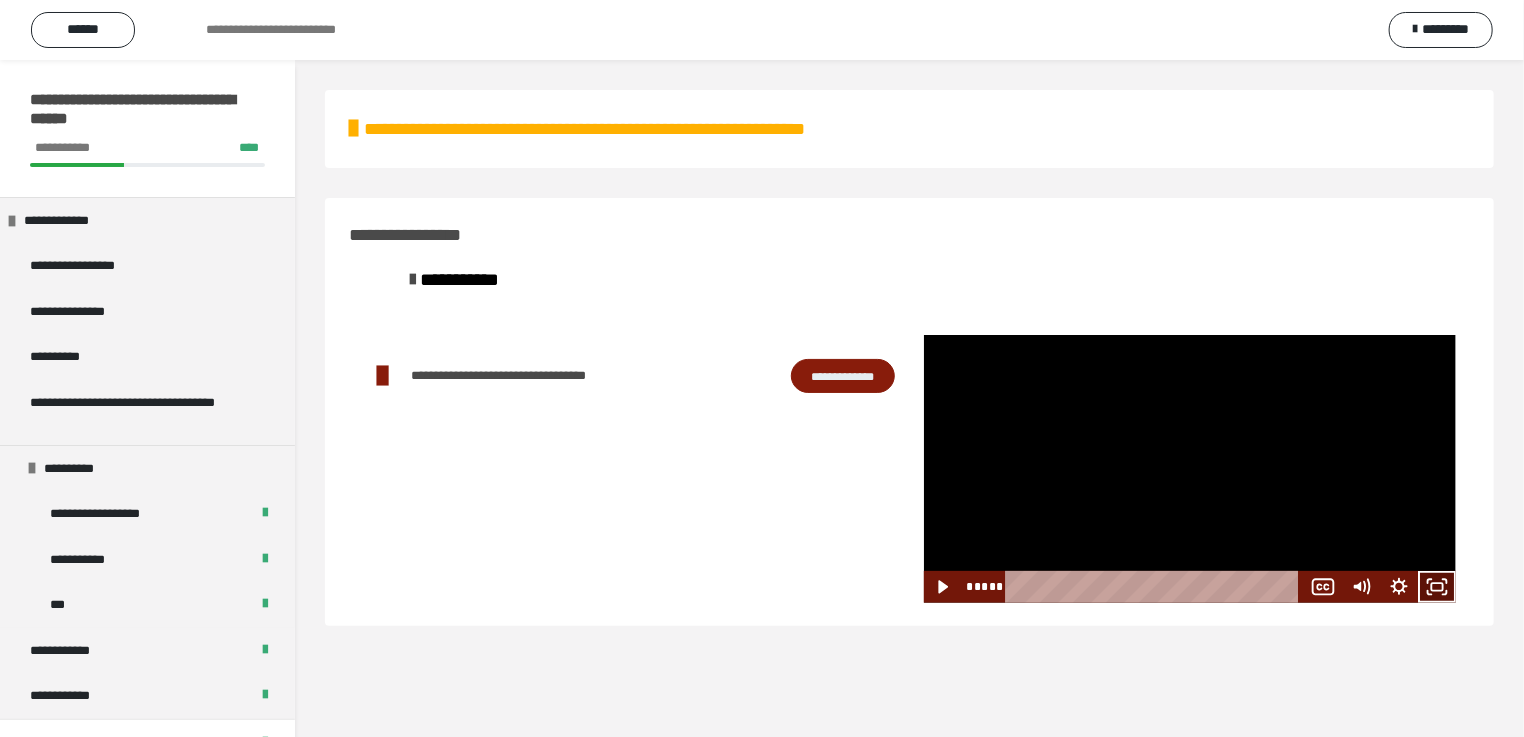 click 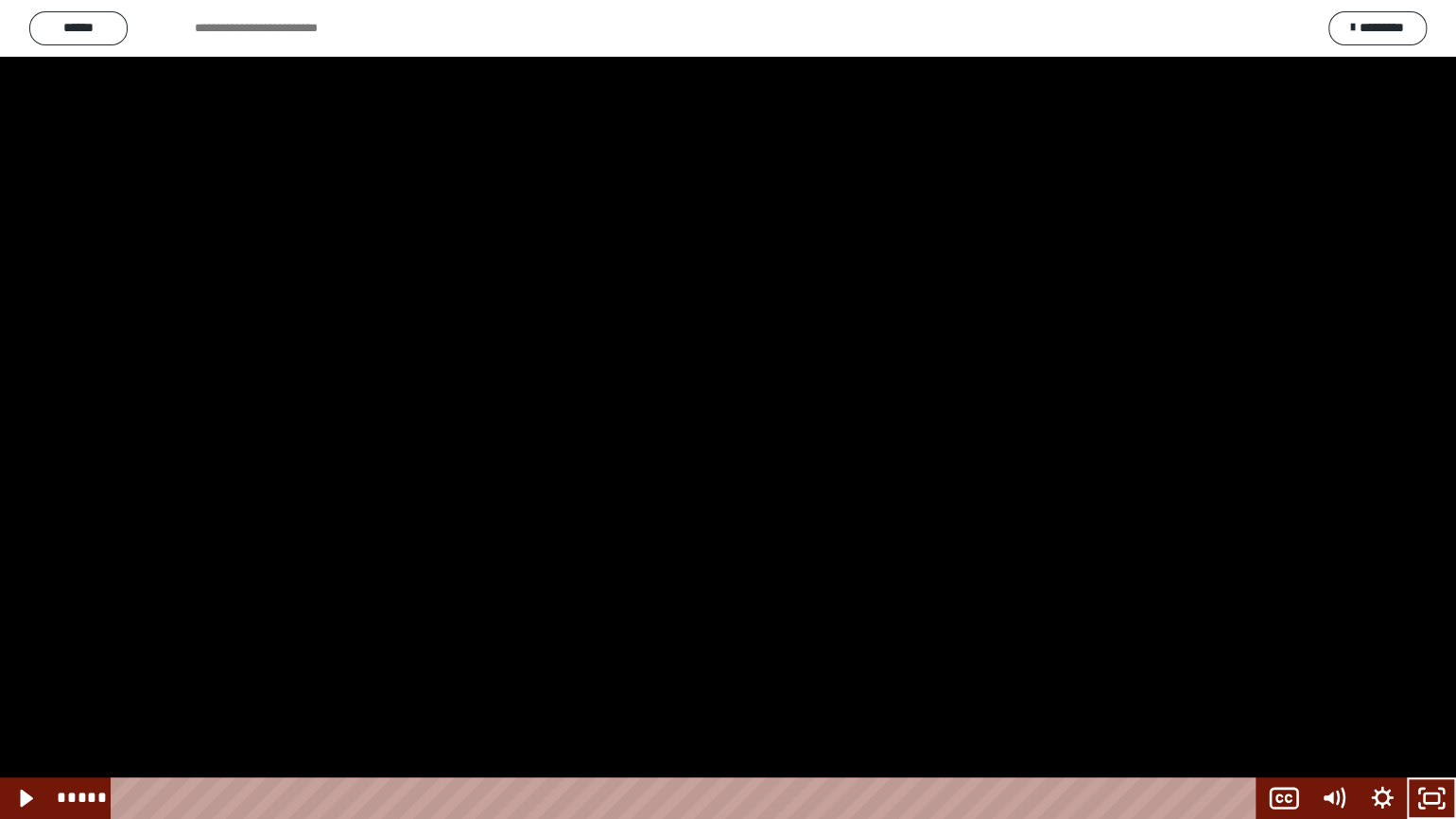 click at bounding box center [728, 410] 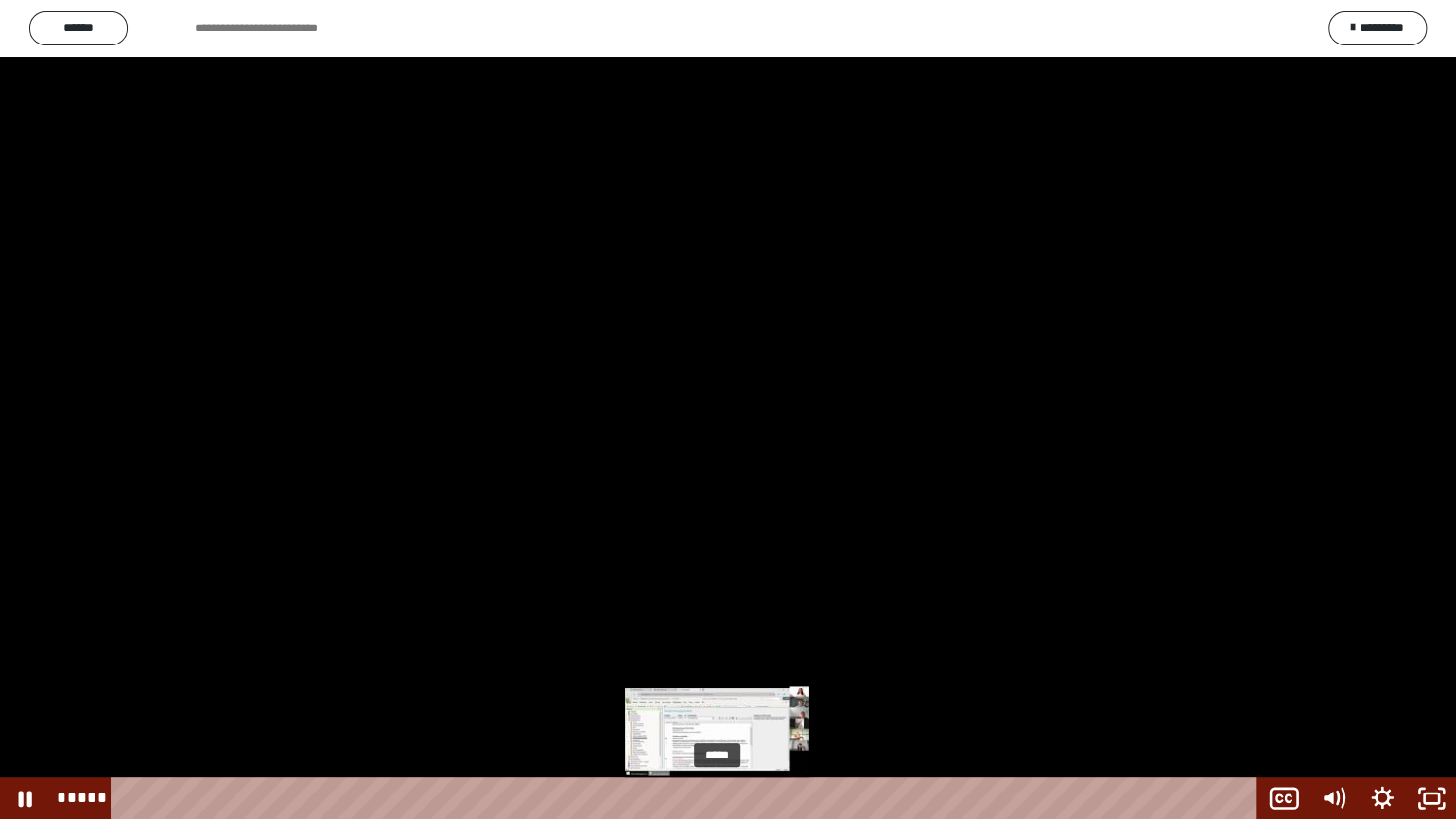 click on "*****" at bounding box center [687, 798] 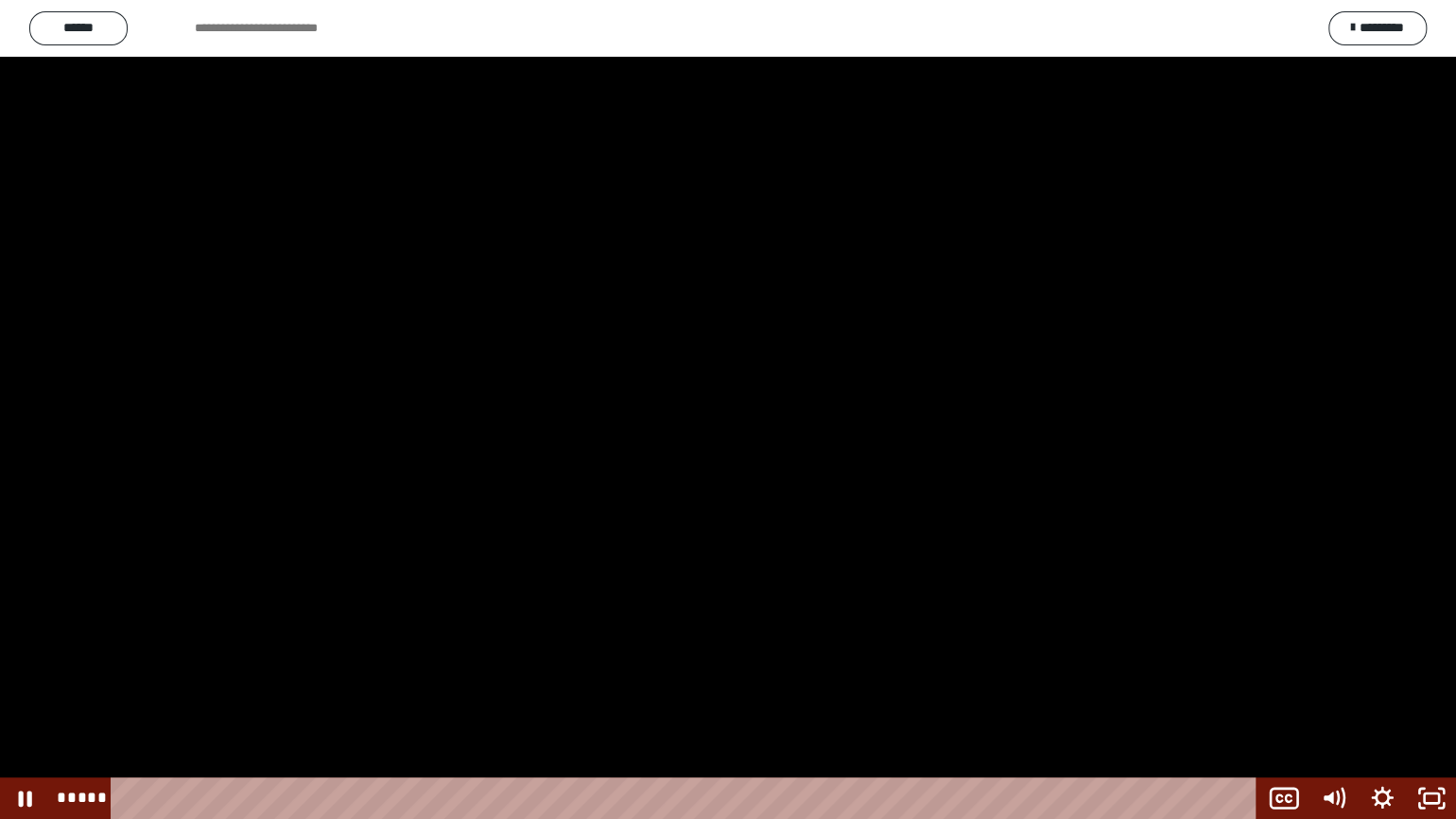 click at bounding box center (728, 410) 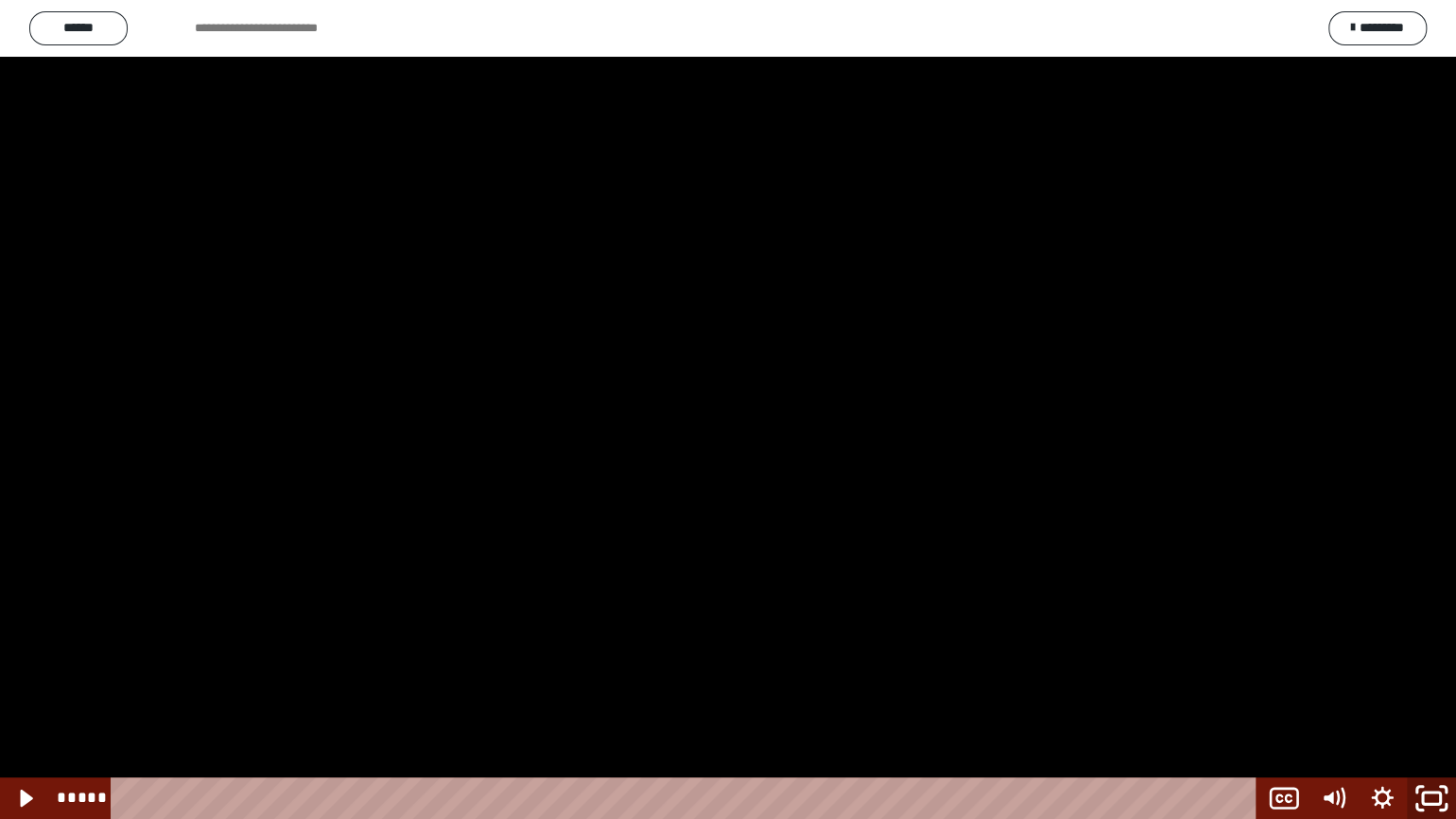 click 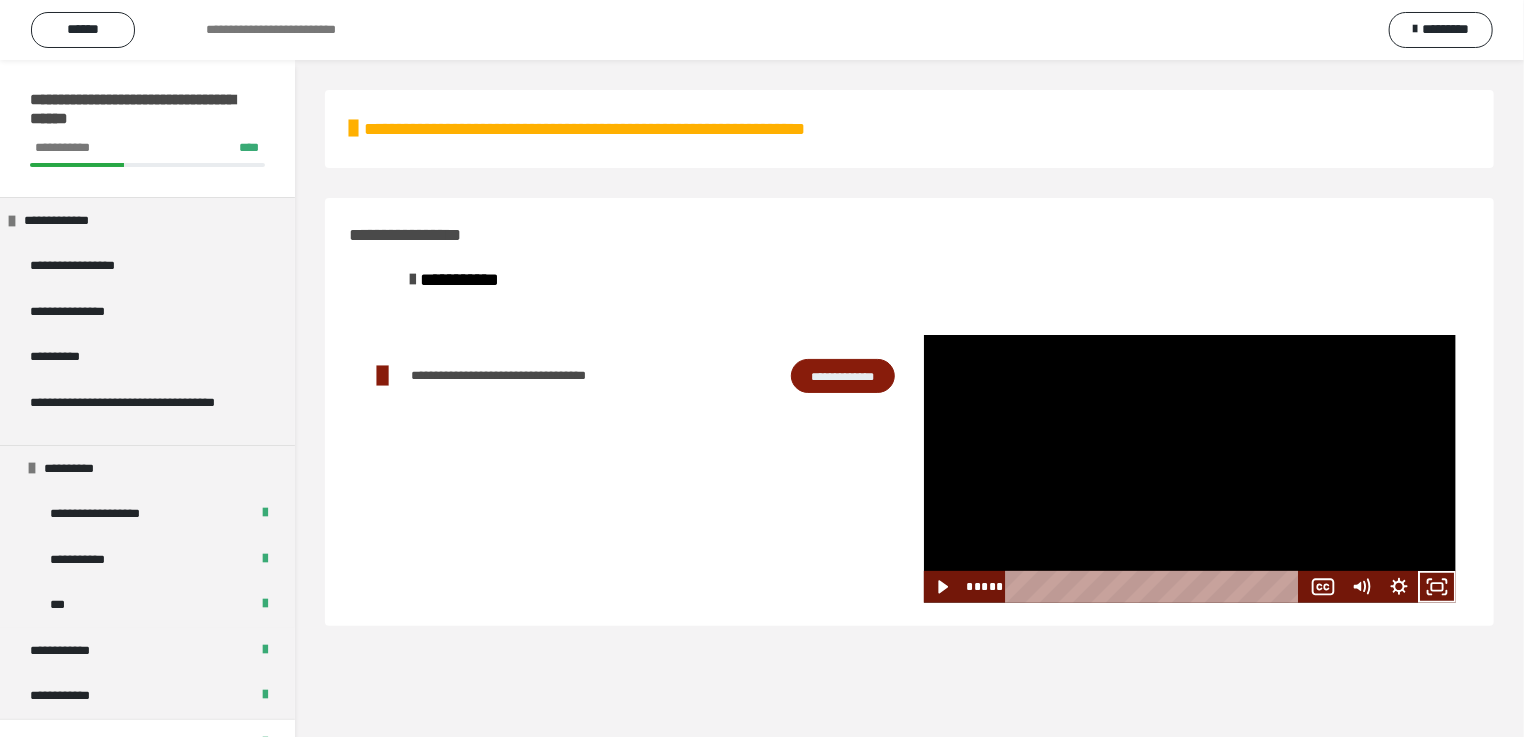 click at bounding box center (1190, 469) 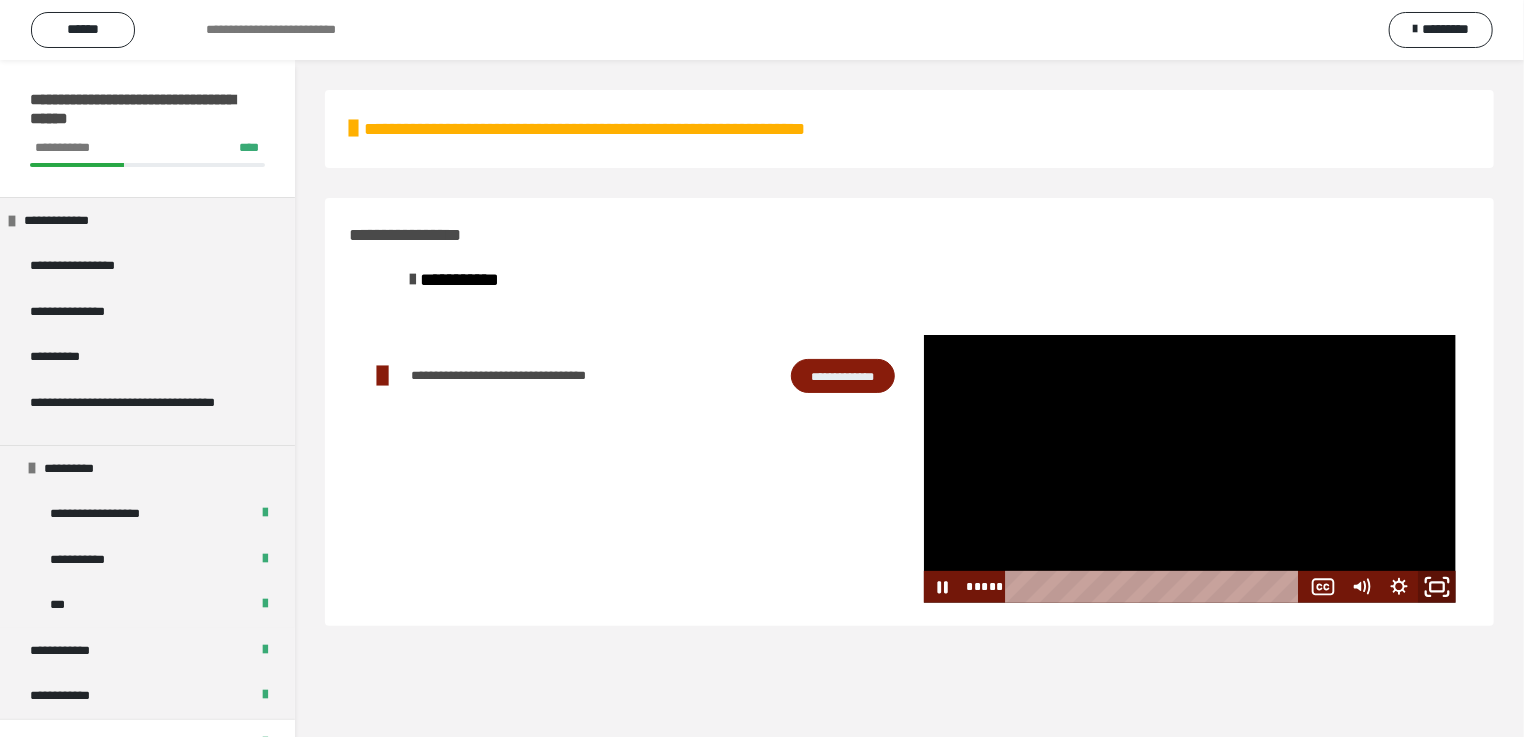 click 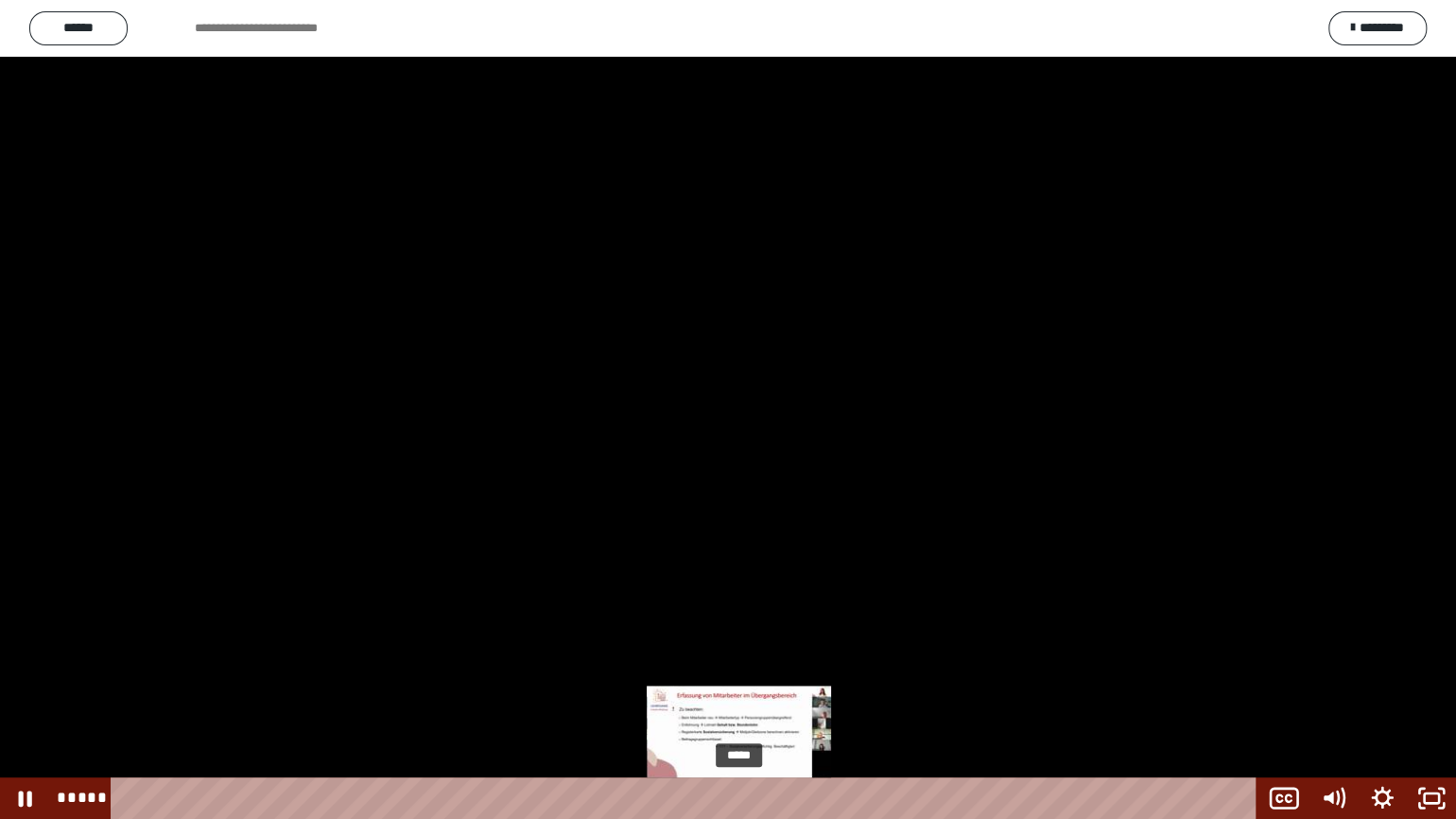 click on "*****" at bounding box center (687, 798) 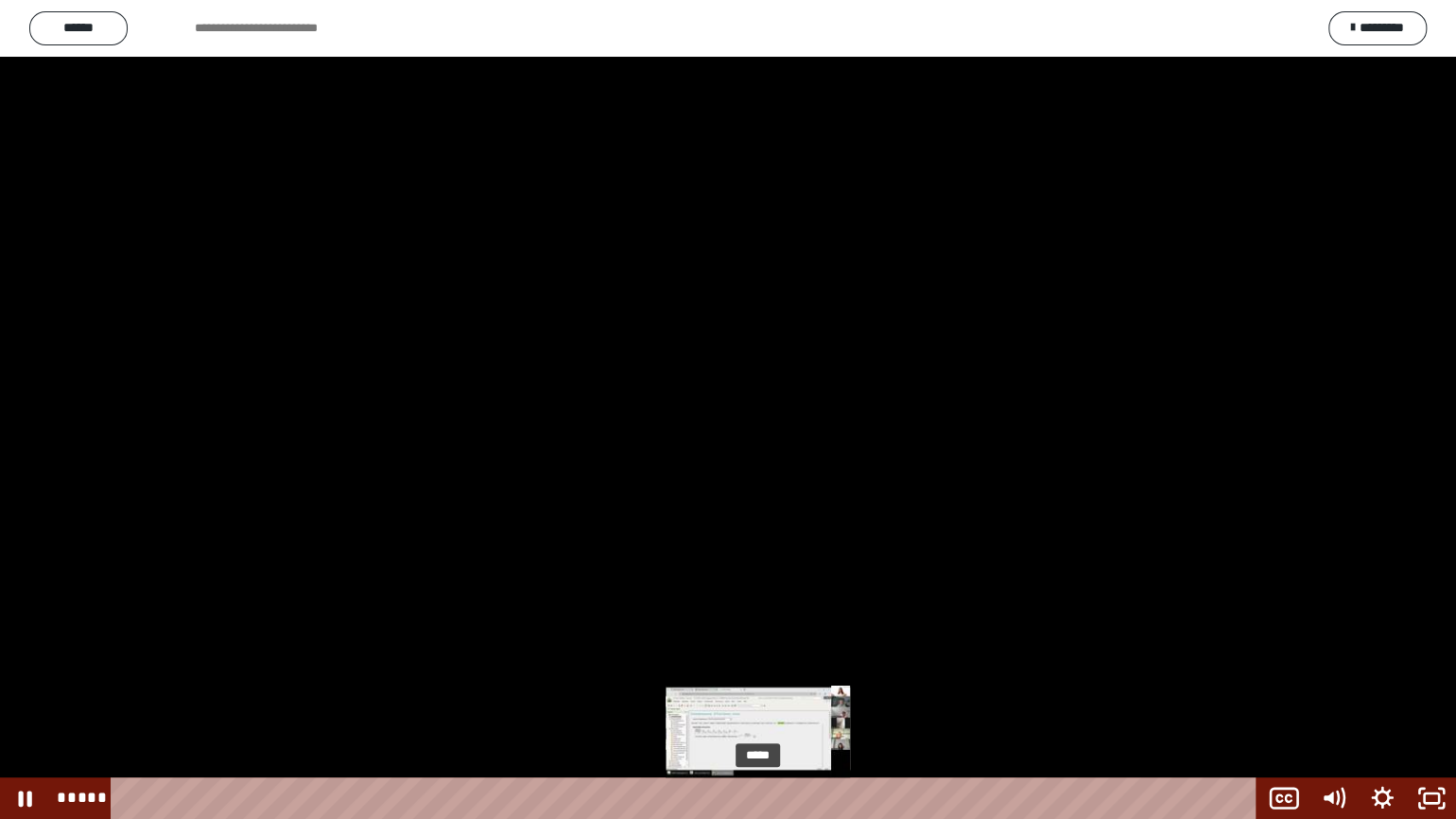 click on "*****" at bounding box center (687, 798) 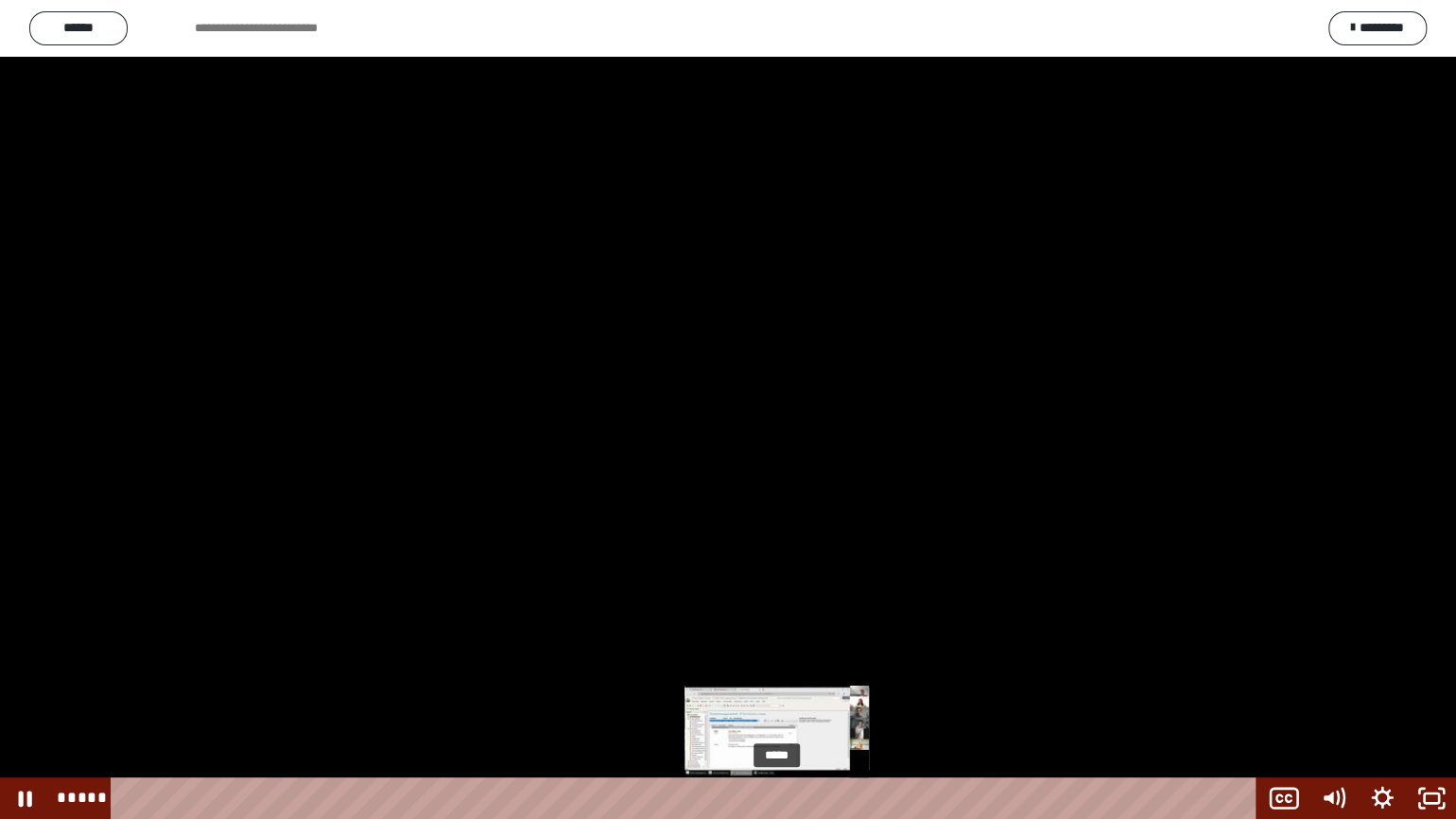 click on "*****" at bounding box center (687, 798) 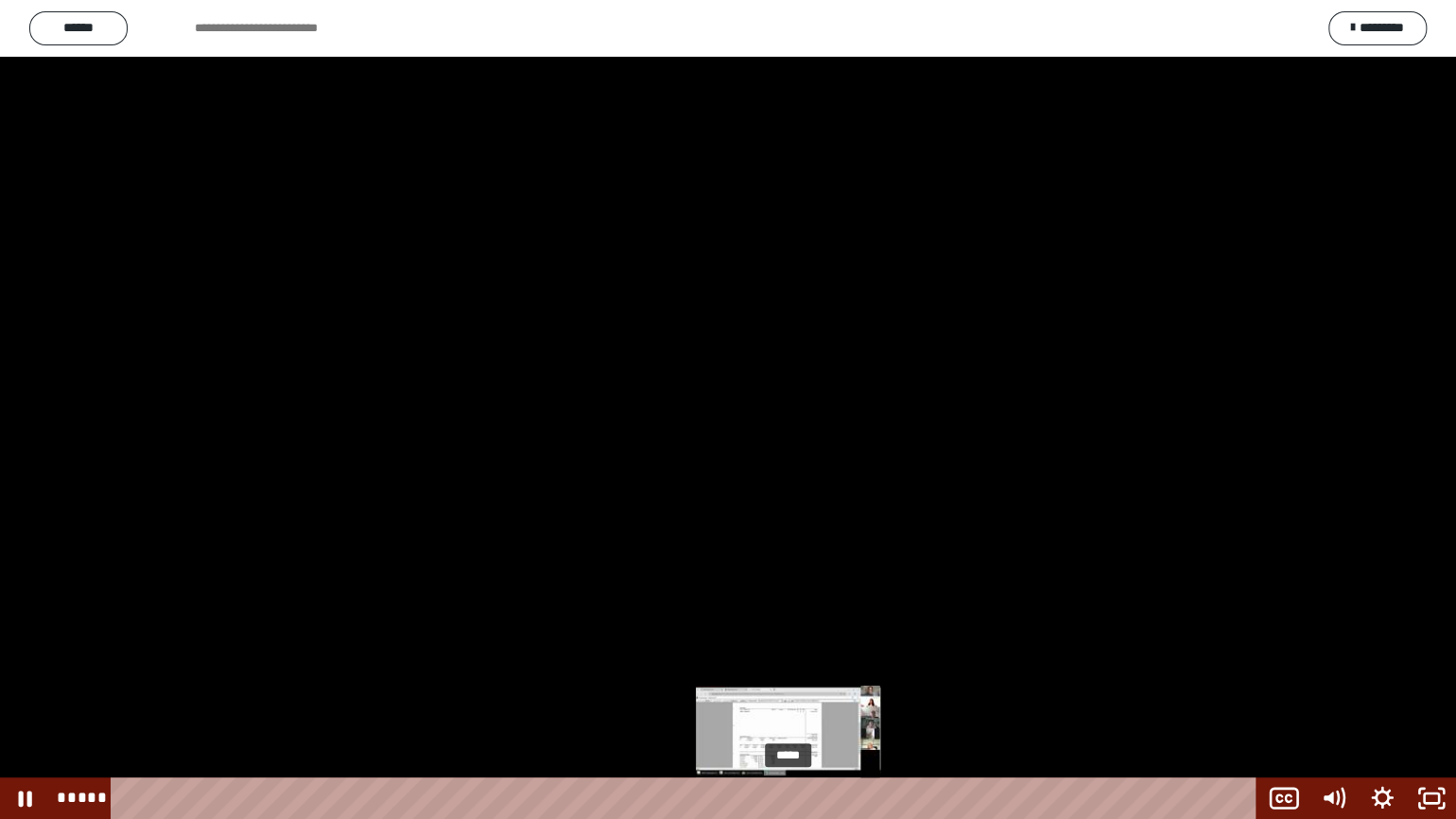 click on "*****" at bounding box center [687, 798] 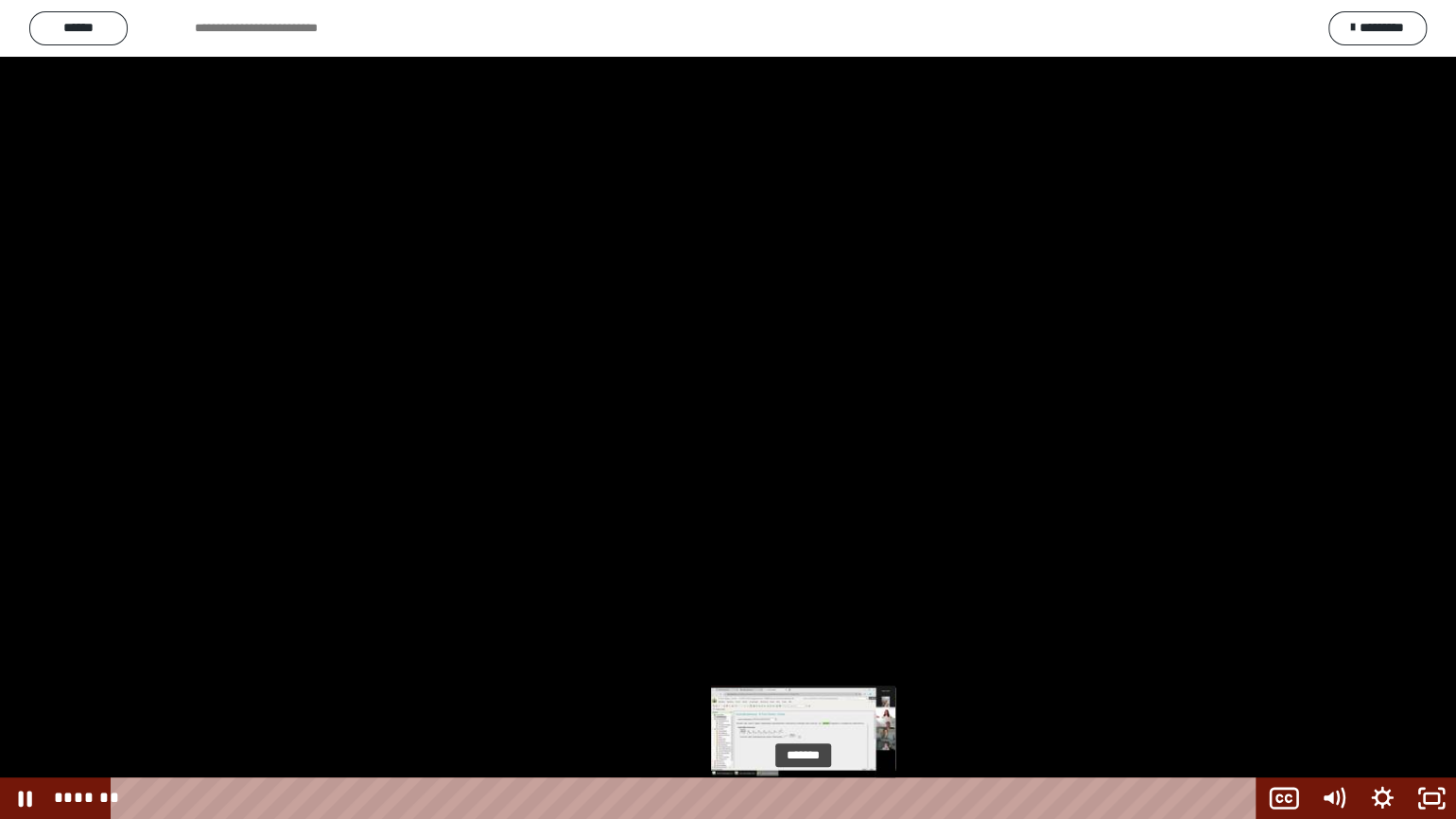 click on "*******" at bounding box center (687, 798) 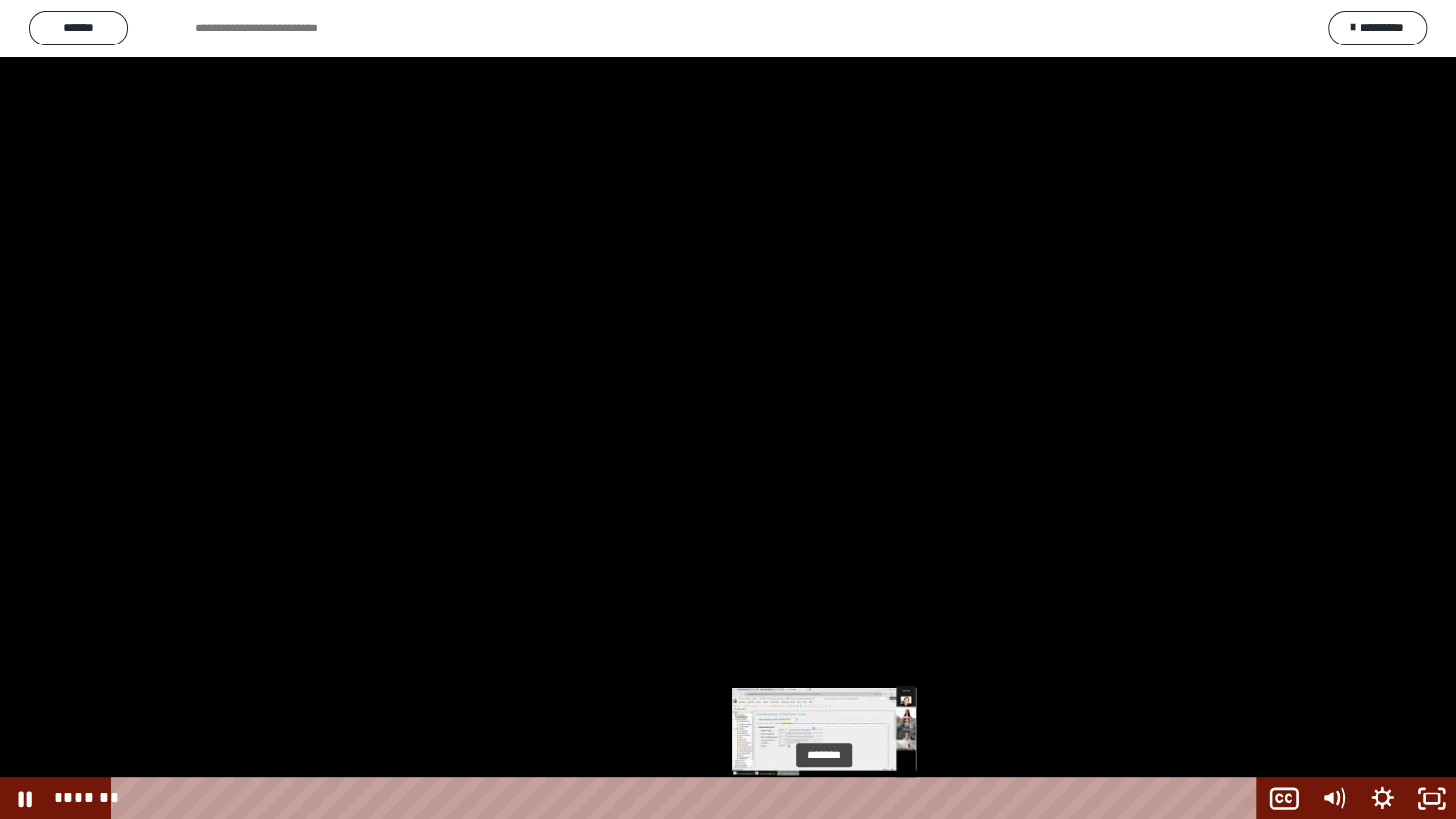 click on "*******" at bounding box center [687, 798] 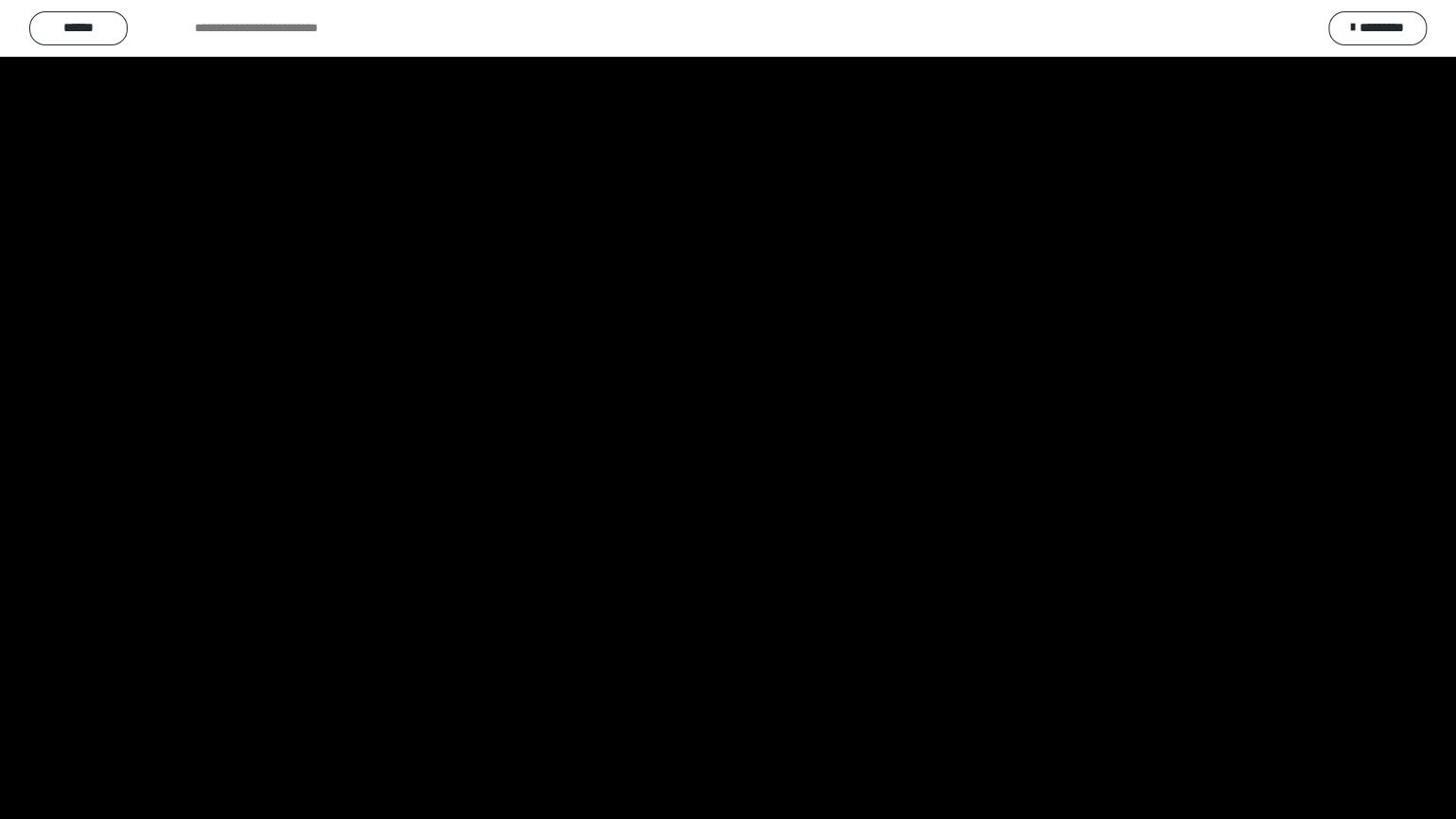 click at bounding box center [728, 410] 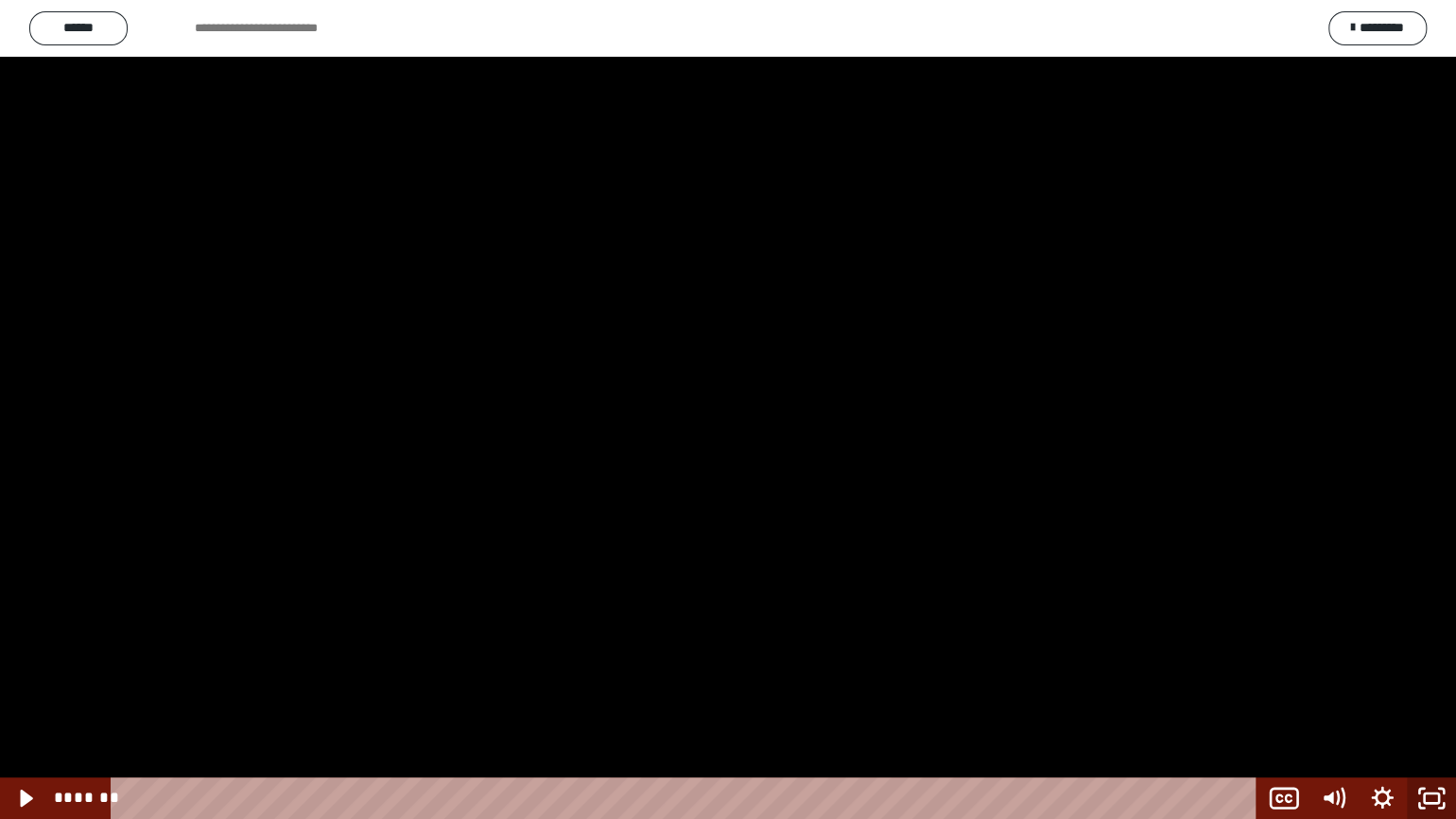 click 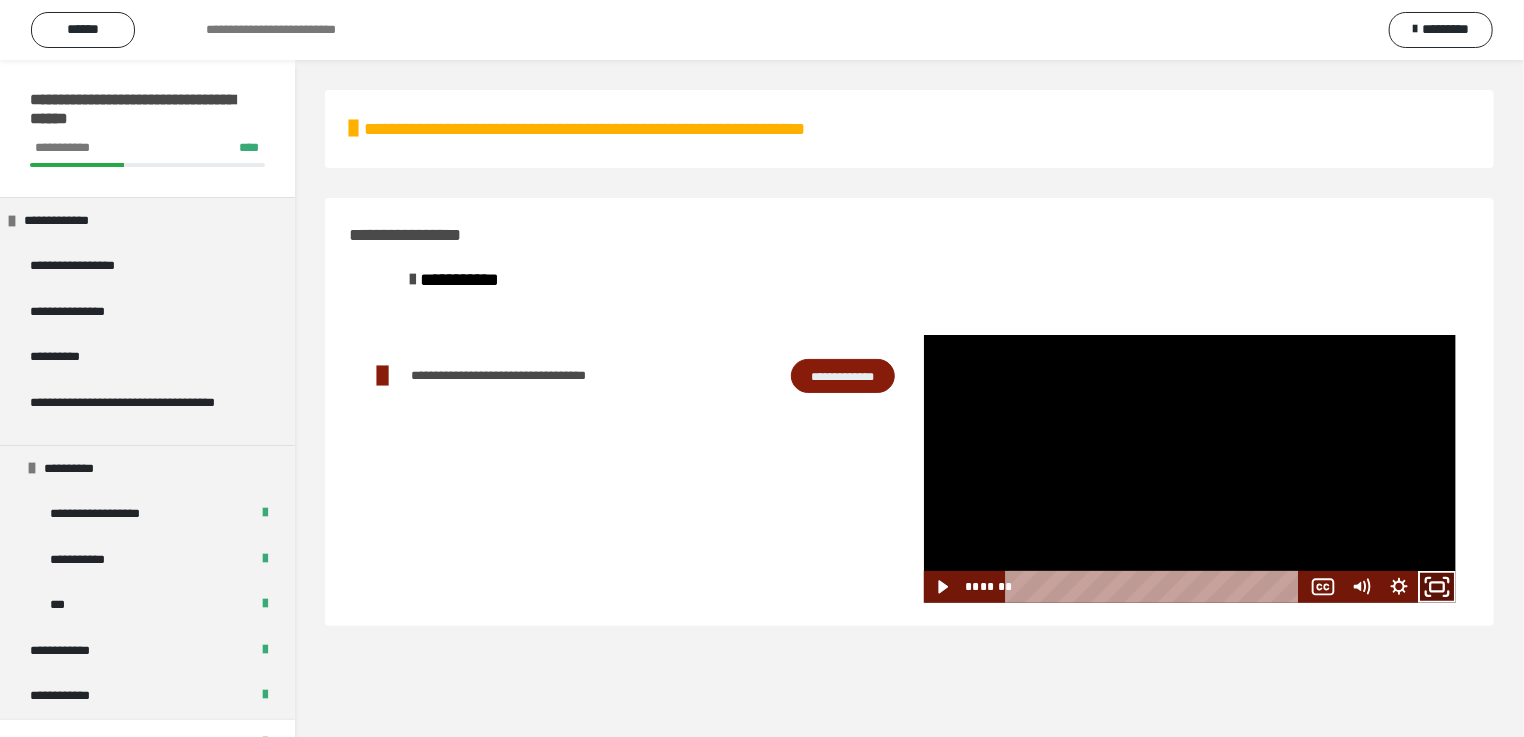 click 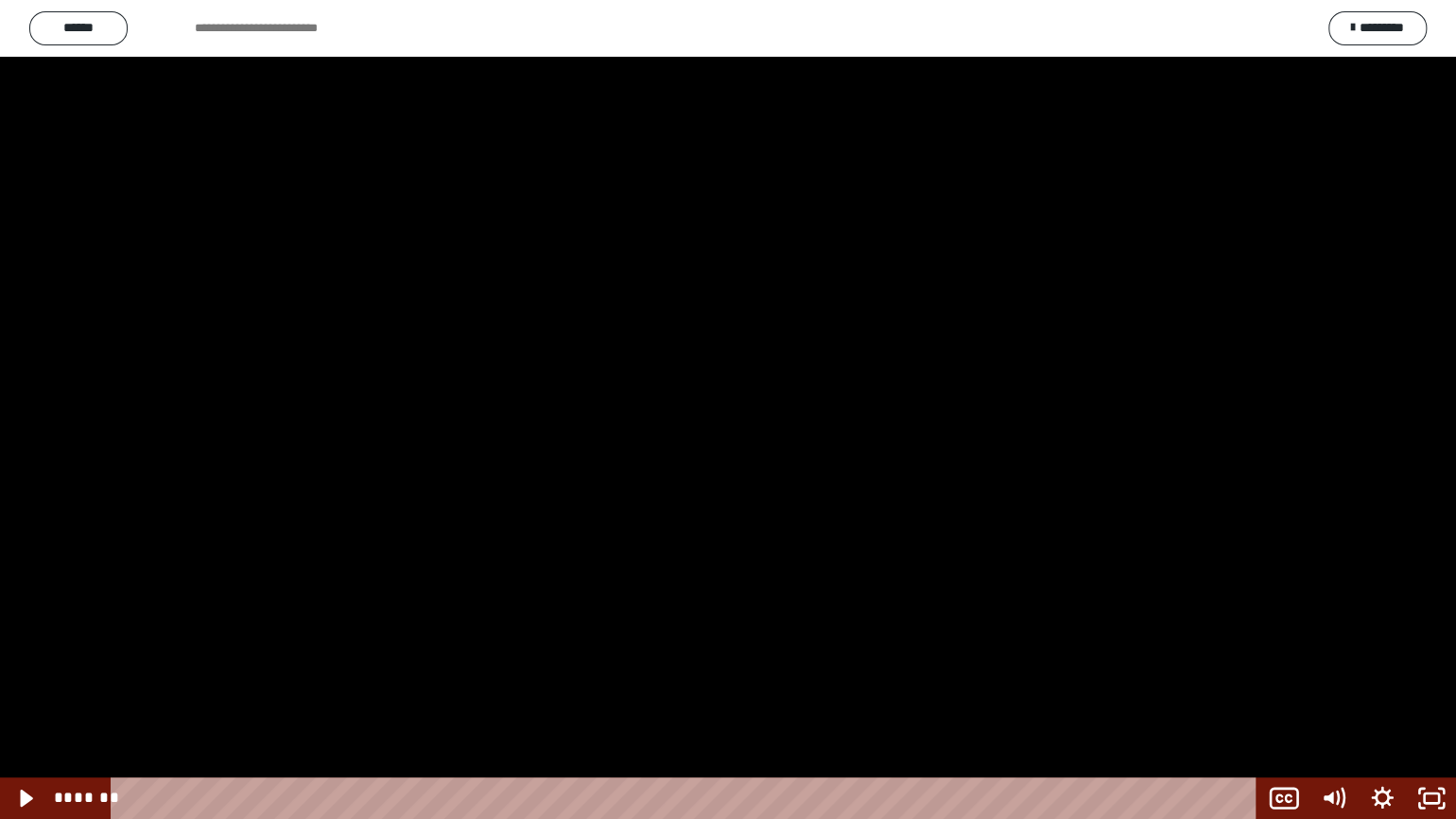 click at bounding box center [728, 410] 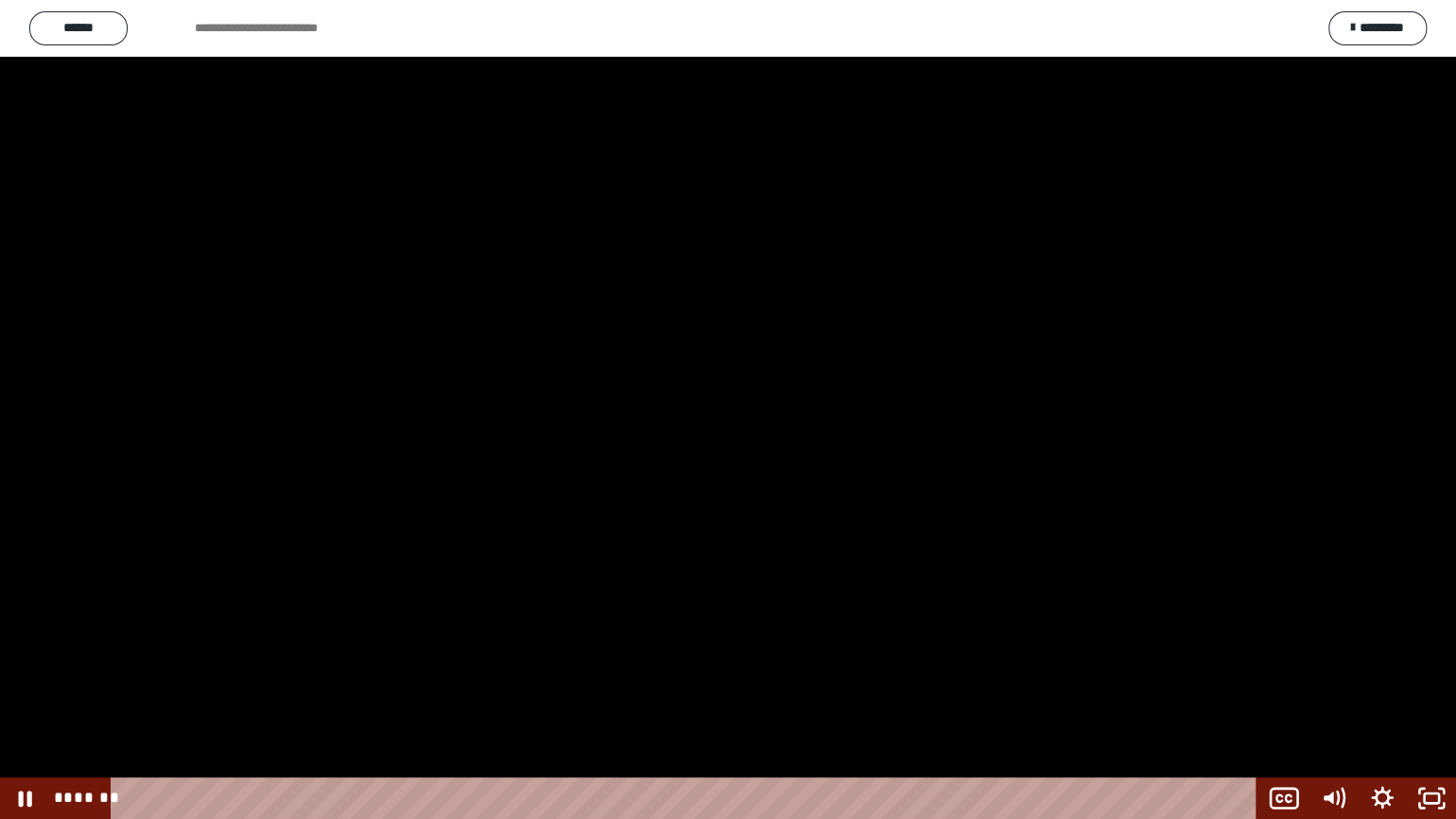 click at bounding box center (728, 410) 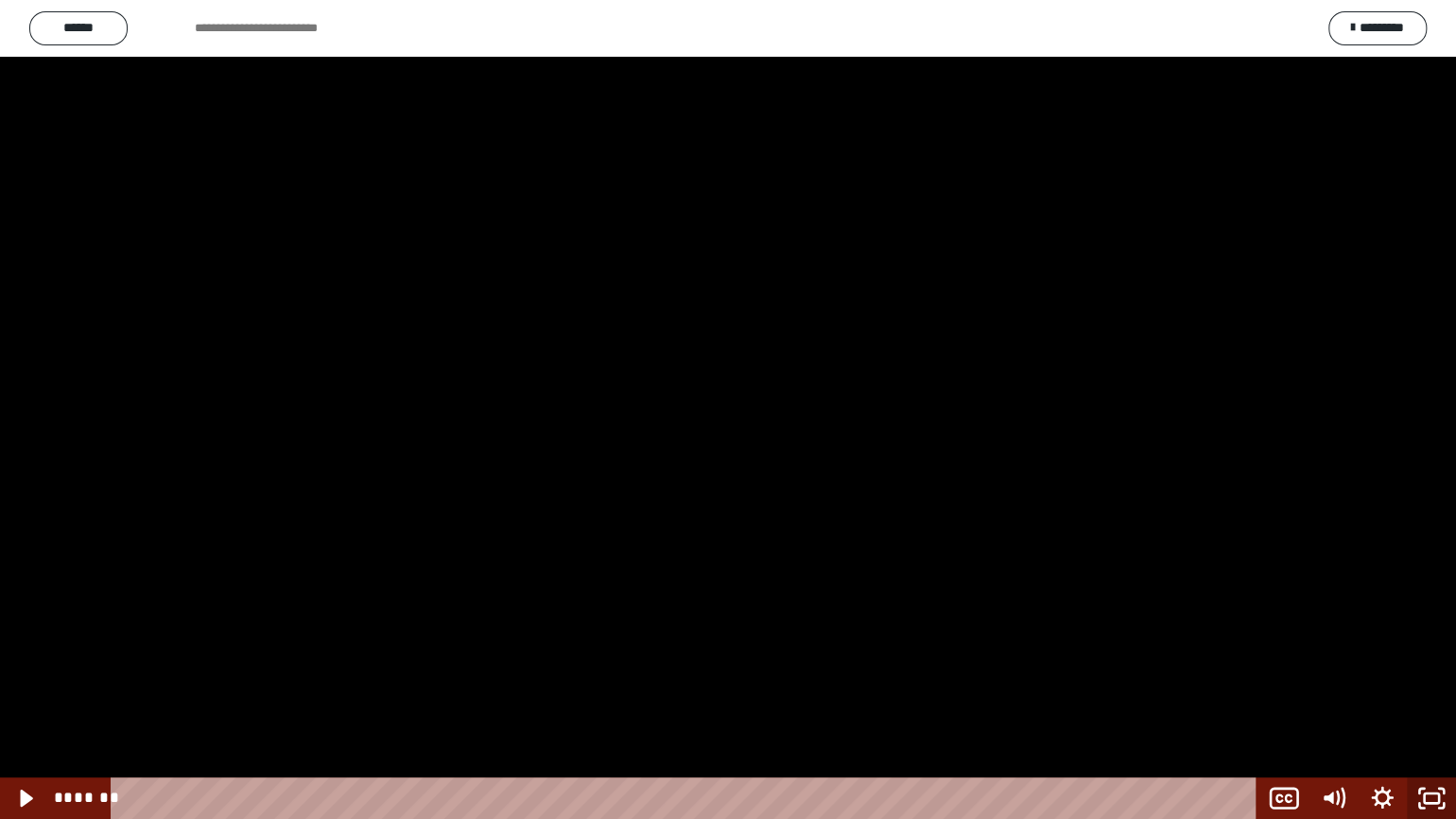 click 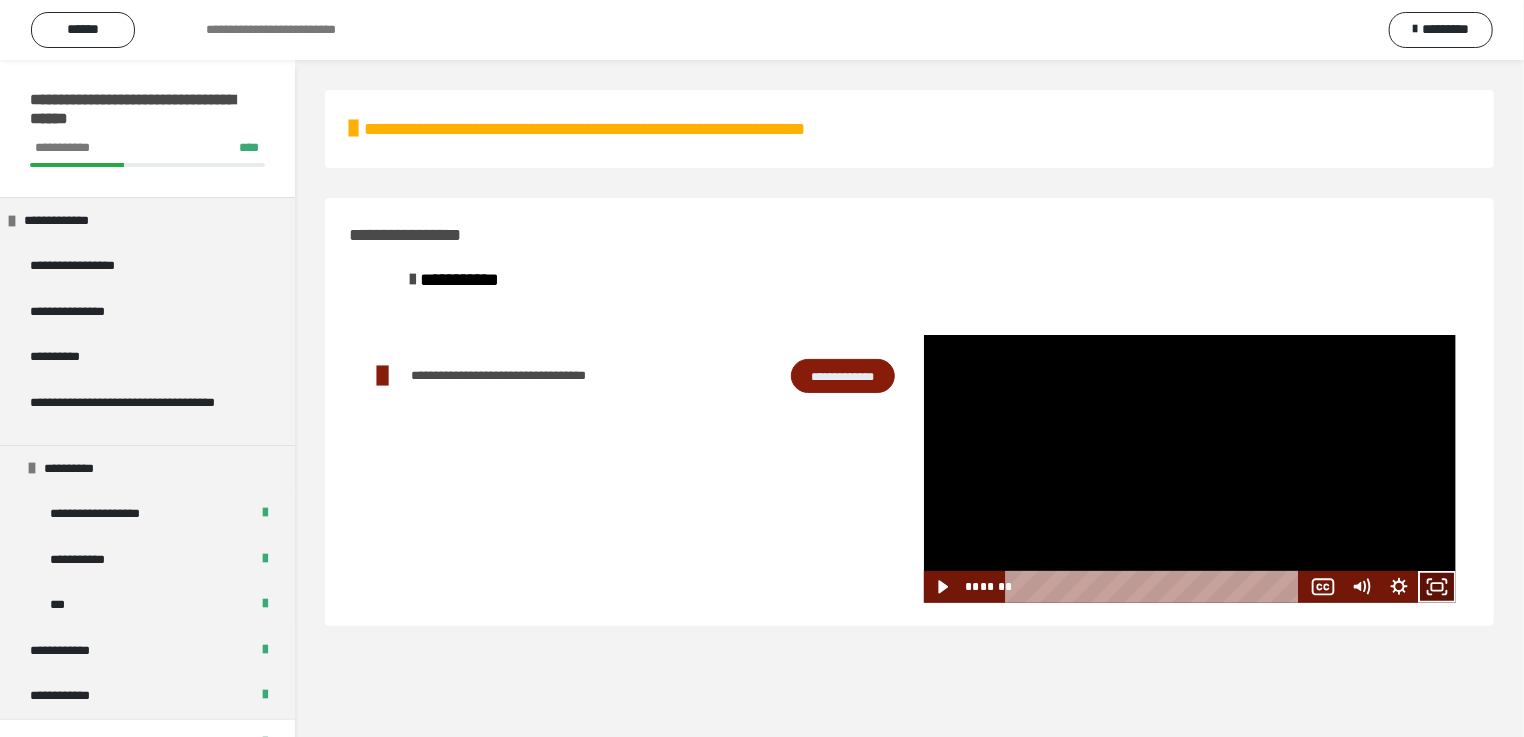 click 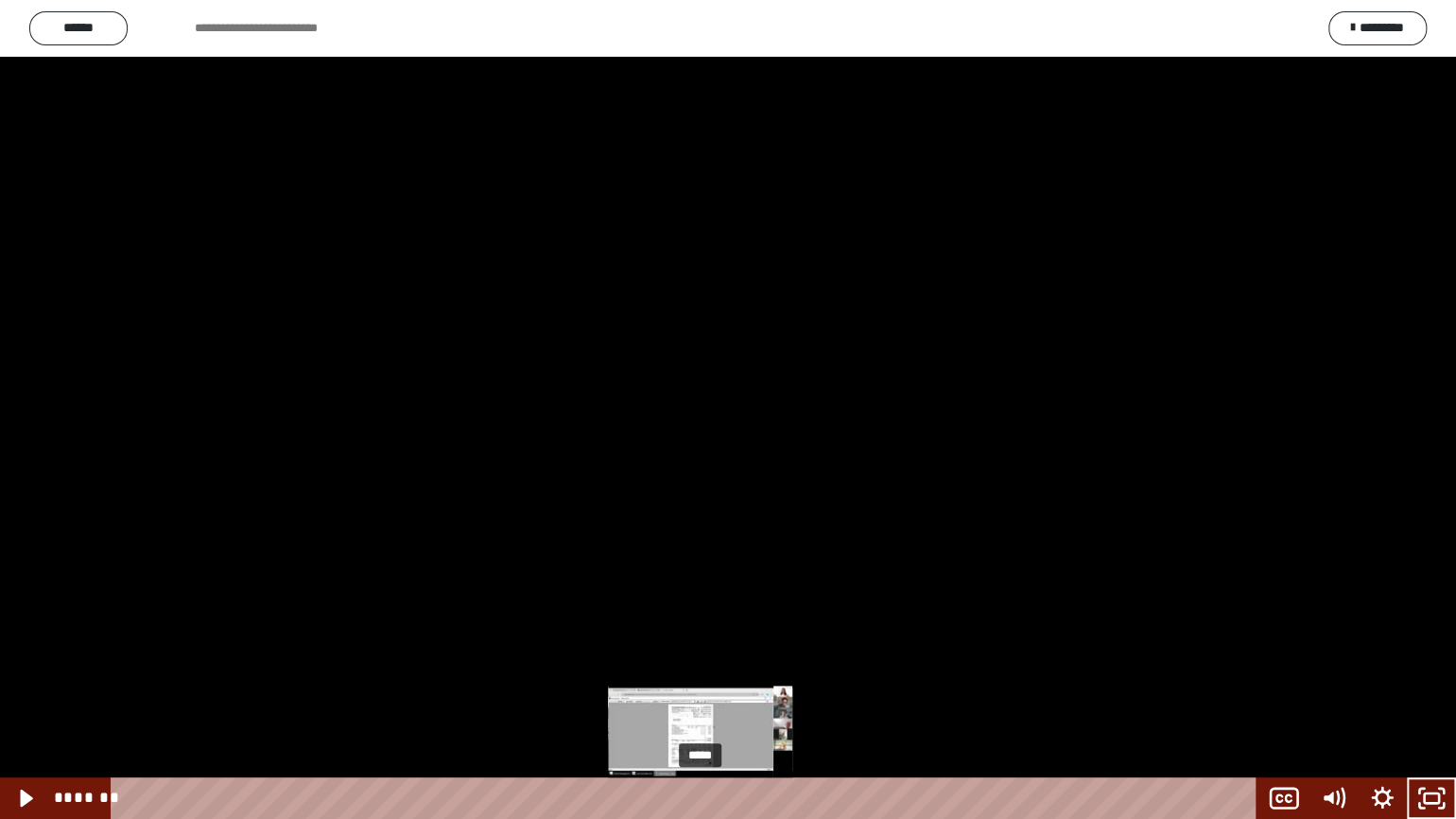 click on "*****" at bounding box center (687, 798) 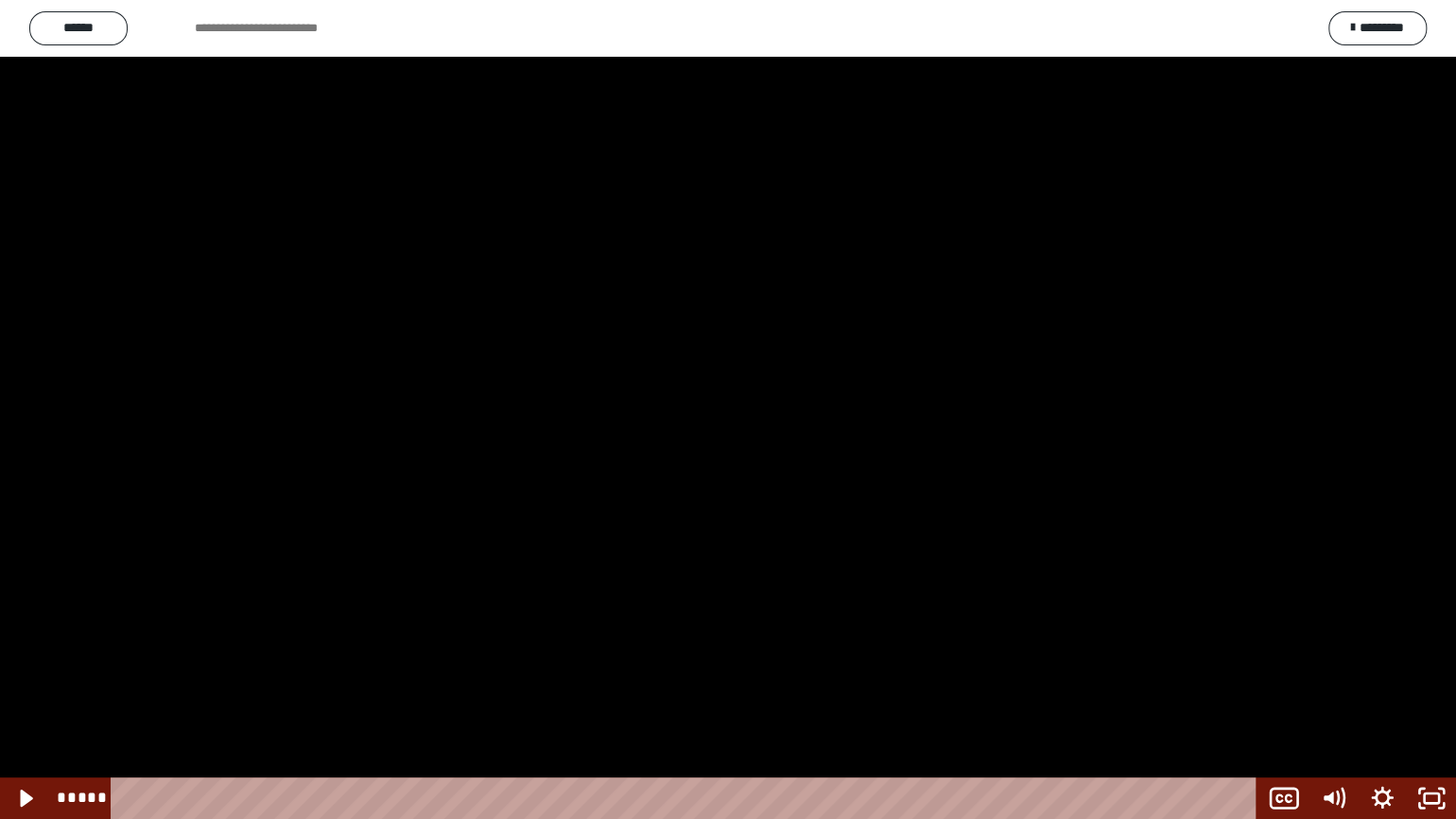 click at bounding box center (728, 410) 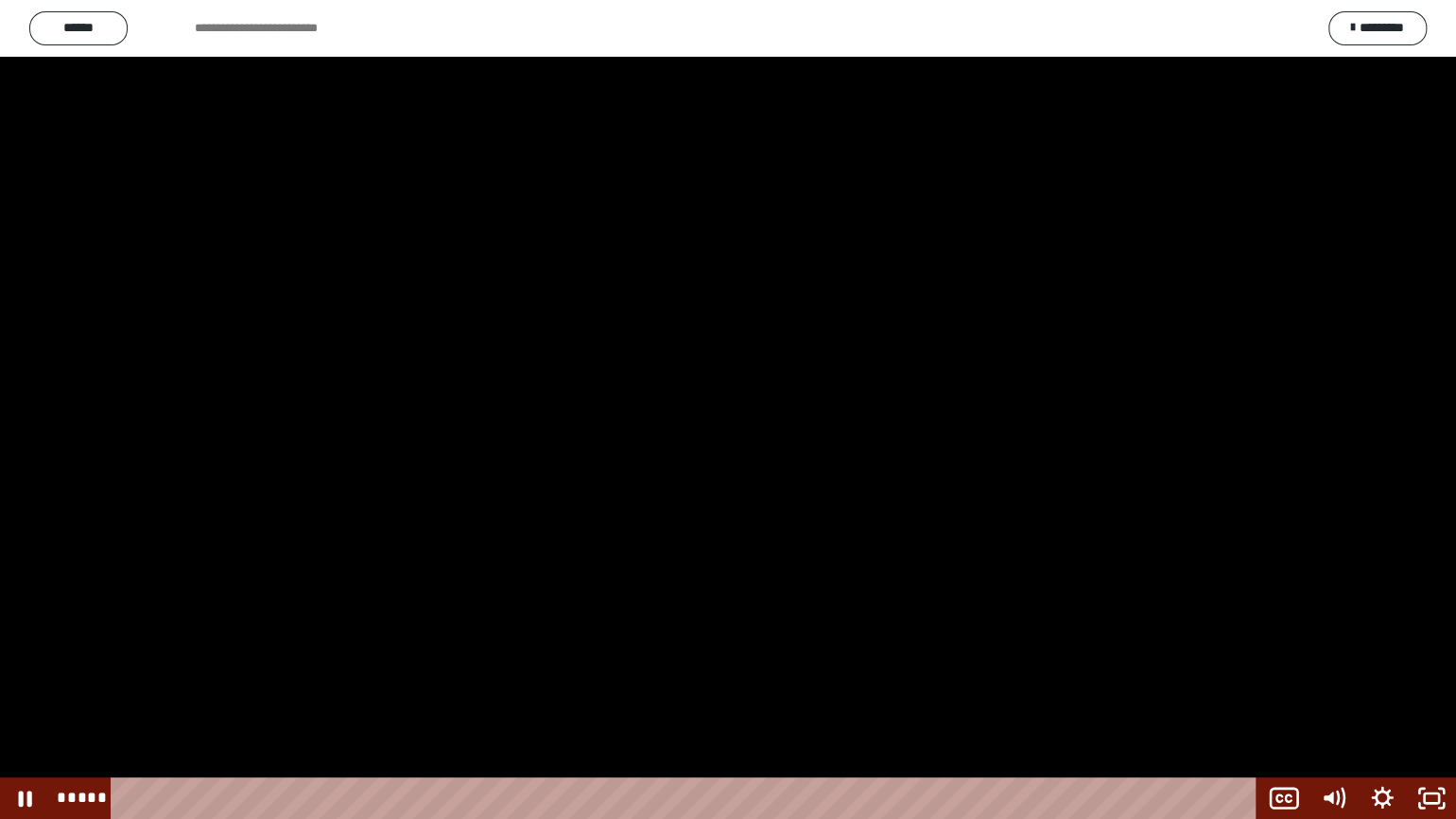 click at bounding box center [728, 410] 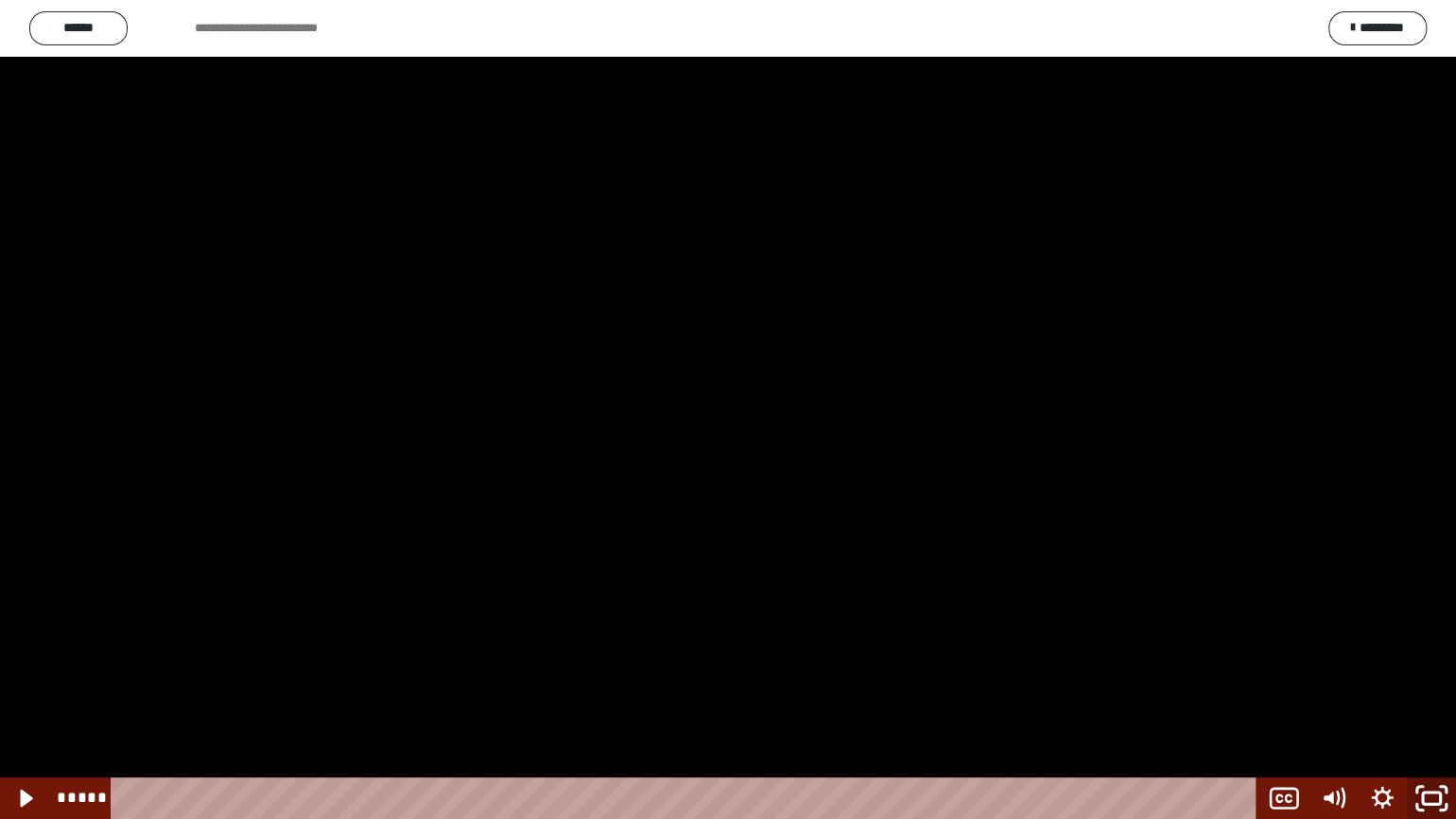 click 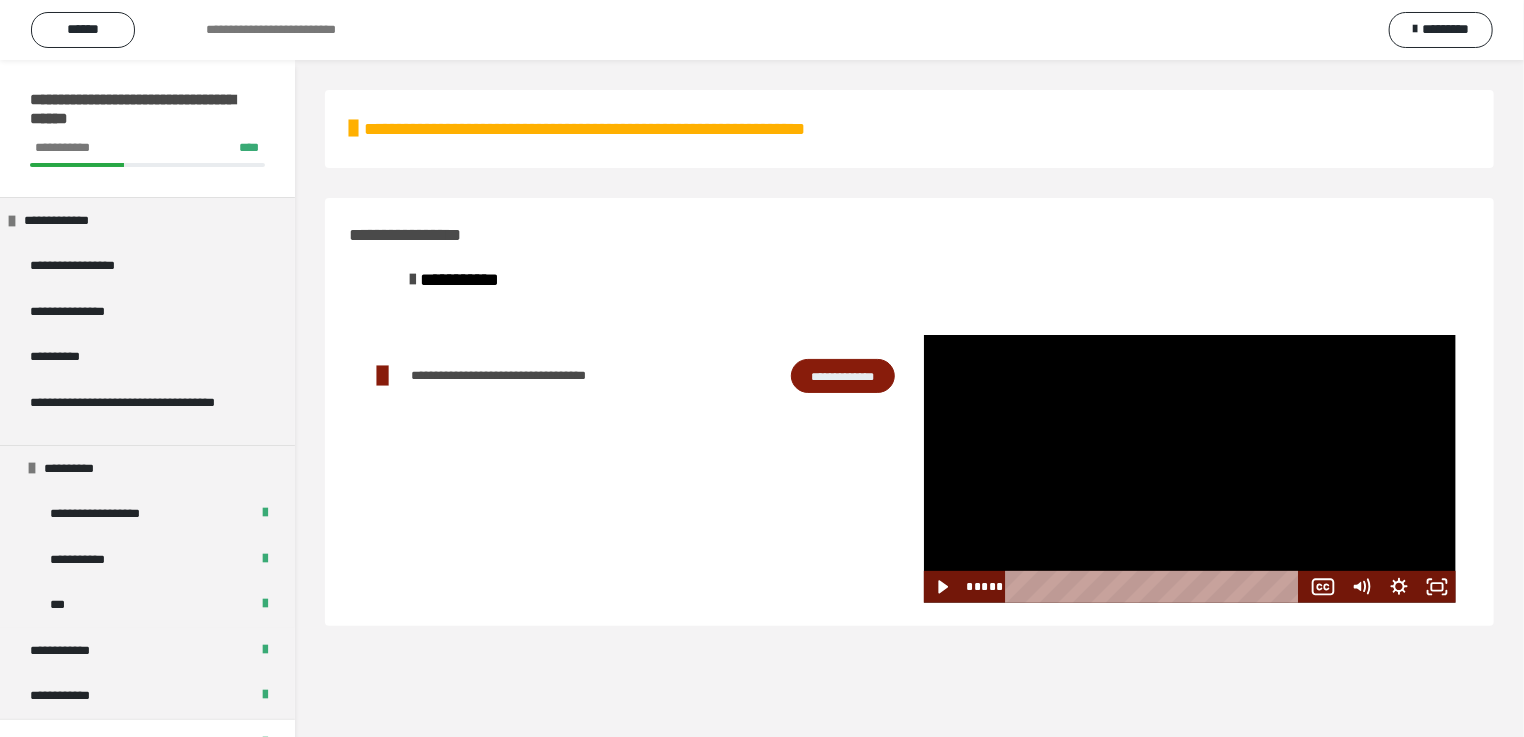 click at bounding box center [1190, 469] 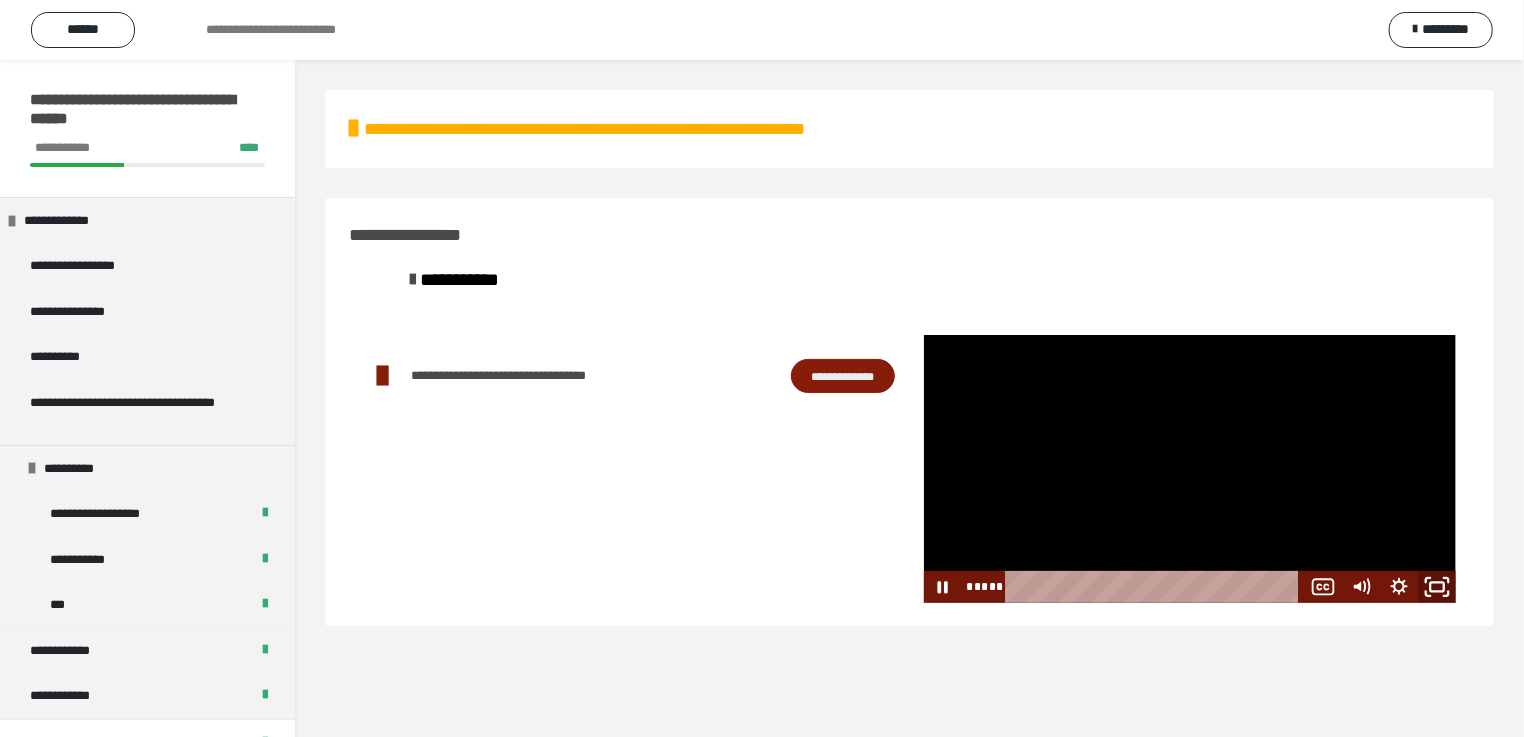 click 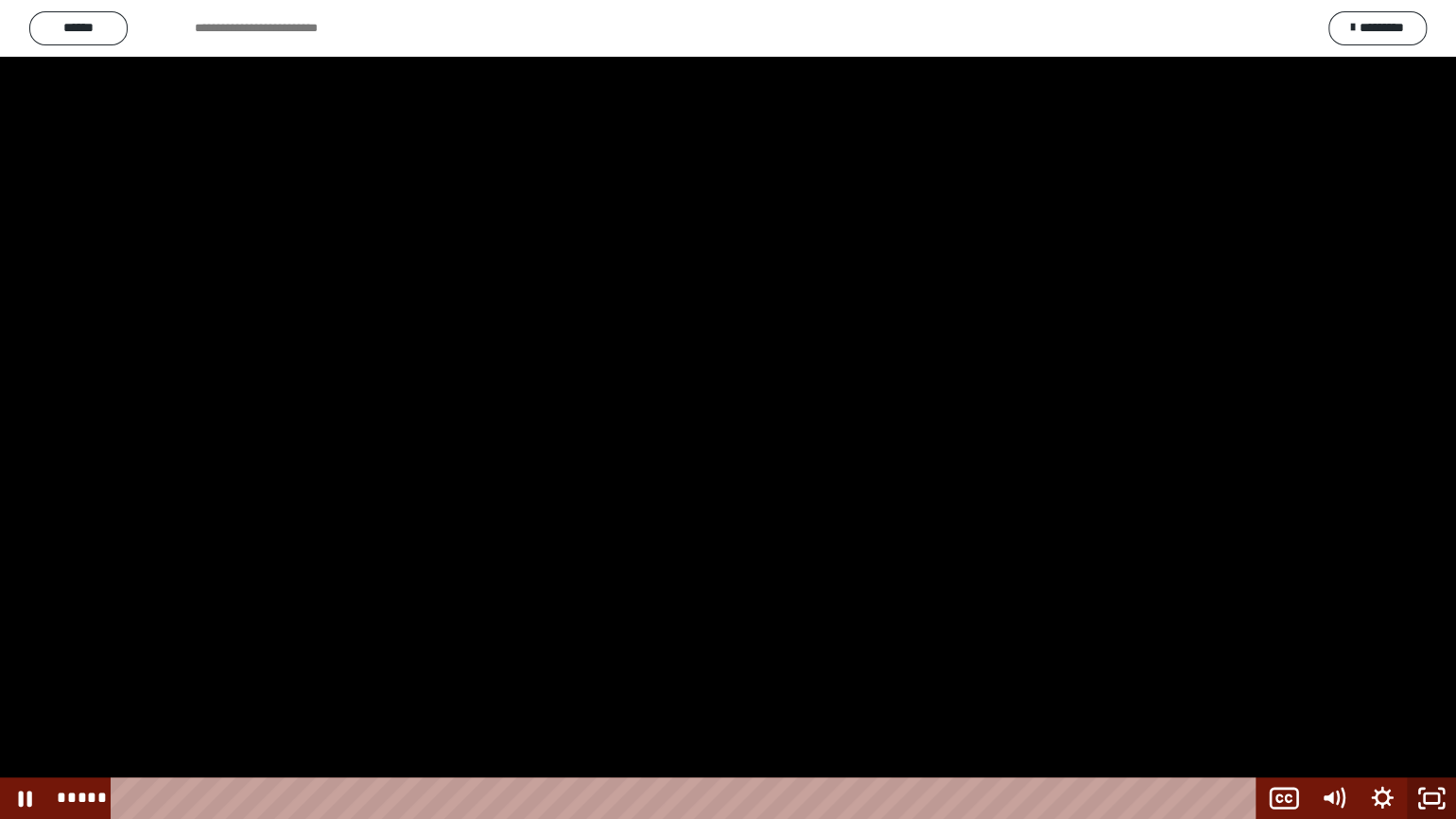 click 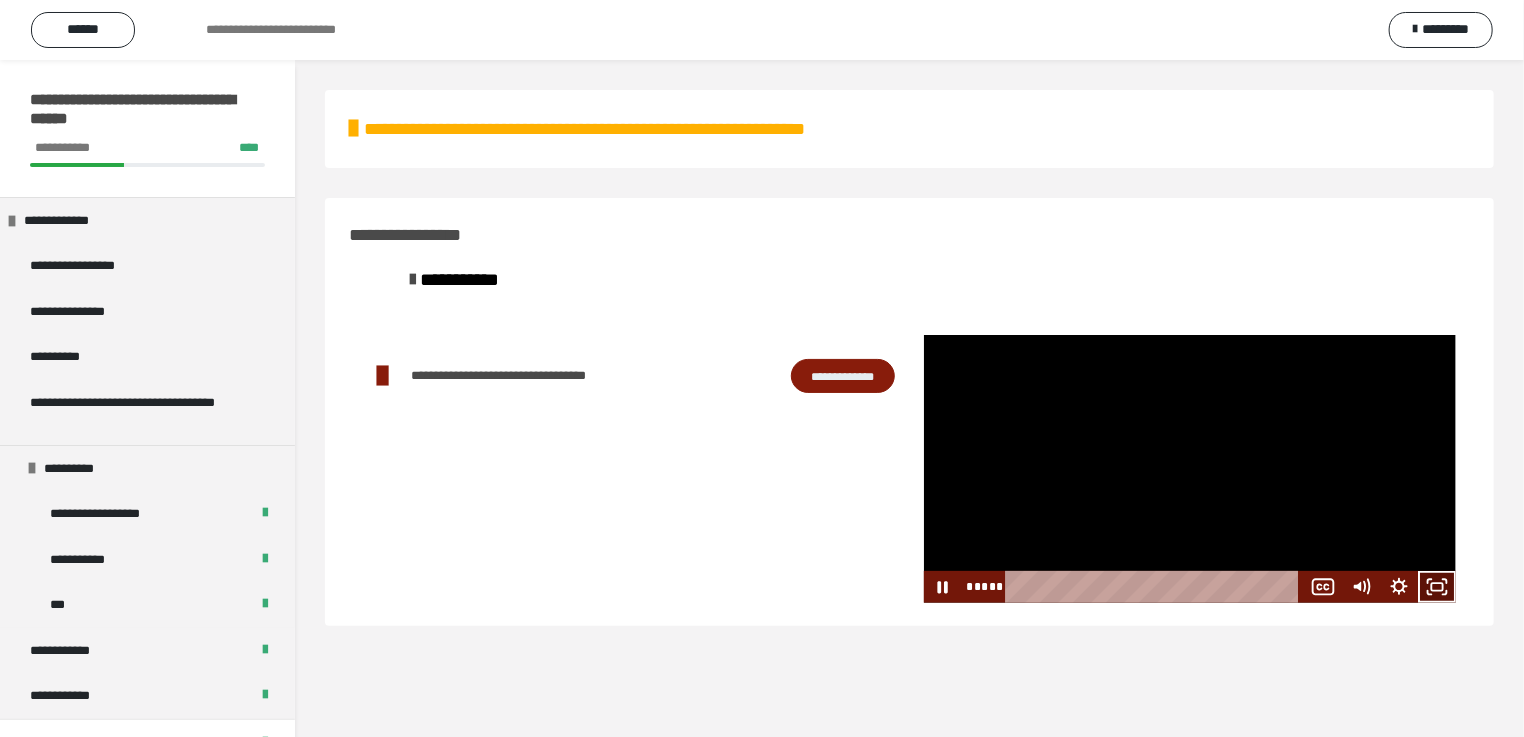 click 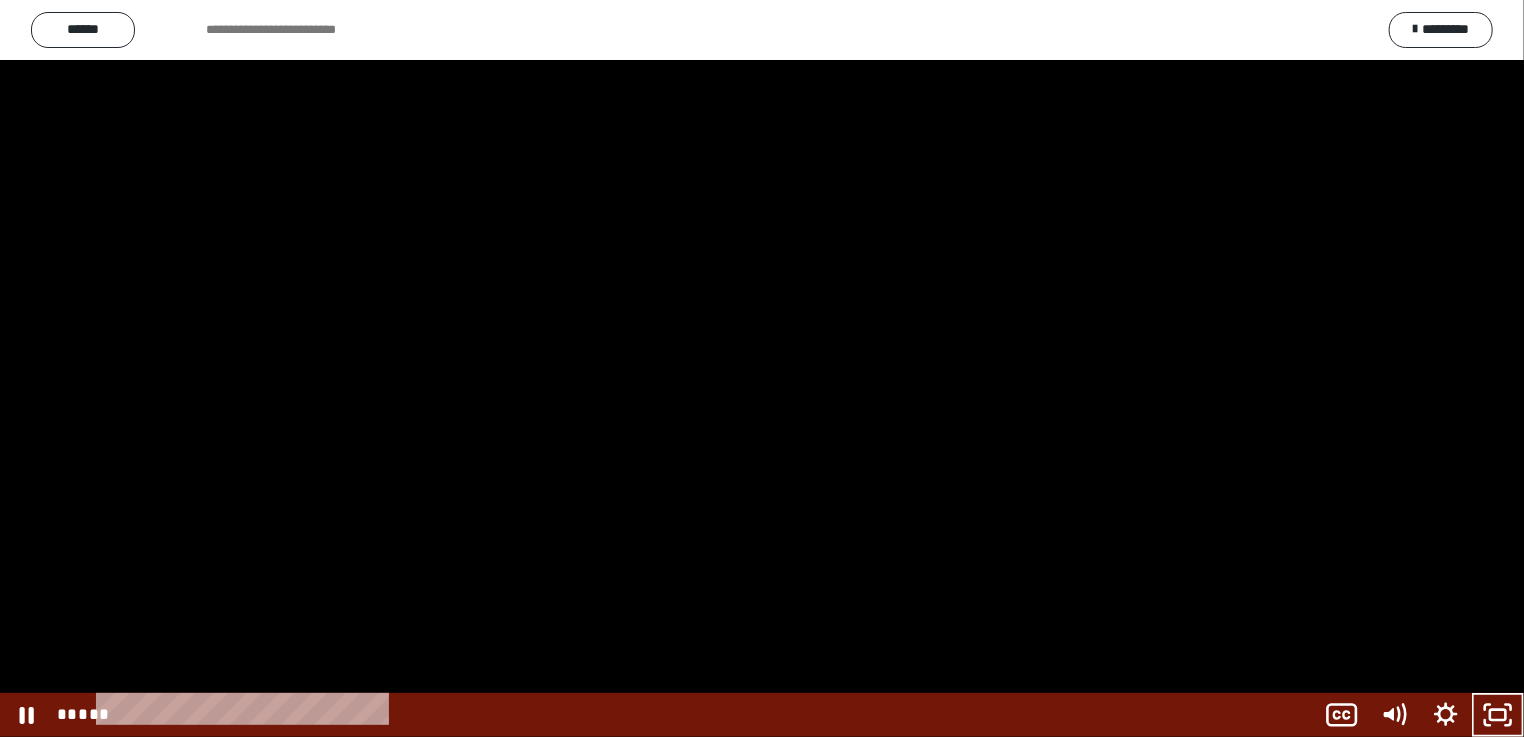 click at bounding box center (762, 368) 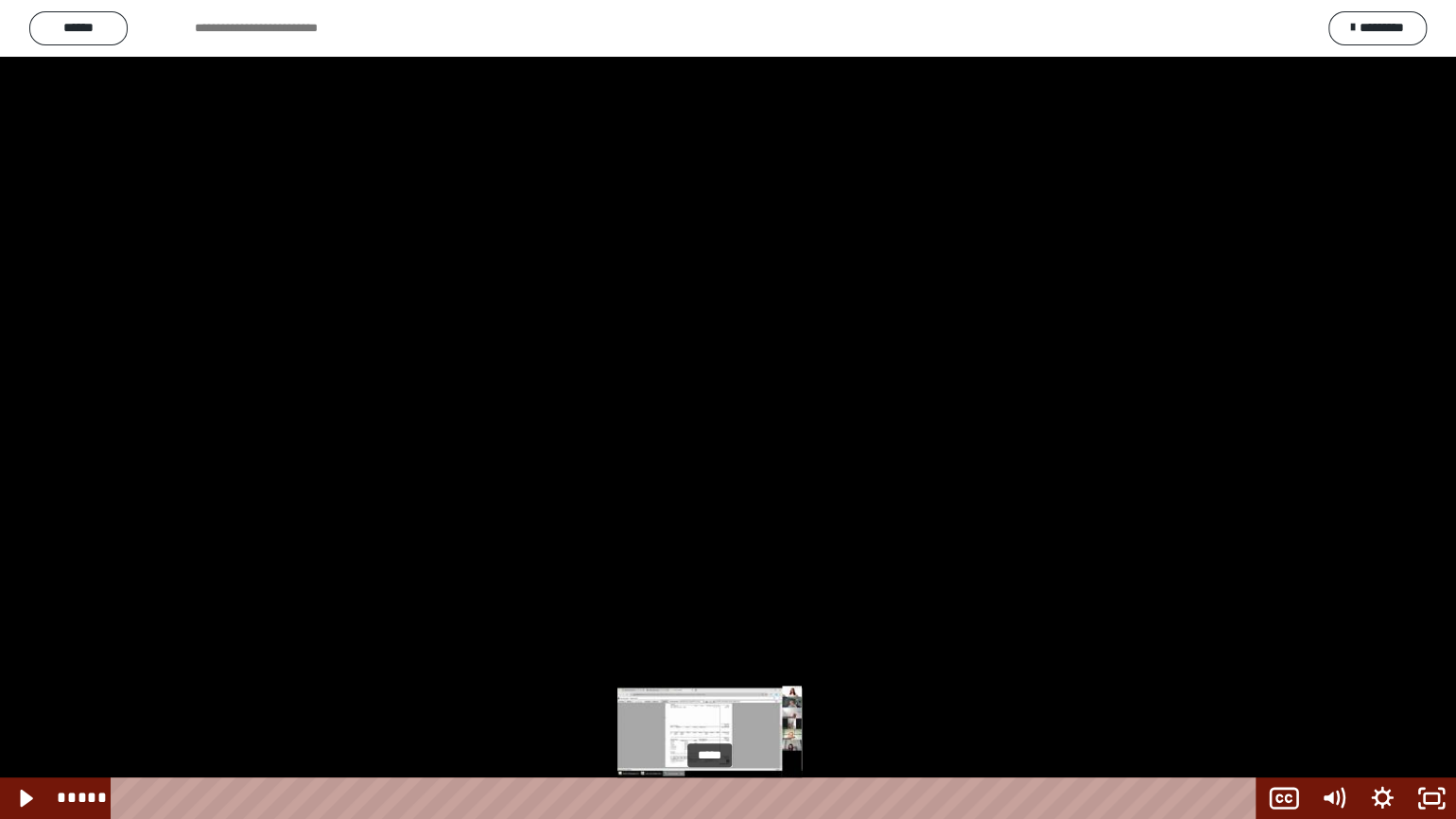 click at bounding box center (717, 798) 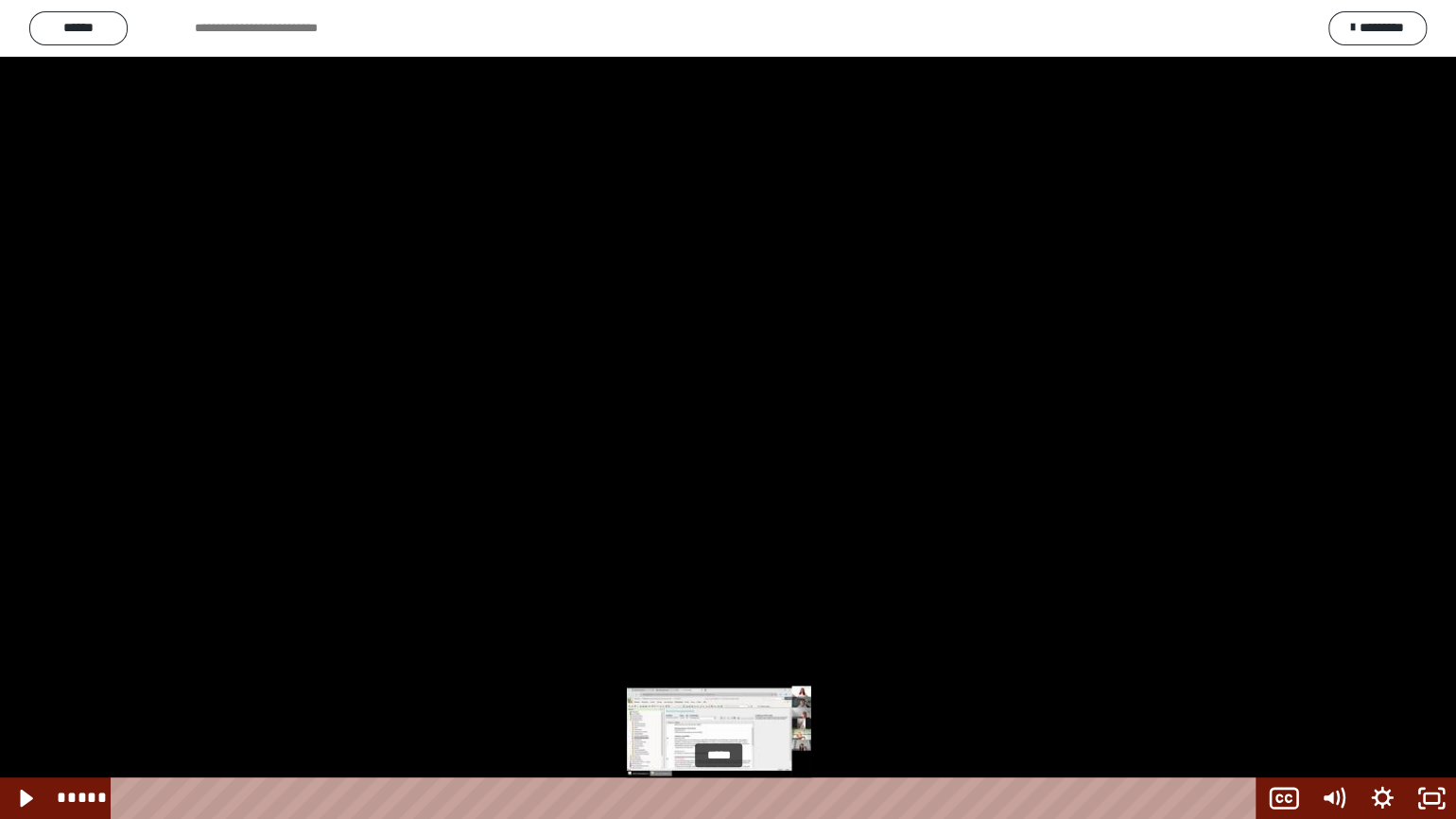 click on "*****" at bounding box center (687, 798) 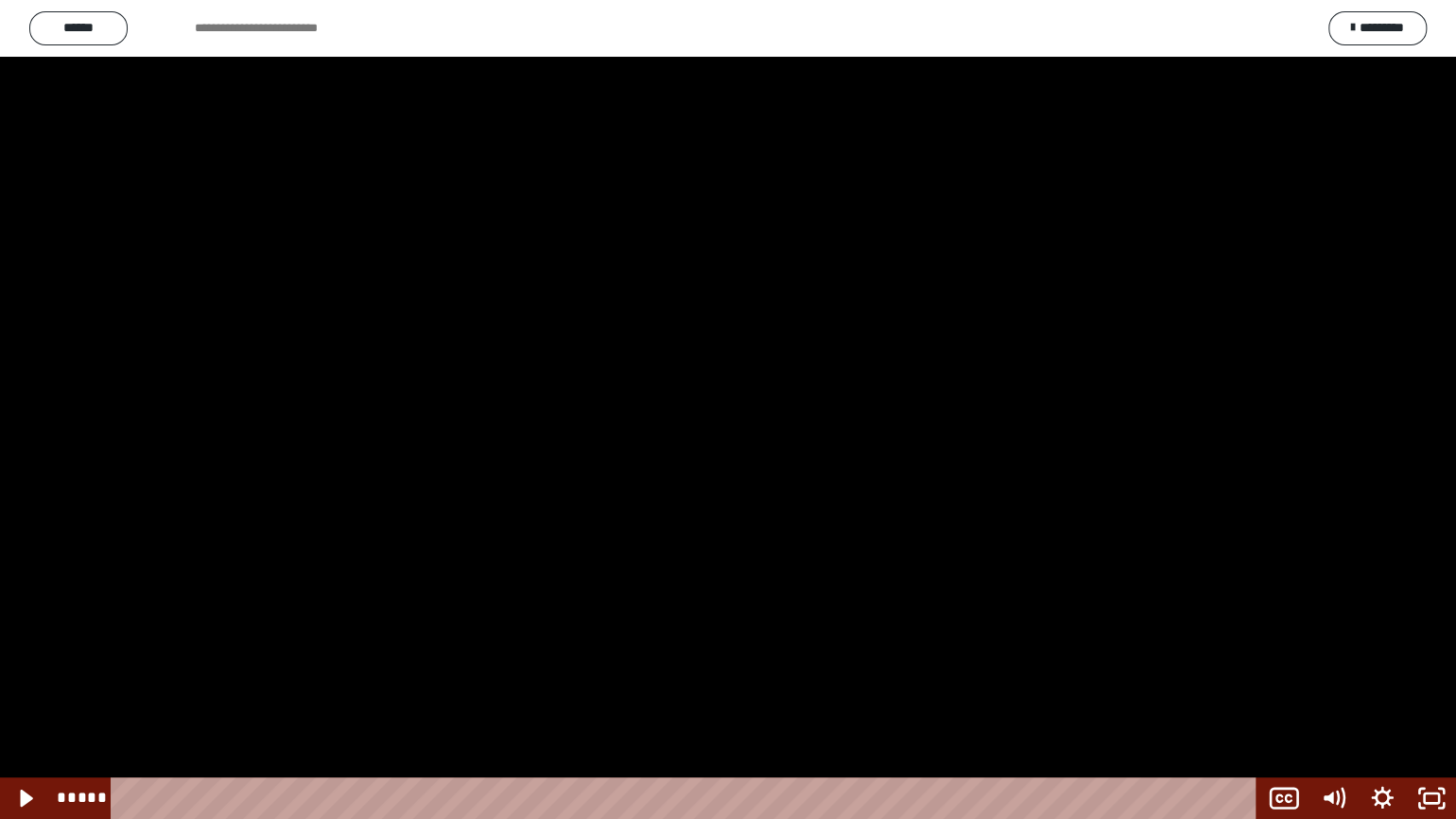 click at bounding box center [728, 410] 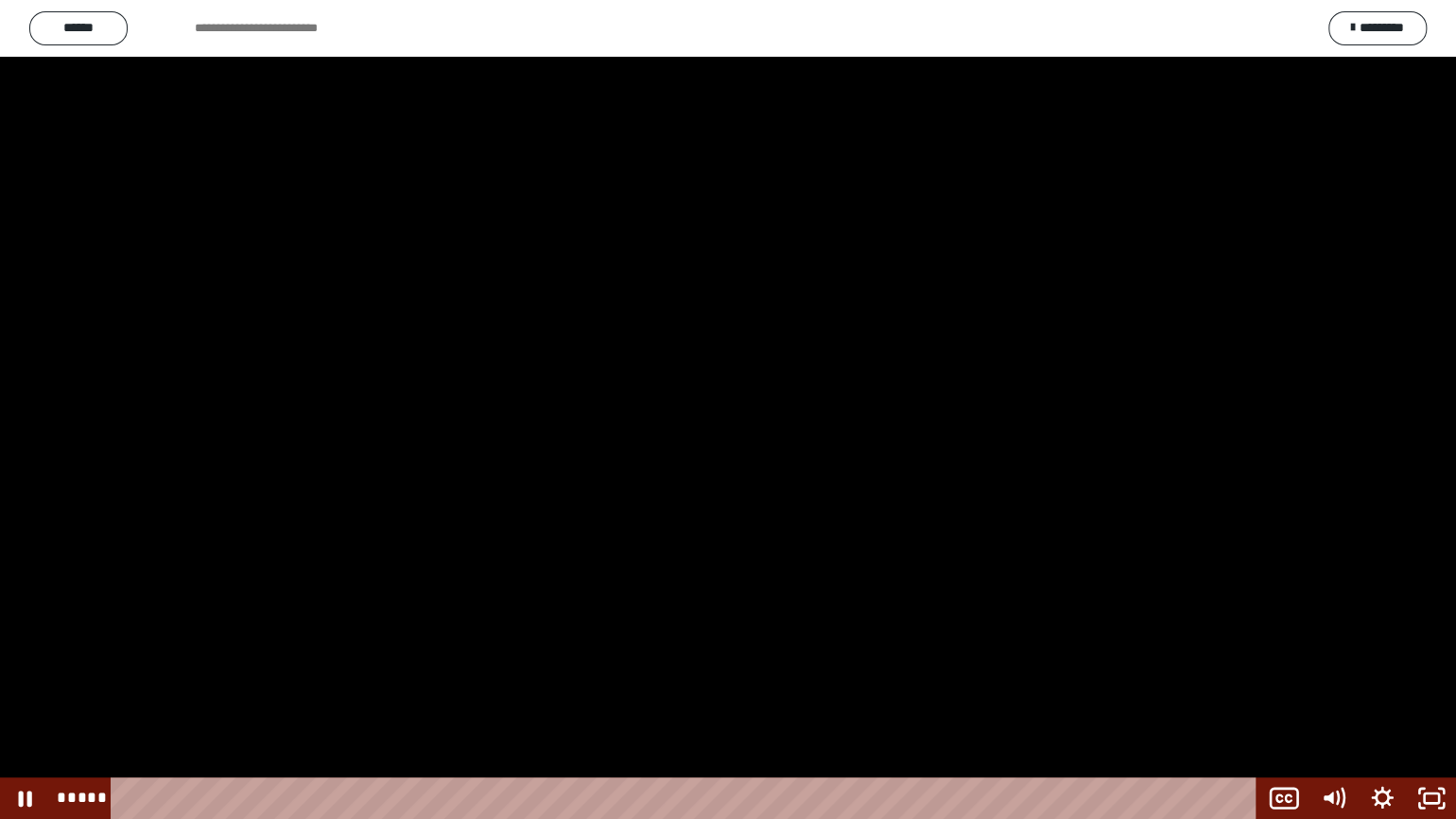 click at bounding box center [728, 410] 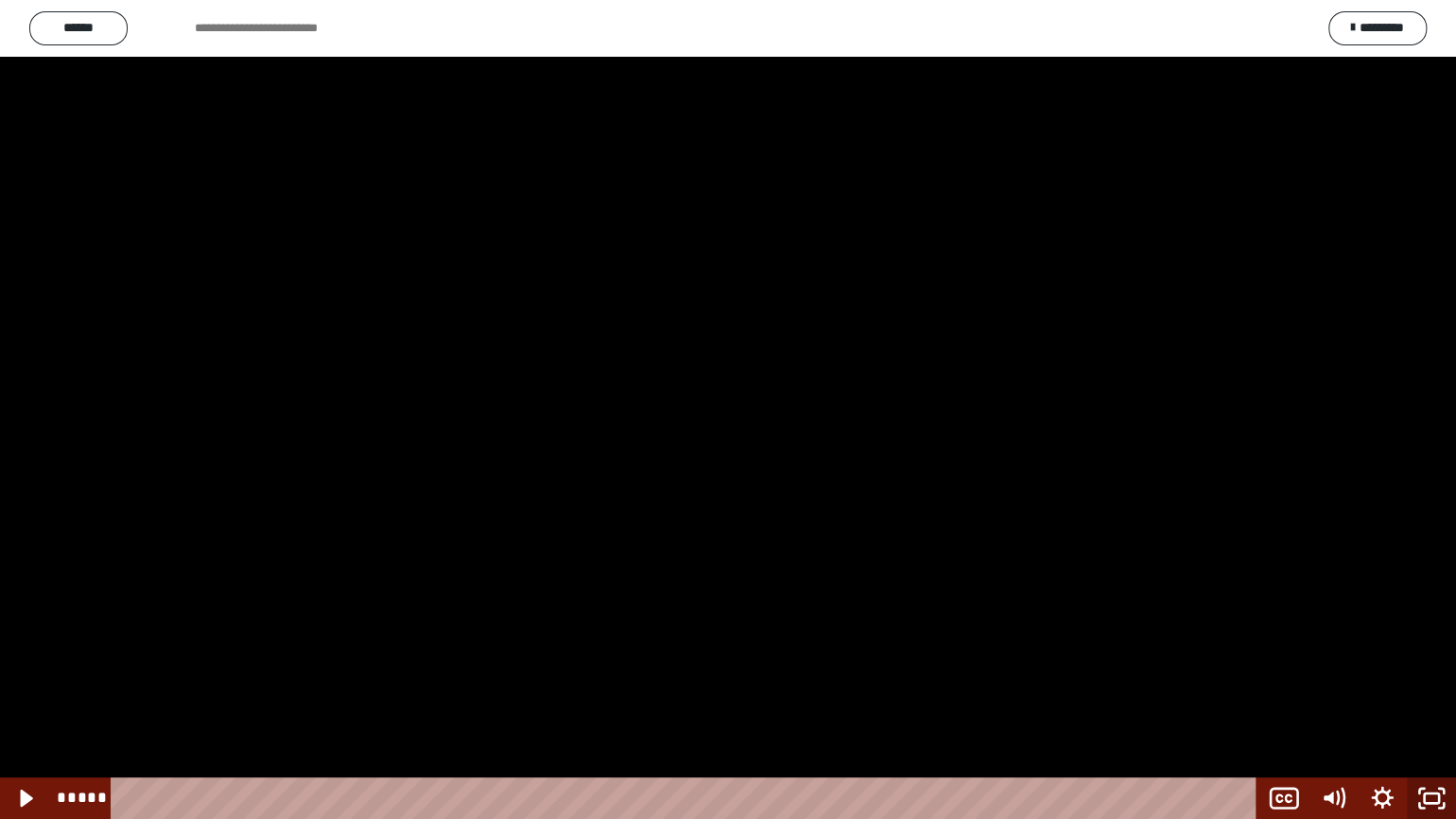 click 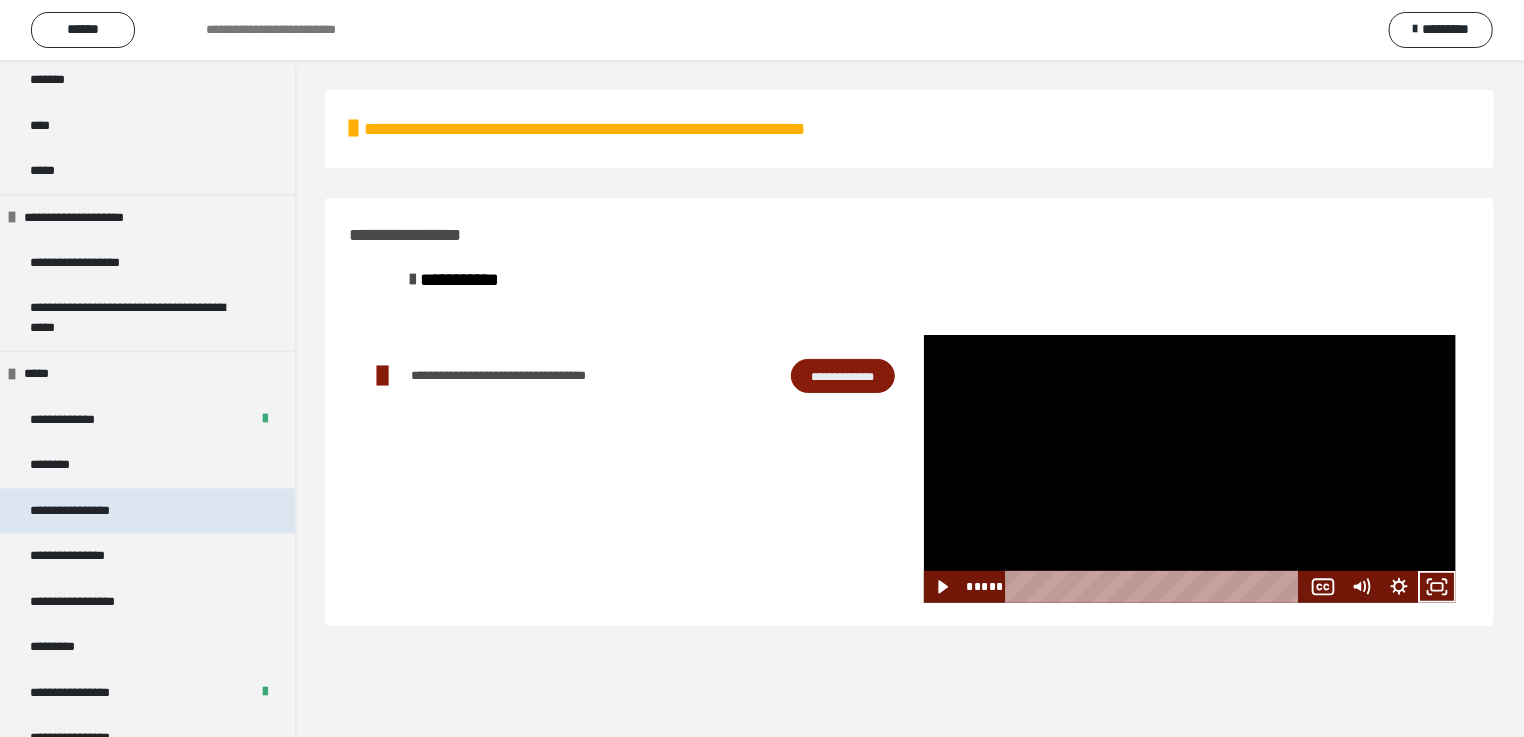 scroll, scrollTop: 2099, scrollLeft: 0, axis: vertical 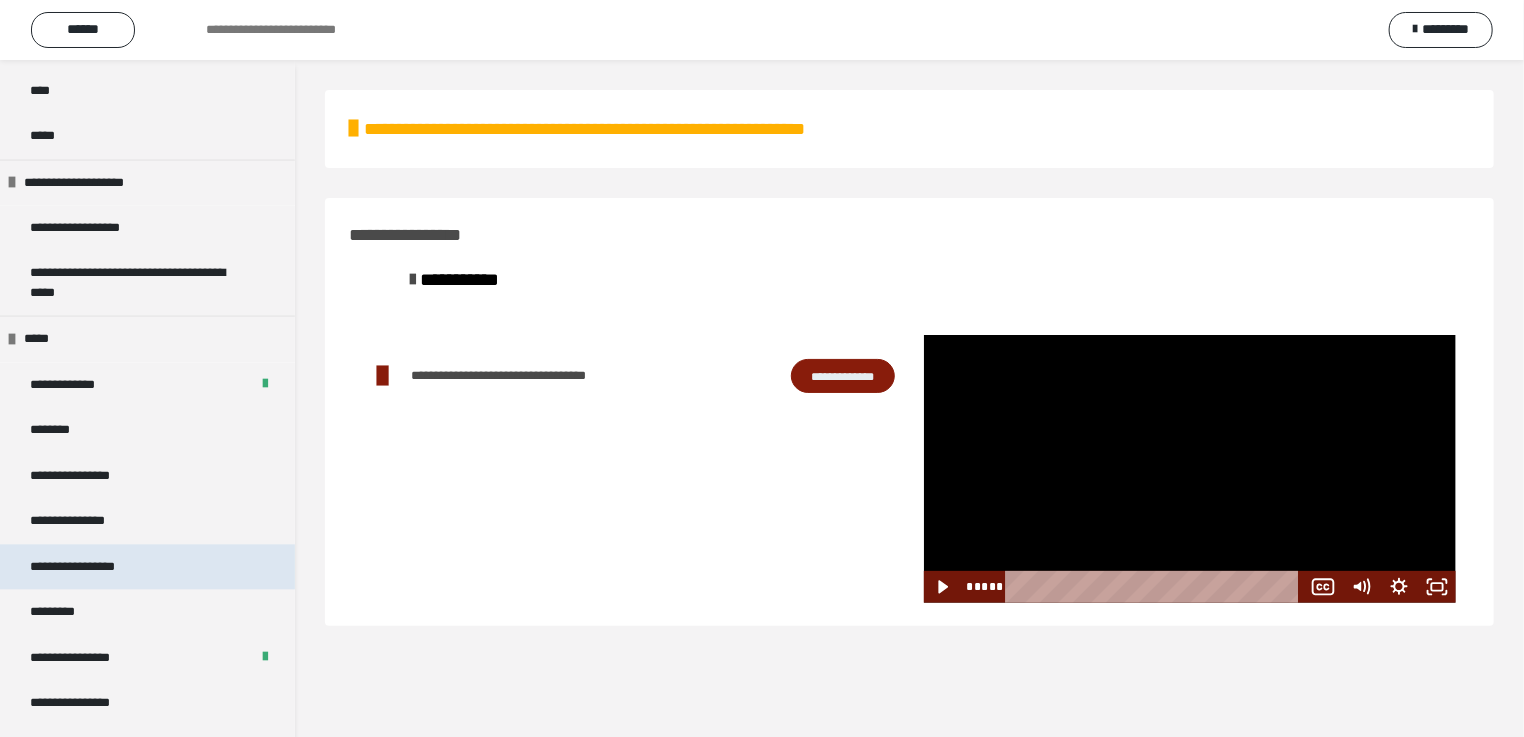 click on "**********" at bounding box center [93, 566] 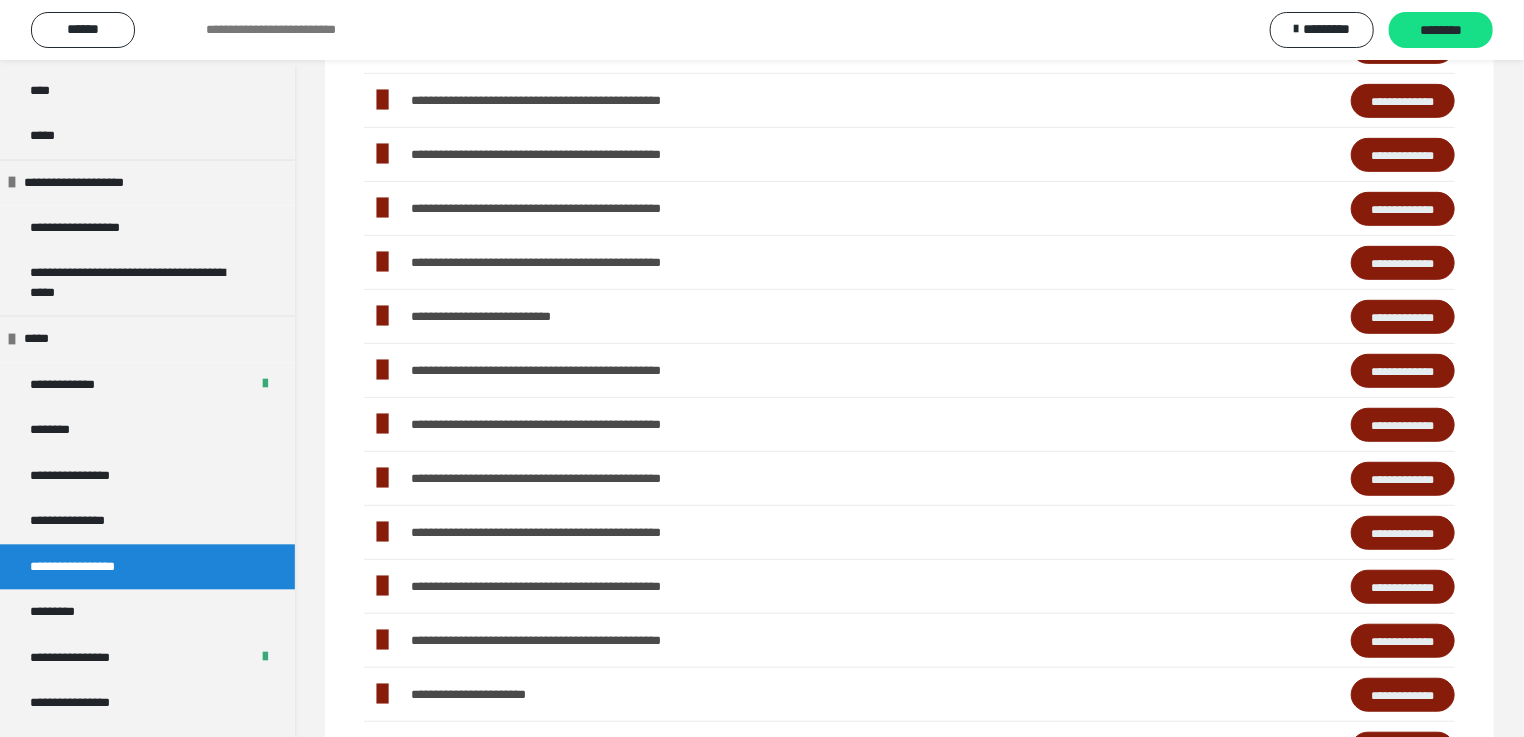 scroll, scrollTop: 500, scrollLeft: 0, axis: vertical 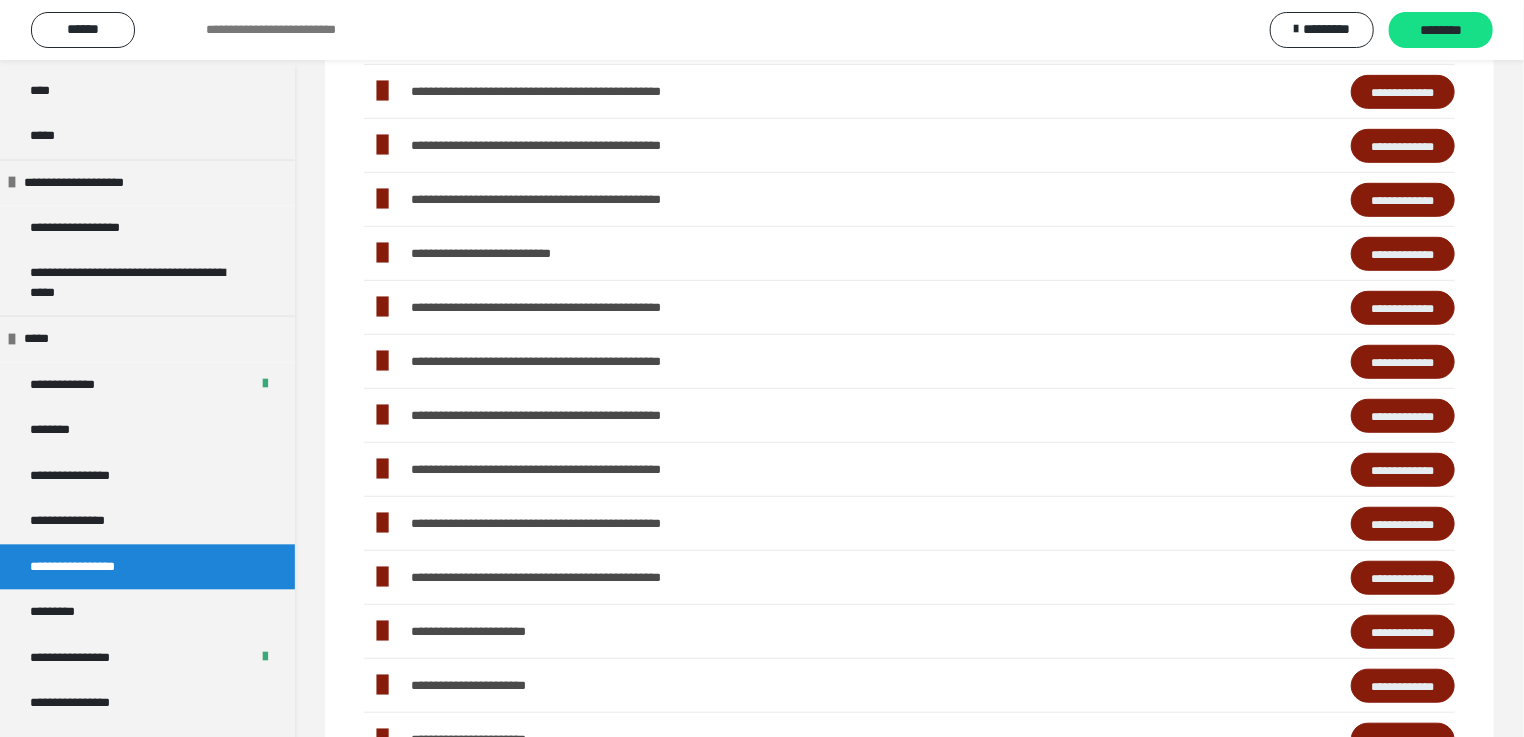 click on "**********" at bounding box center (1403, 470) 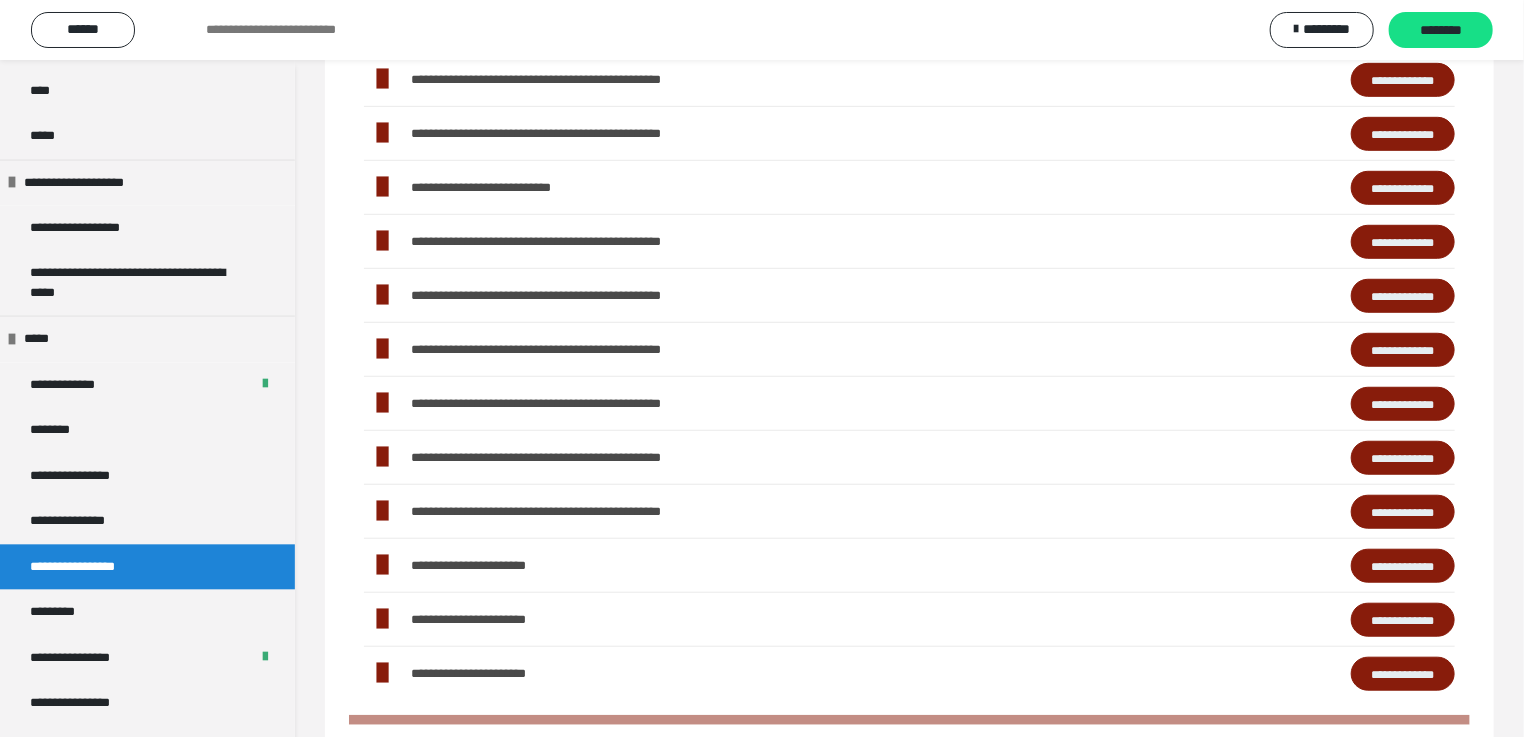 scroll, scrollTop: 600, scrollLeft: 0, axis: vertical 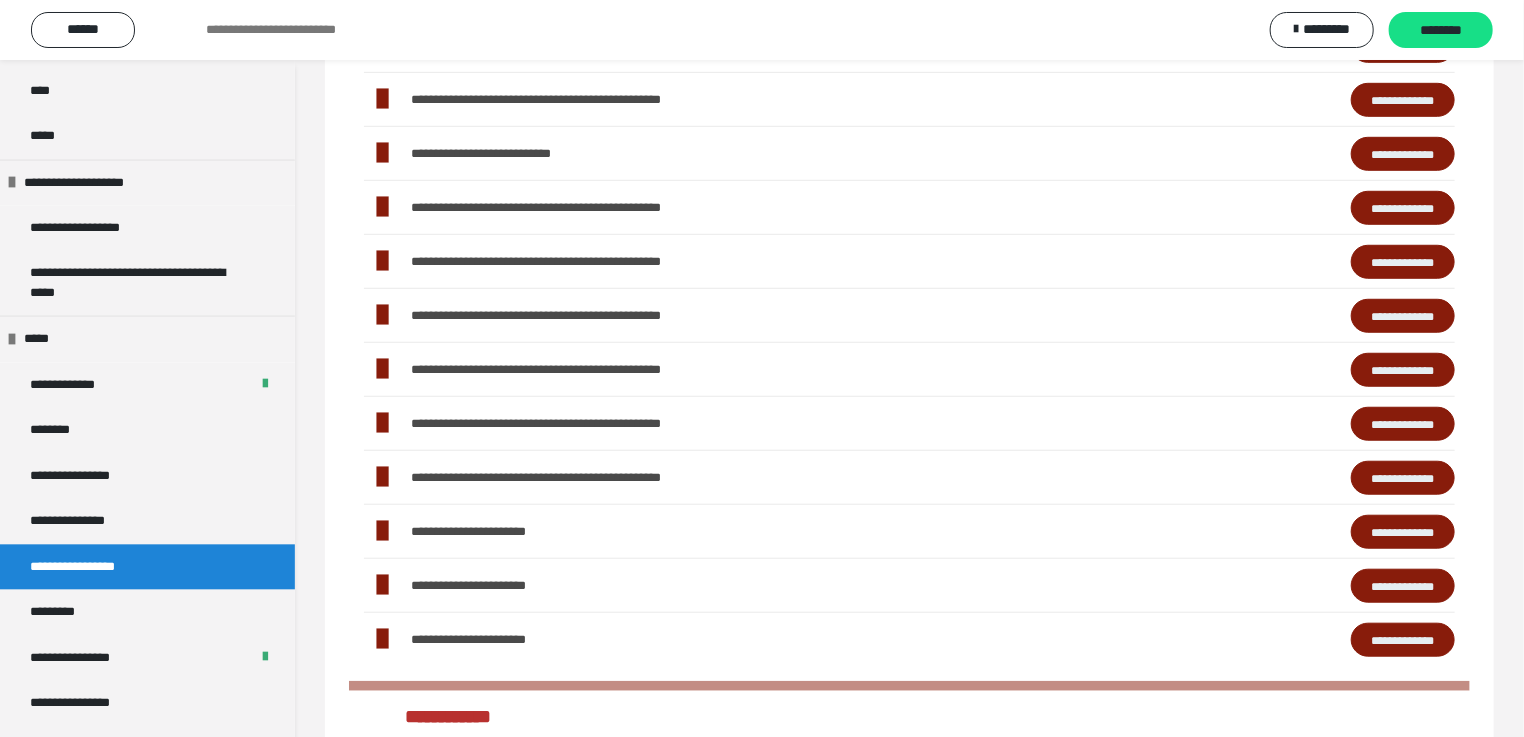 click on "**********" at bounding box center (1403, 532) 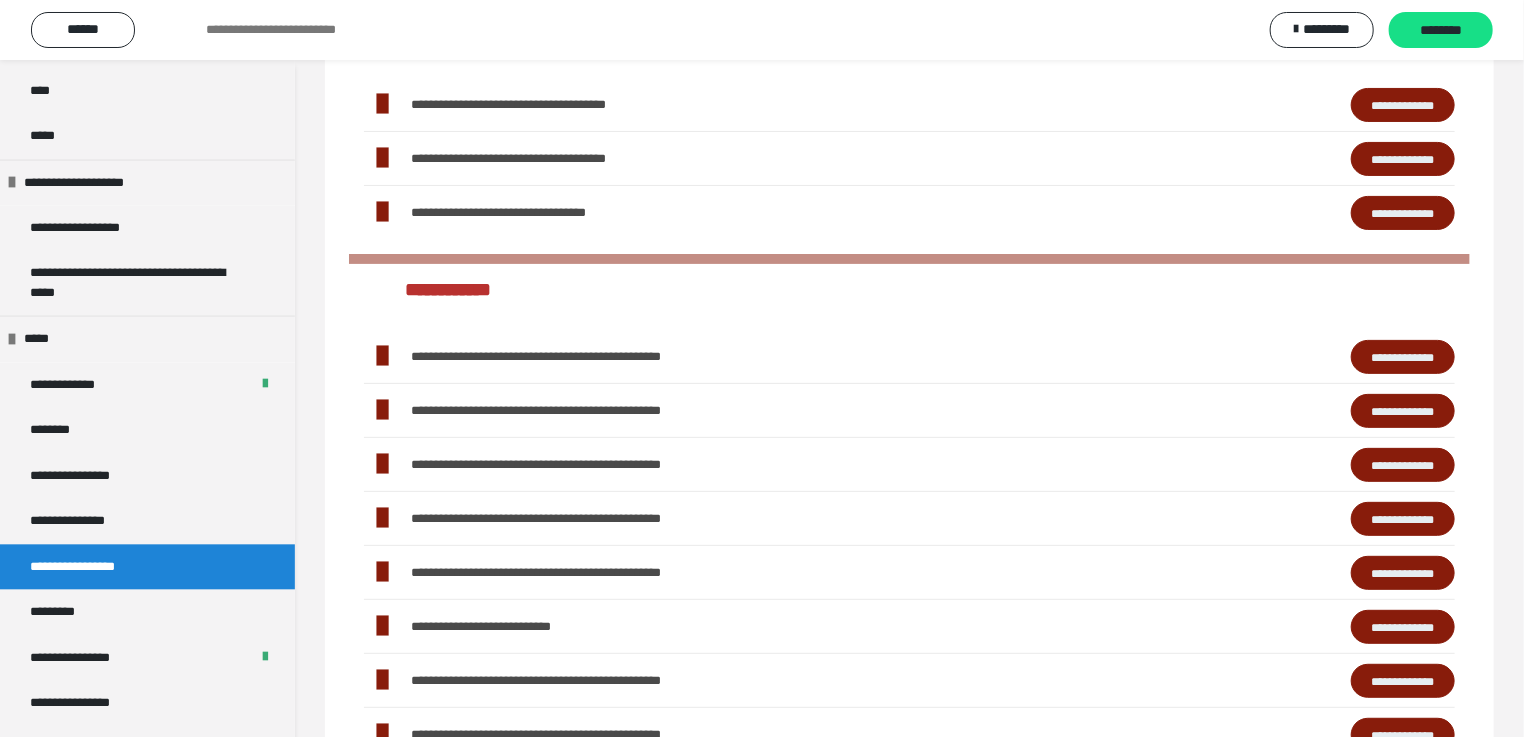 scroll, scrollTop: 0, scrollLeft: 0, axis: both 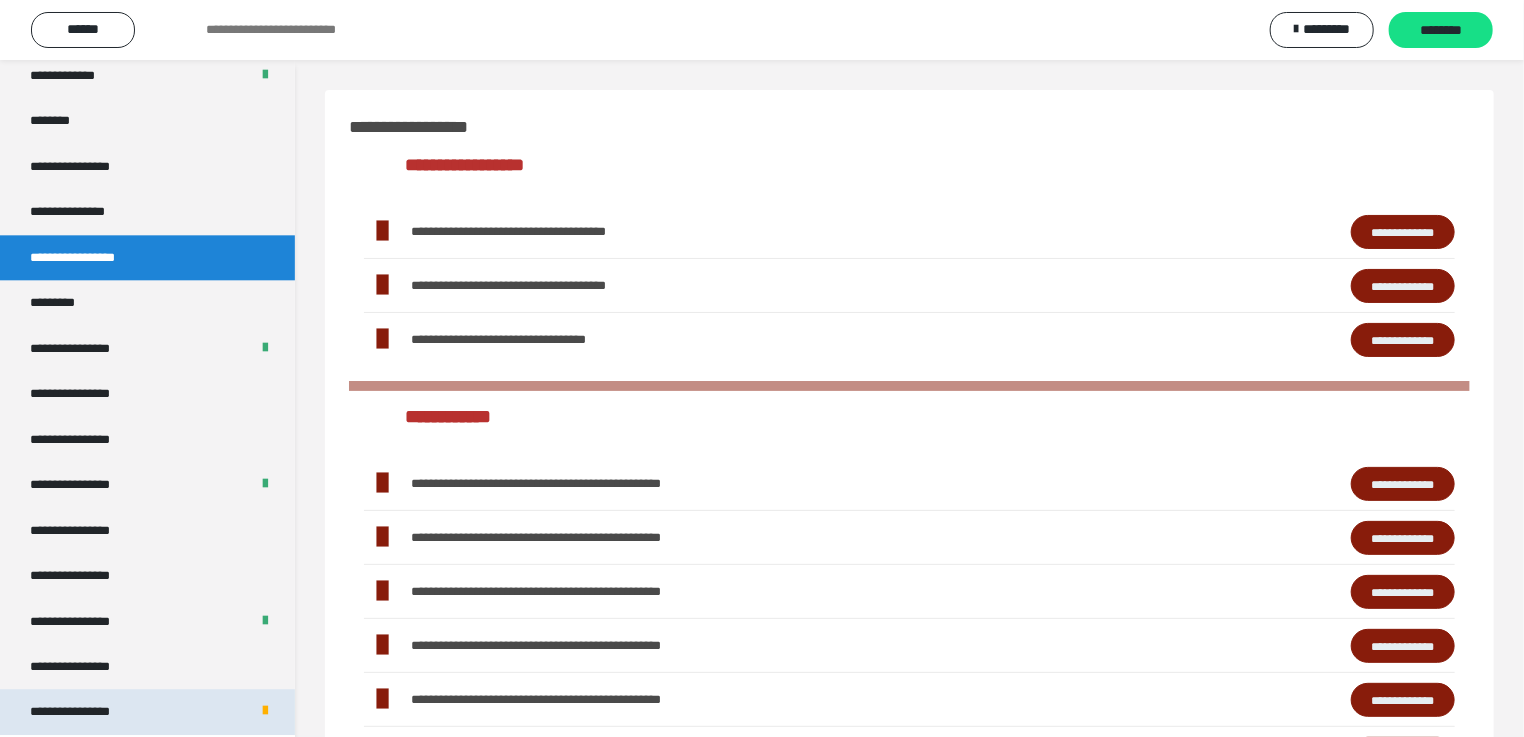 click on "**********" at bounding box center (87, 711) 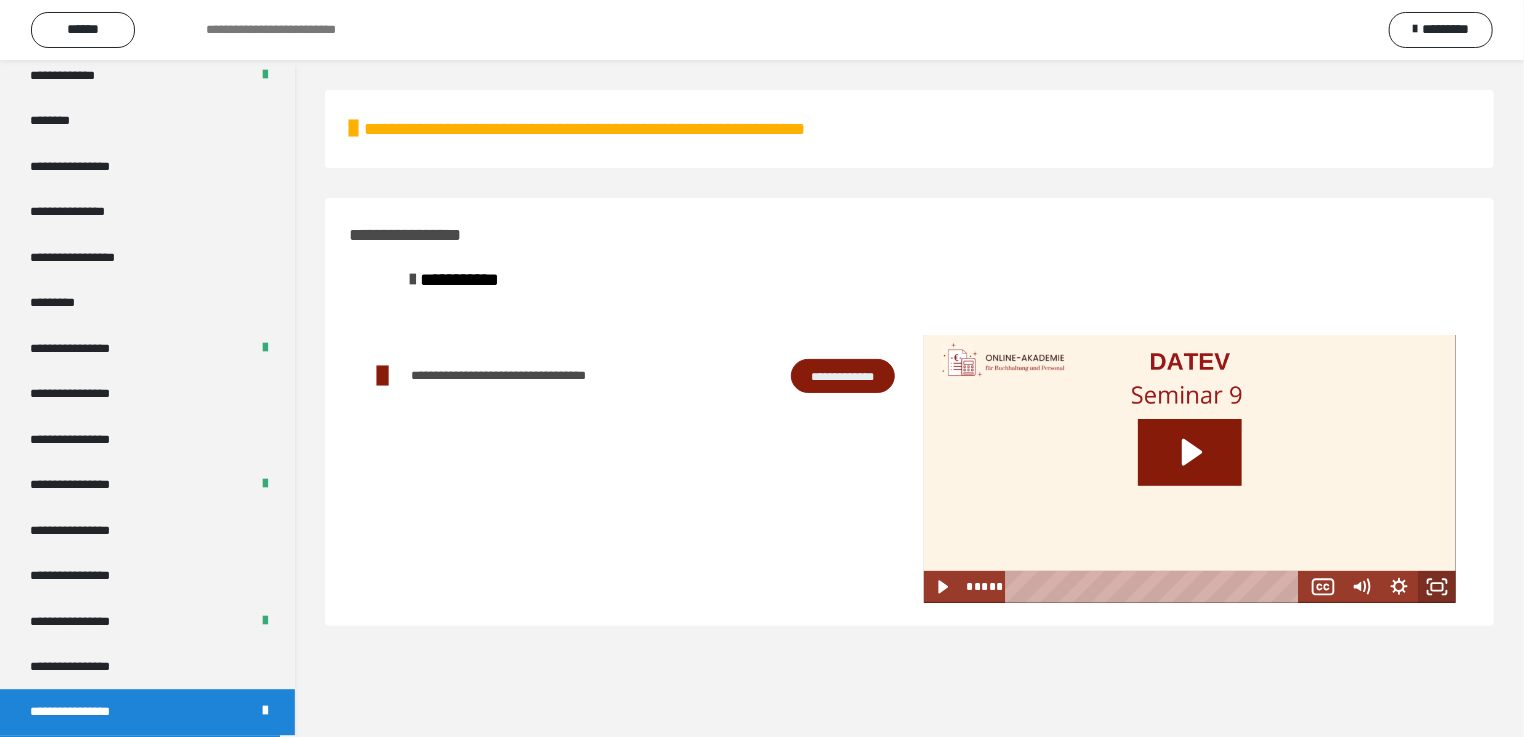 click 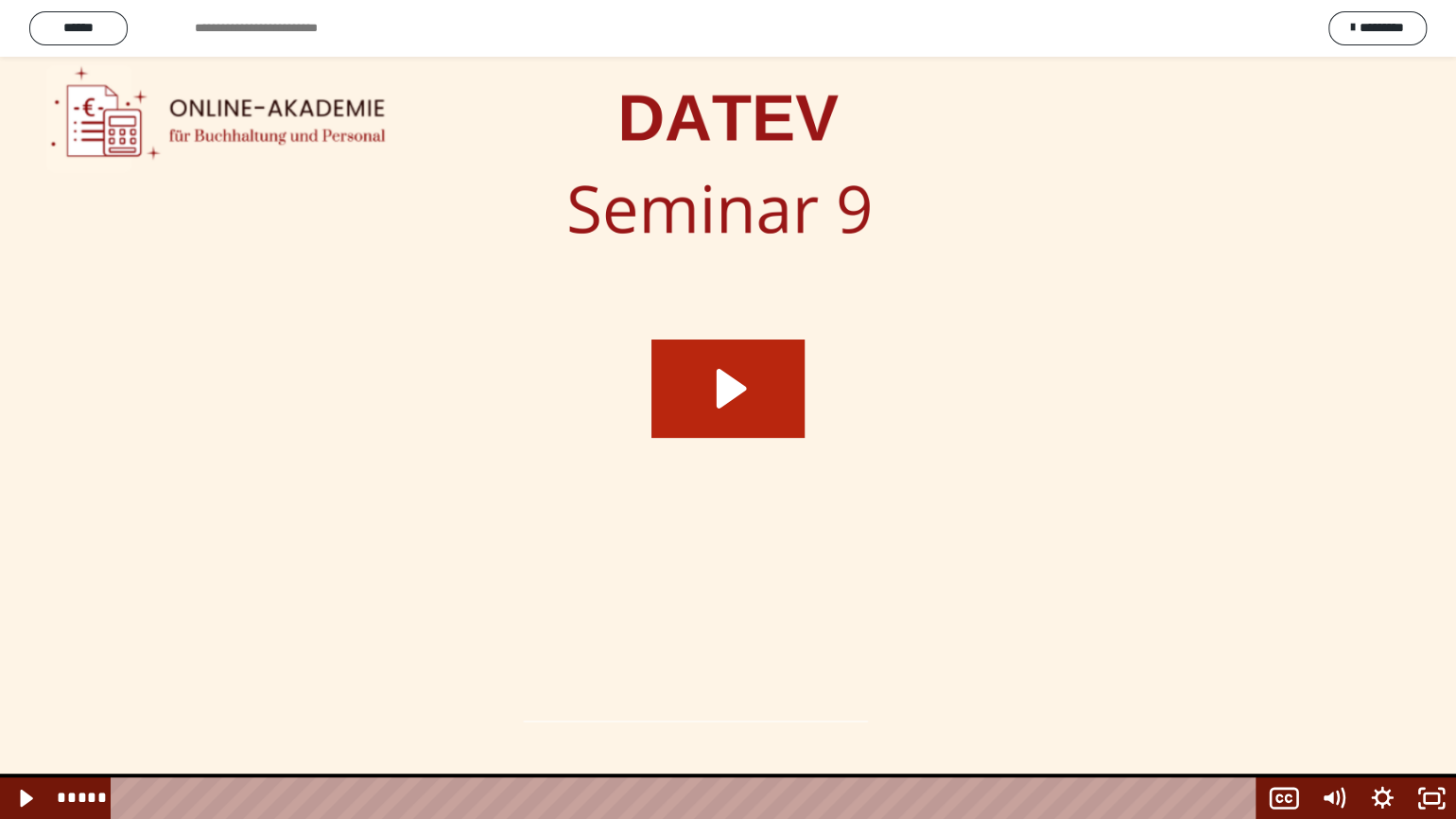 click 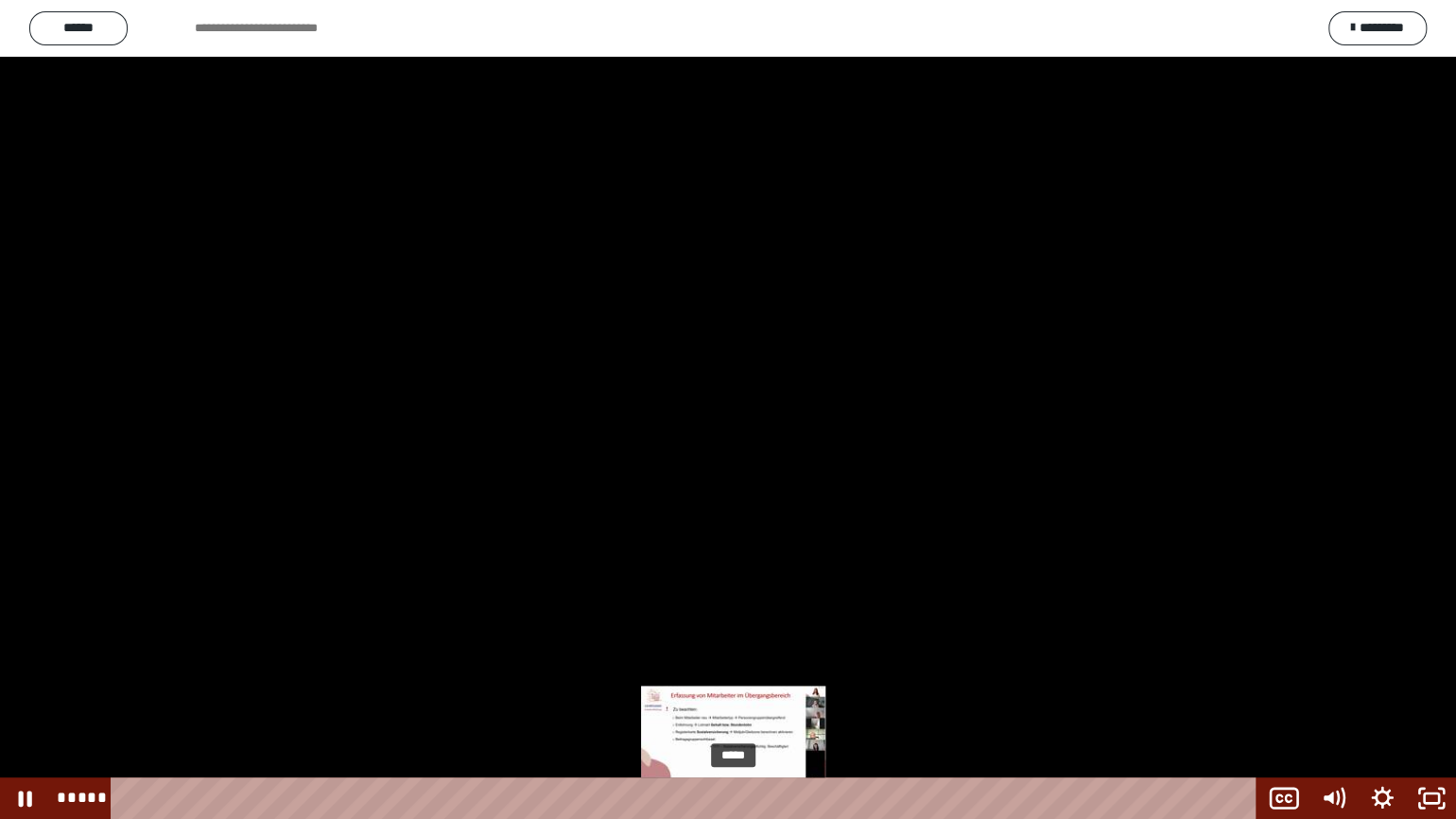 click on "*****" at bounding box center [687, 798] 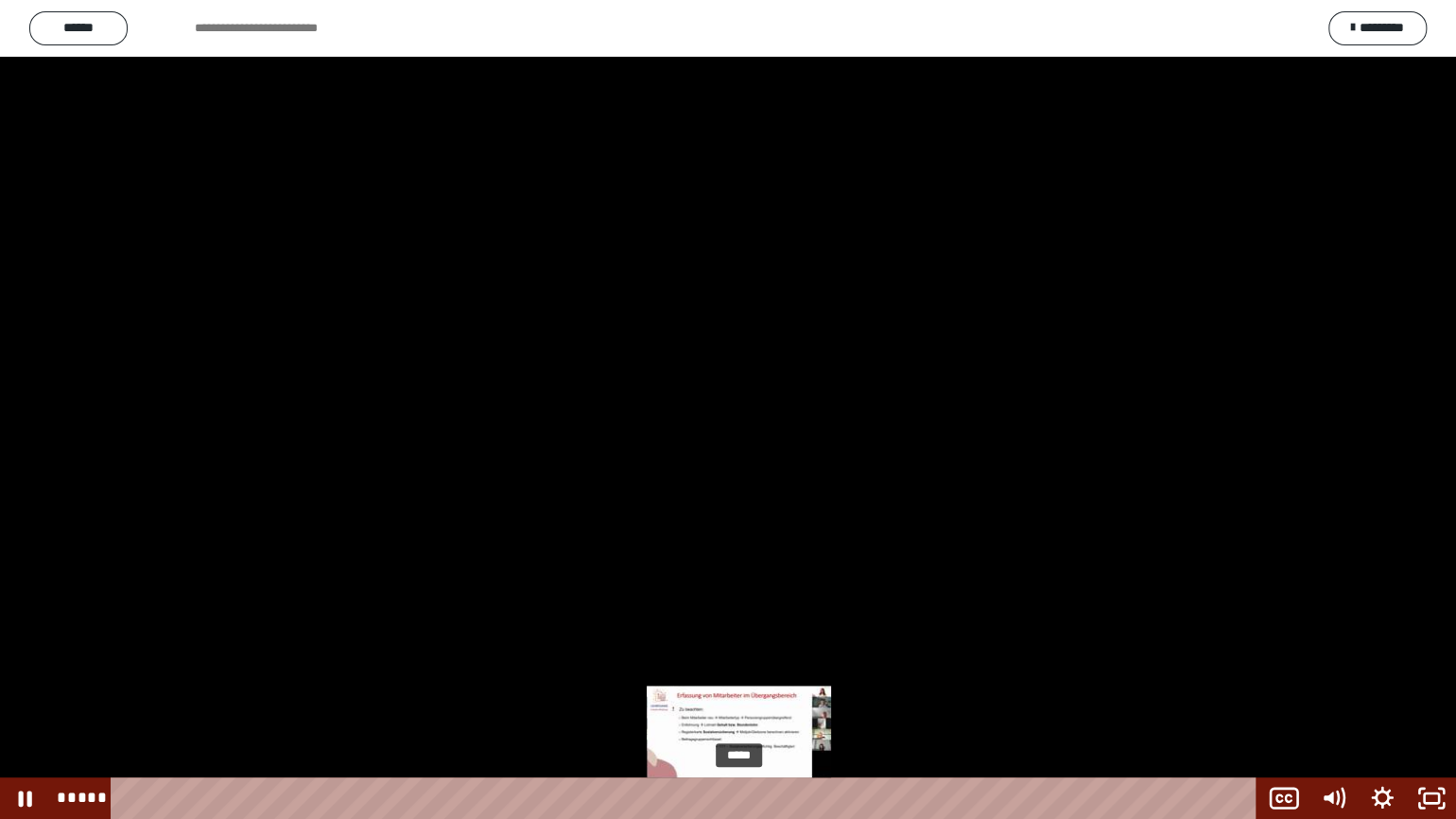 click at bounding box center (738, 798) 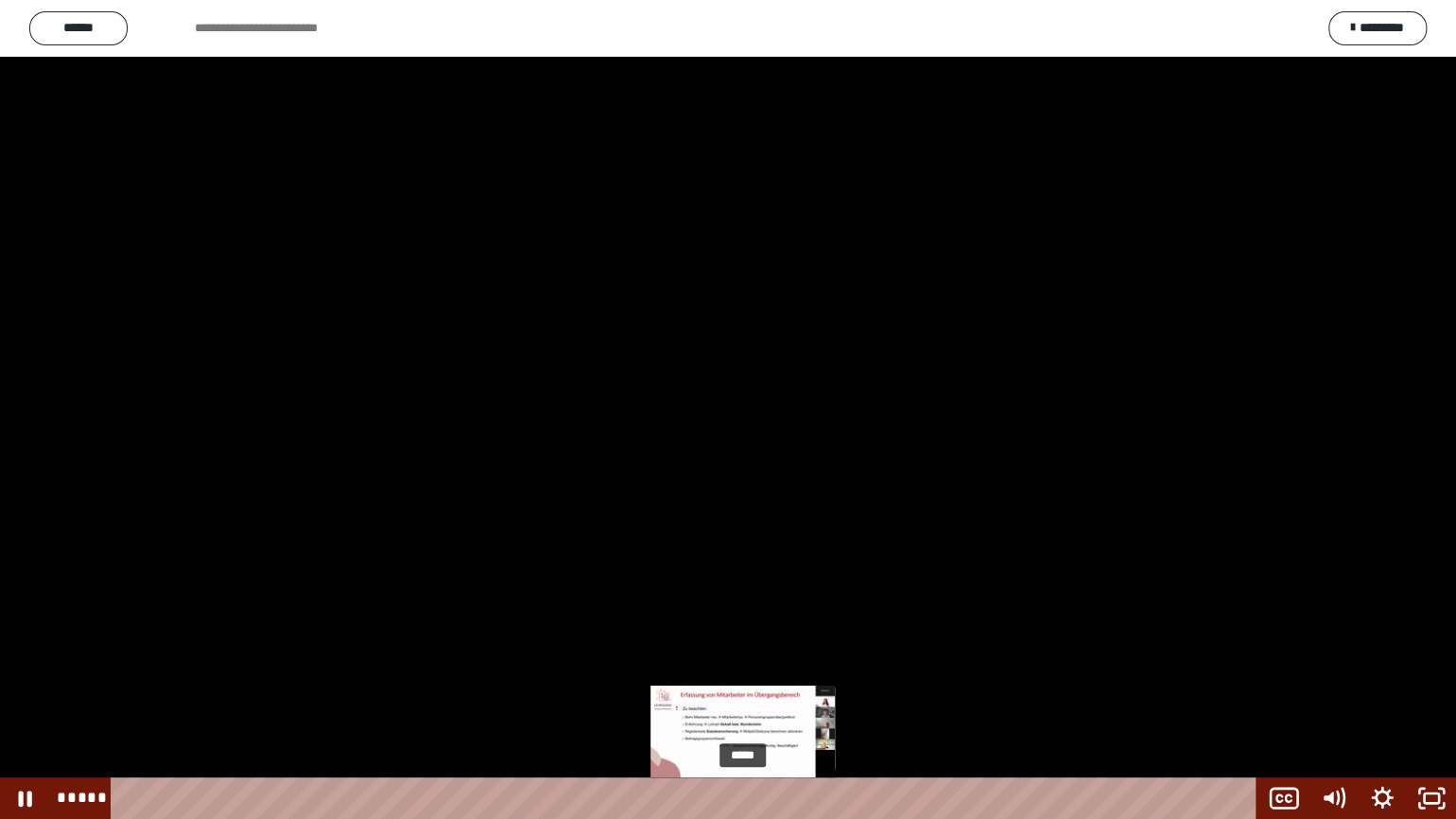 click at bounding box center [738, 798] 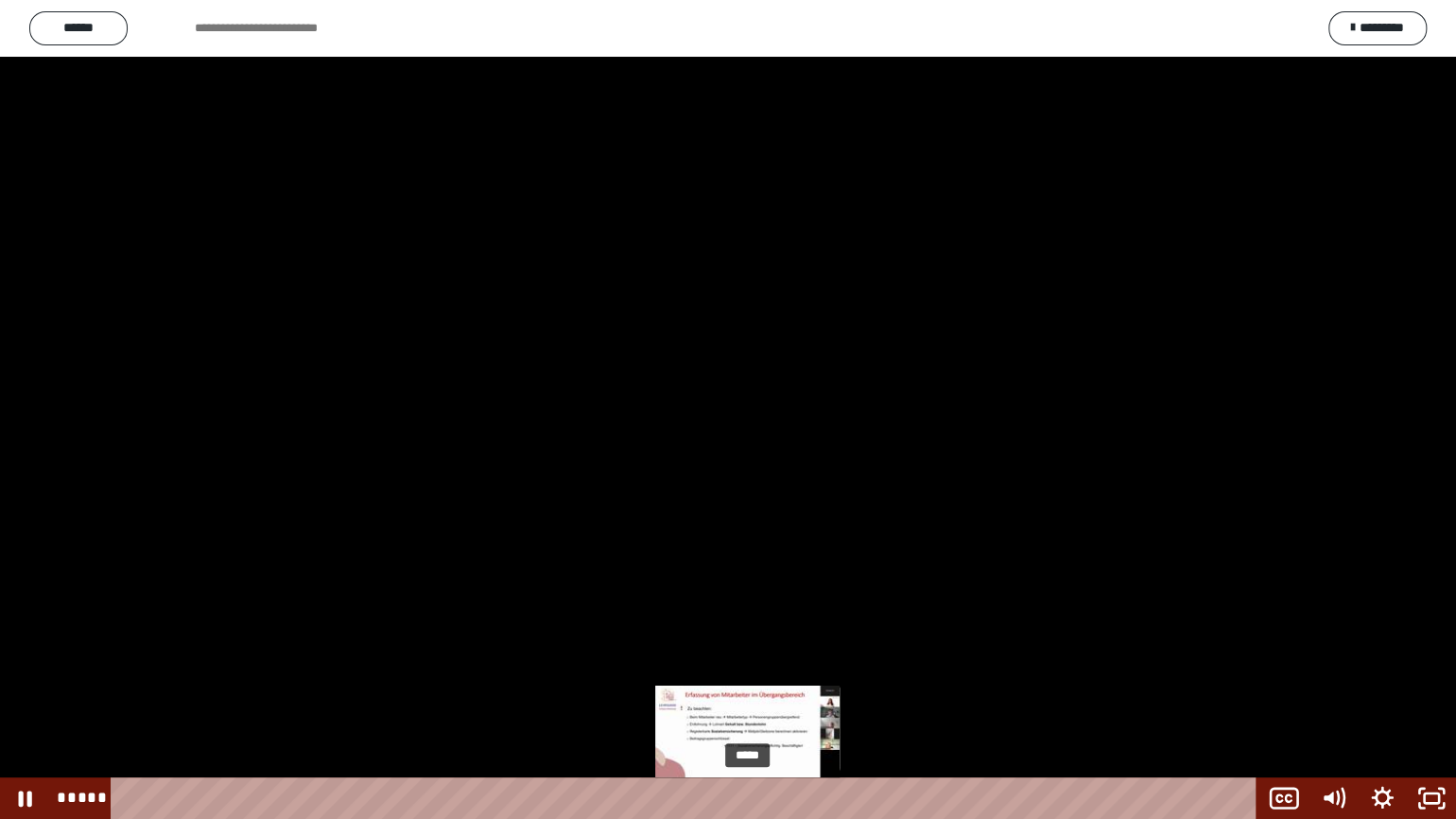 click on "*****" at bounding box center (687, 798) 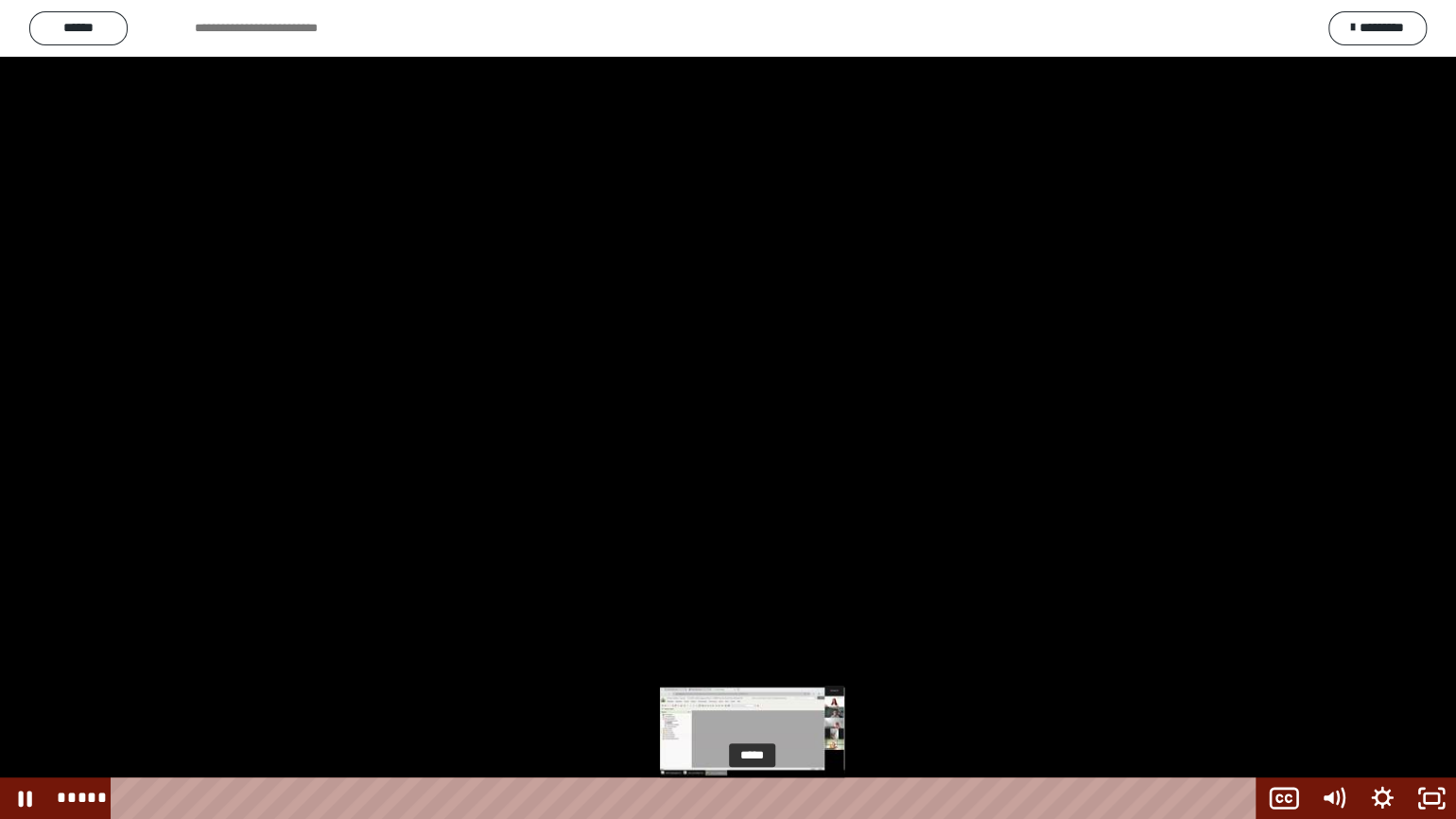 click on "*****" at bounding box center (687, 798) 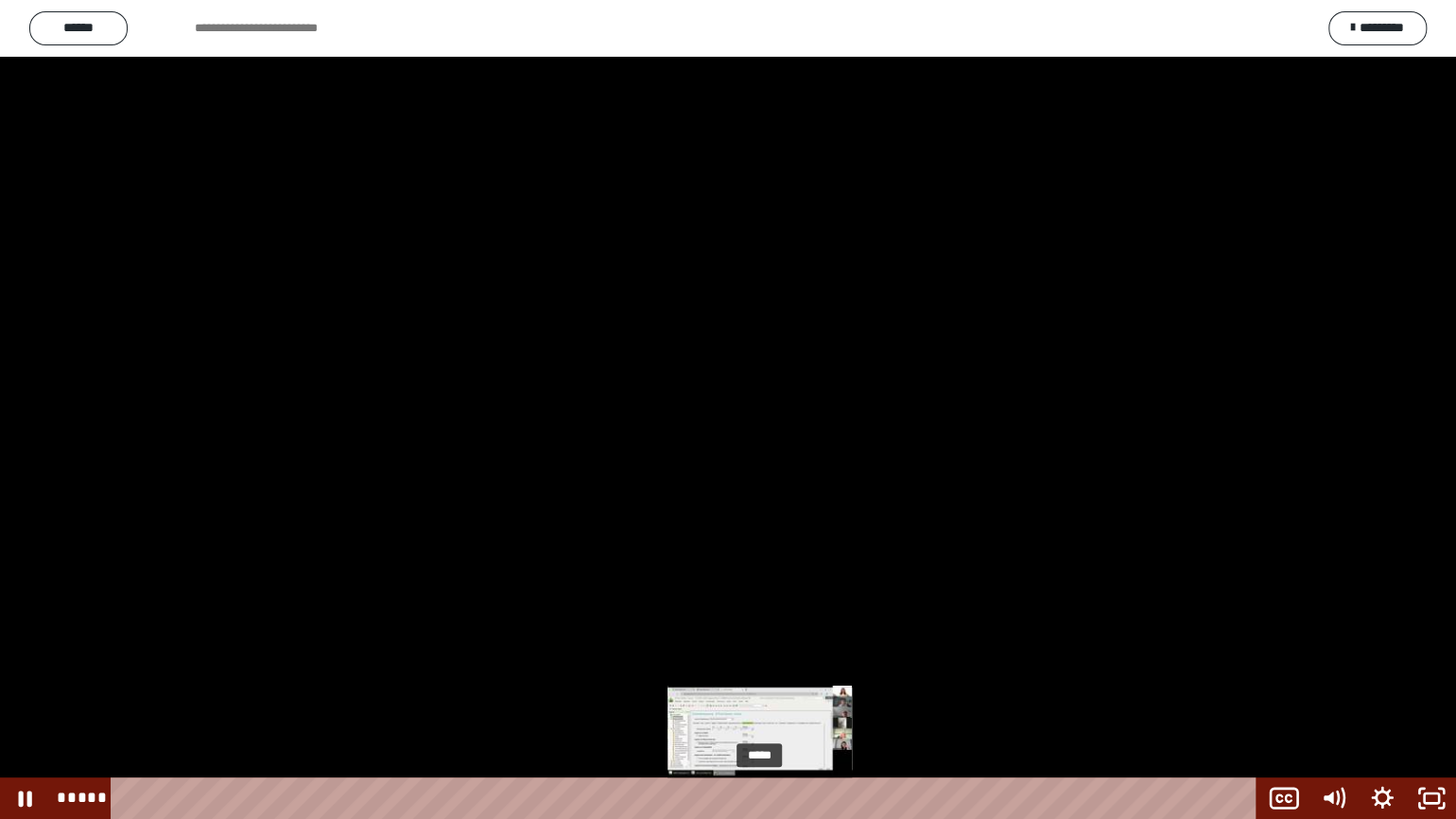 click on "*****" at bounding box center (687, 798) 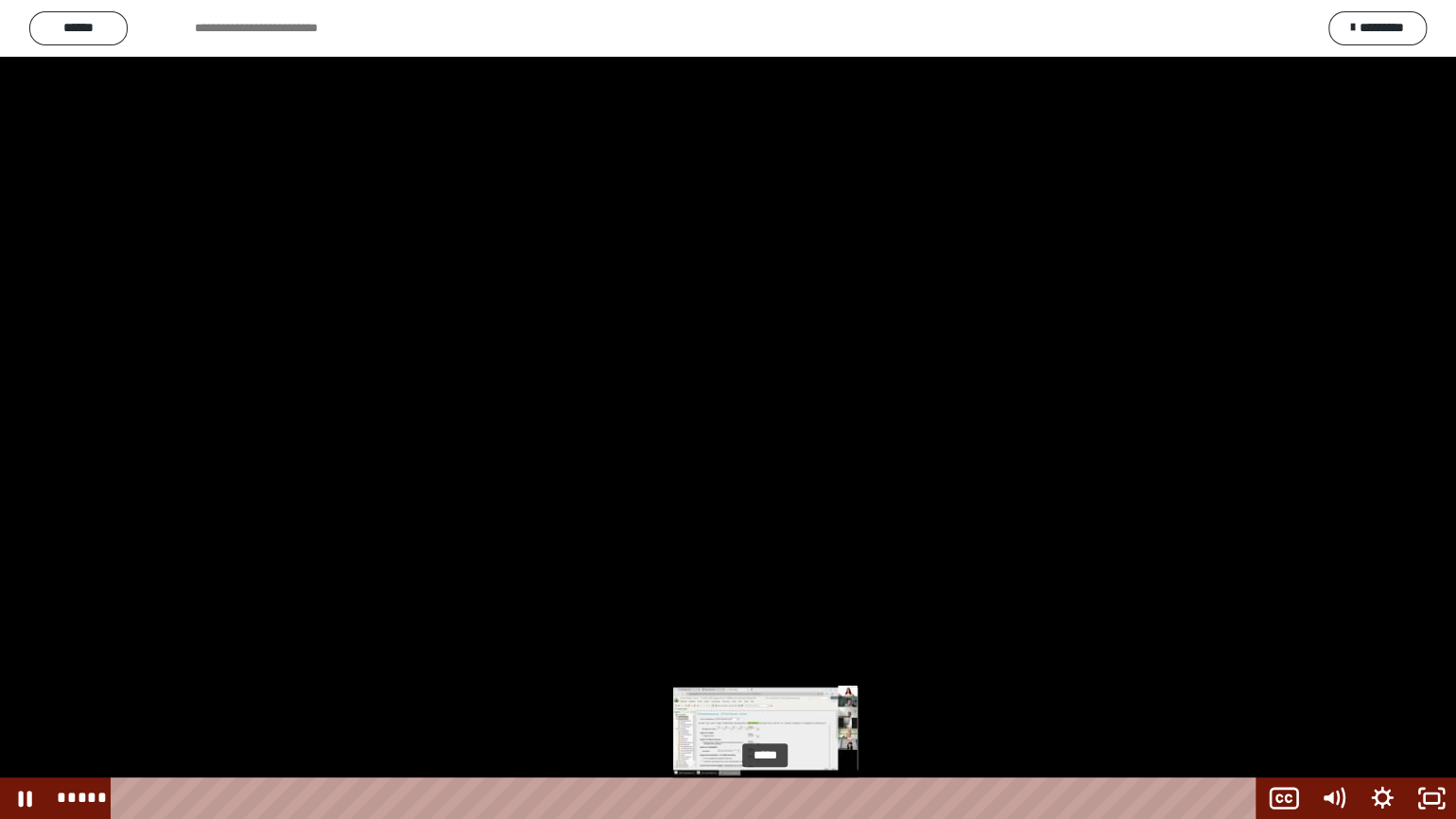 click on "*****" at bounding box center [687, 798] 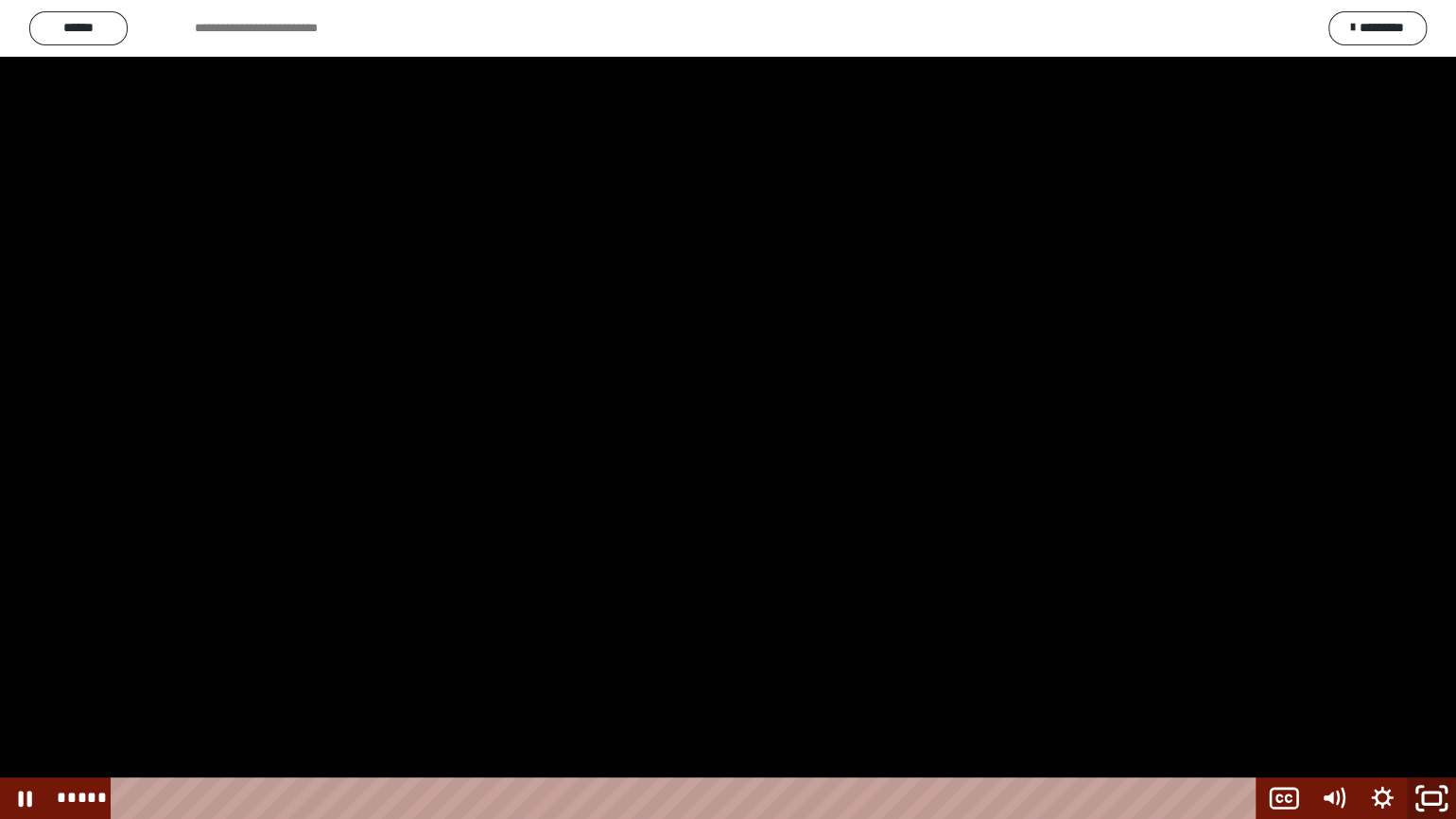 click 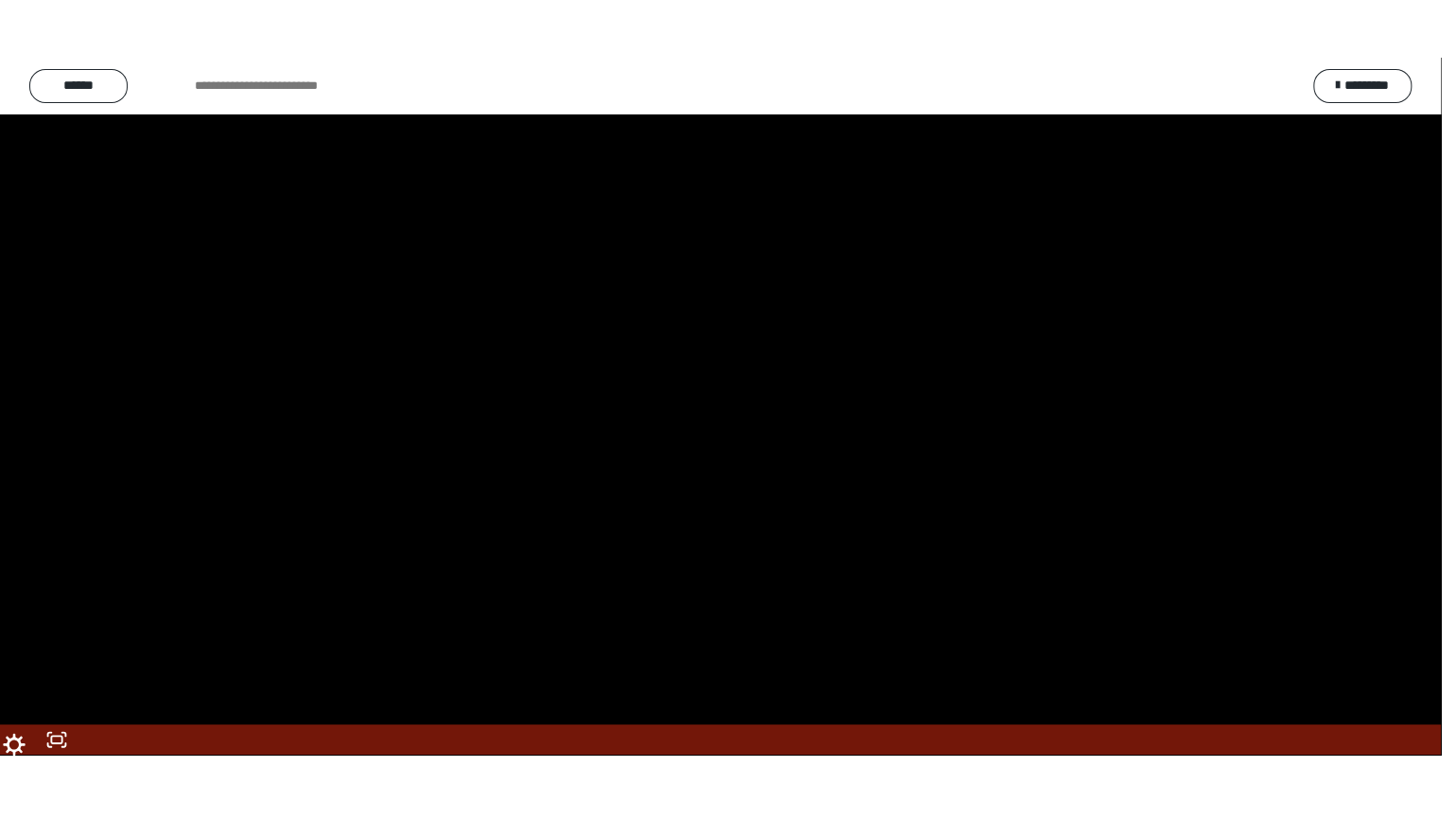 scroll, scrollTop: 2277, scrollLeft: 0, axis: vertical 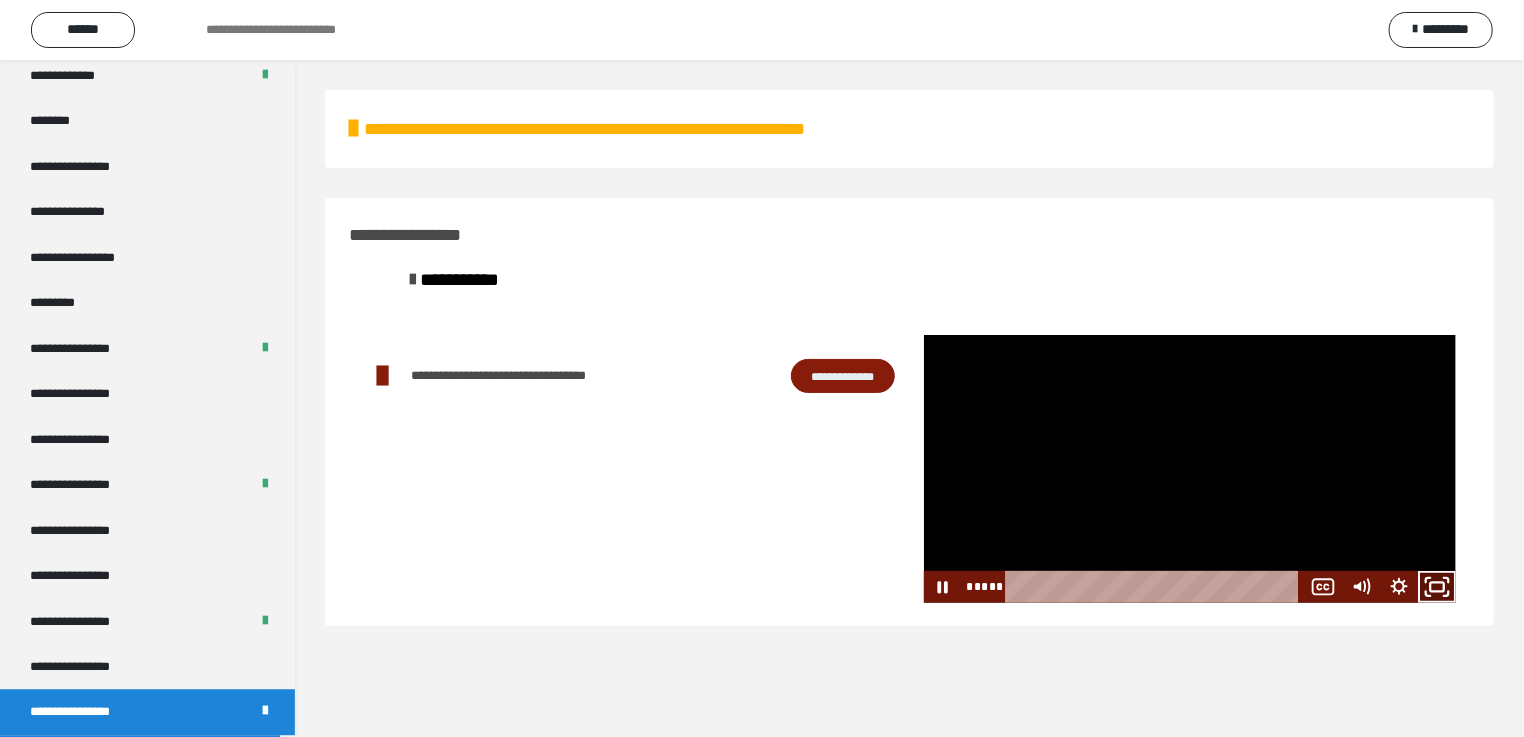click 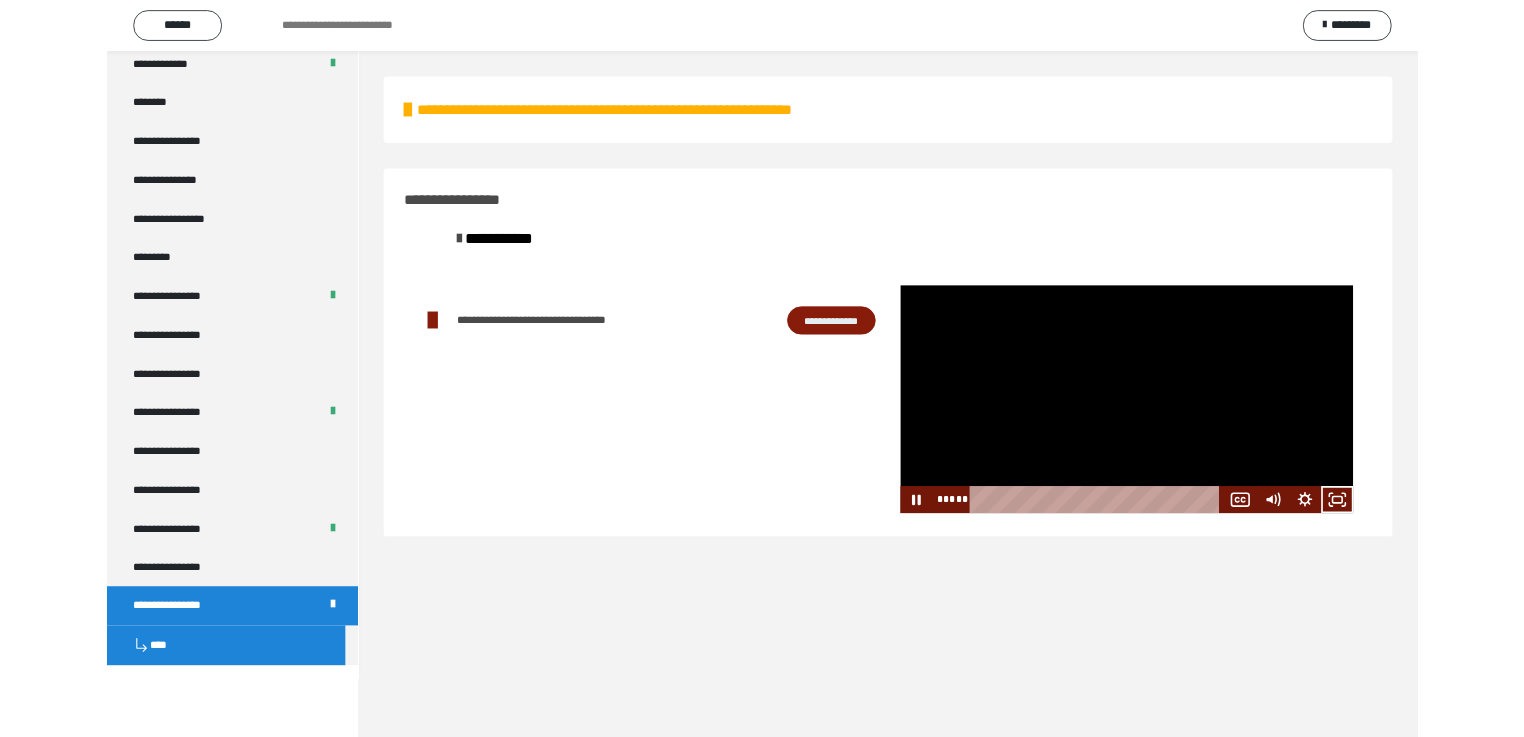 scroll, scrollTop: 2326, scrollLeft: 0, axis: vertical 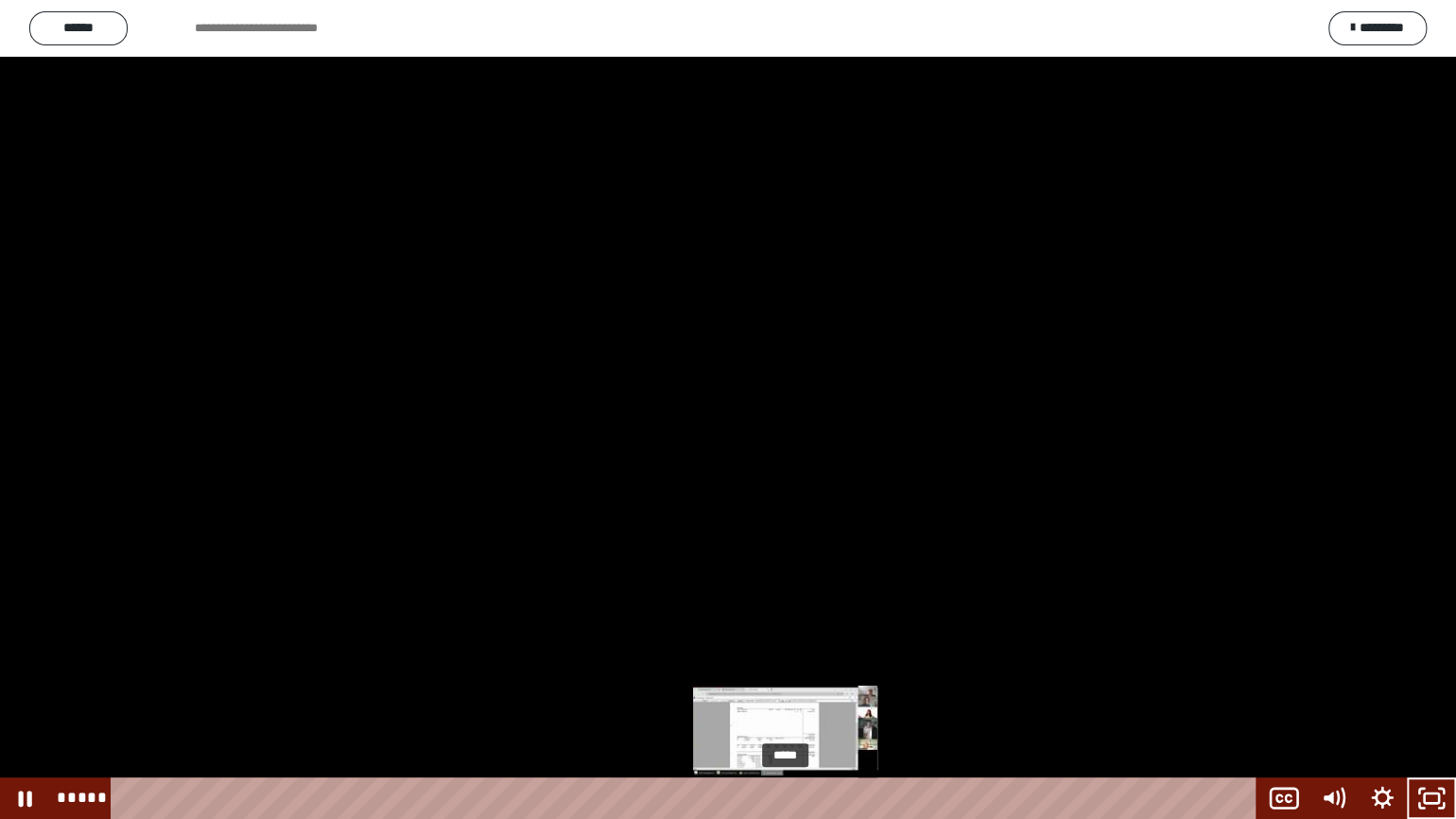 click on "*****" at bounding box center (687, 798) 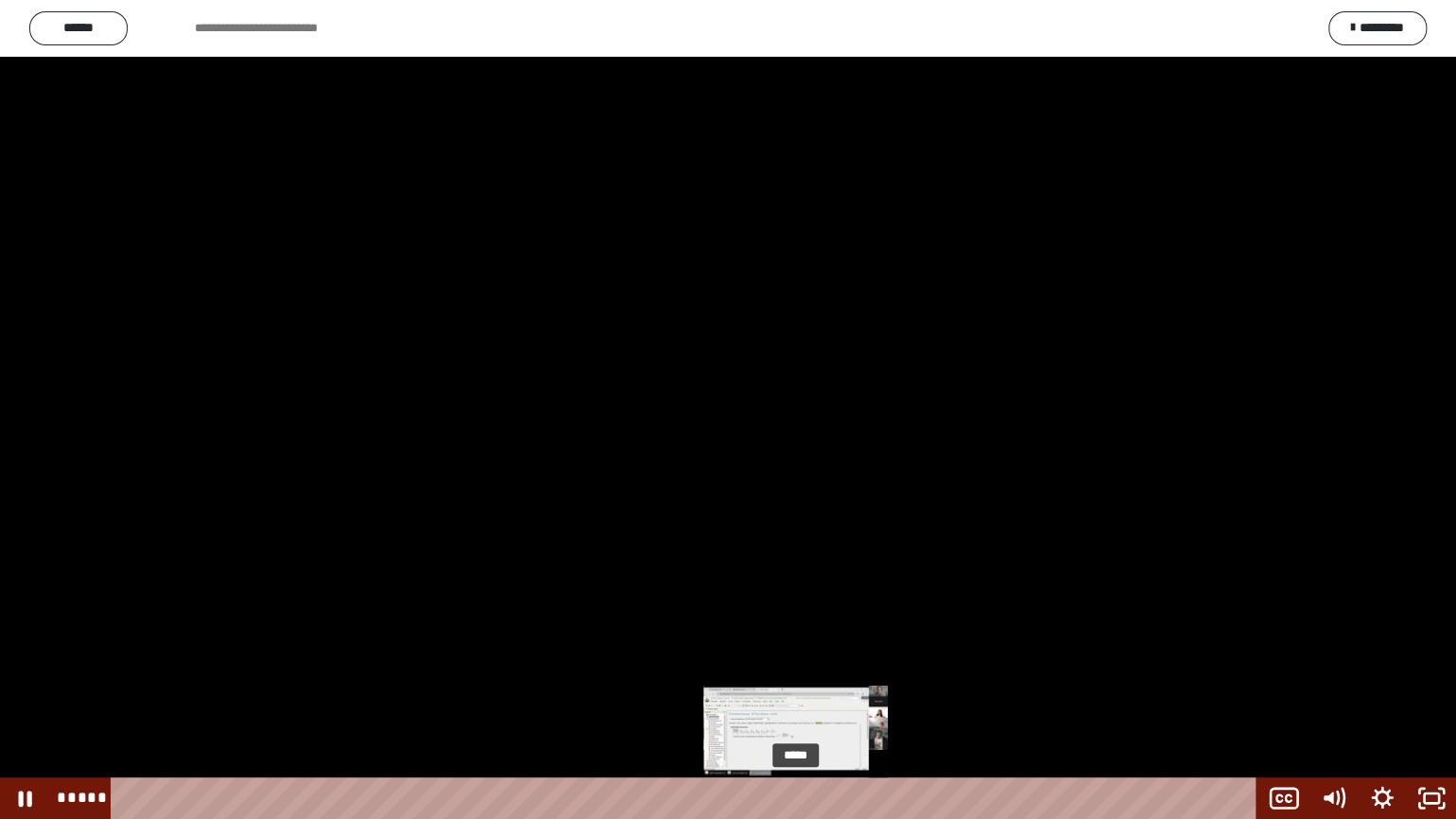 click on "*****" at bounding box center (687, 798) 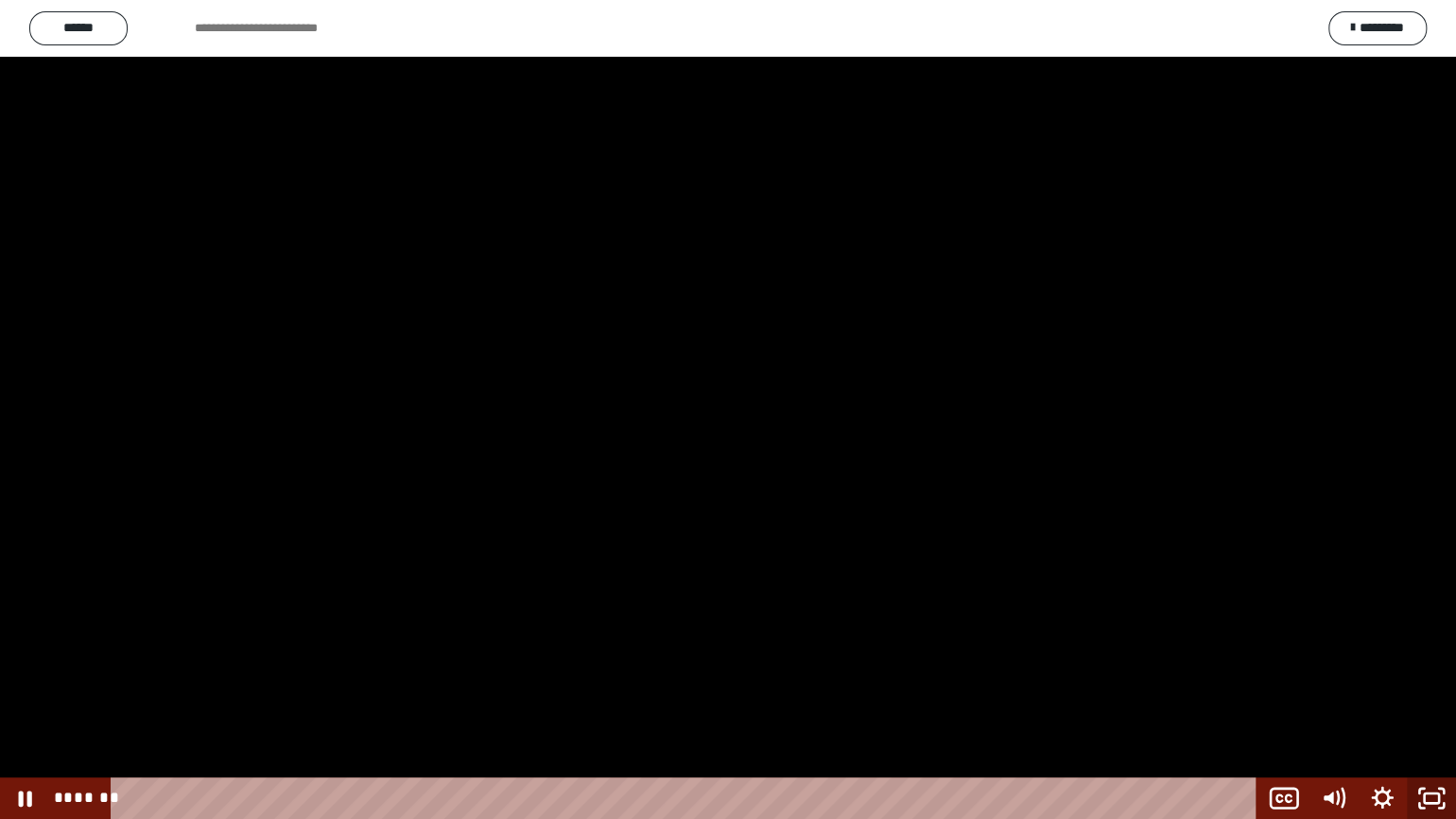click 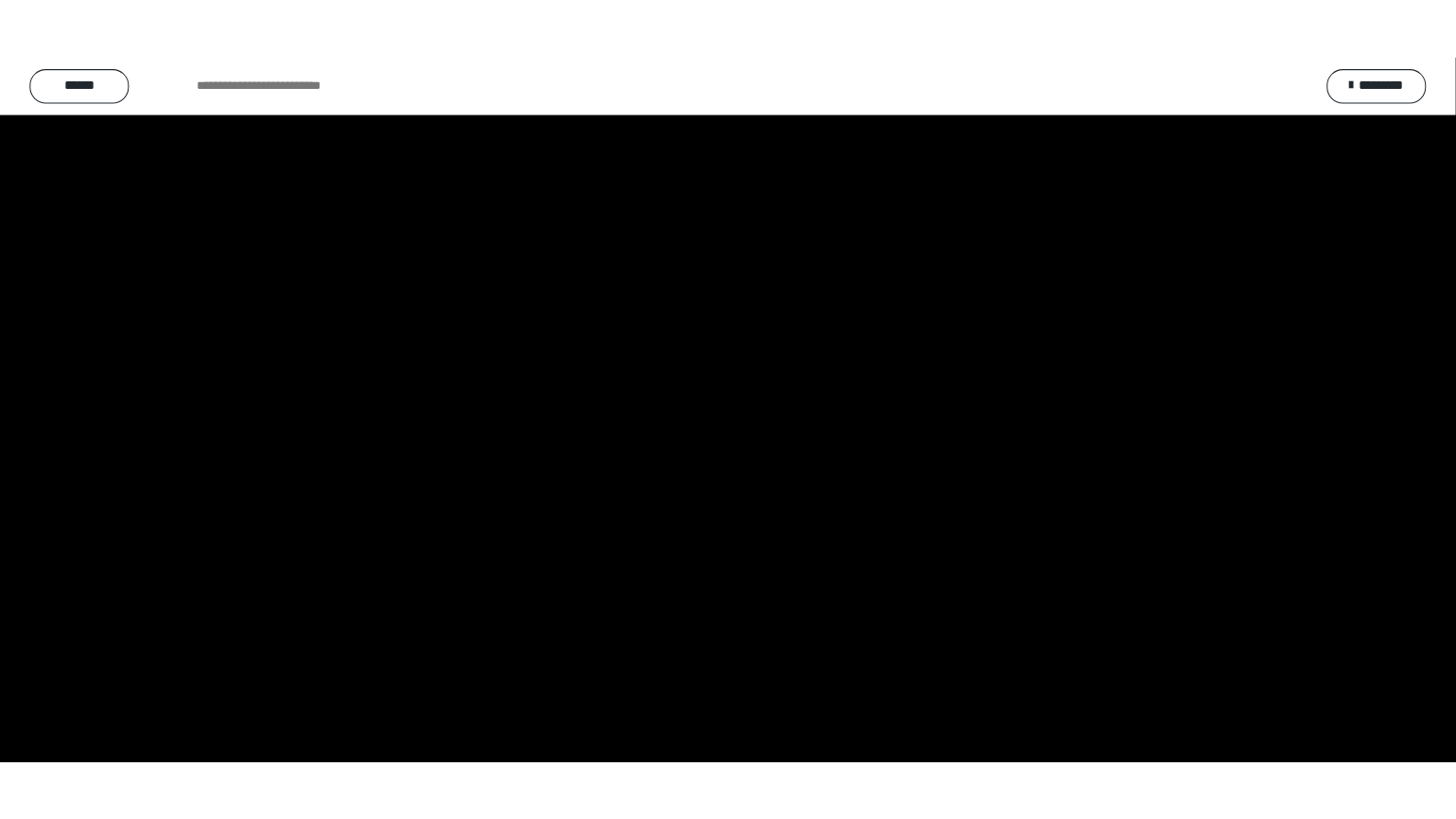 scroll, scrollTop: 2277, scrollLeft: 0, axis: vertical 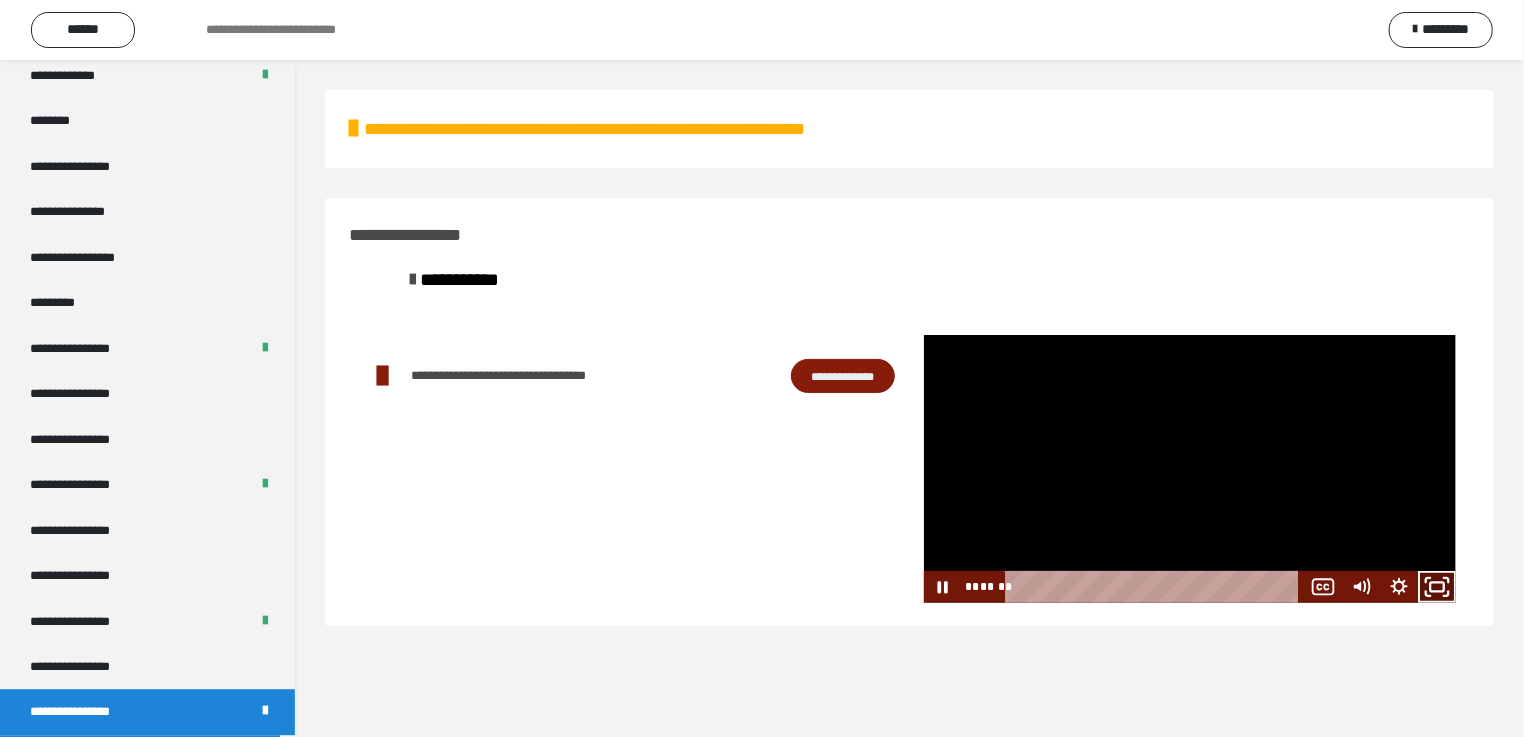 click 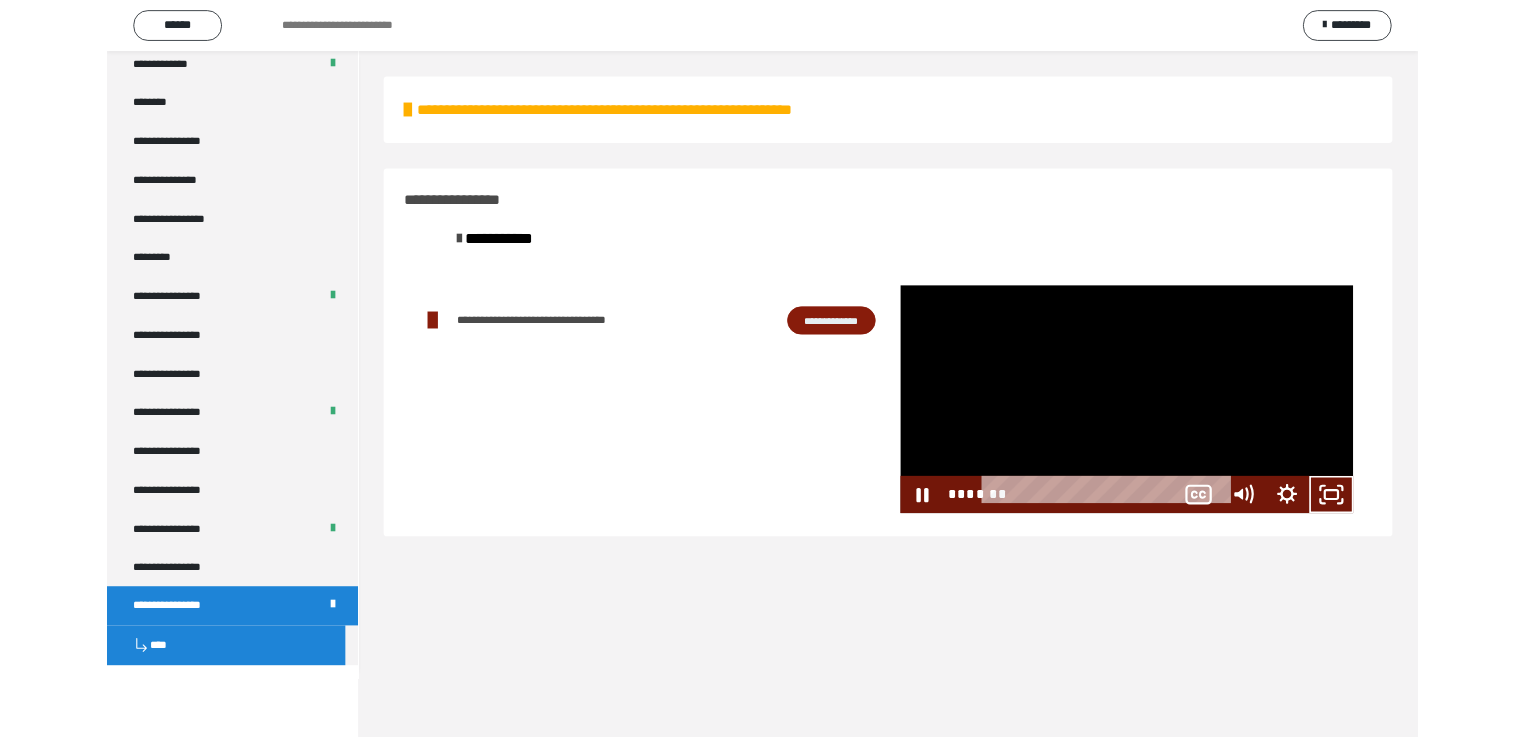 scroll, scrollTop: 2326, scrollLeft: 0, axis: vertical 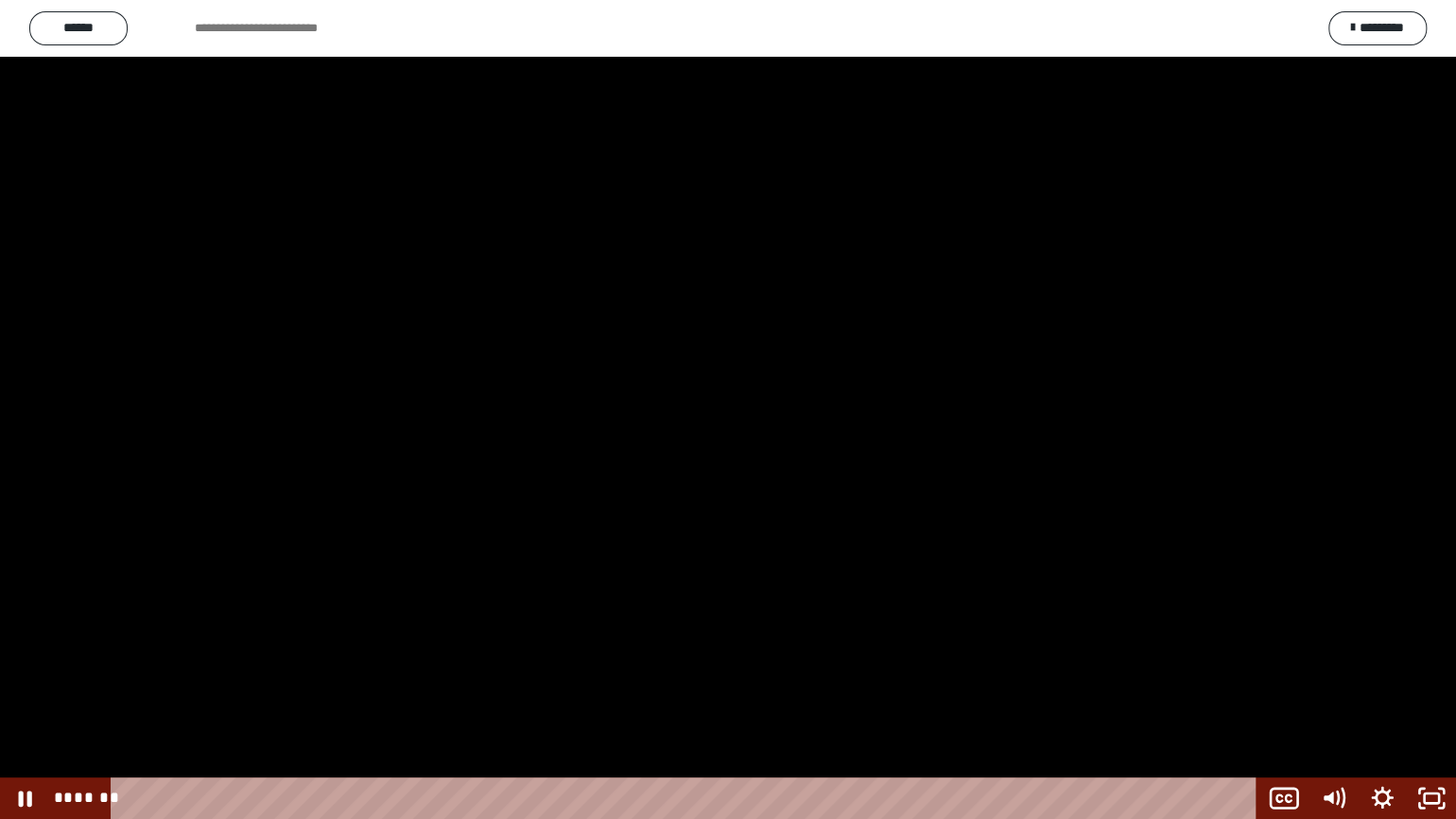 click at bounding box center [728, 410] 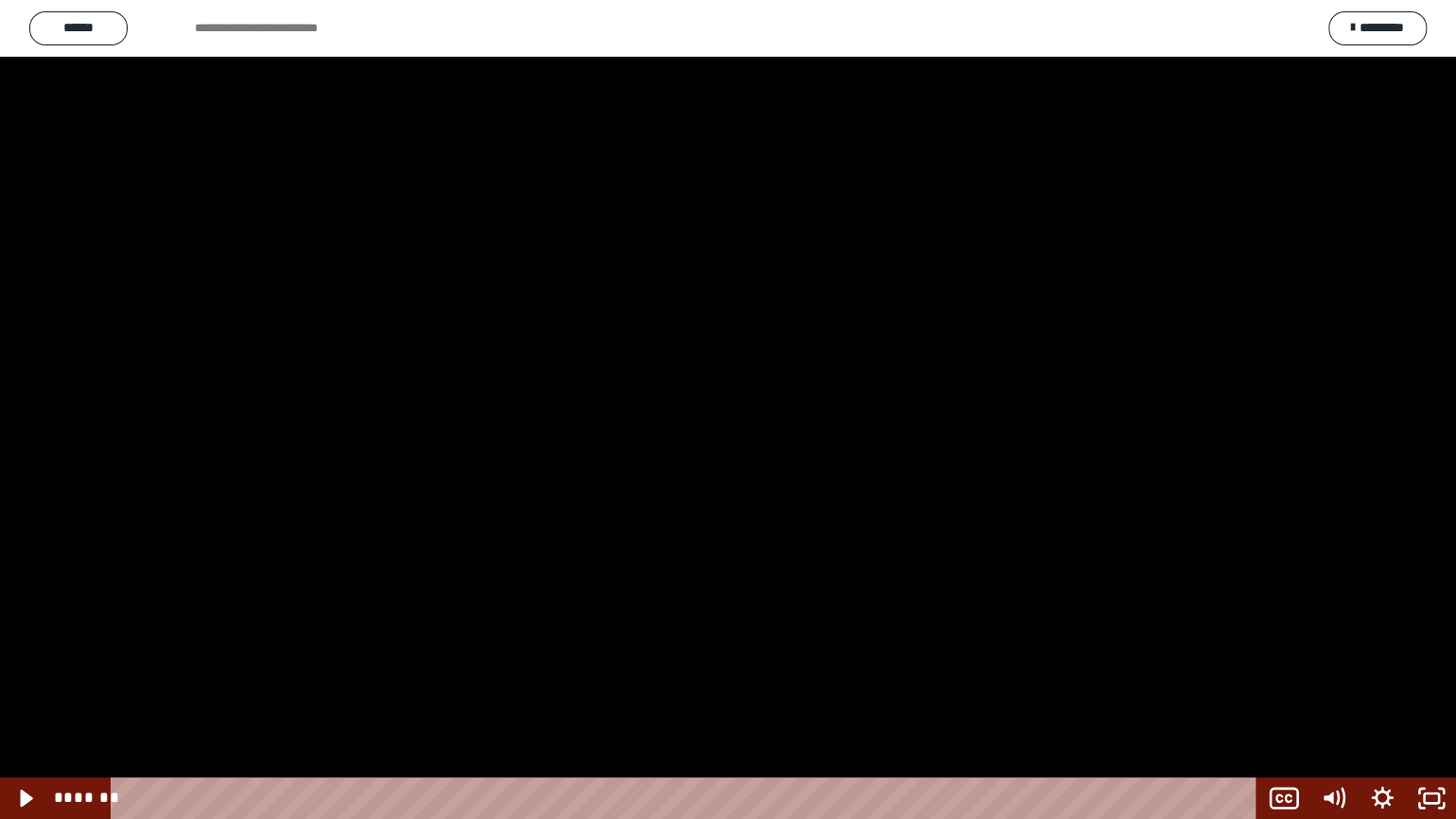 click at bounding box center (728, 410) 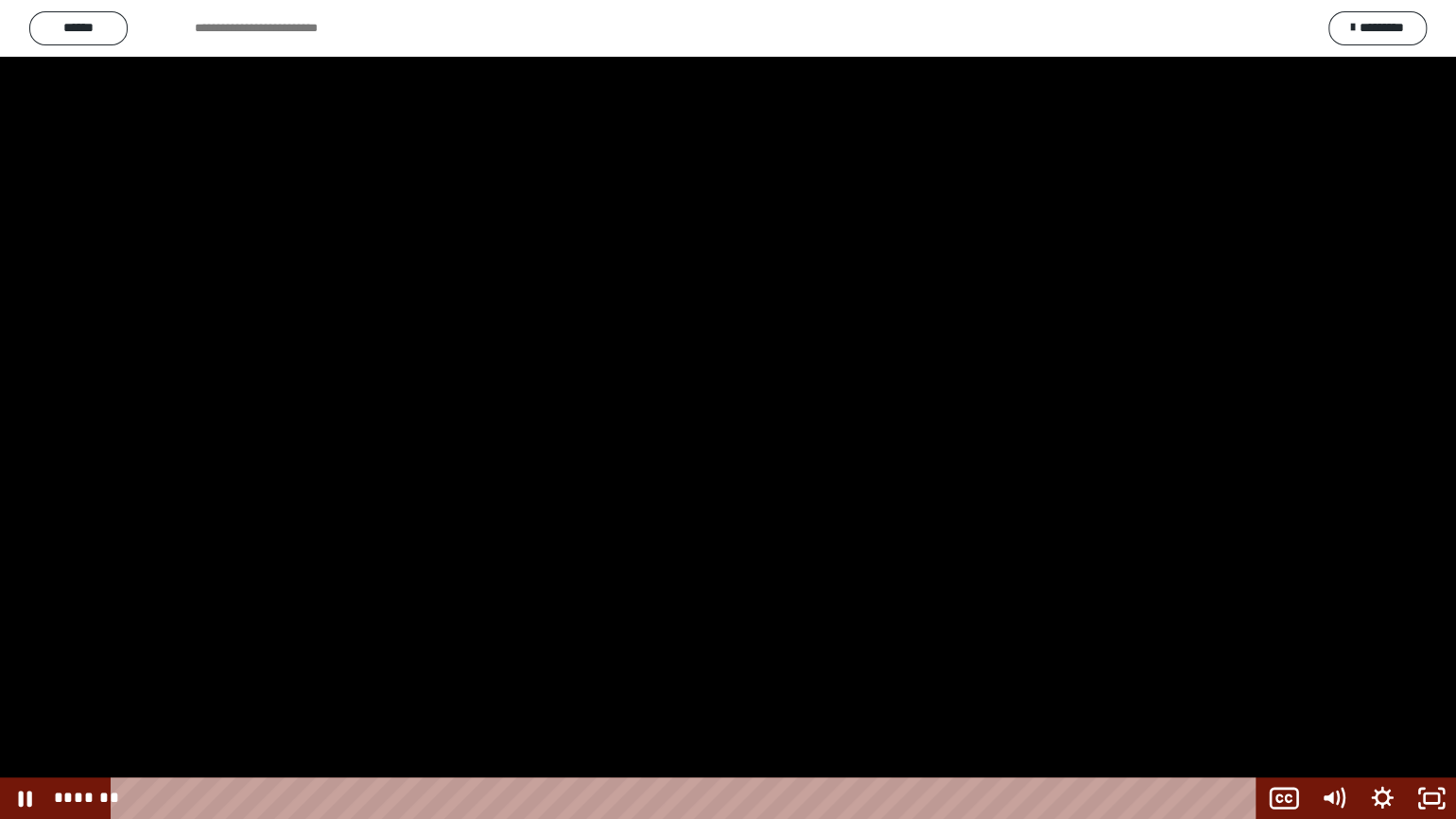 click at bounding box center [728, 410] 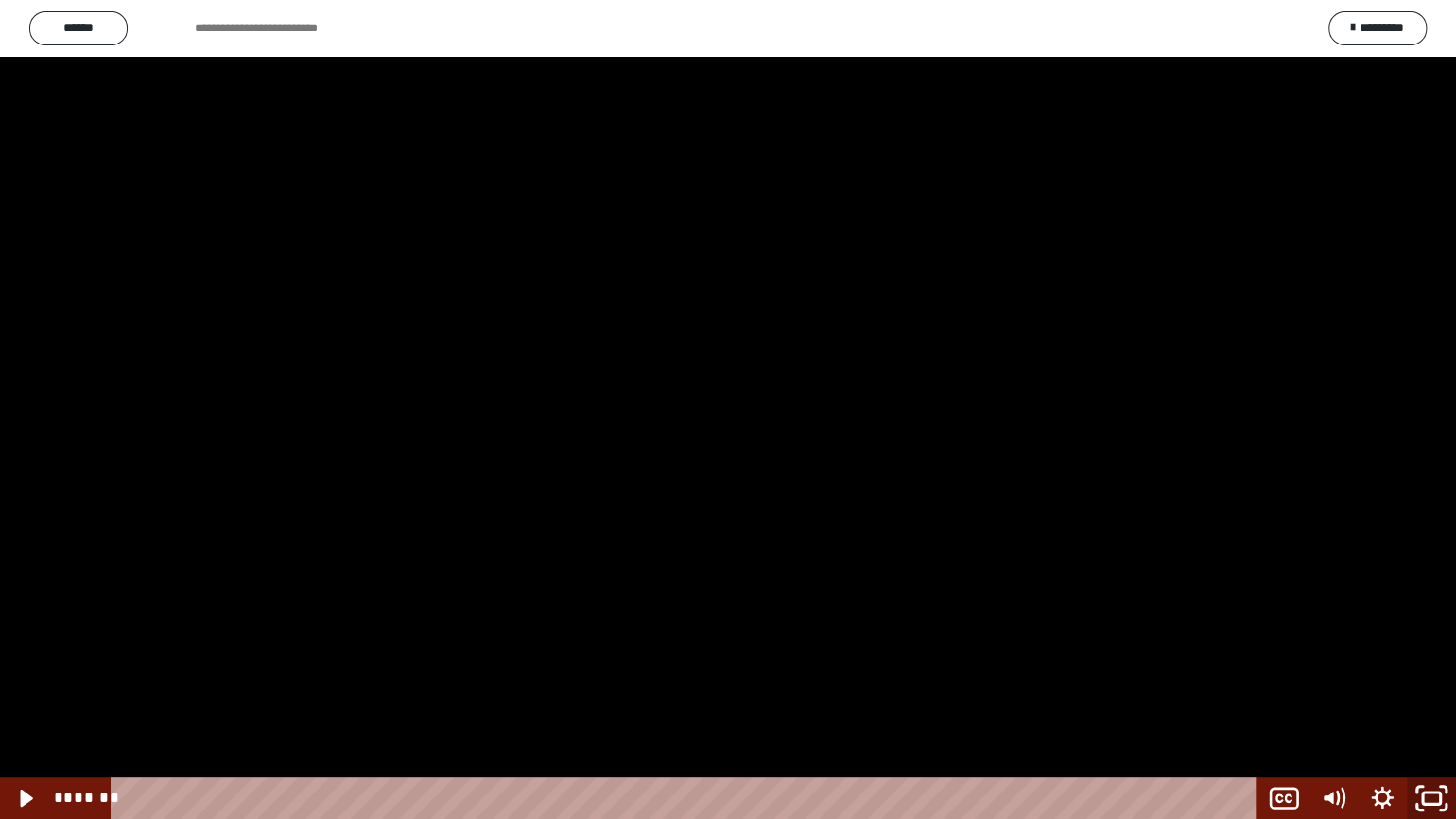 click 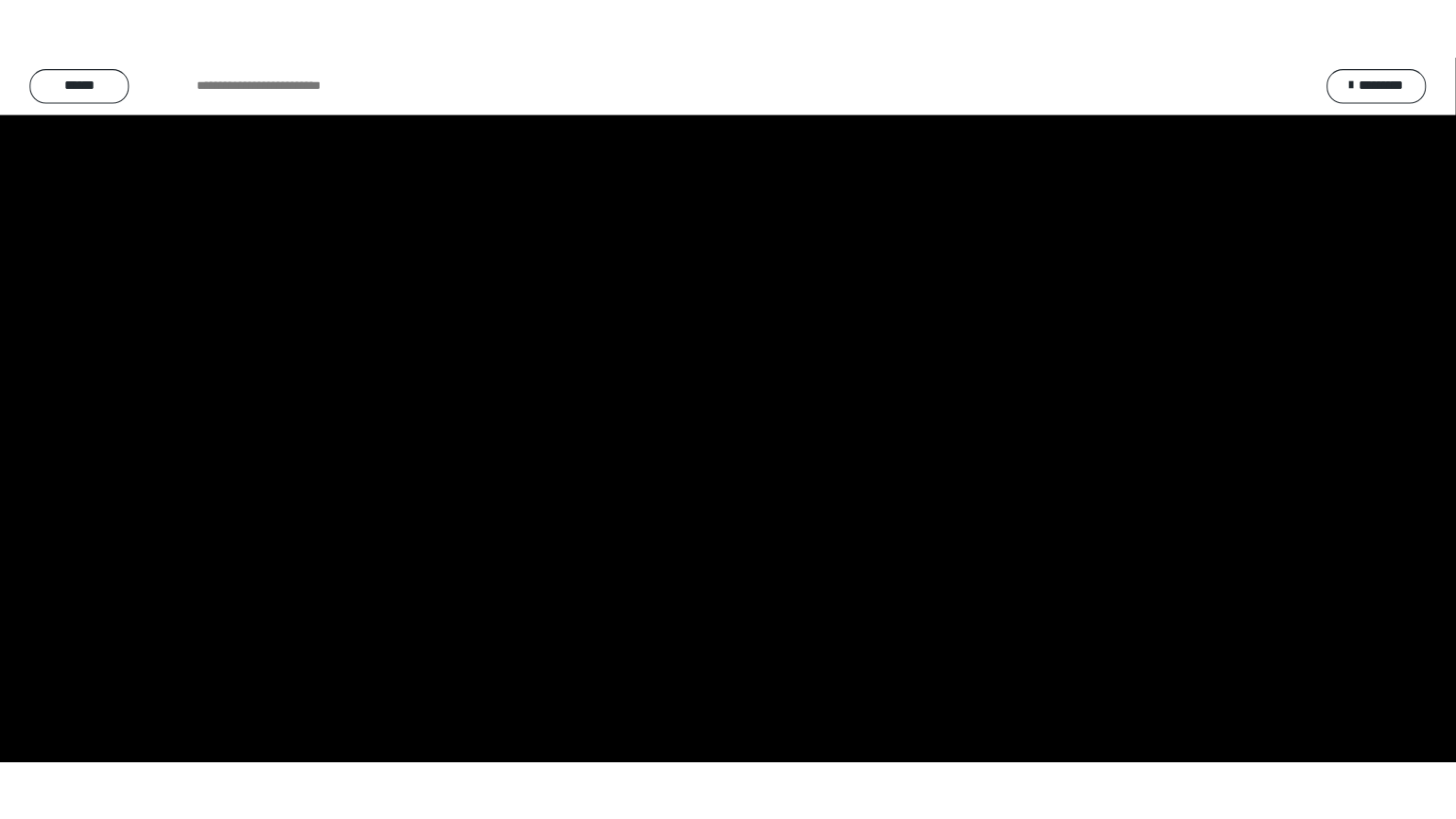 scroll, scrollTop: 2277, scrollLeft: 0, axis: vertical 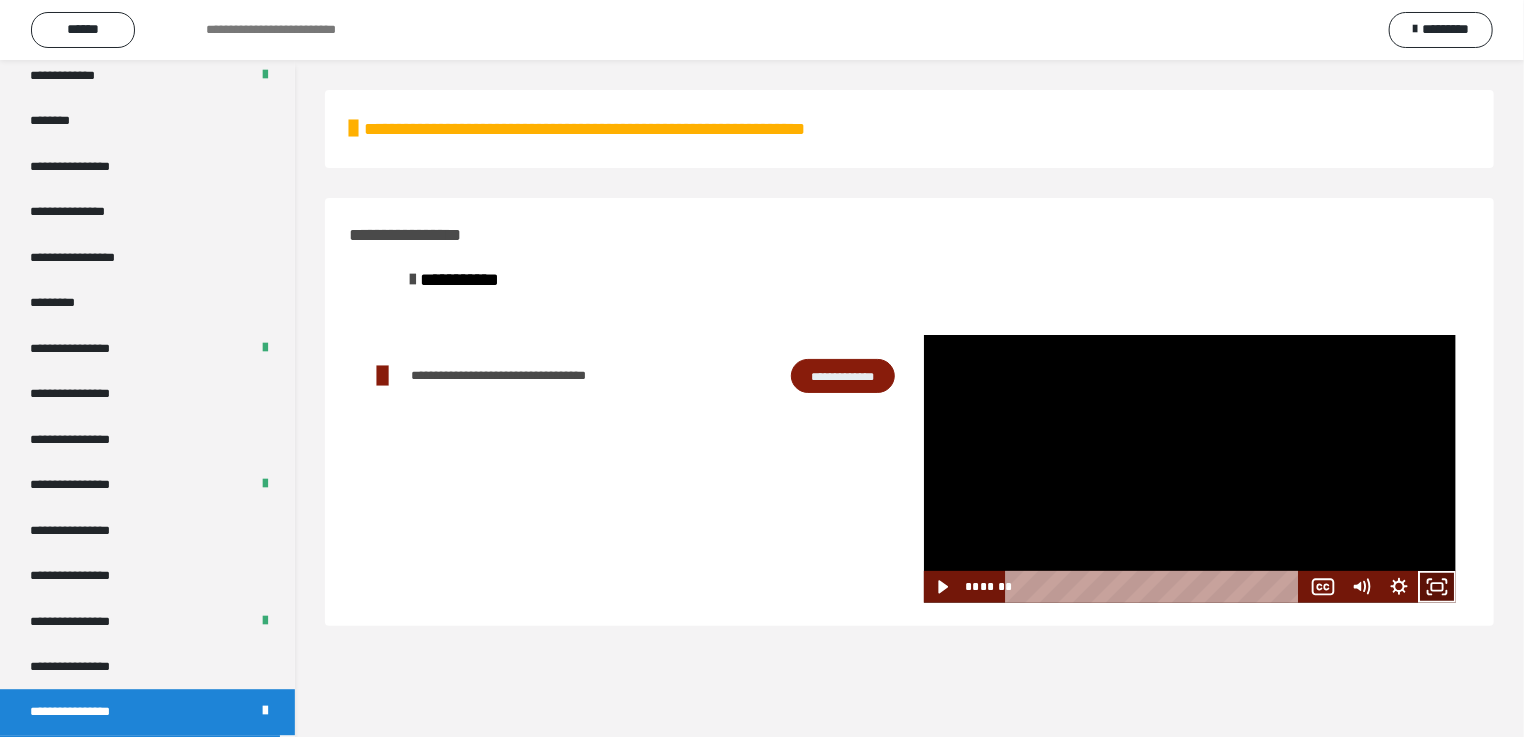 click 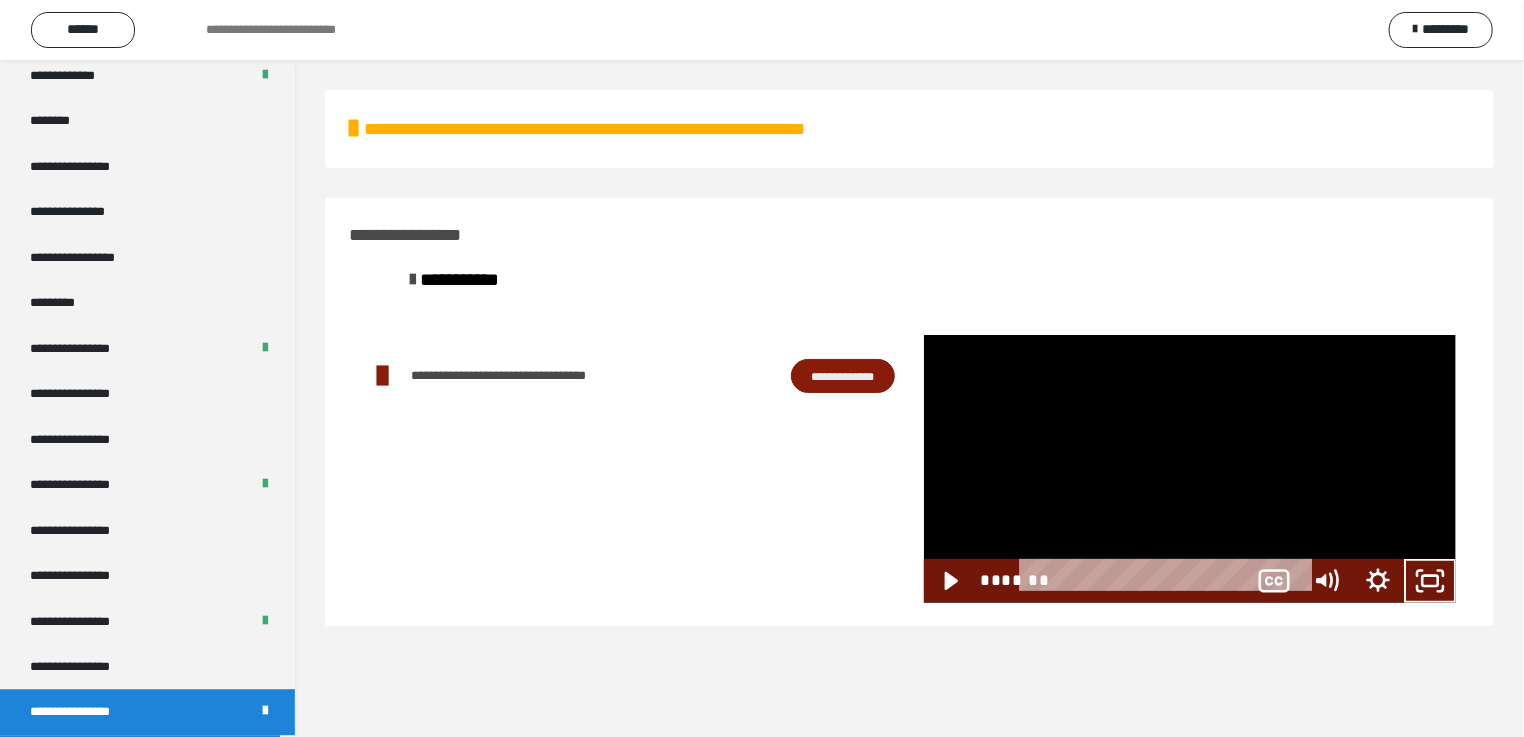 scroll, scrollTop: 2326, scrollLeft: 0, axis: vertical 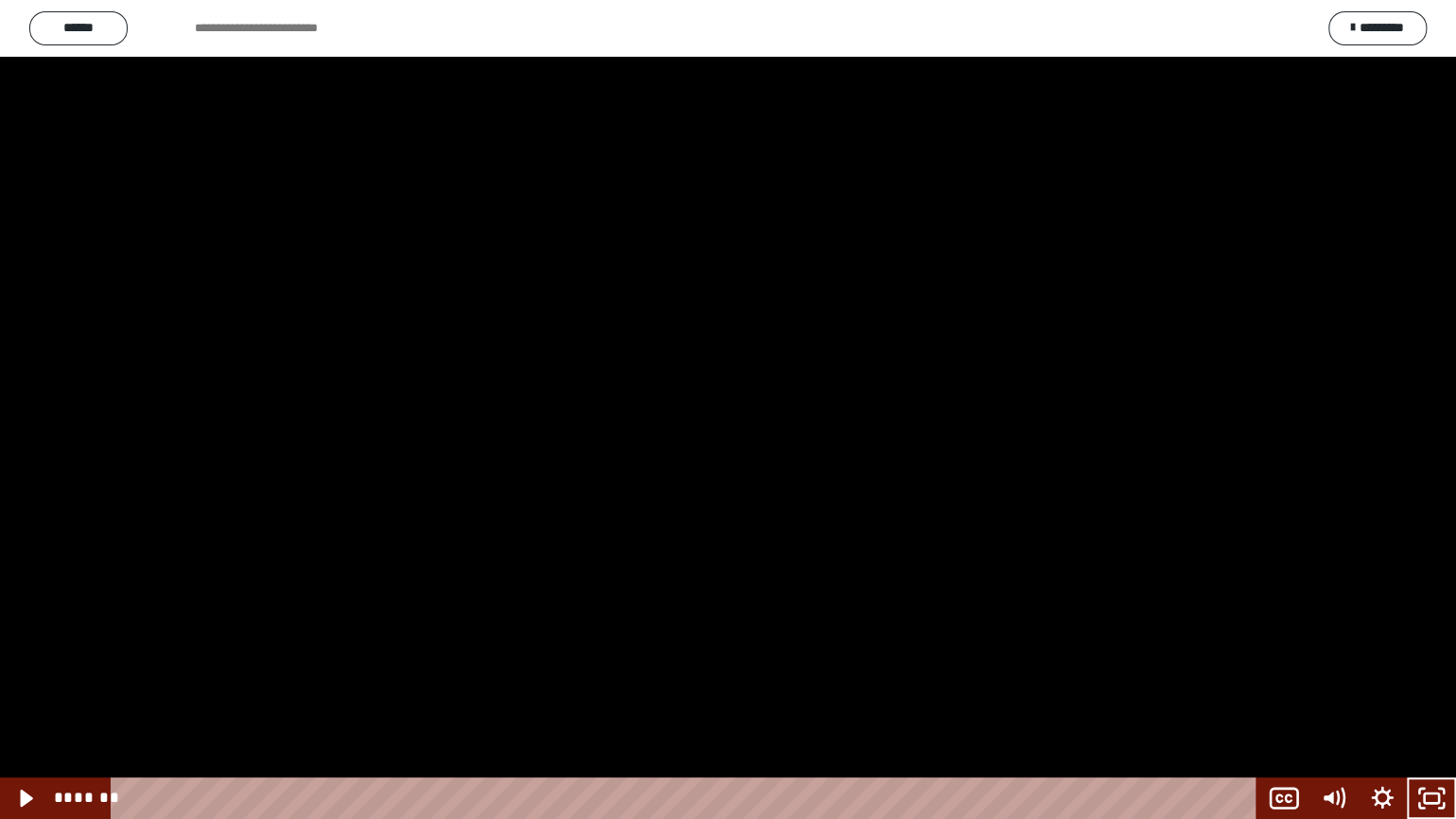 click at bounding box center [728, 410] 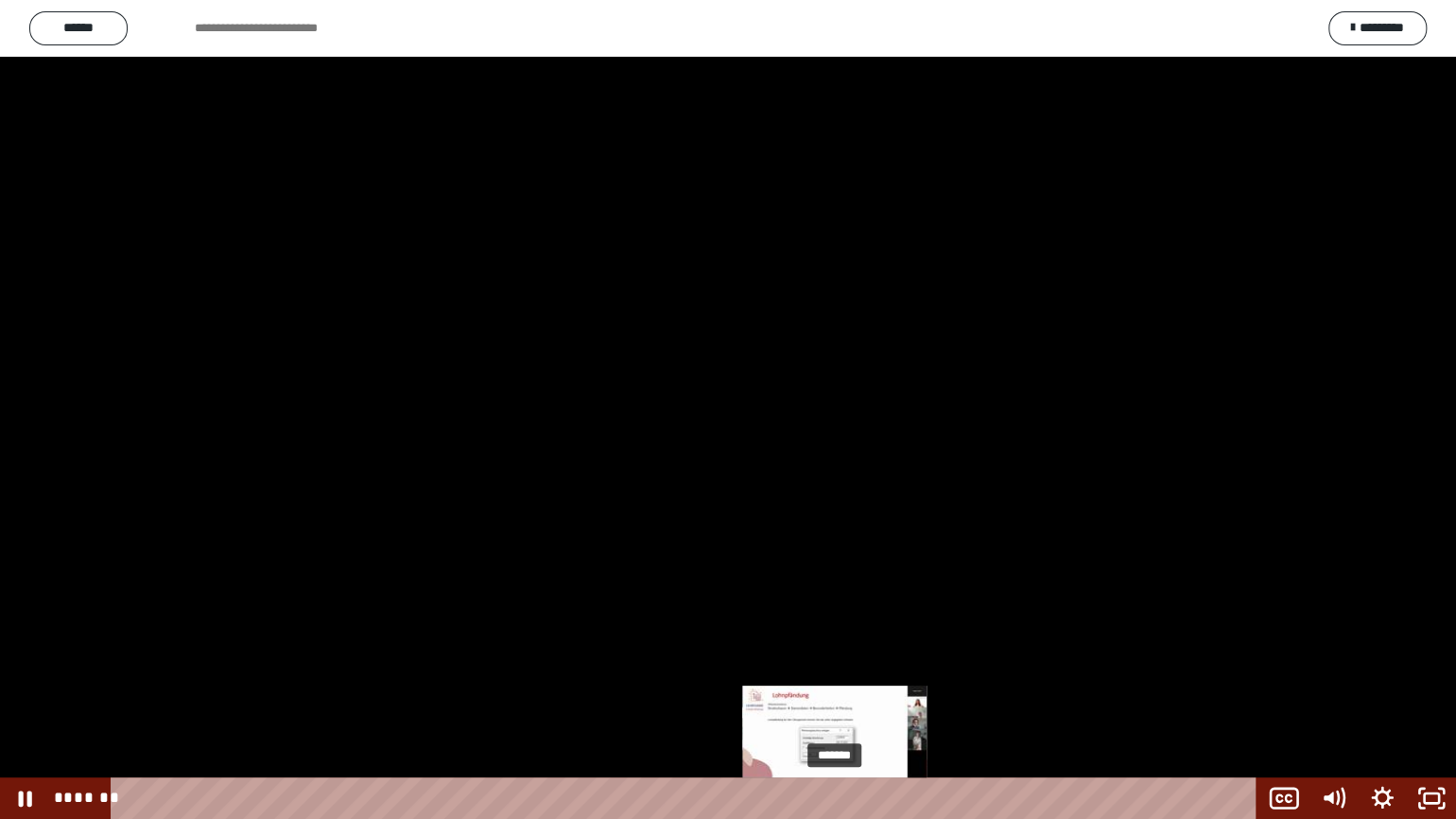 click on "*******" at bounding box center (687, 798) 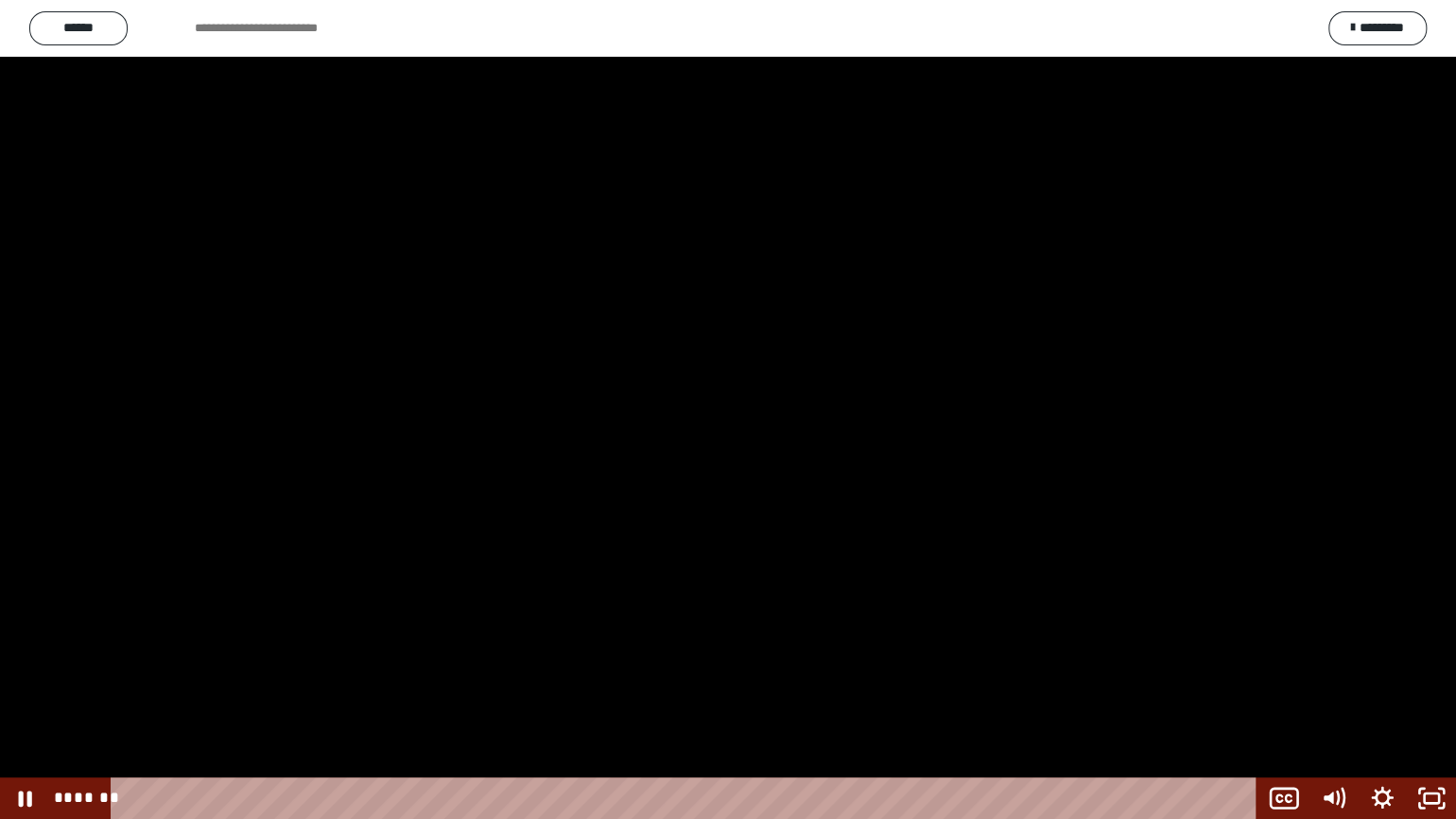 click at bounding box center [728, 410] 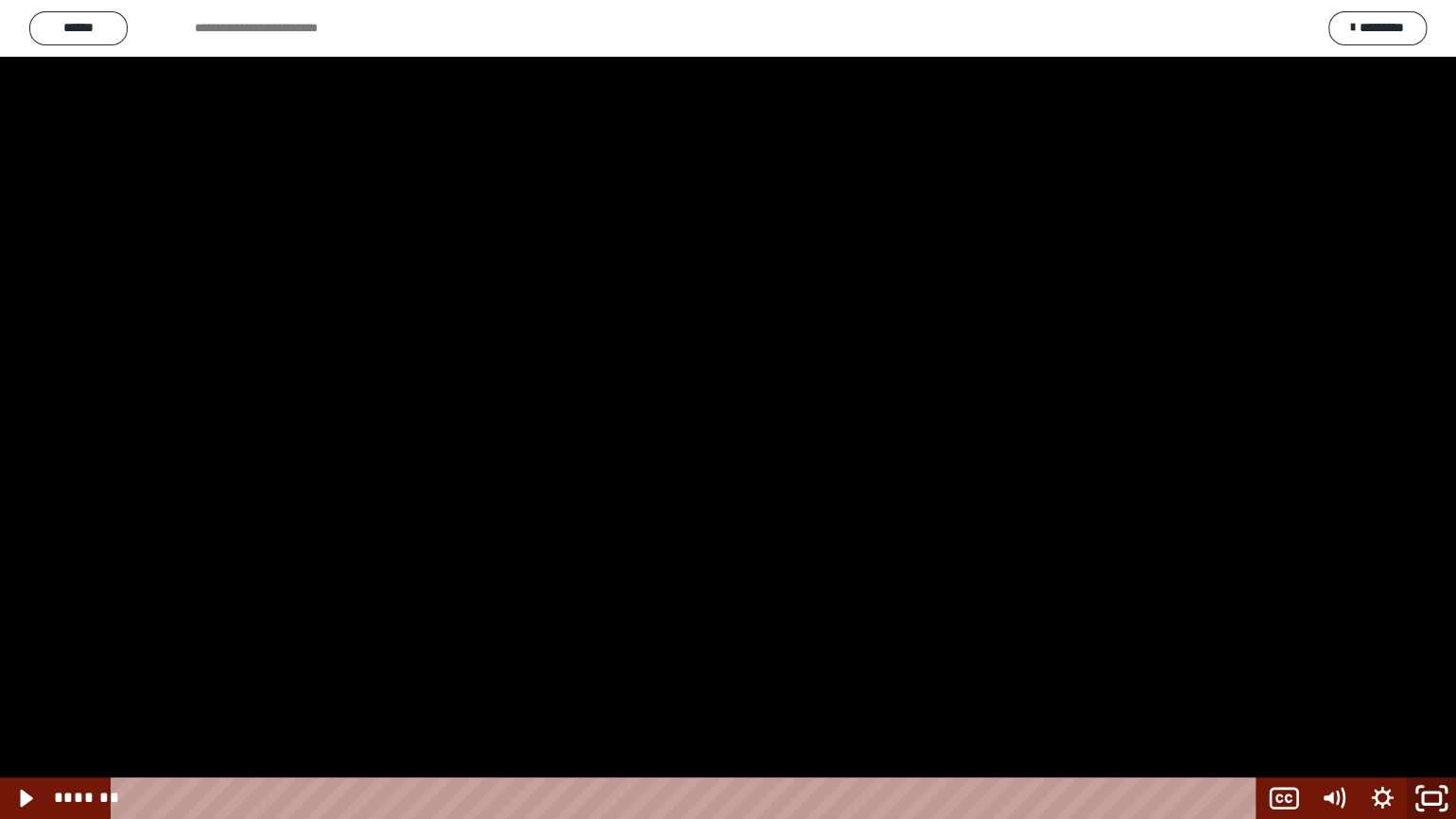click 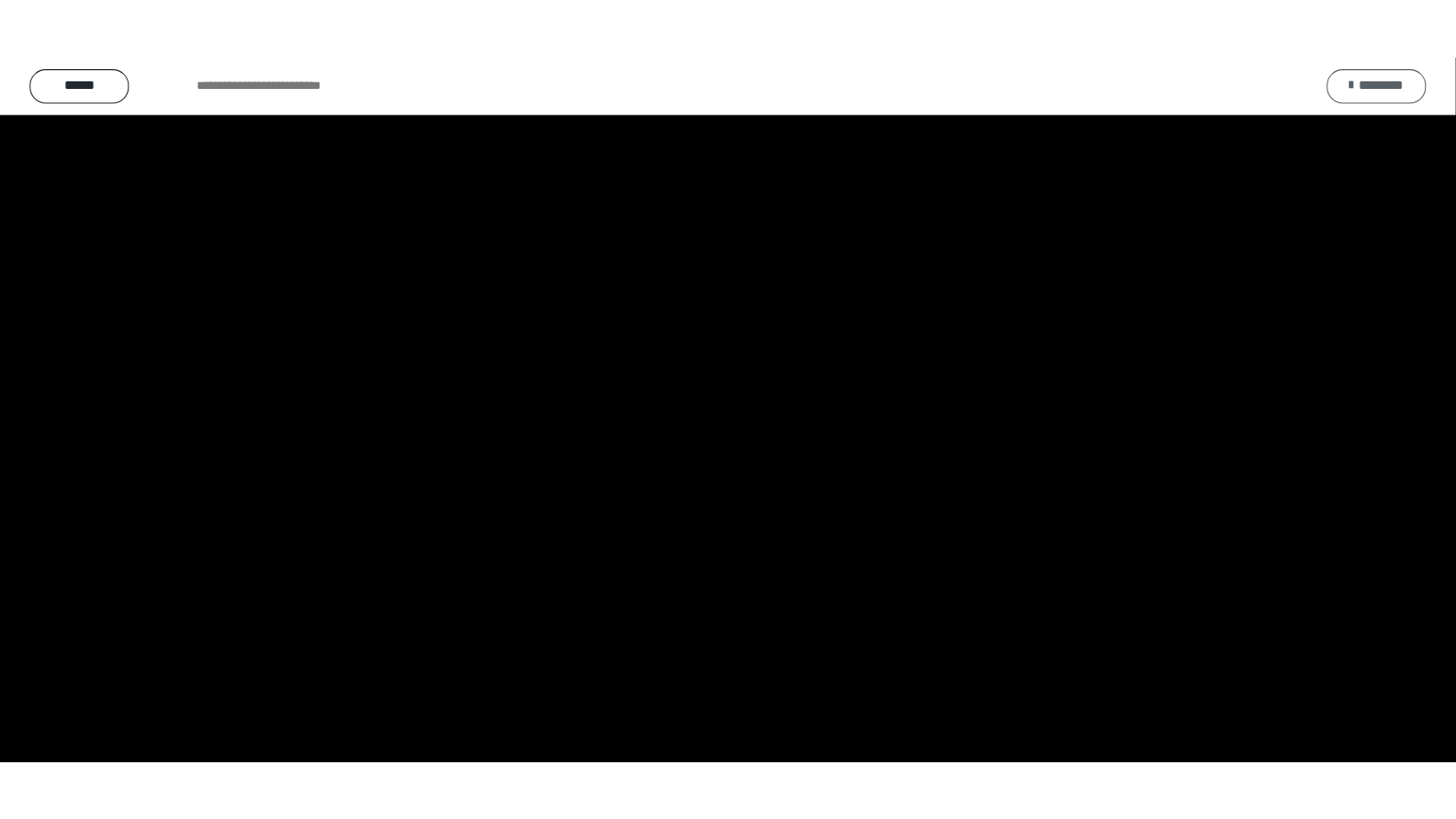 scroll, scrollTop: 2277, scrollLeft: 0, axis: vertical 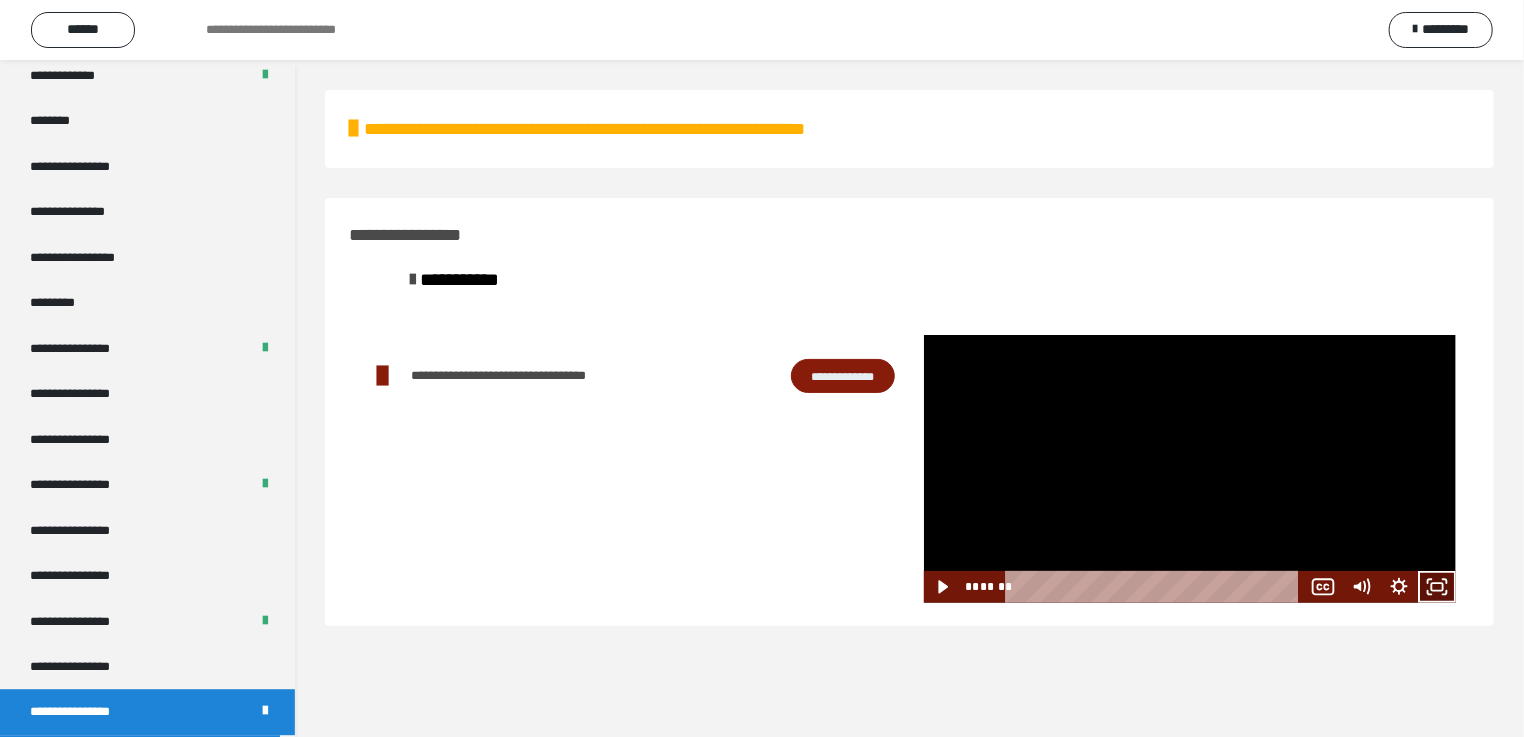 click 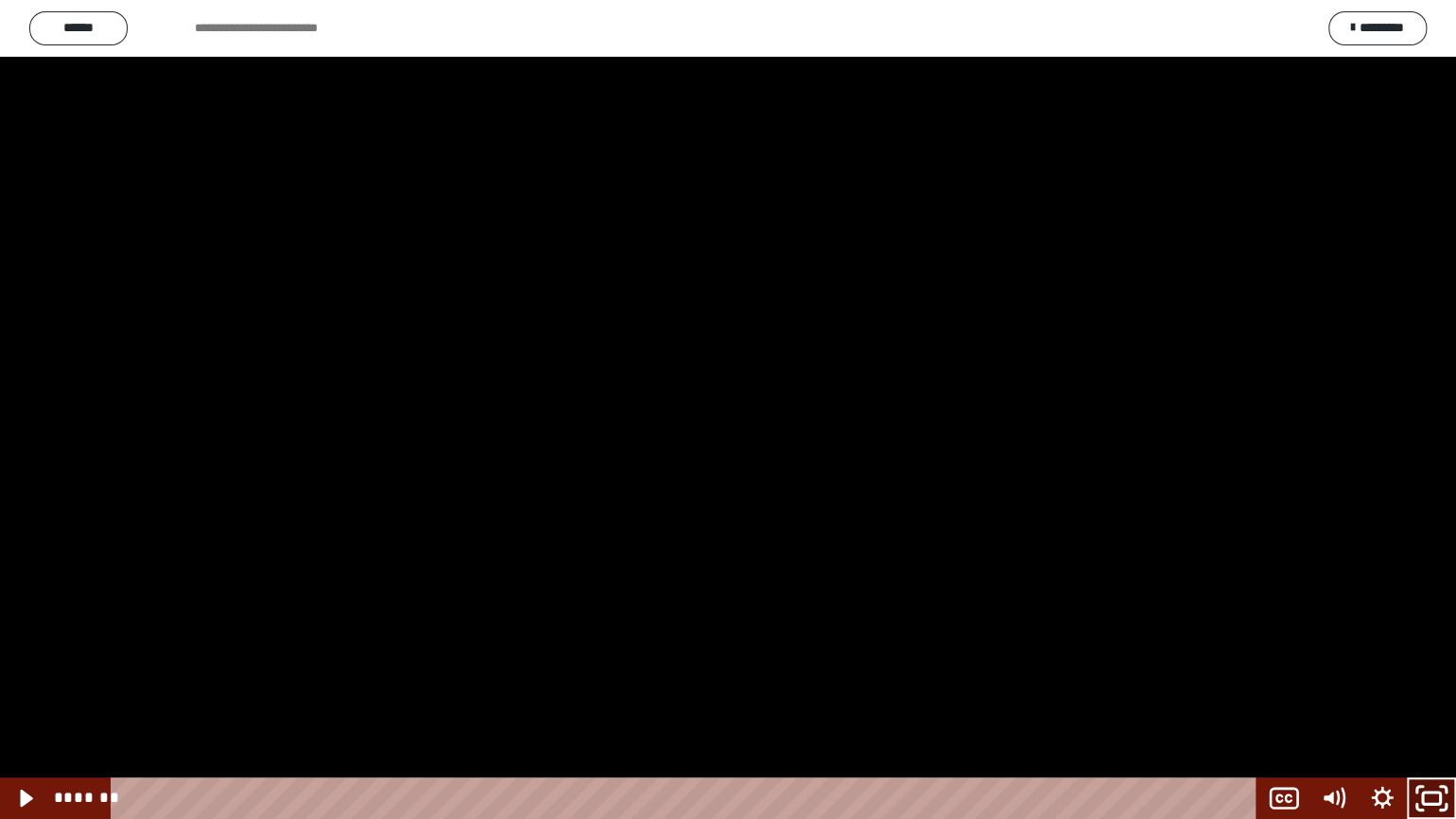 click 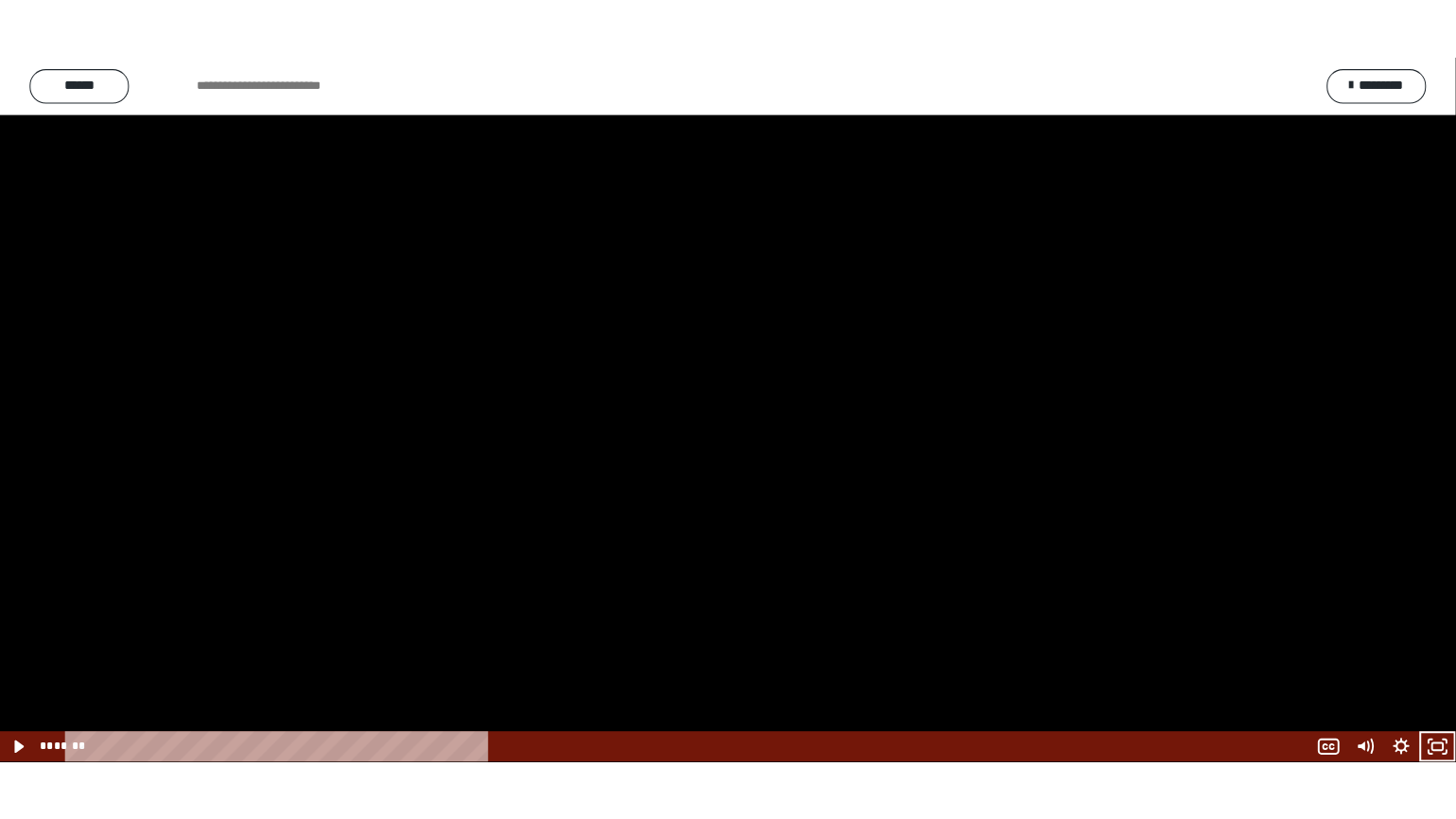 scroll, scrollTop: 2277, scrollLeft: 0, axis: vertical 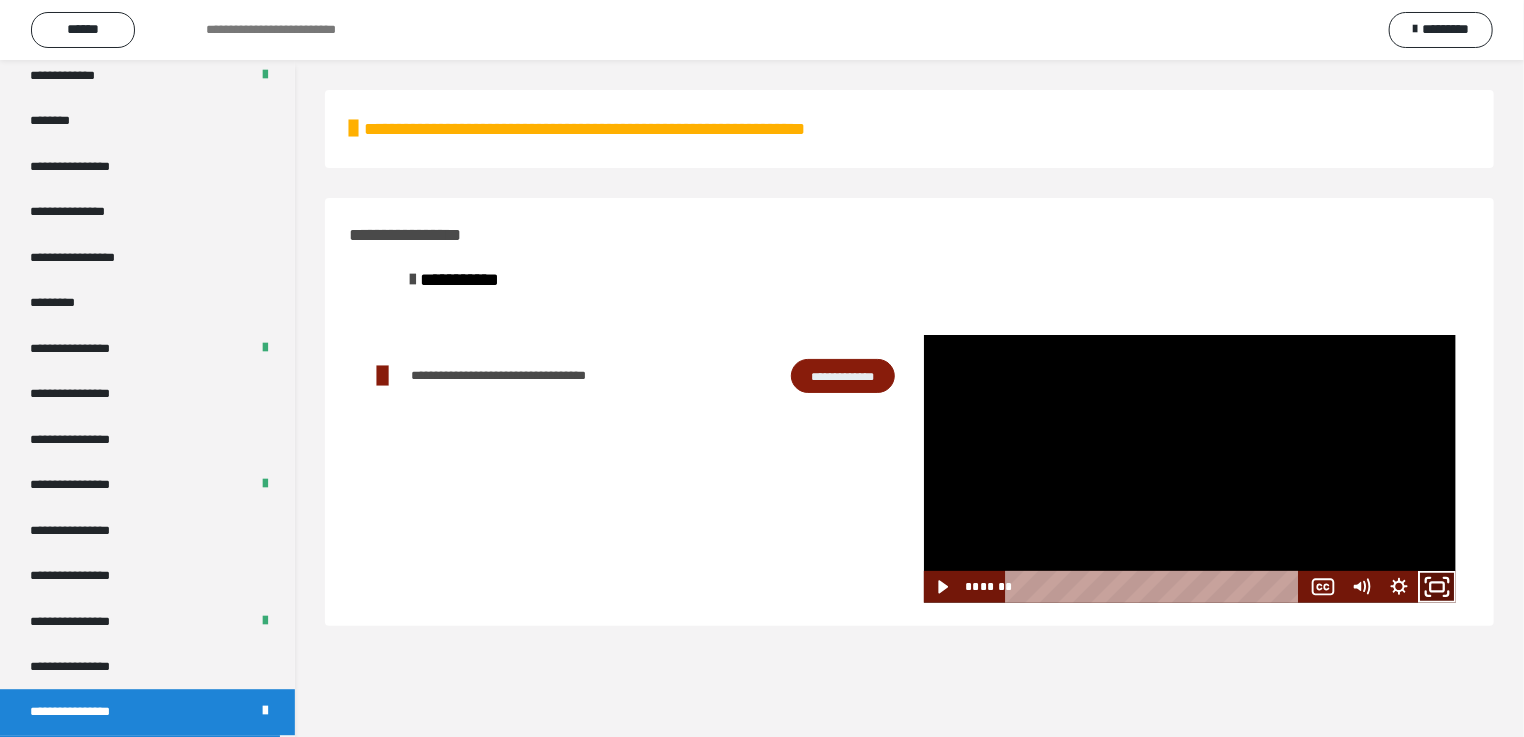 click 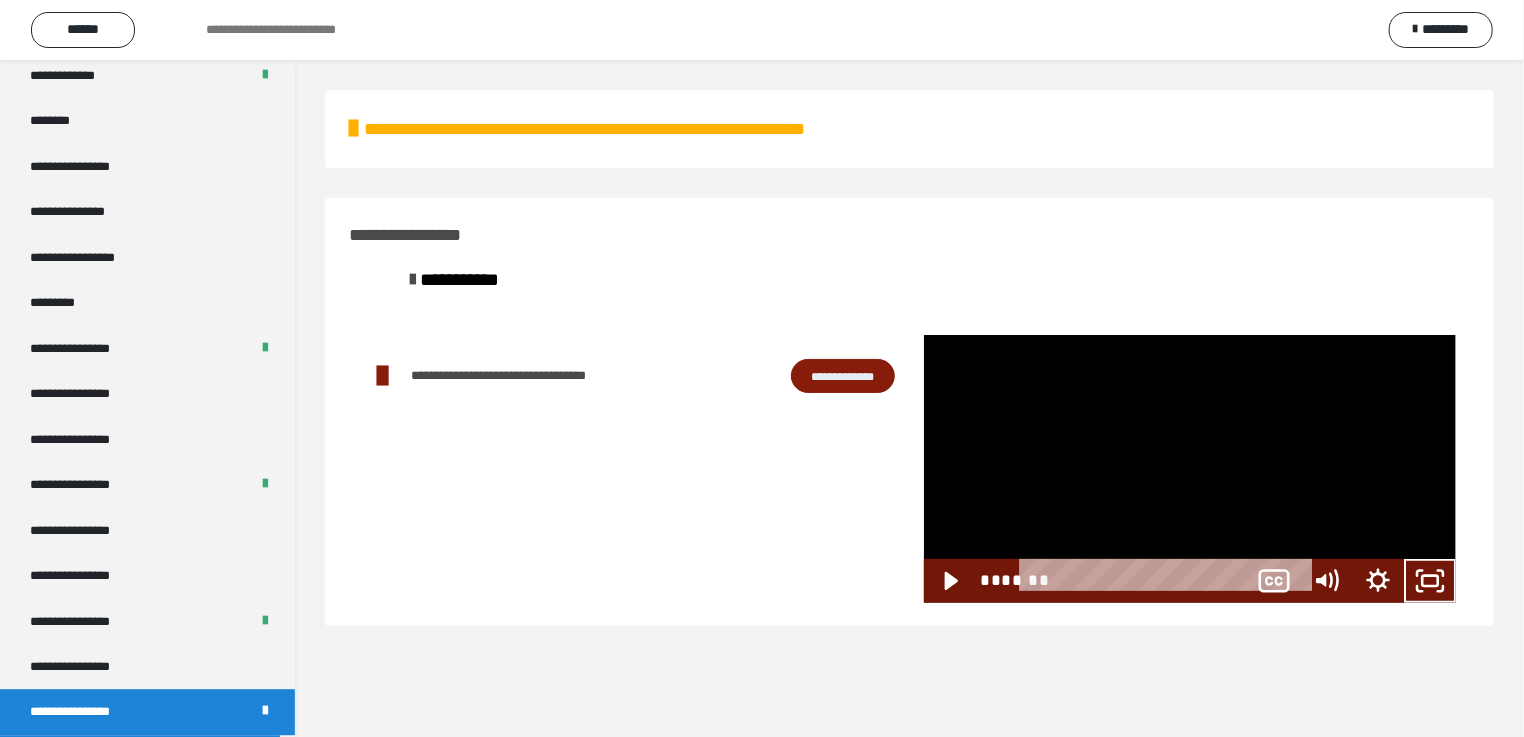 scroll, scrollTop: 2326, scrollLeft: 0, axis: vertical 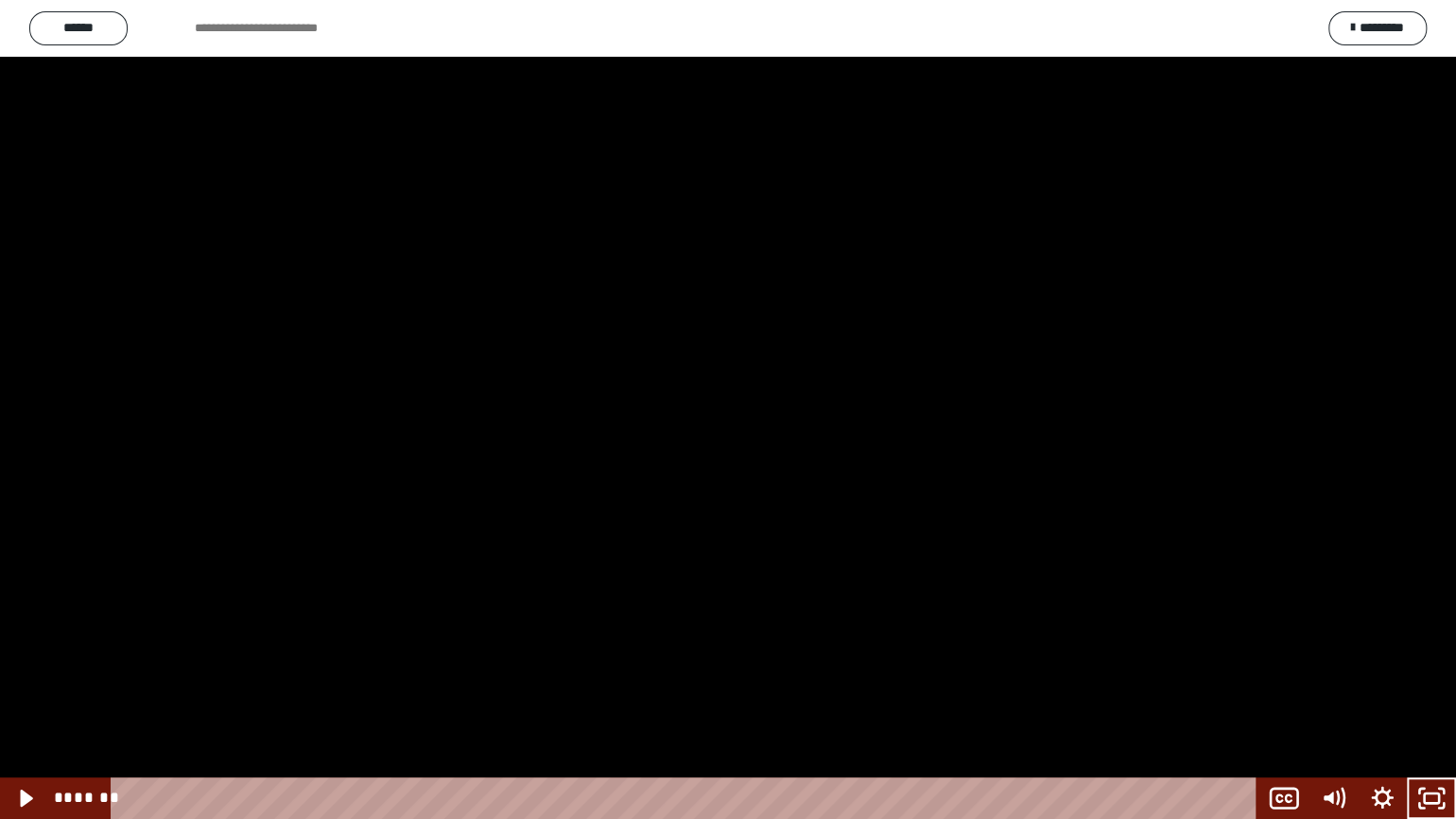 click at bounding box center [728, 410] 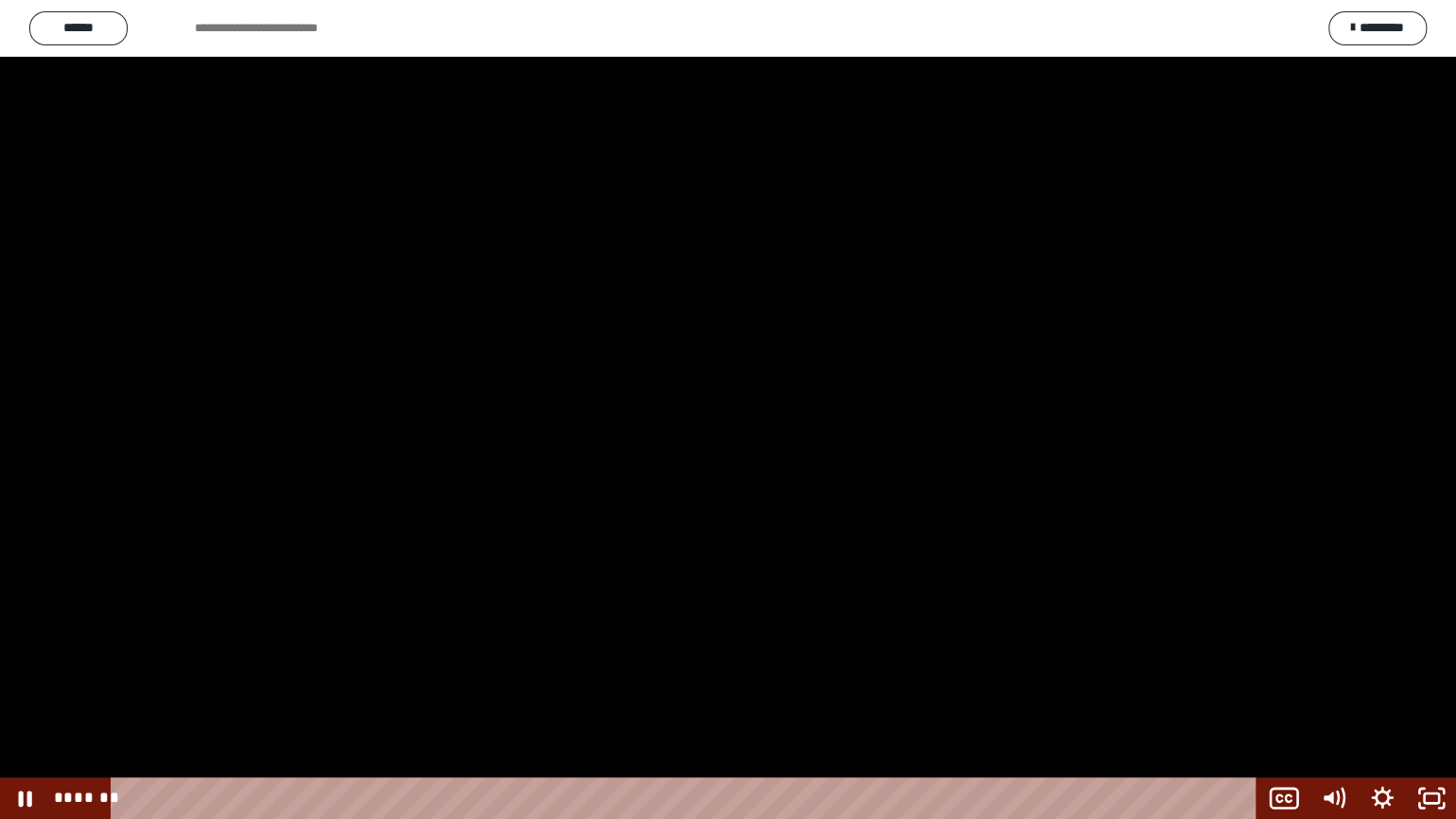 click at bounding box center (728, 410) 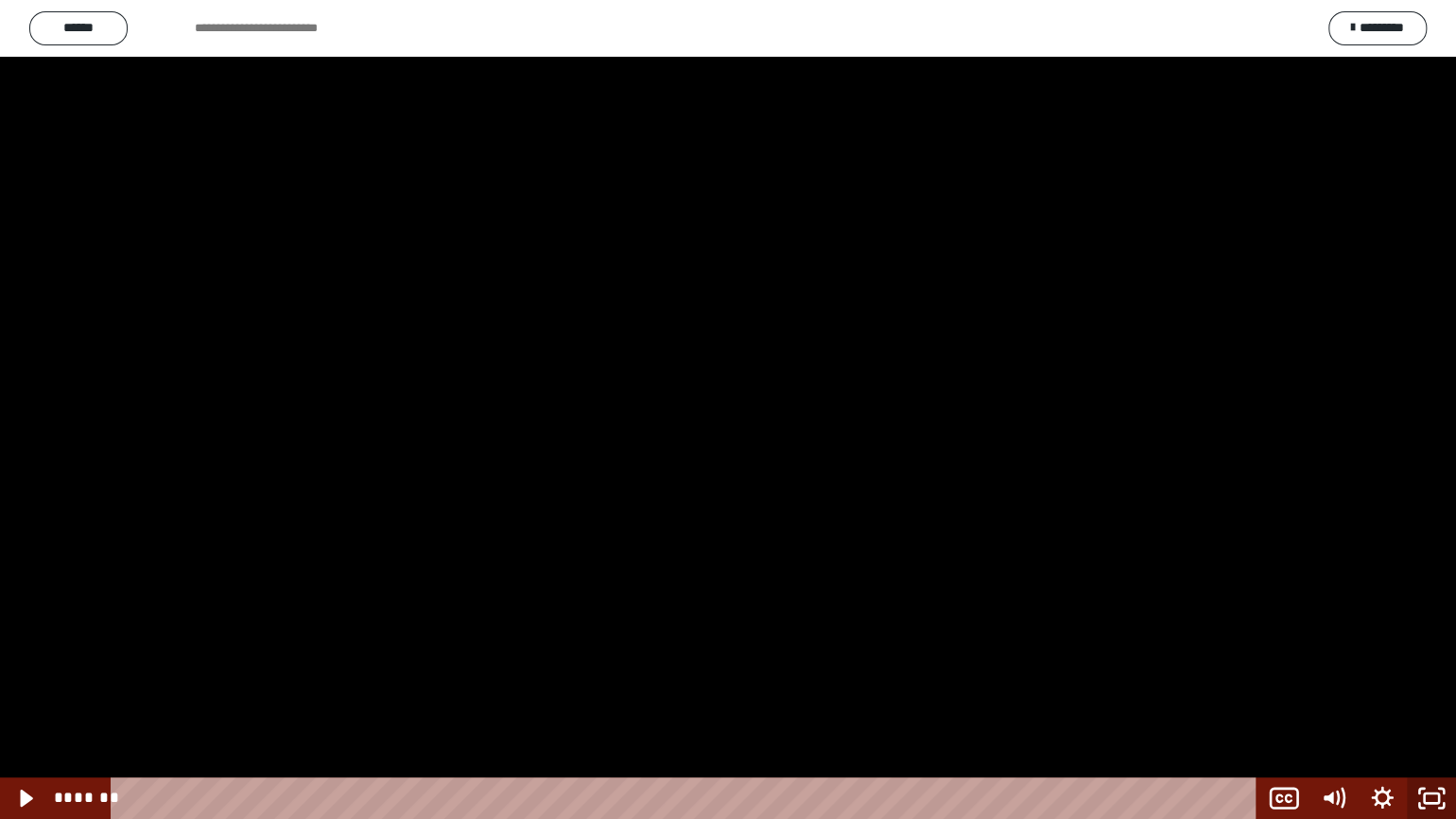 click 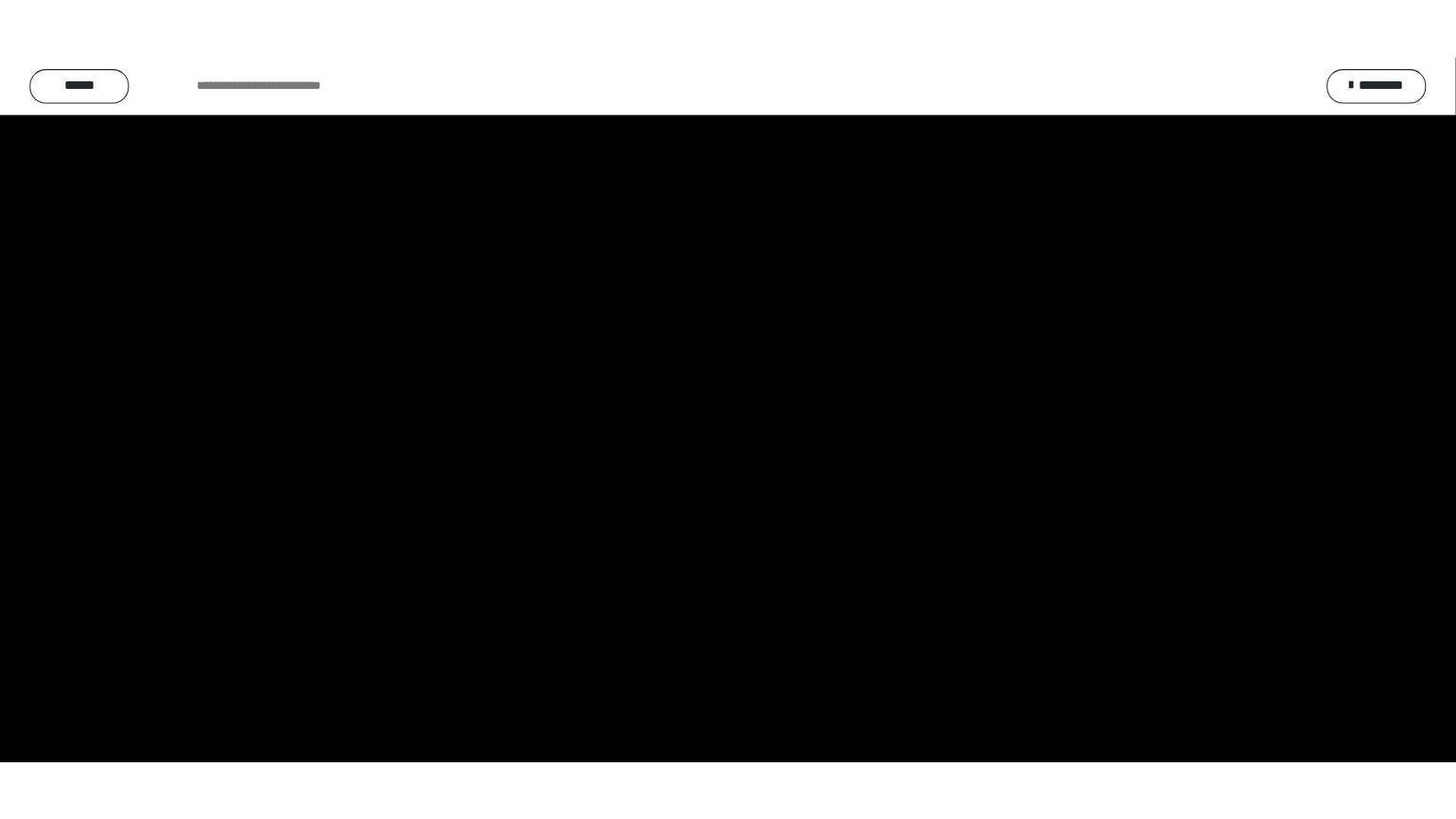 scroll, scrollTop: 2277, scrollLeft: 0, axis: vertical 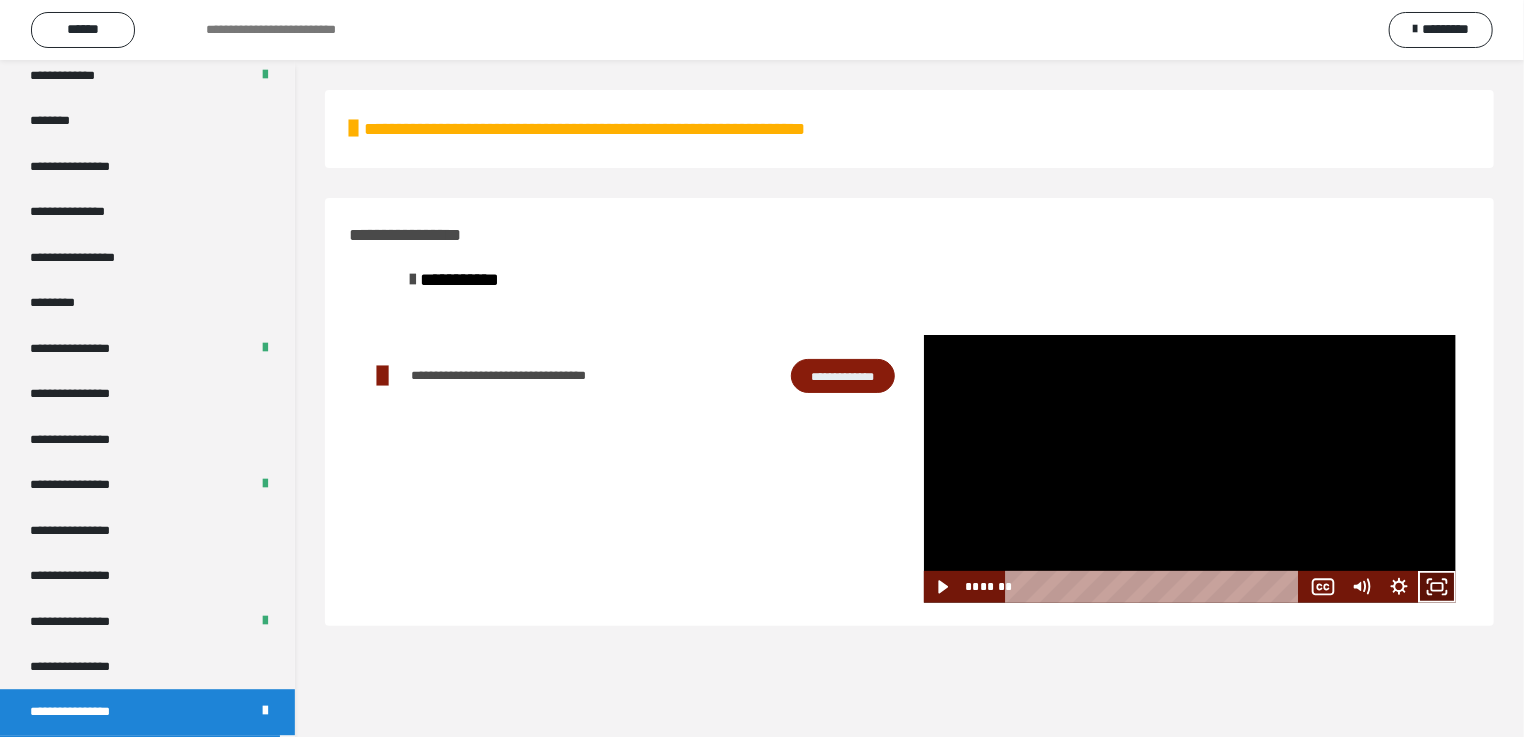 click 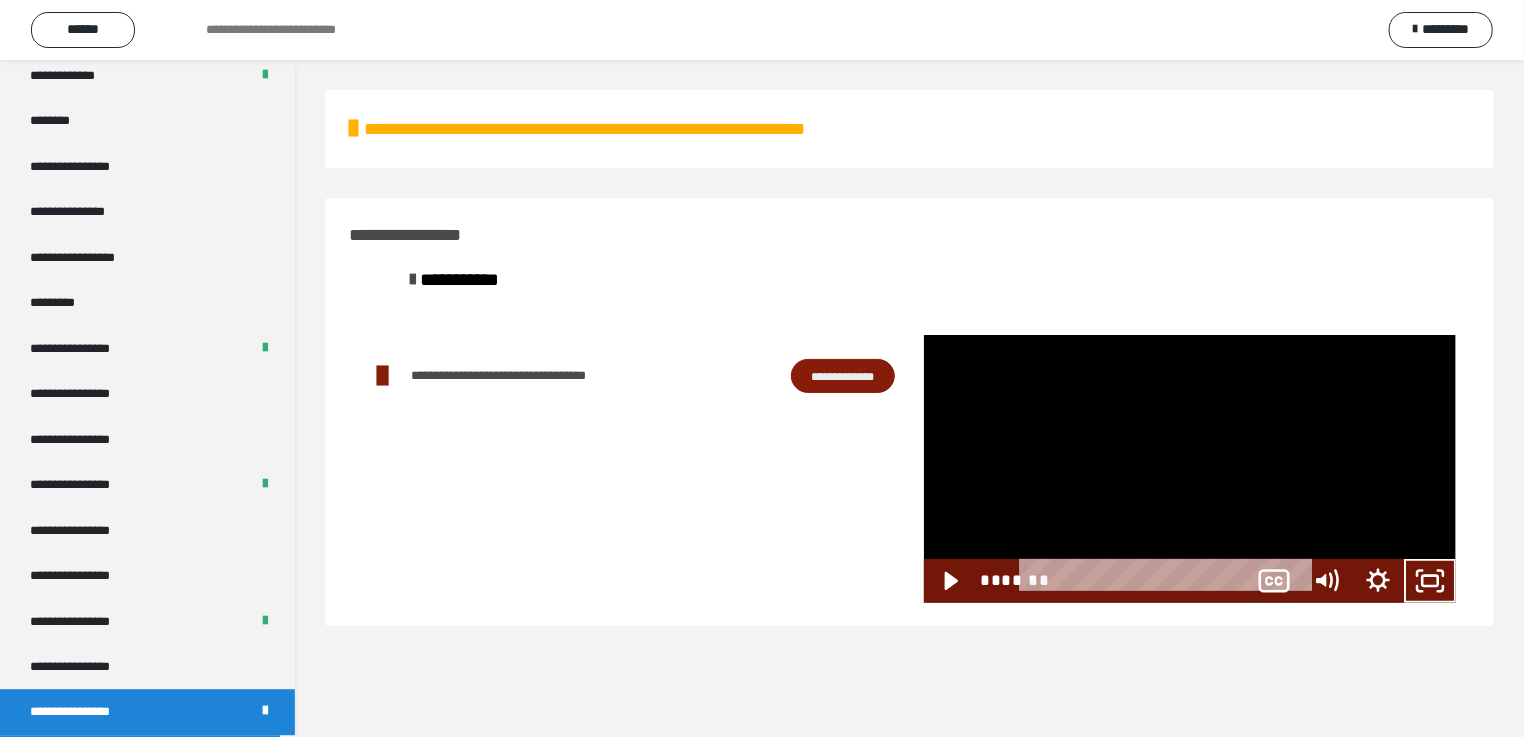 scroll, scrollTop: 2326, scrollLeft: 0, axis: vertical 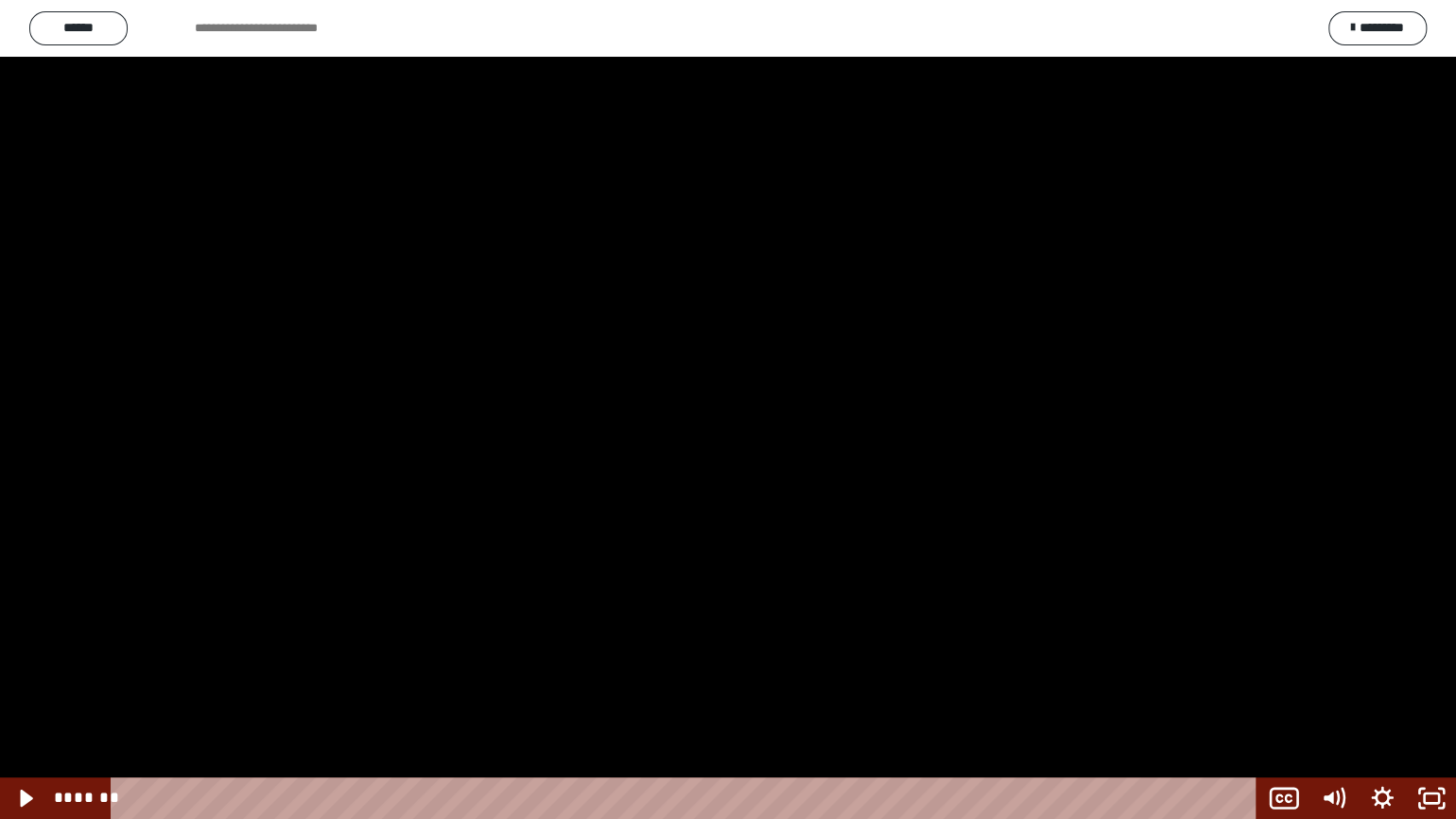 click at bounding box center [728, 410] 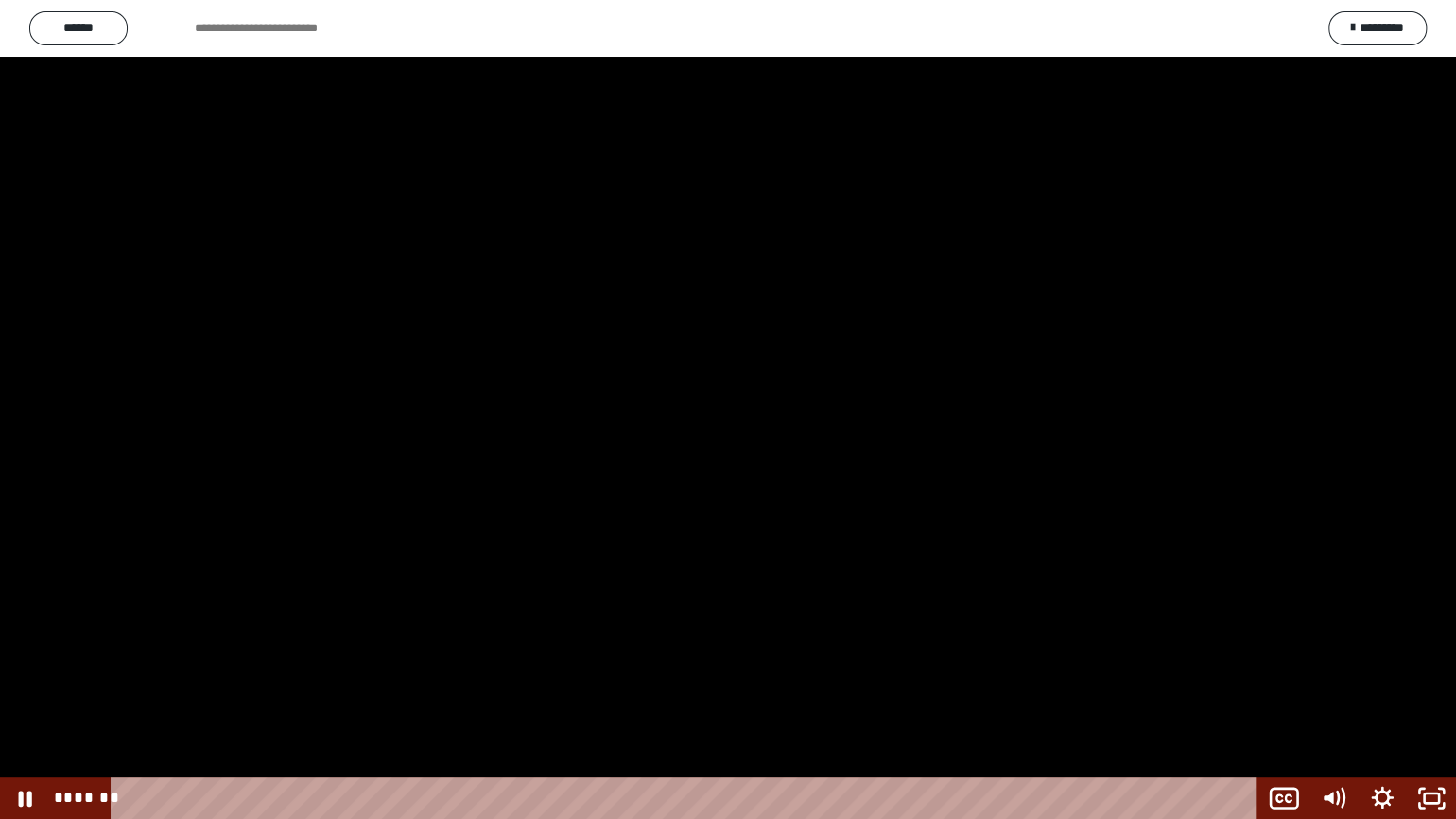 click at bounding box center (728, 410) 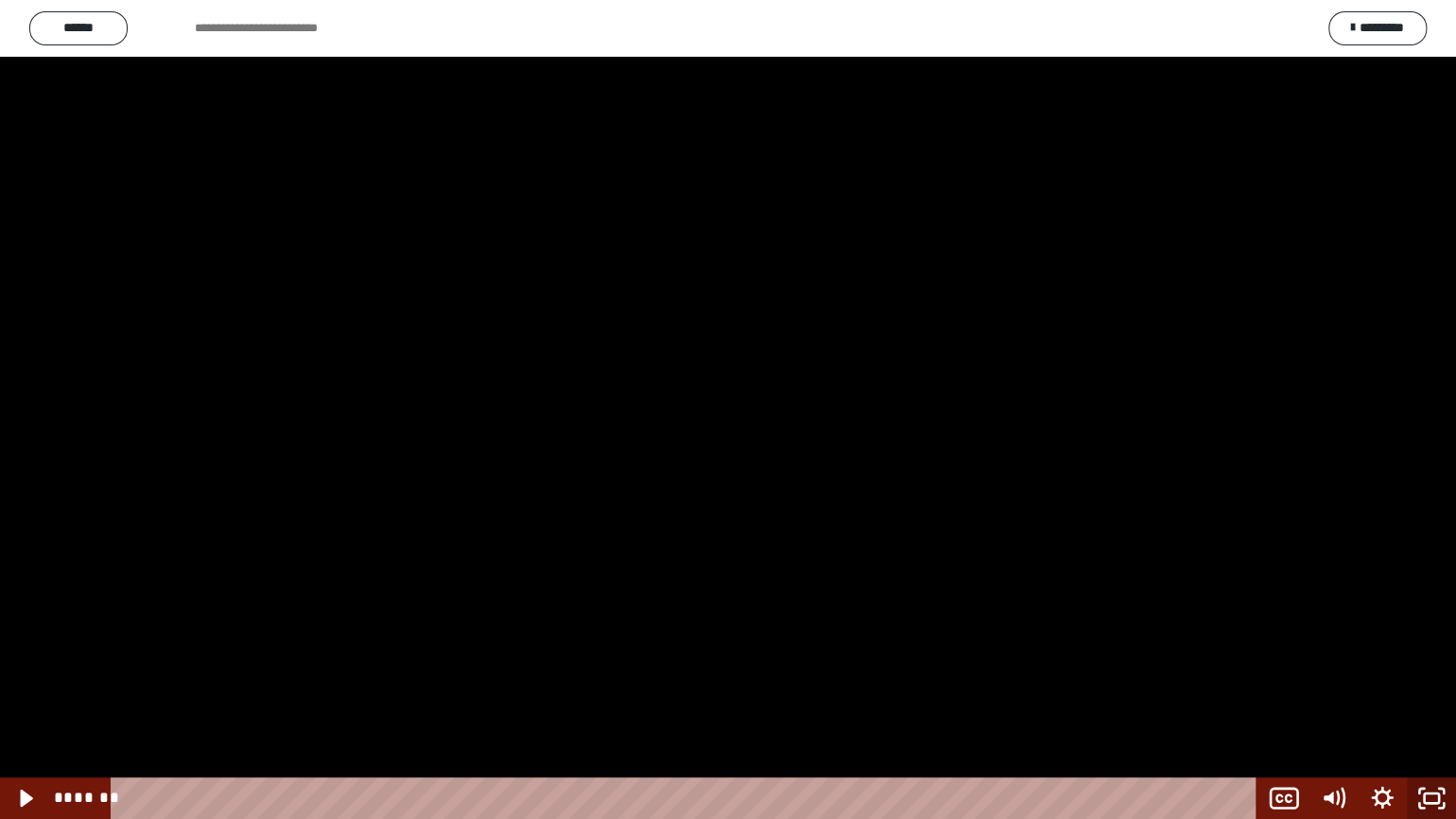 click 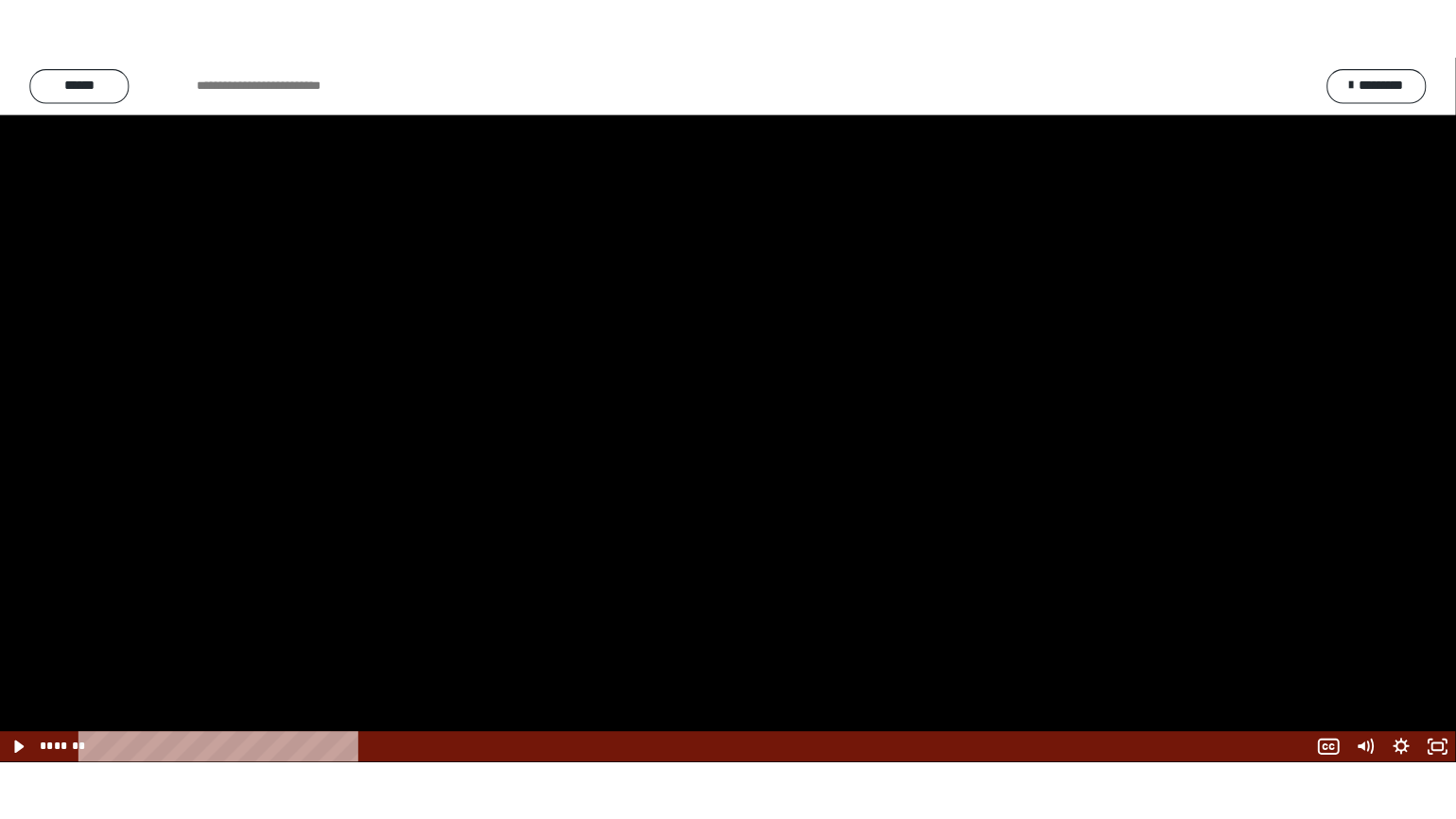 scroll, scrollTop: 2277, scrollLeft: 0, axis: vertical 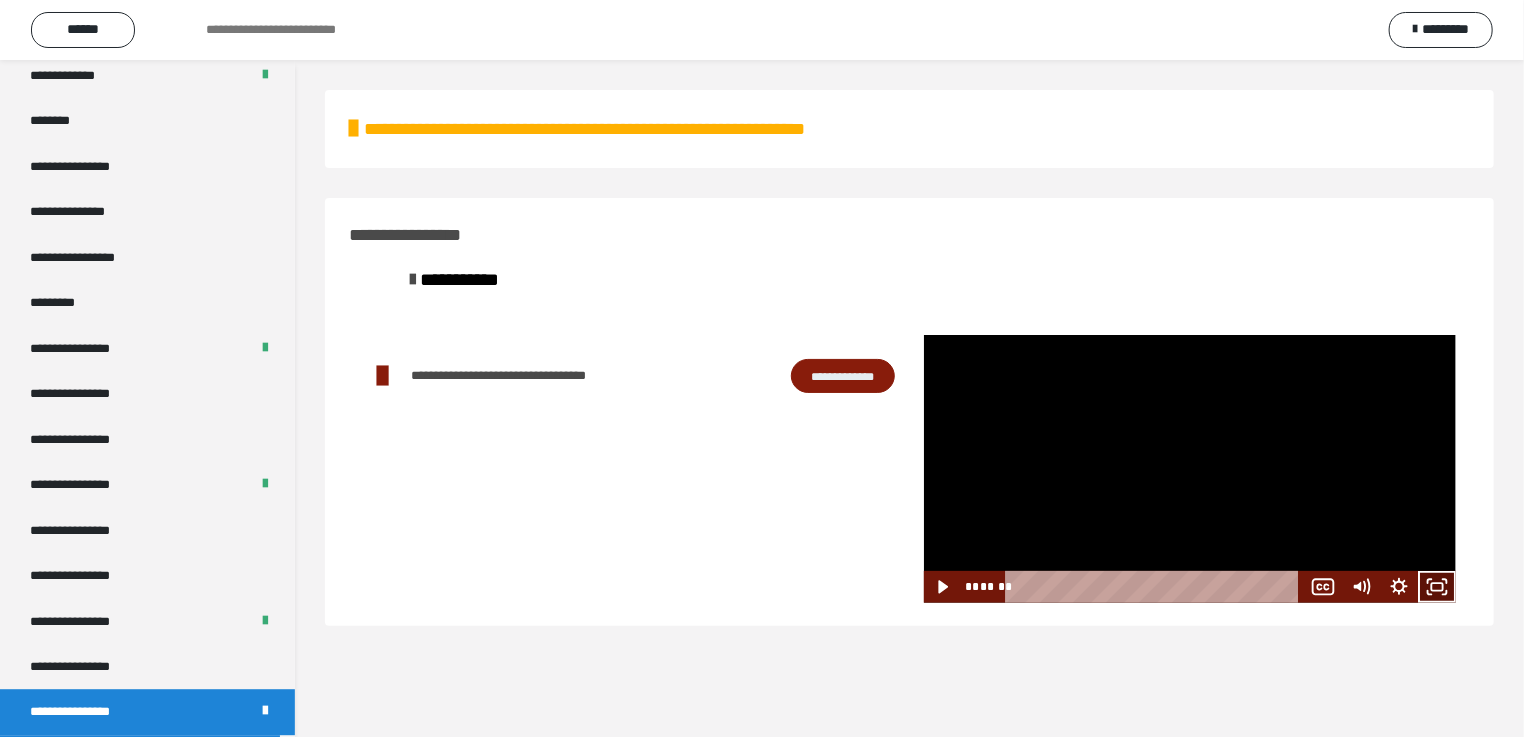click 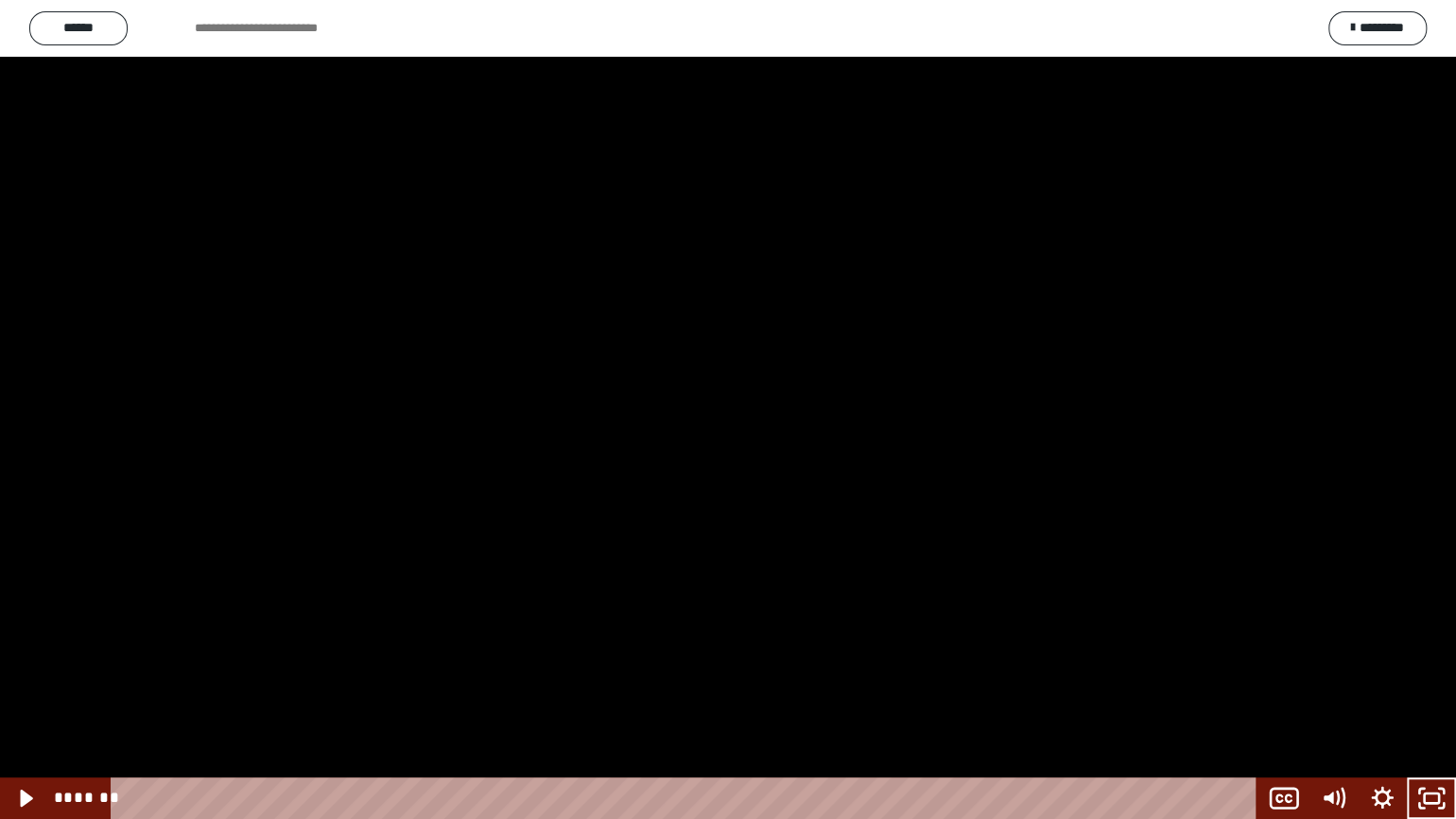 click at bounding box center (728, 410) 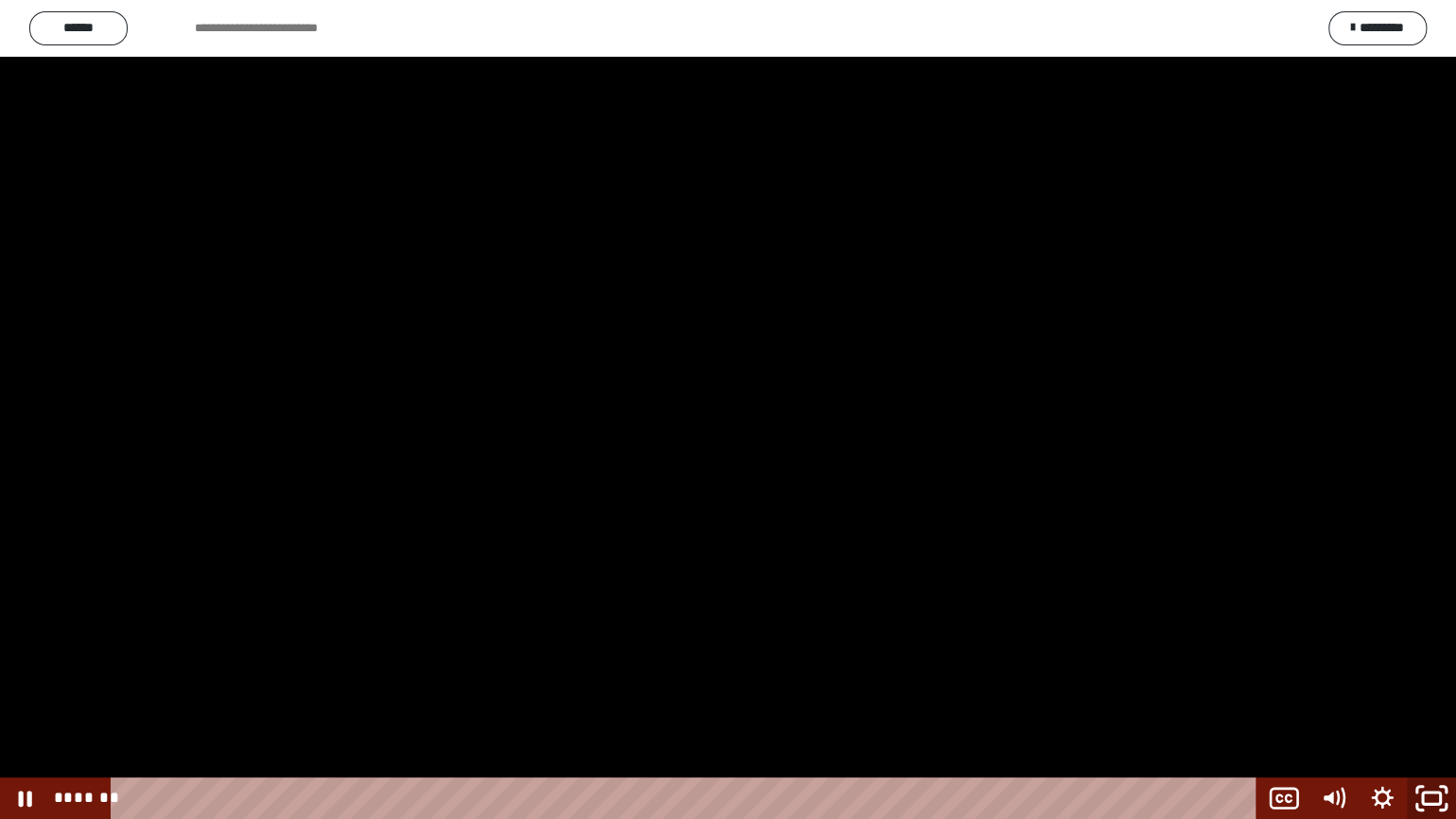 click 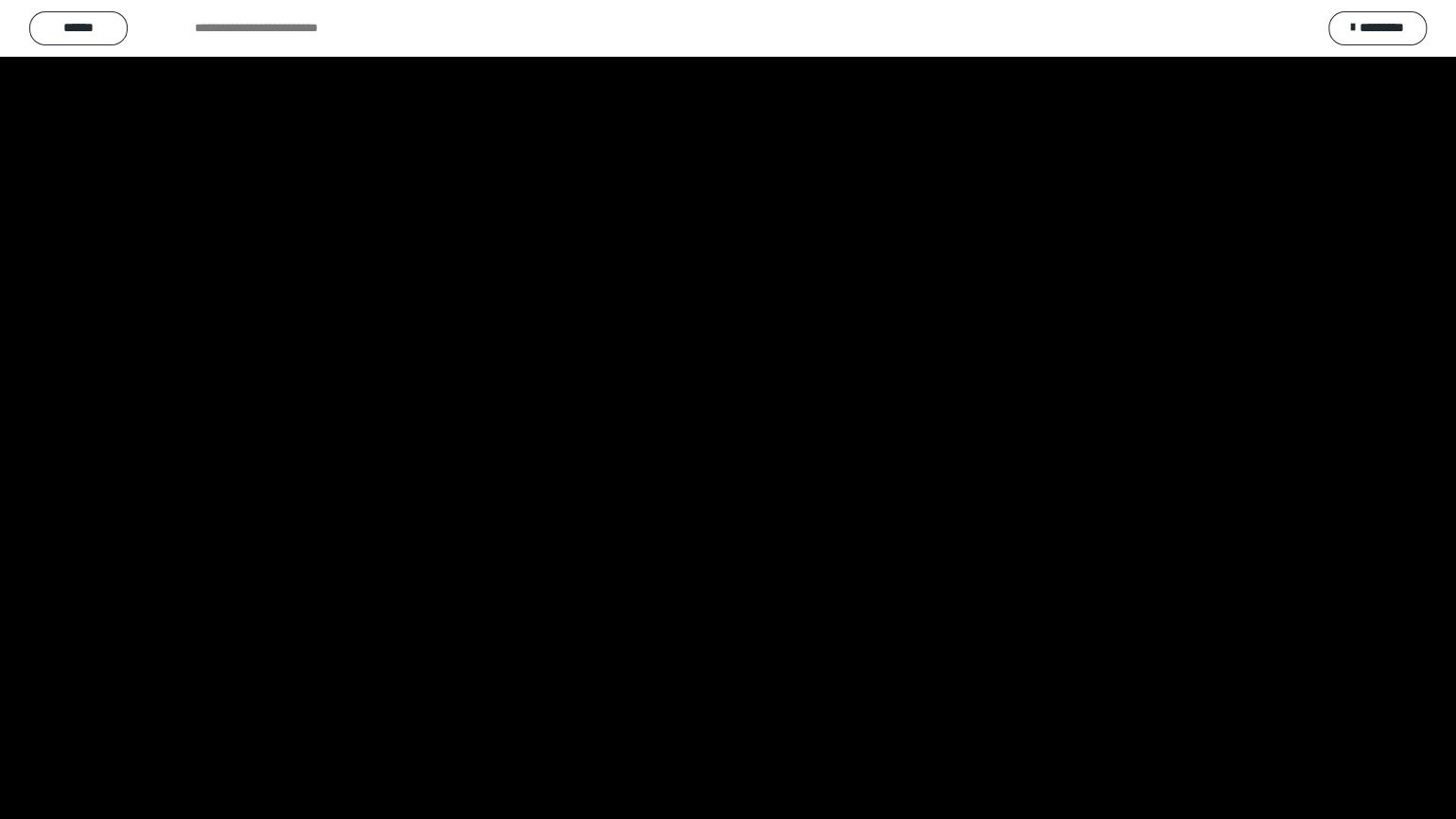 scroll, scrollTop: 2277, scrollLeft: 0, axis: vertical 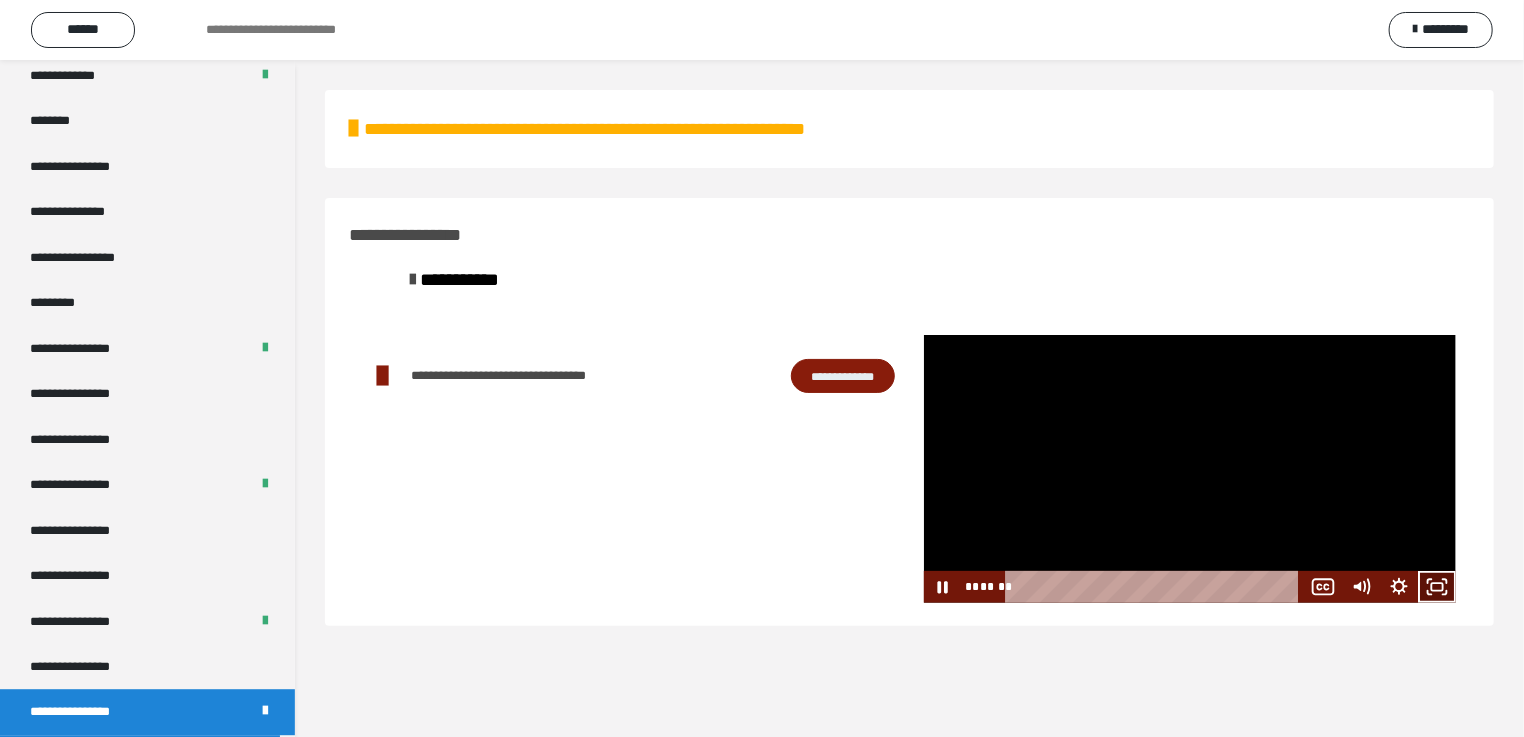 click 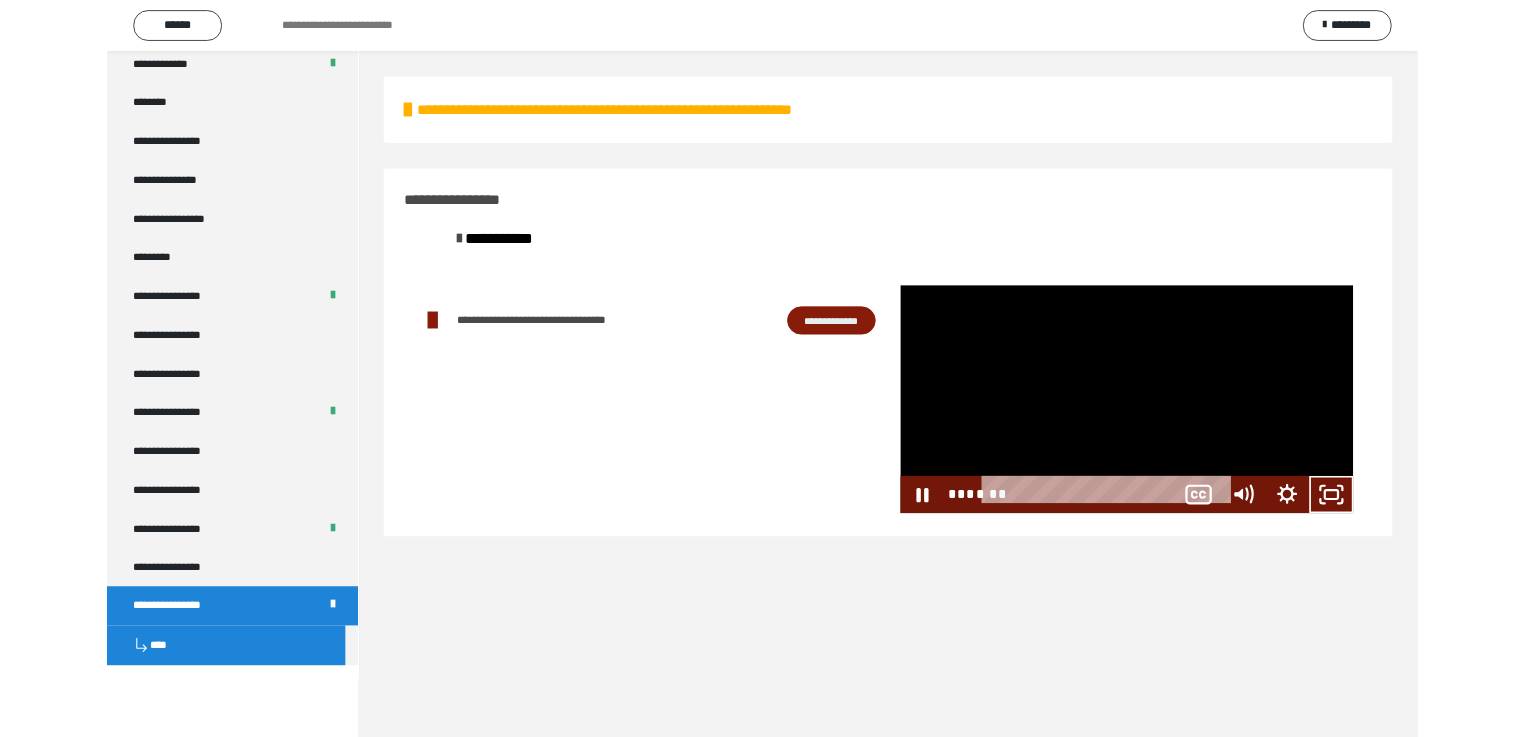 scroll, scrollTop: 2326, scrollLeft: 0, axis: vertical 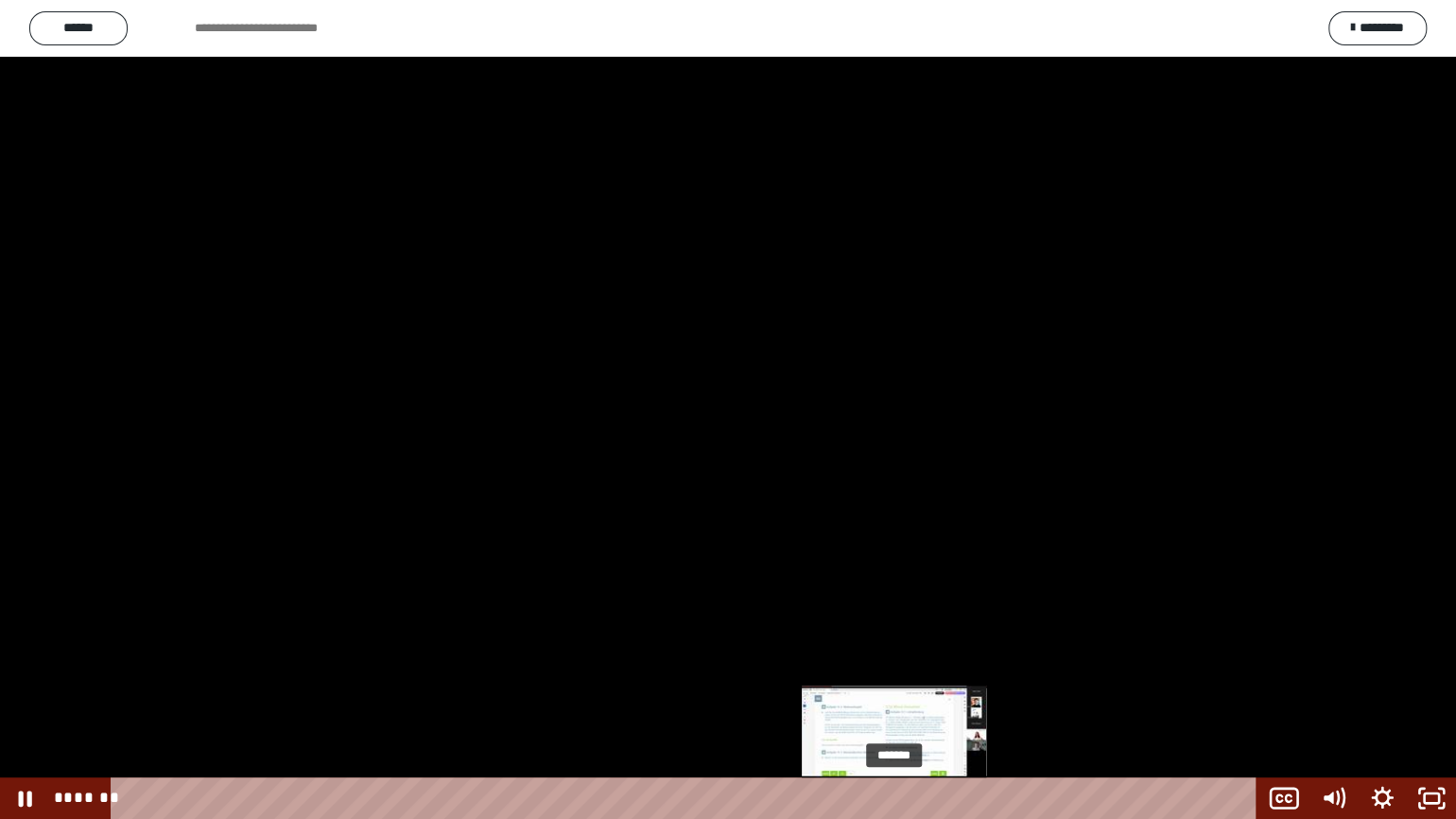 click on "*******" at bounding box center (687, 798) 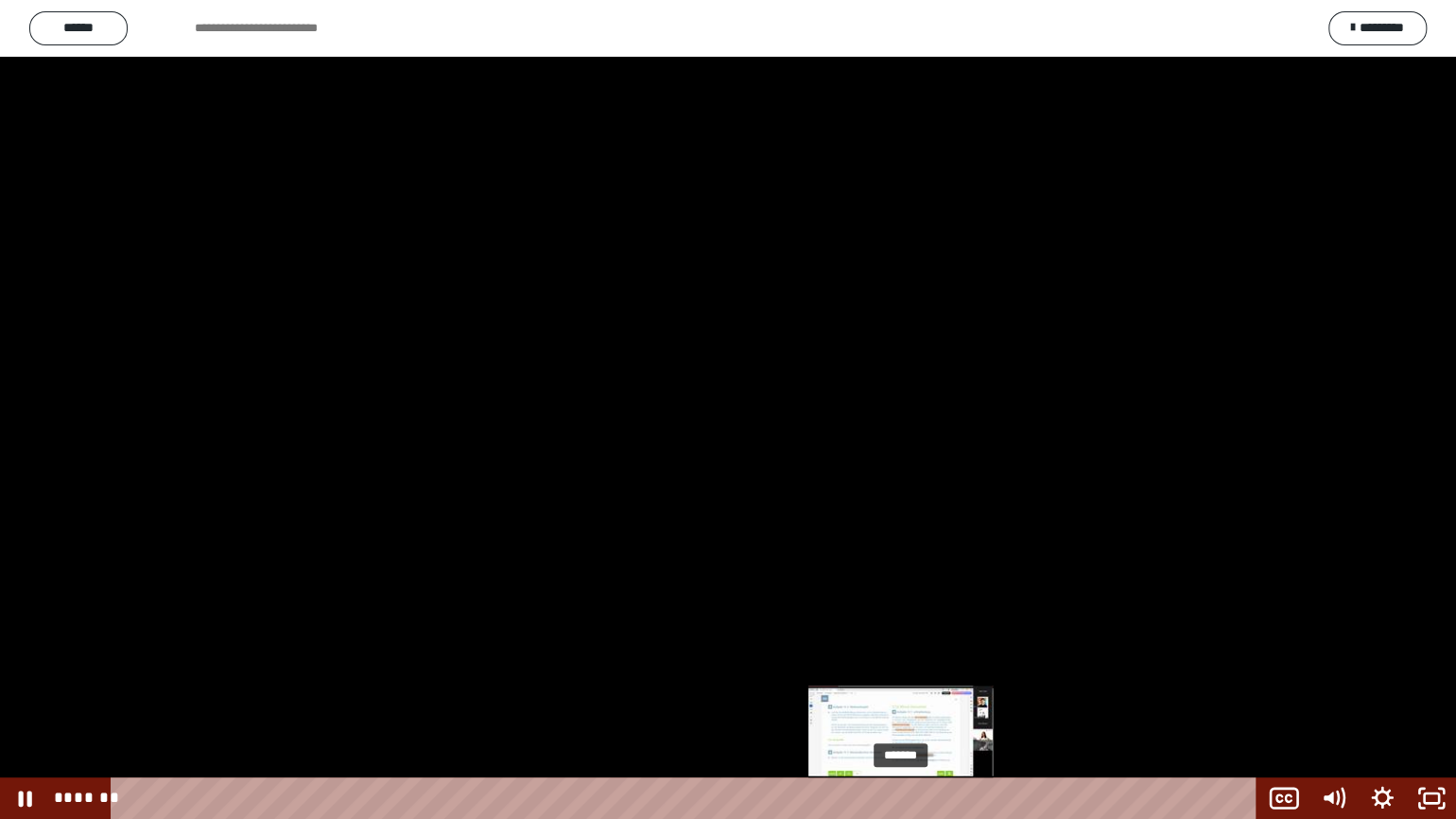 click on "*******" at bounding box center (687, 798) 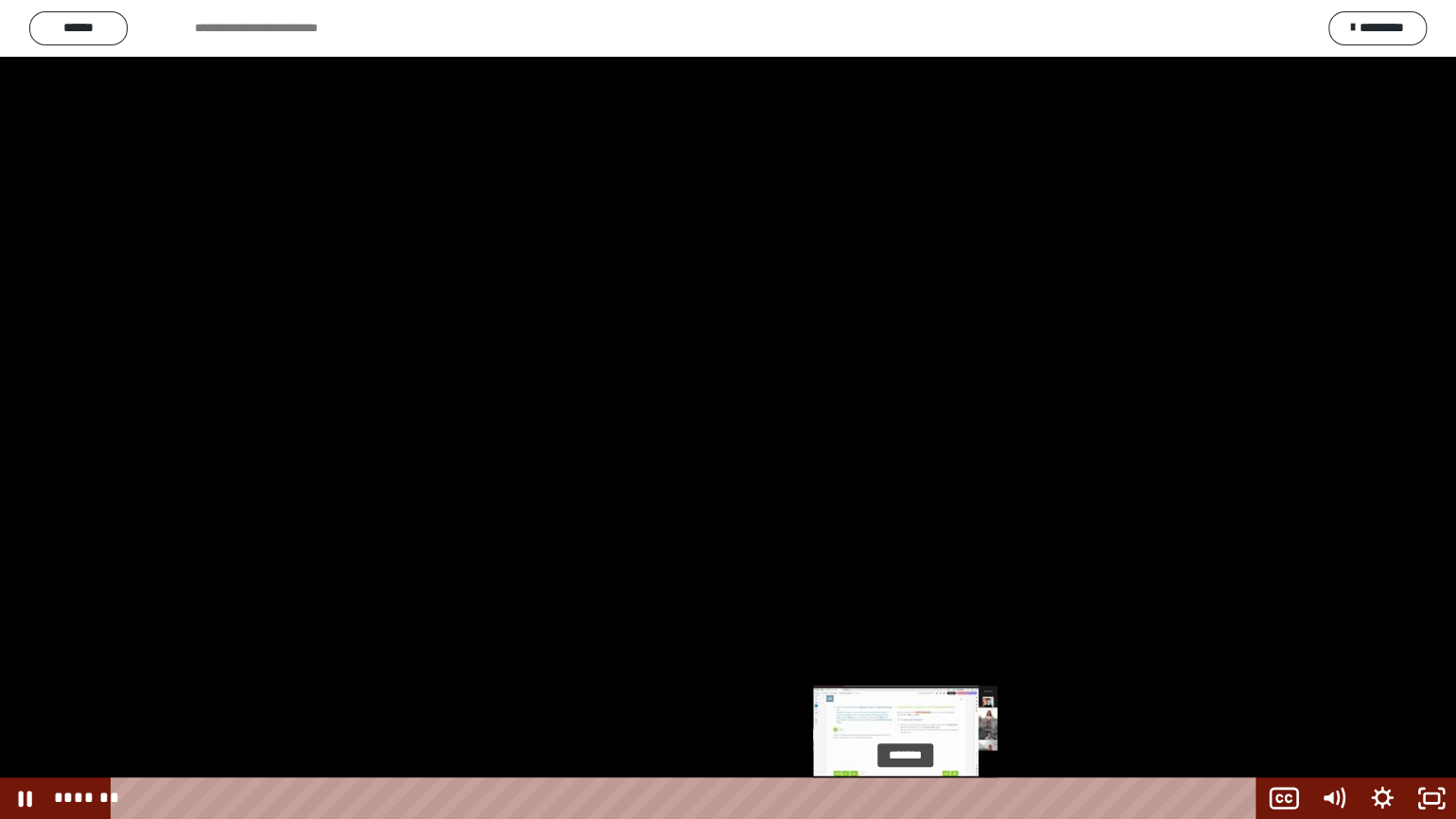 click at bounding box center (901, 798) 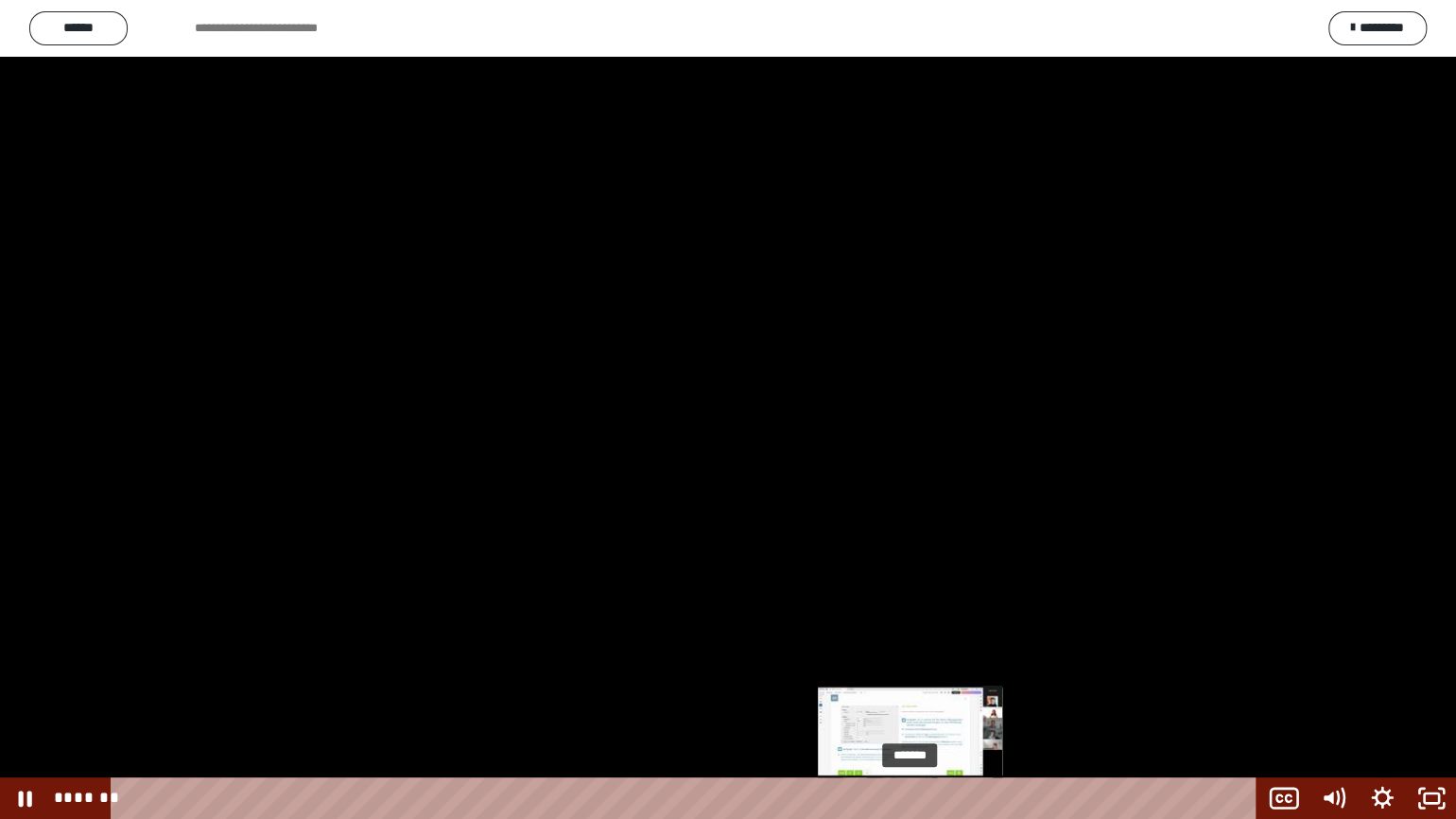 click on "*******" at bounding box center [687, 798] 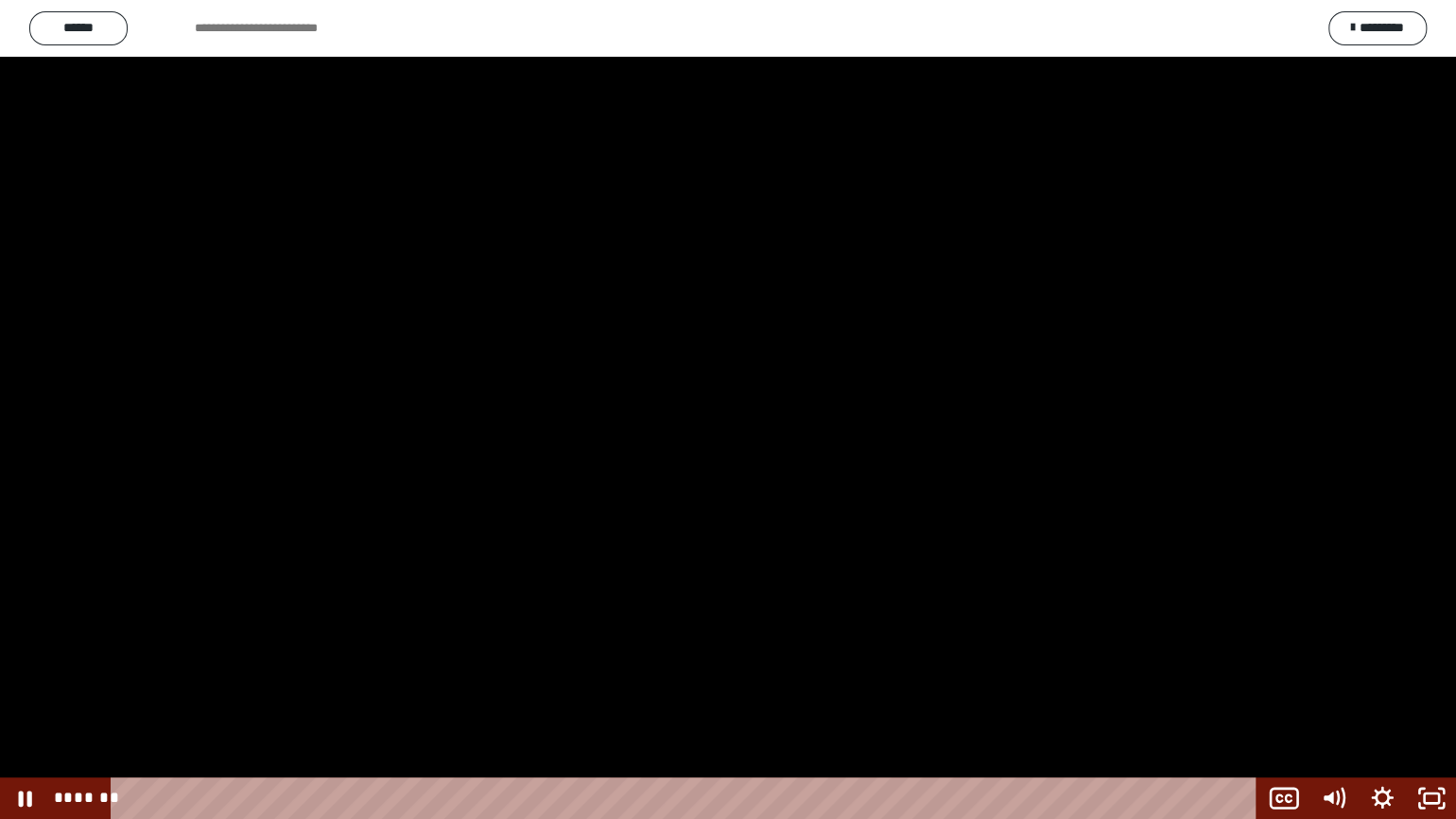 click at bounding box center [728, 410] 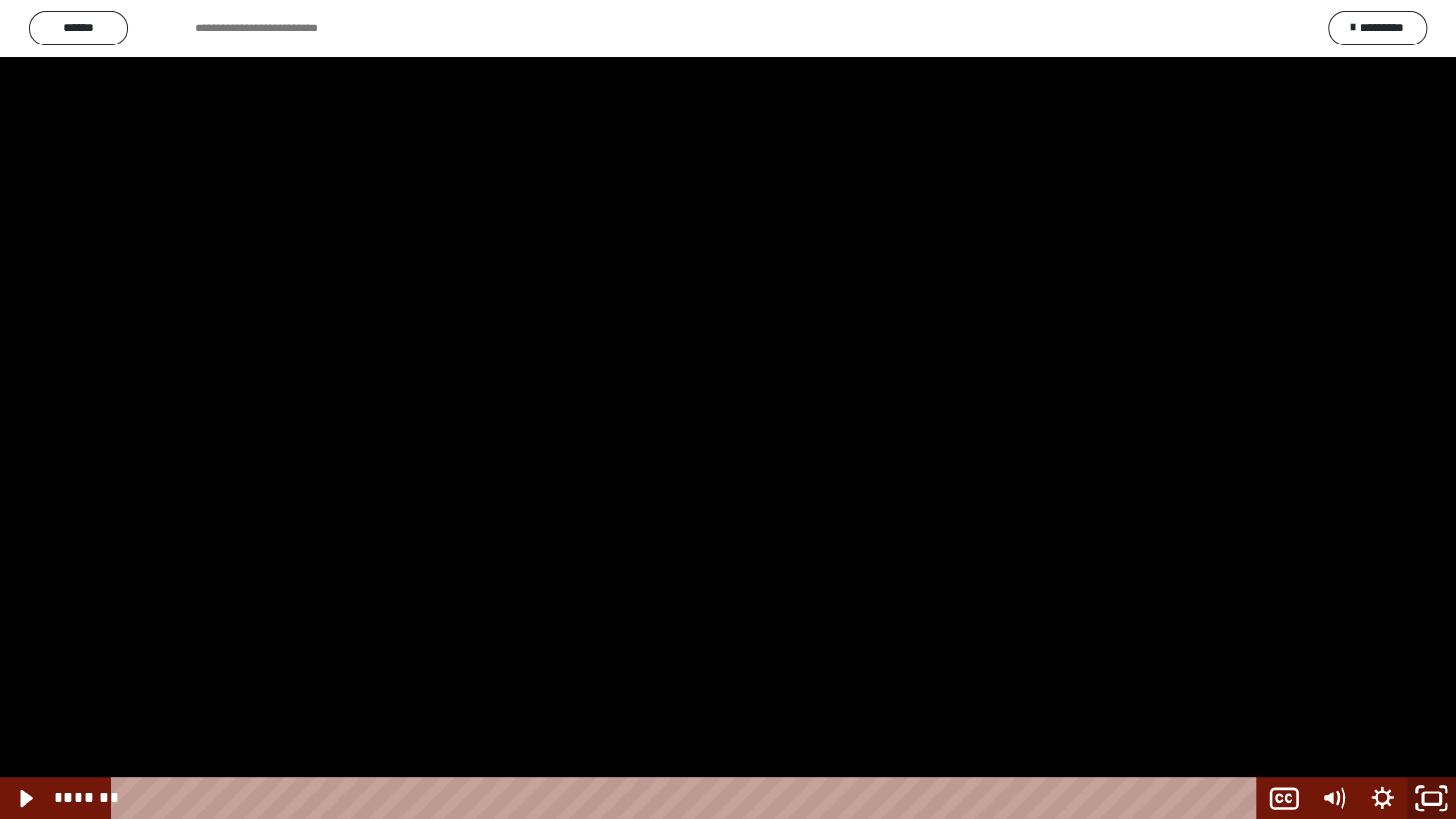 click 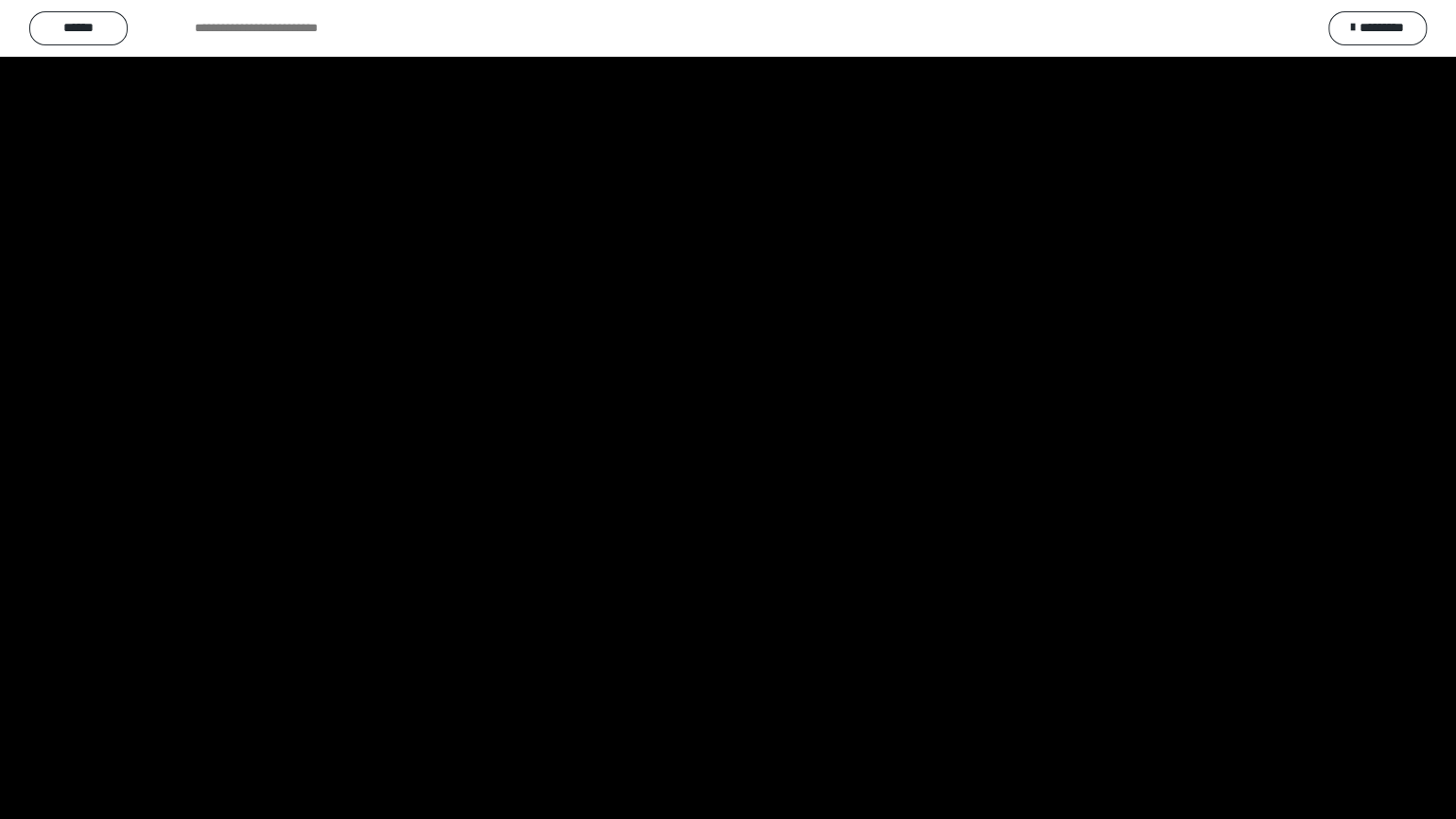 scroll, scrollTop: 2277, scrollLeft: 0, axis: vertical 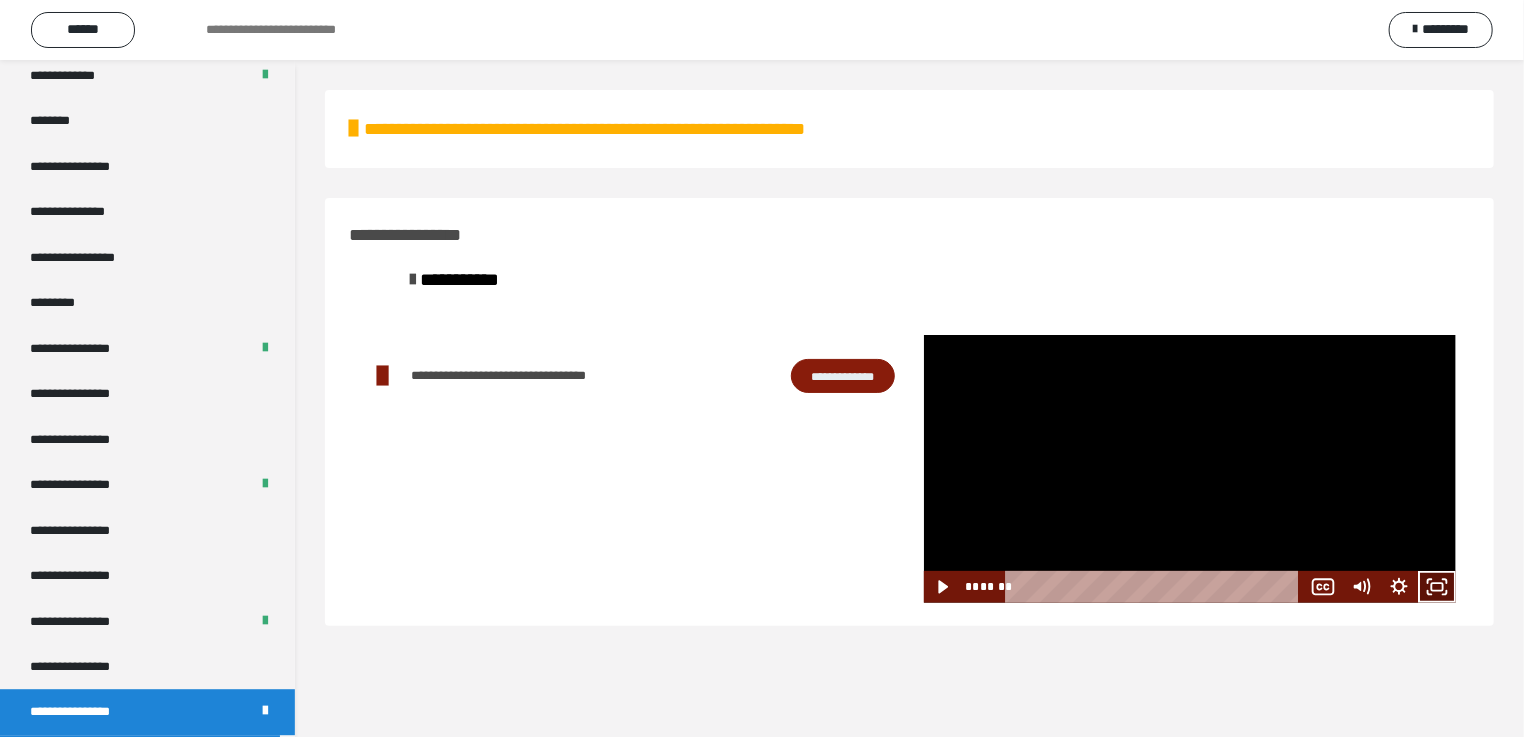 click 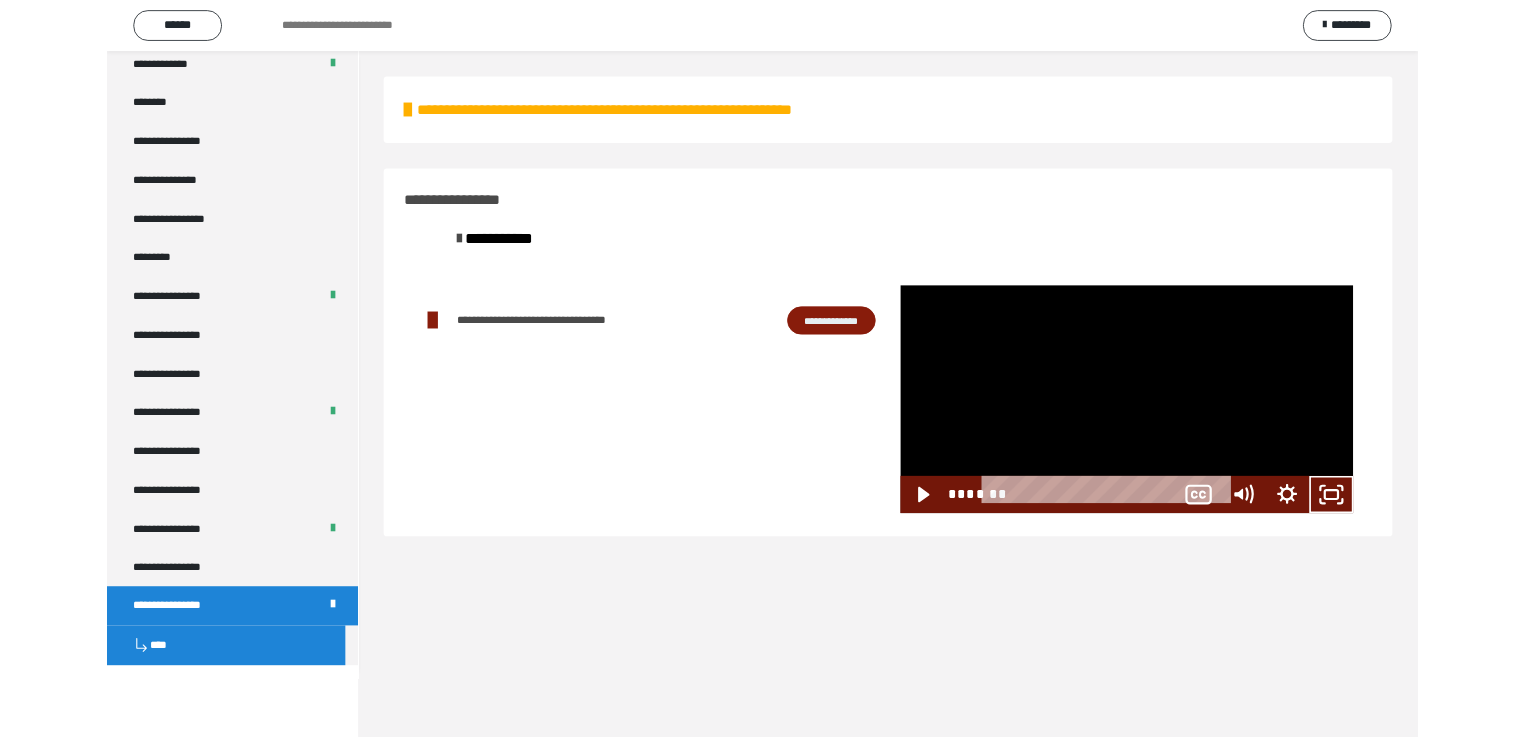 scroll, scrollTop: 2326, scrollLeft: 0, axis: vertical 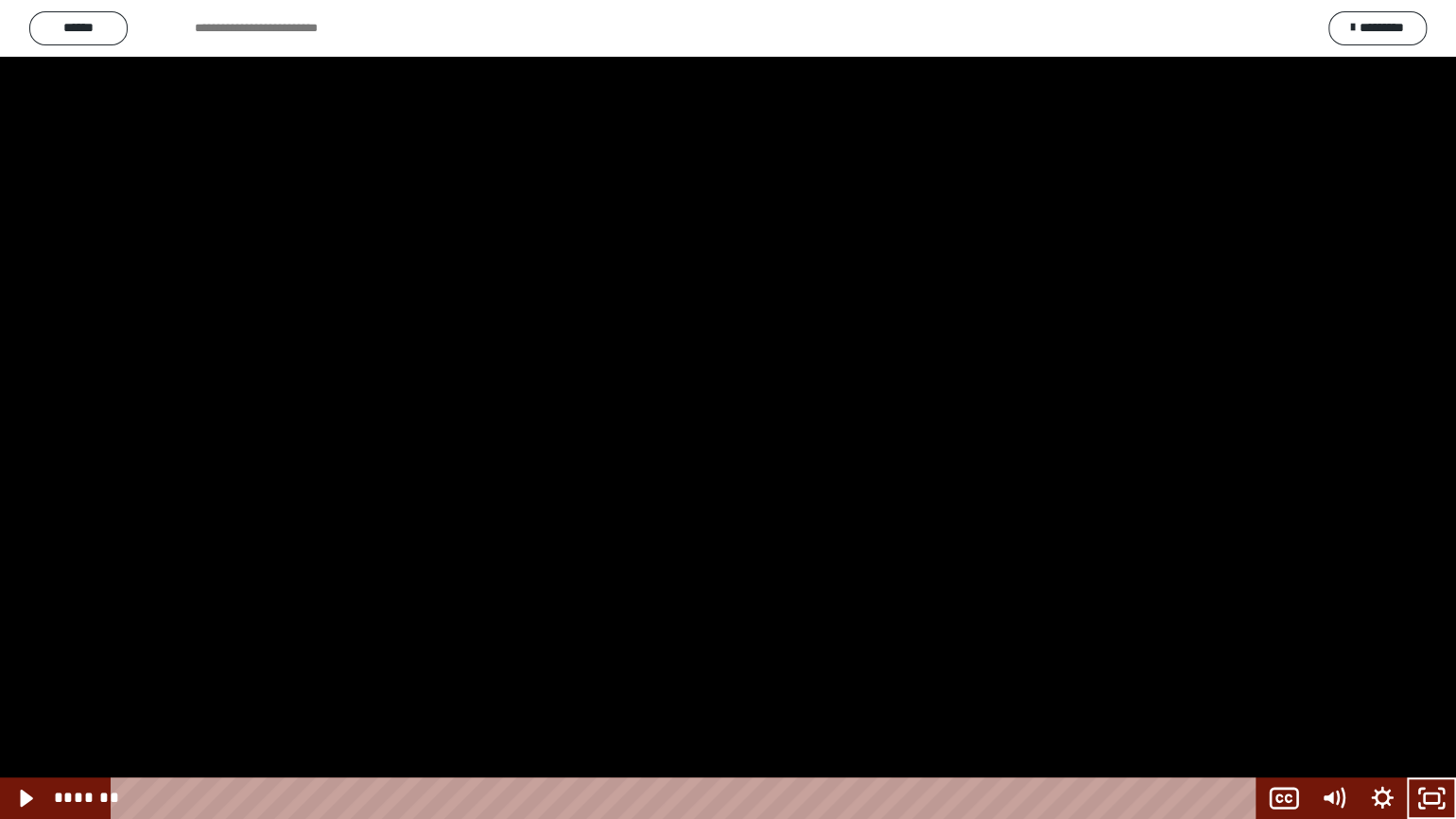 click at bounding box center [728, 410] 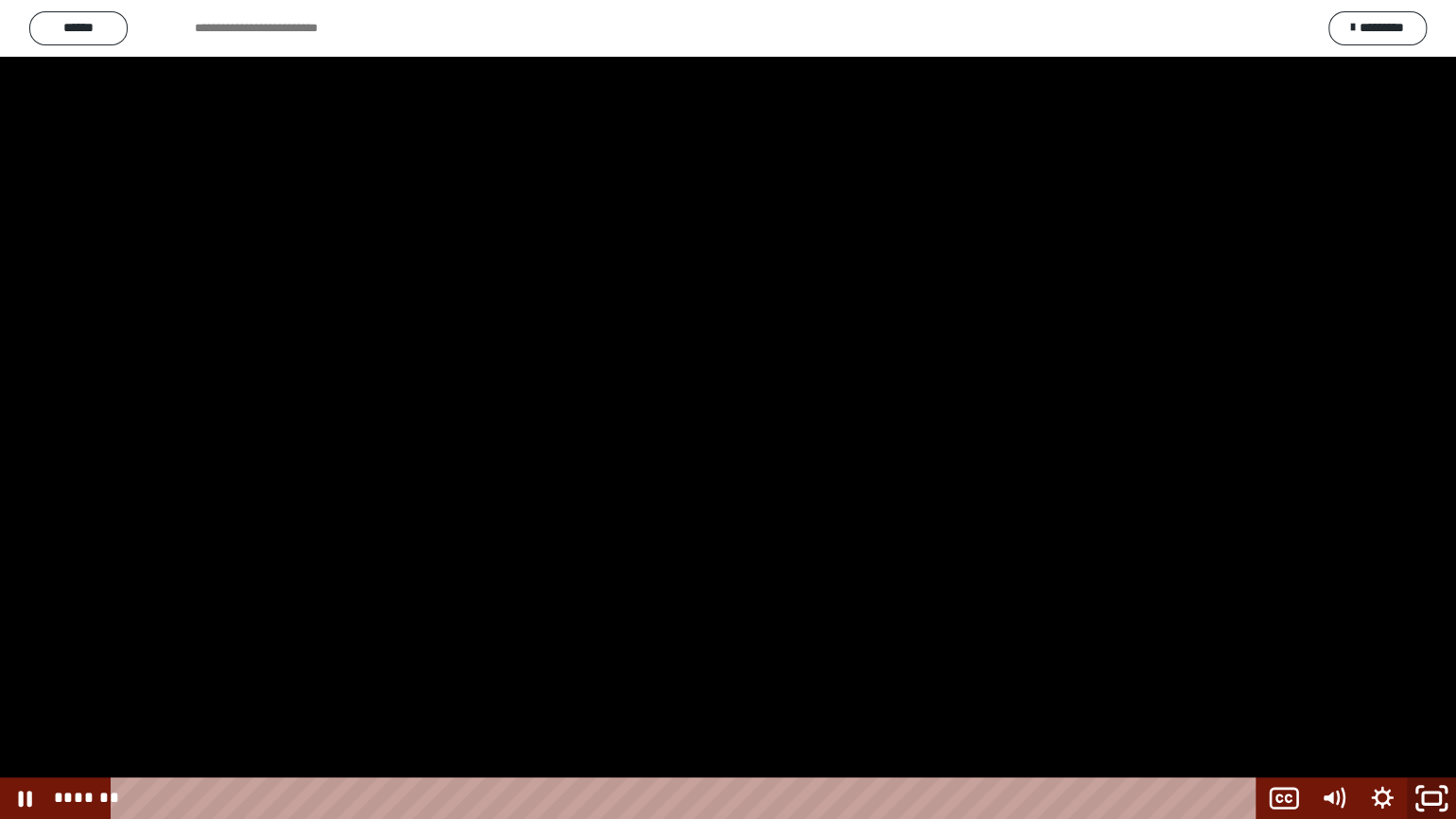 click 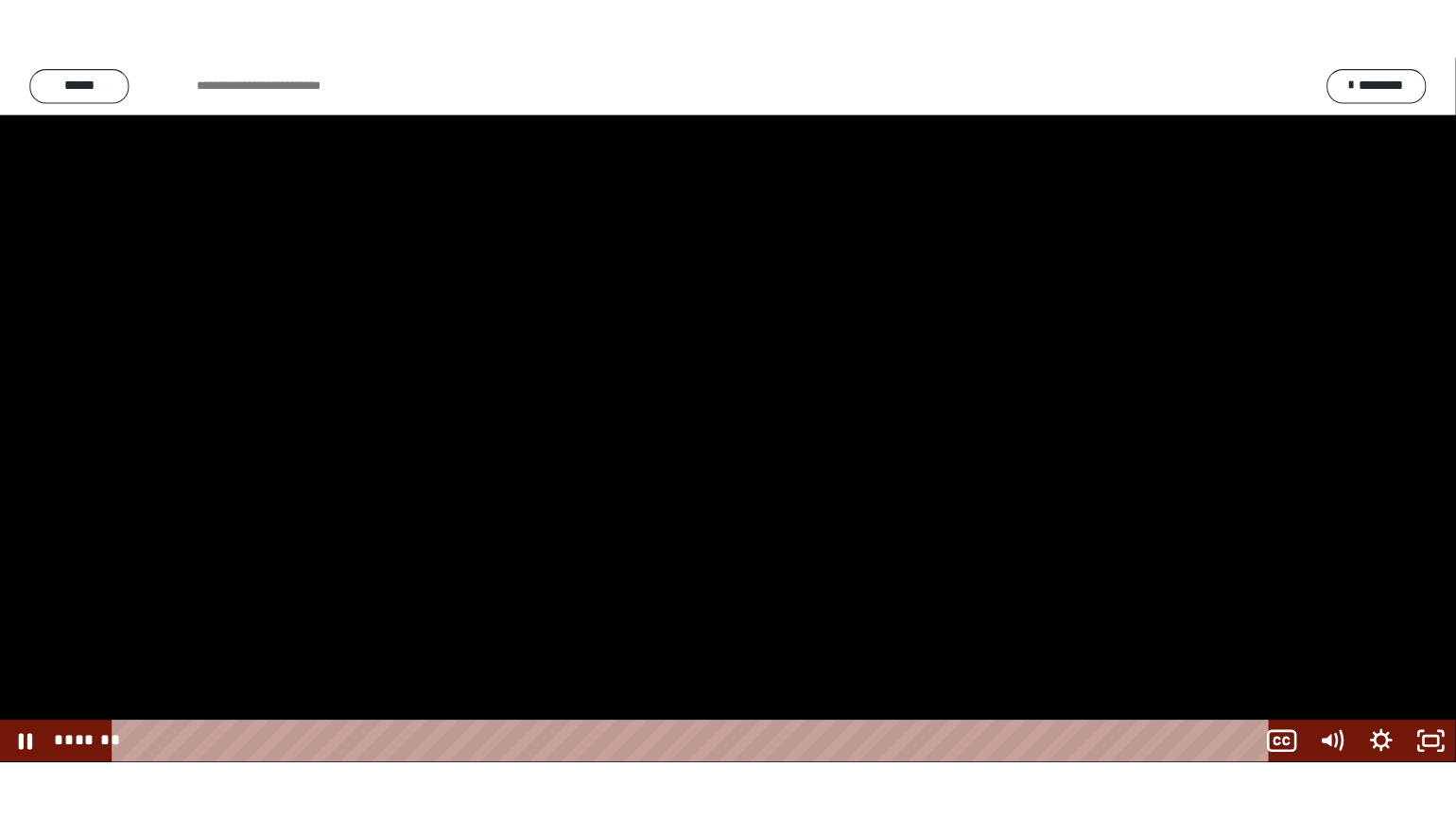 scroll, scrollTop: 2277, scrollLeft: 0, axis: vertical 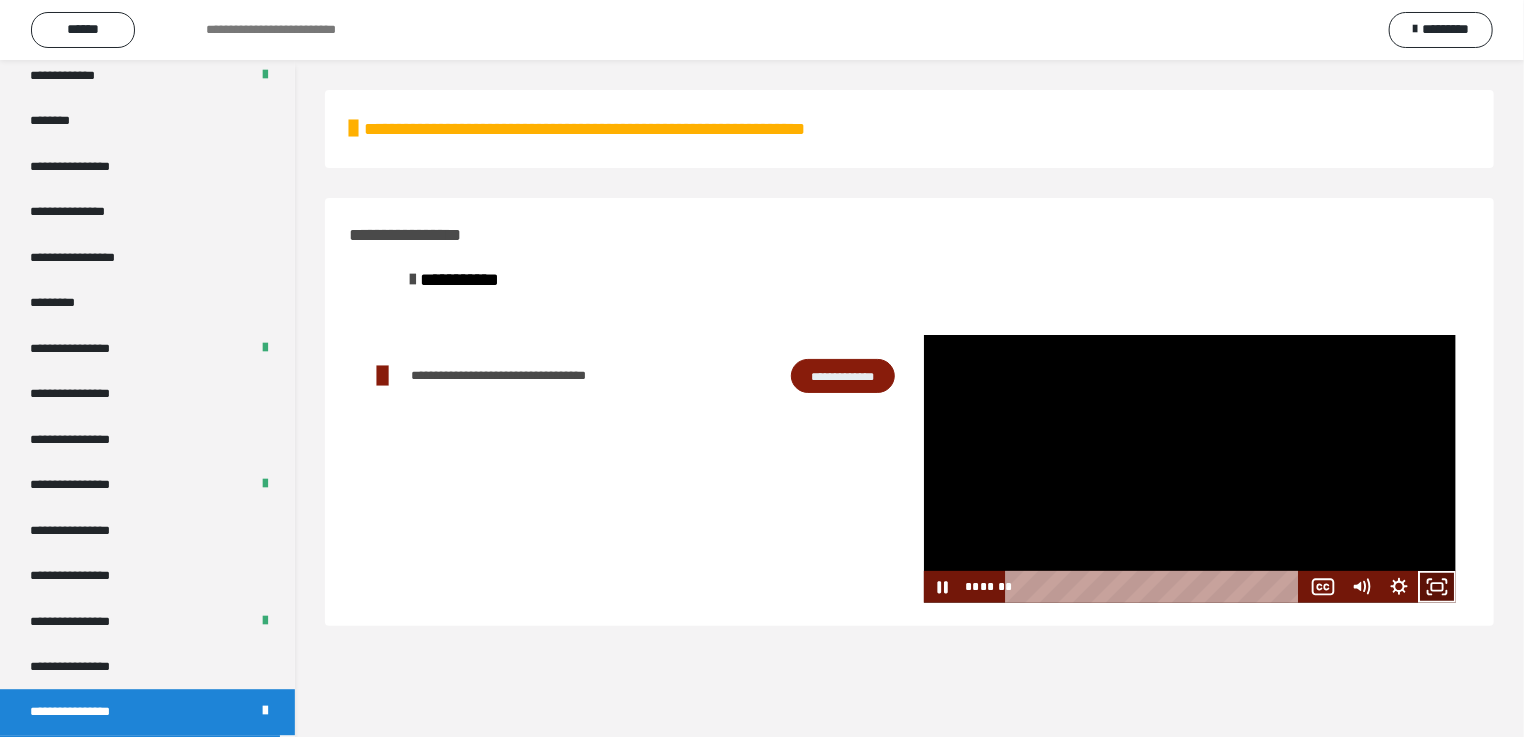 click 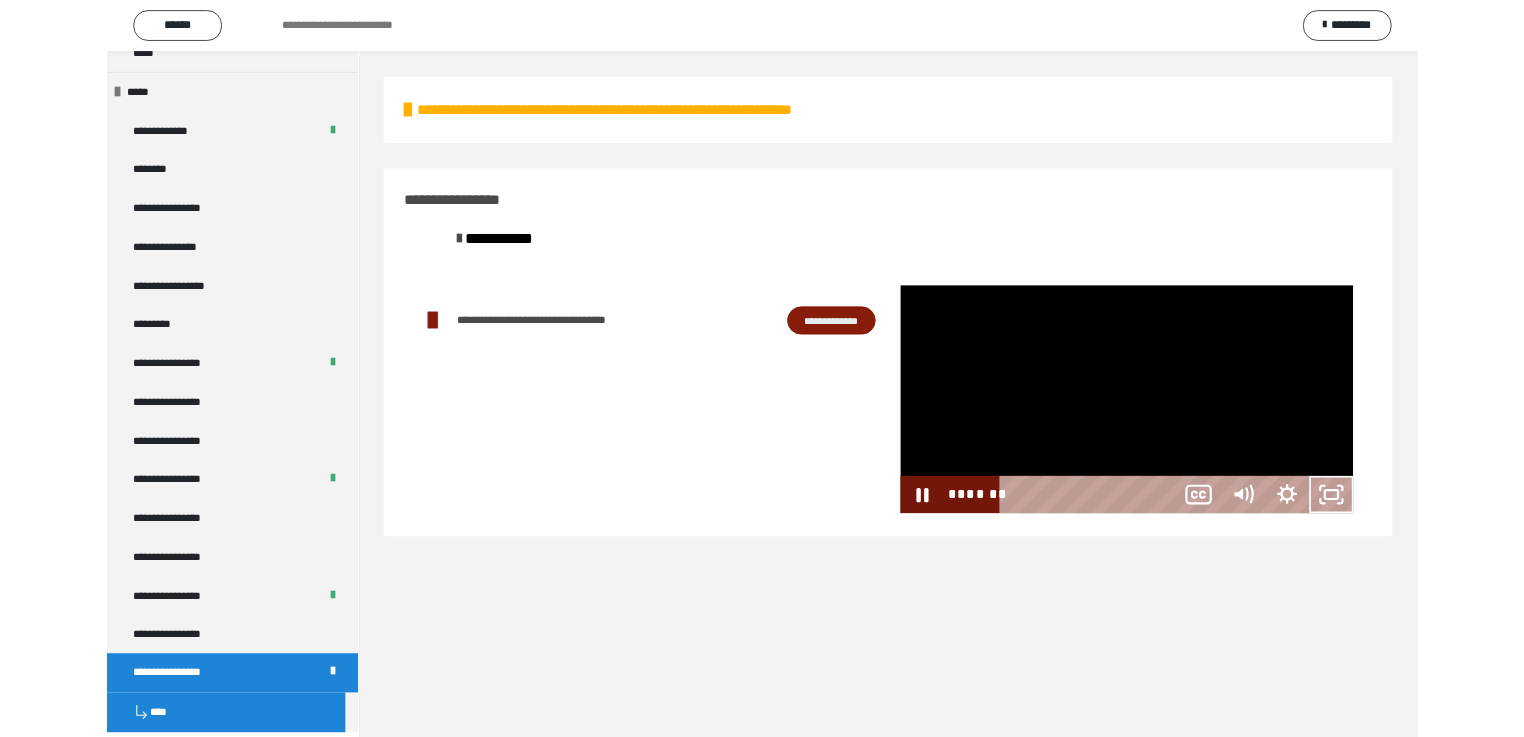scroll, scrollTop: 2326, scrollLeft: 0, axis: vertical 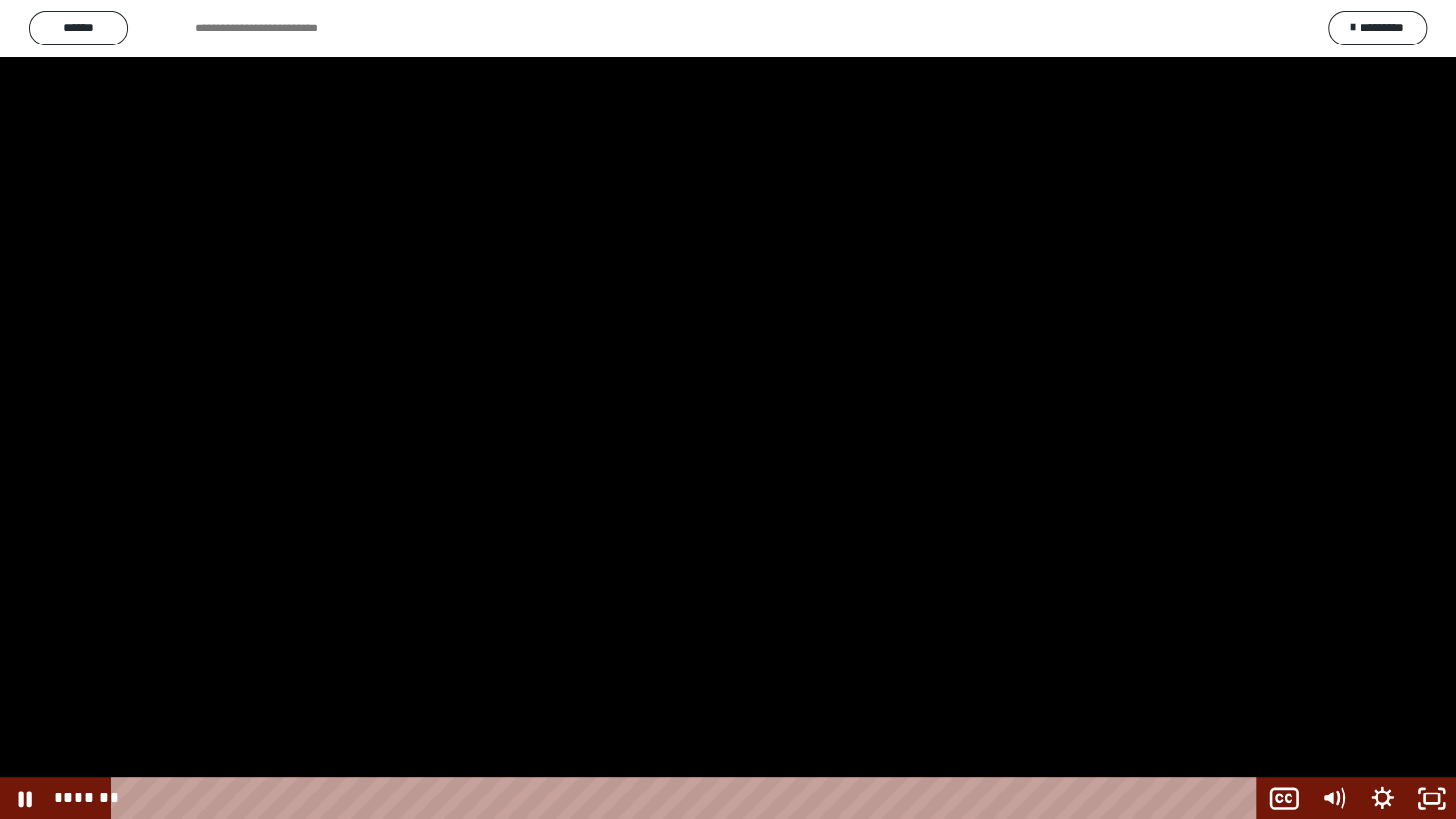 click at bounding box center (728, 410) 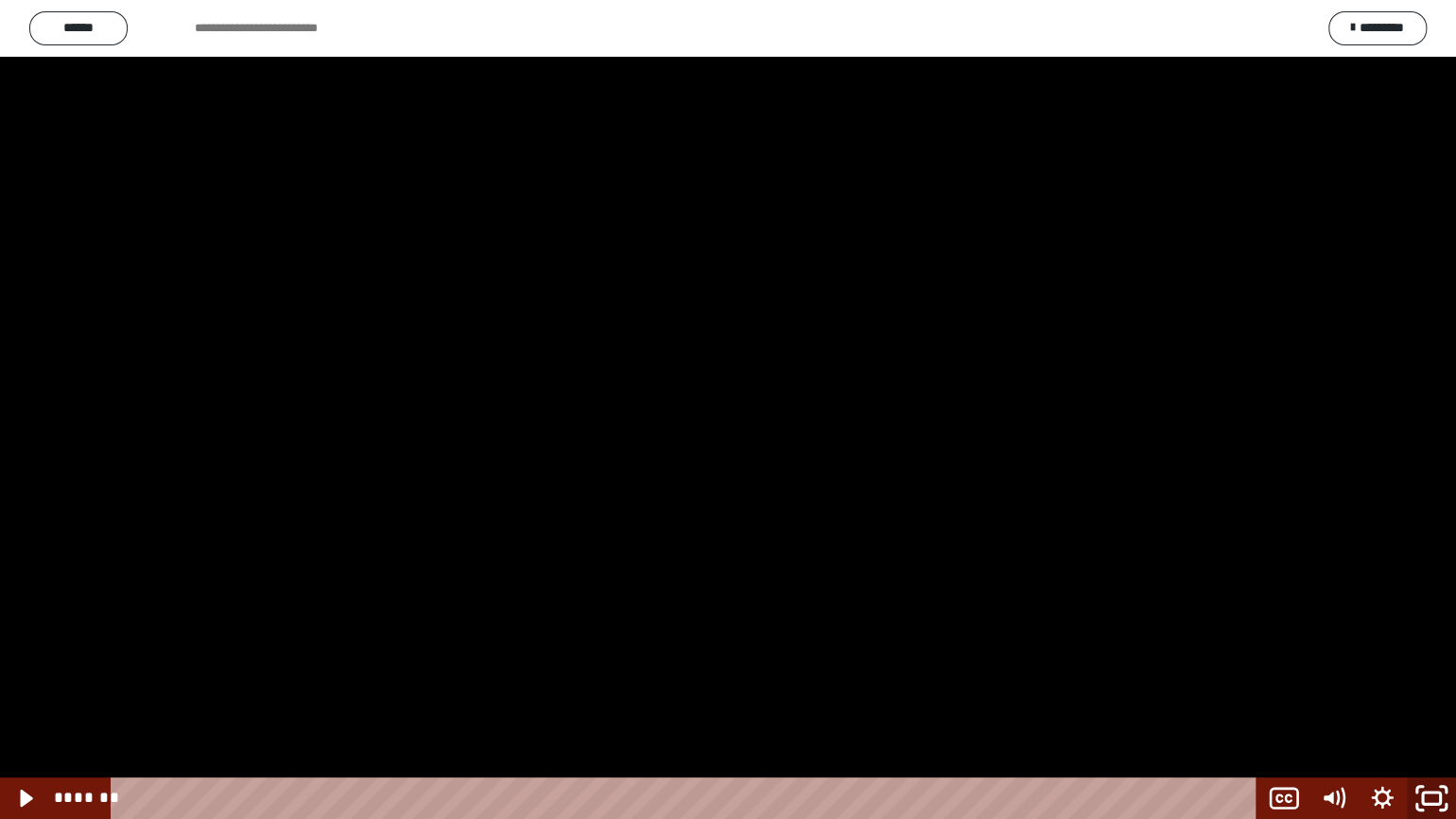 click 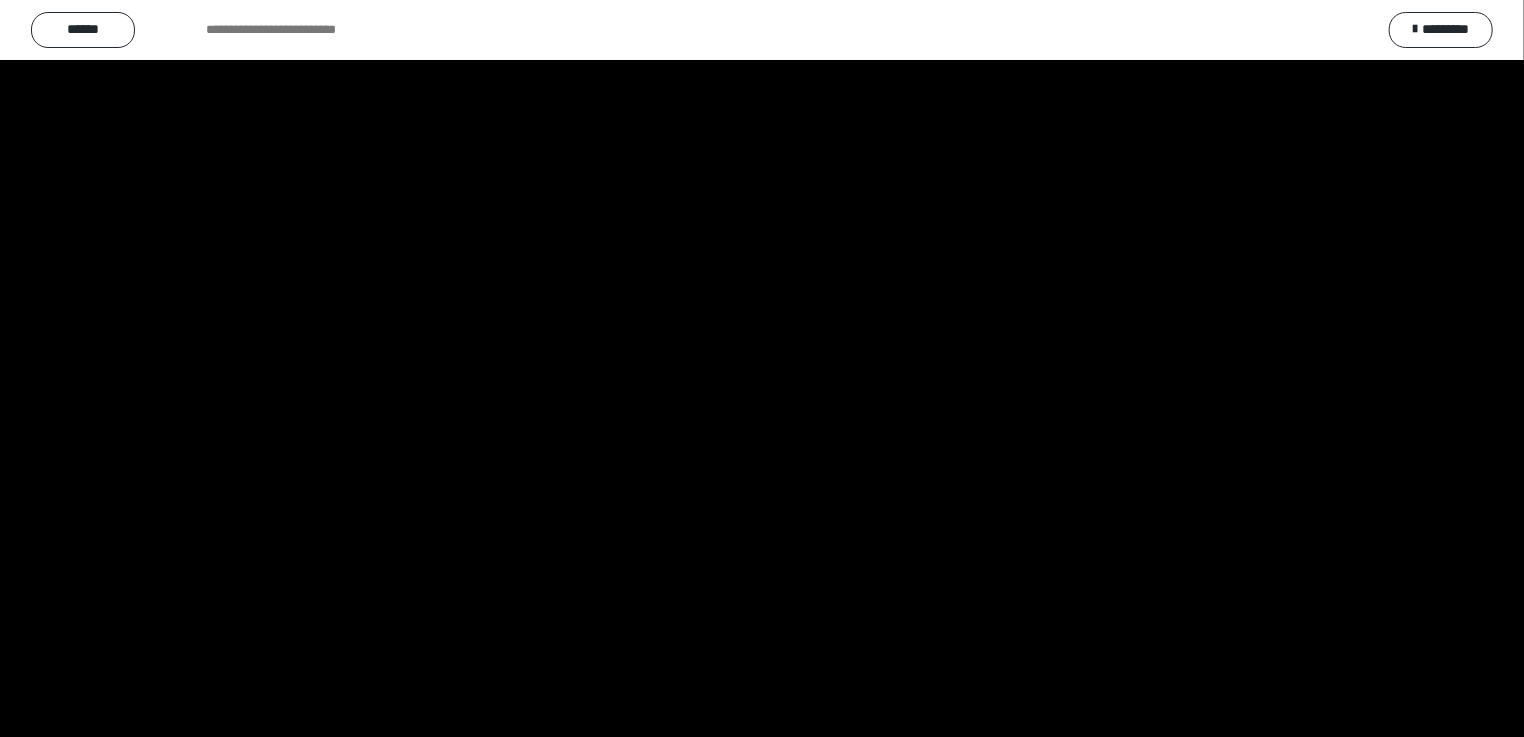 scroll, scrollTop: 2408, scrollLeft: 0, axis: vertical 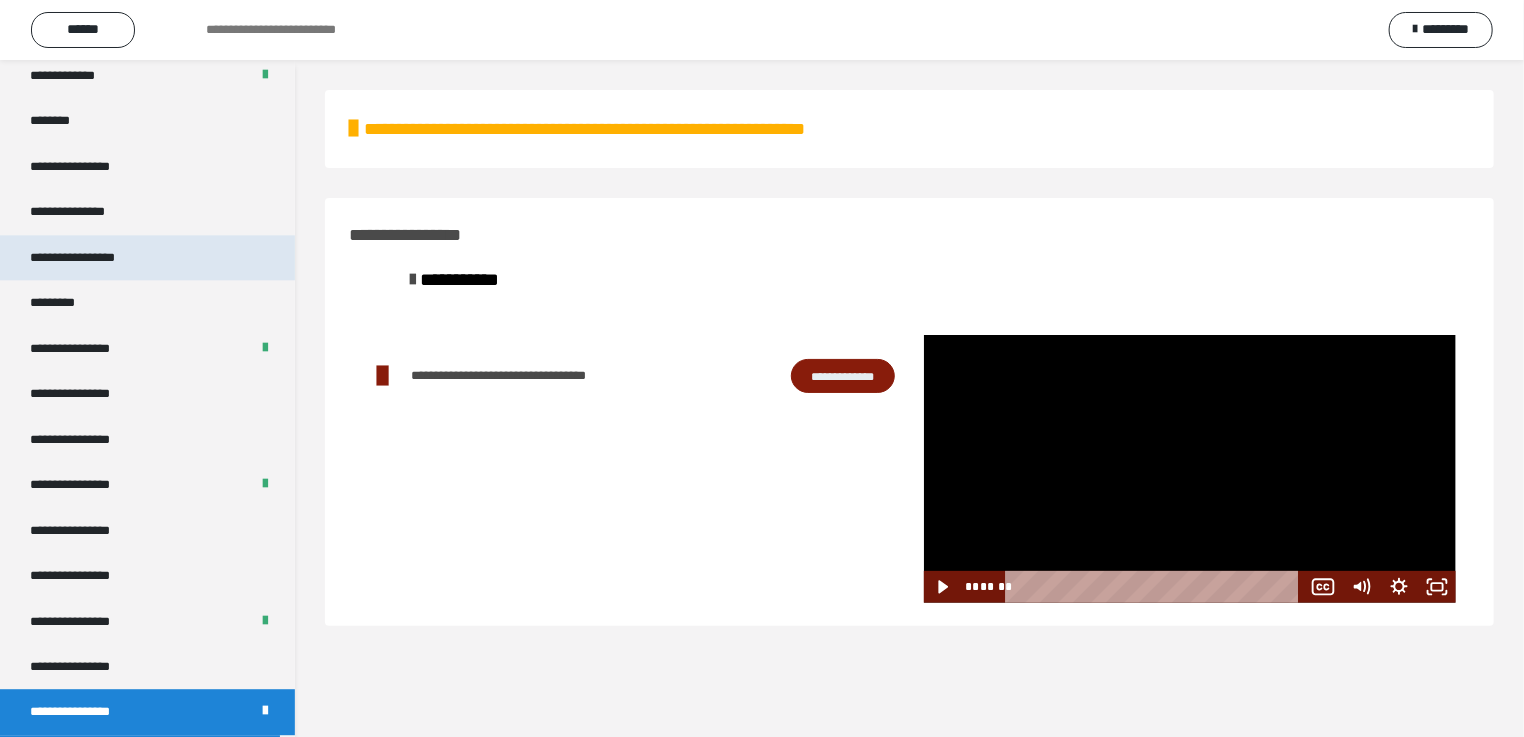 click on "**********" at bounding box center (93, 257) 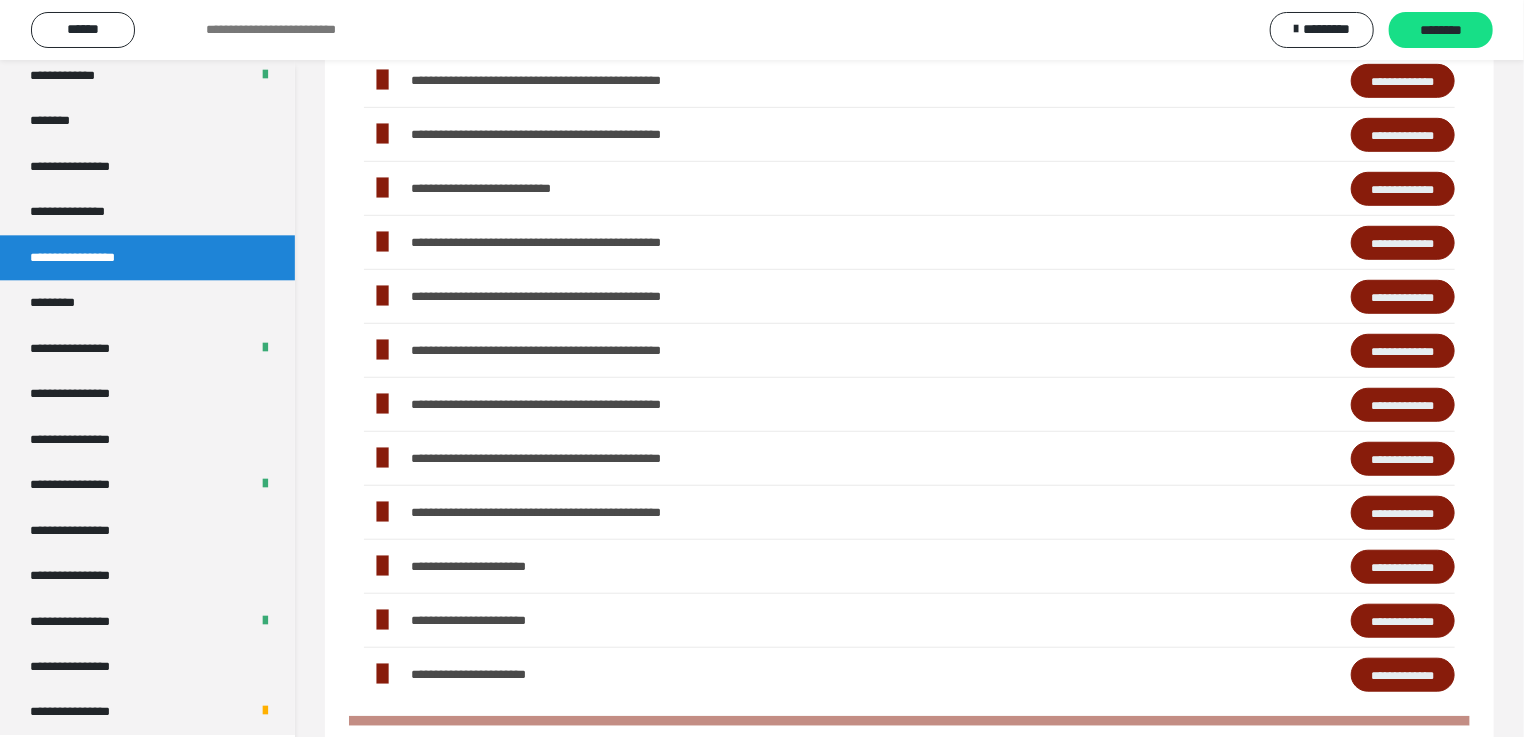 scroll, scrollTop: 600, scrollLeft: 0, axis: vertical 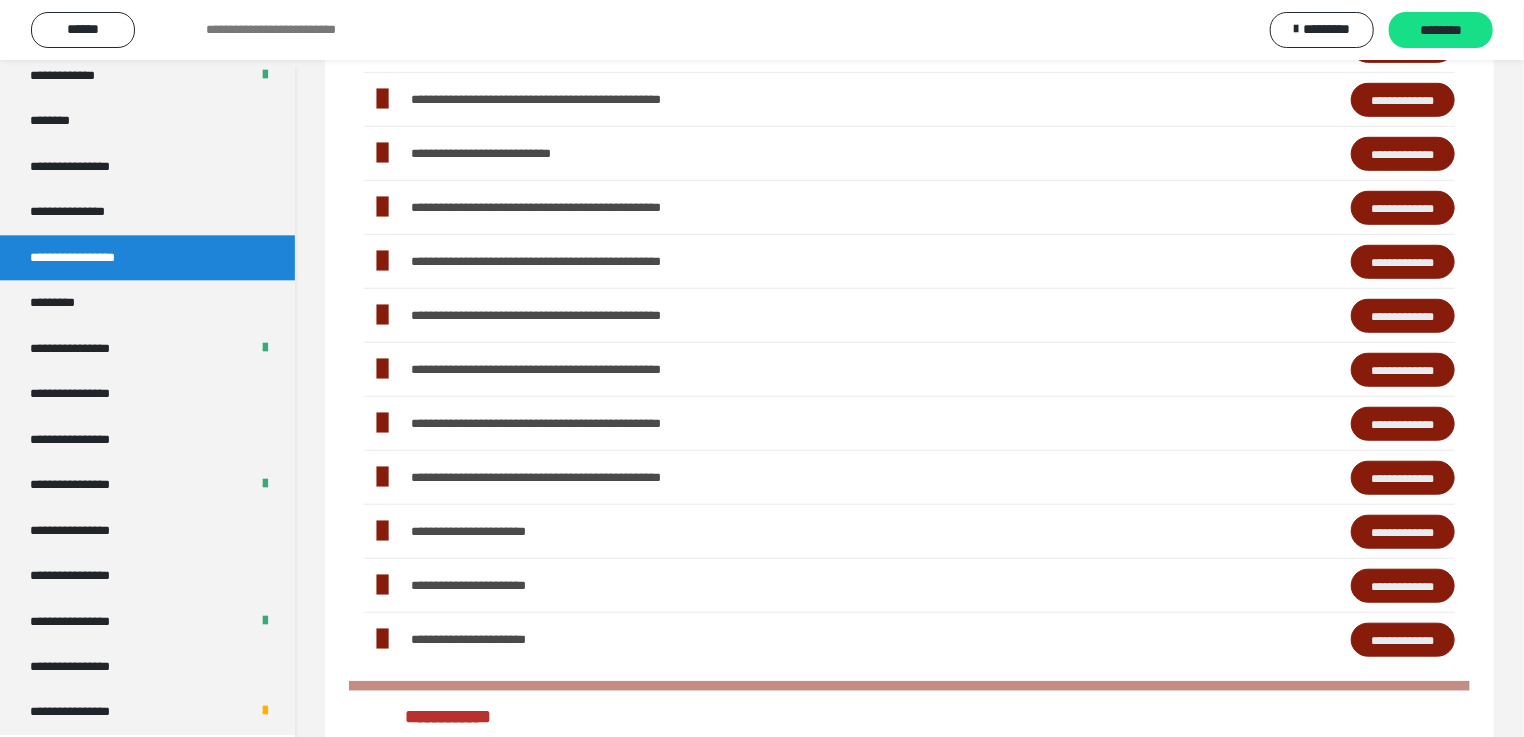 click on "**********" at bounding box center [1403, 424] 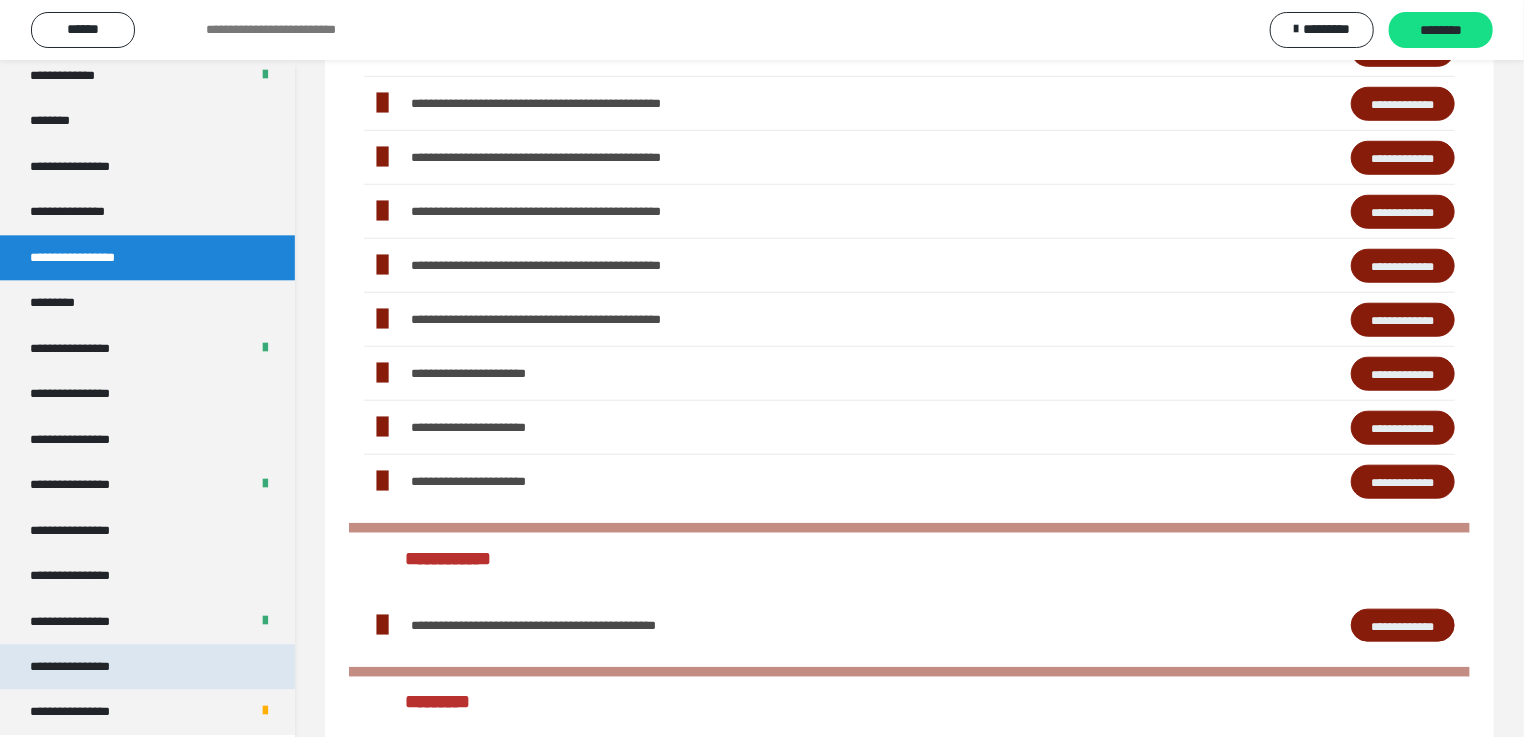 scroll, scrollTop: 1199, scrollLeft: 0, axis: vertical 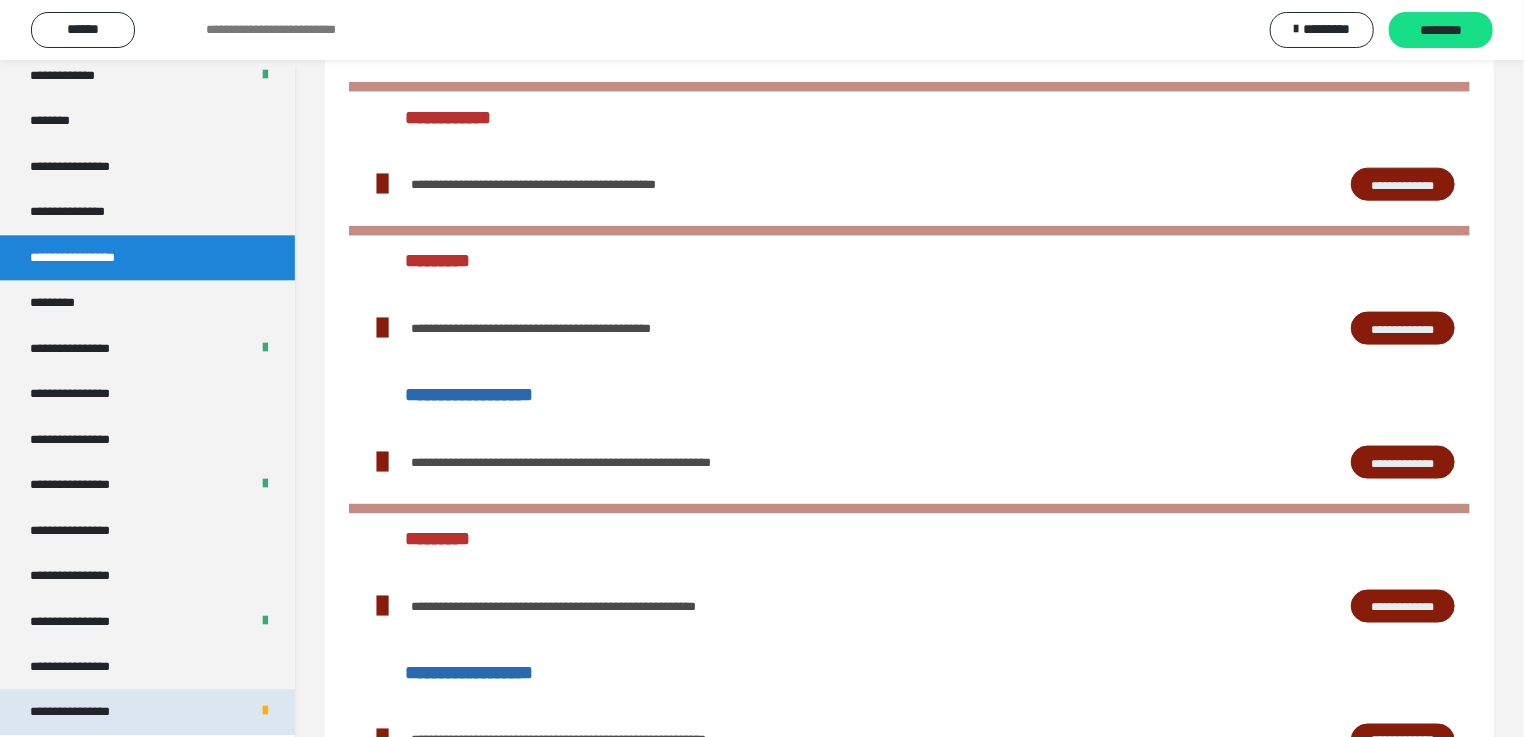 click on "**********" at bounding box center [87, 711] 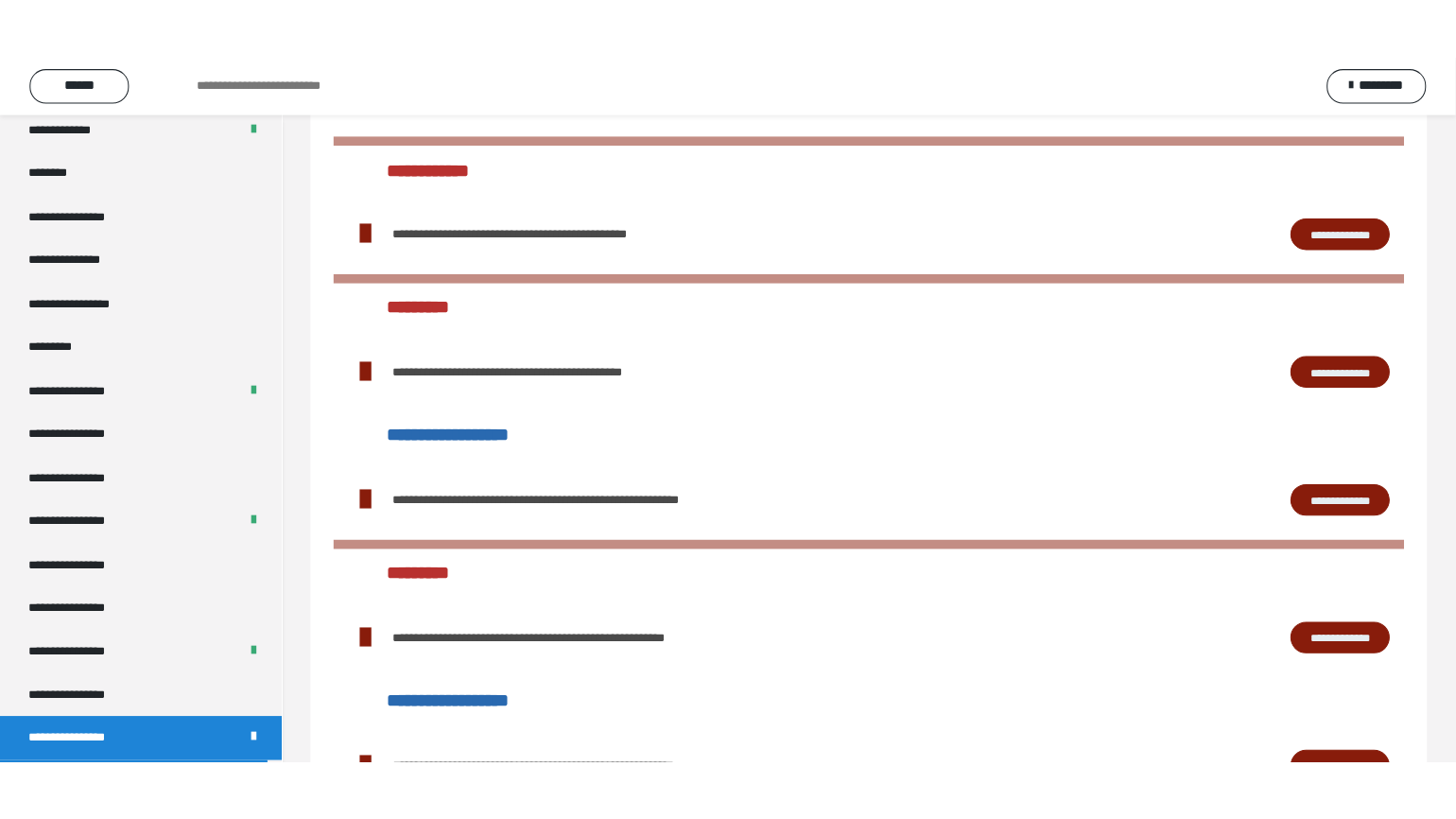 scroll, scrollTop: 57, scrollLeft: 0, axis: vertical 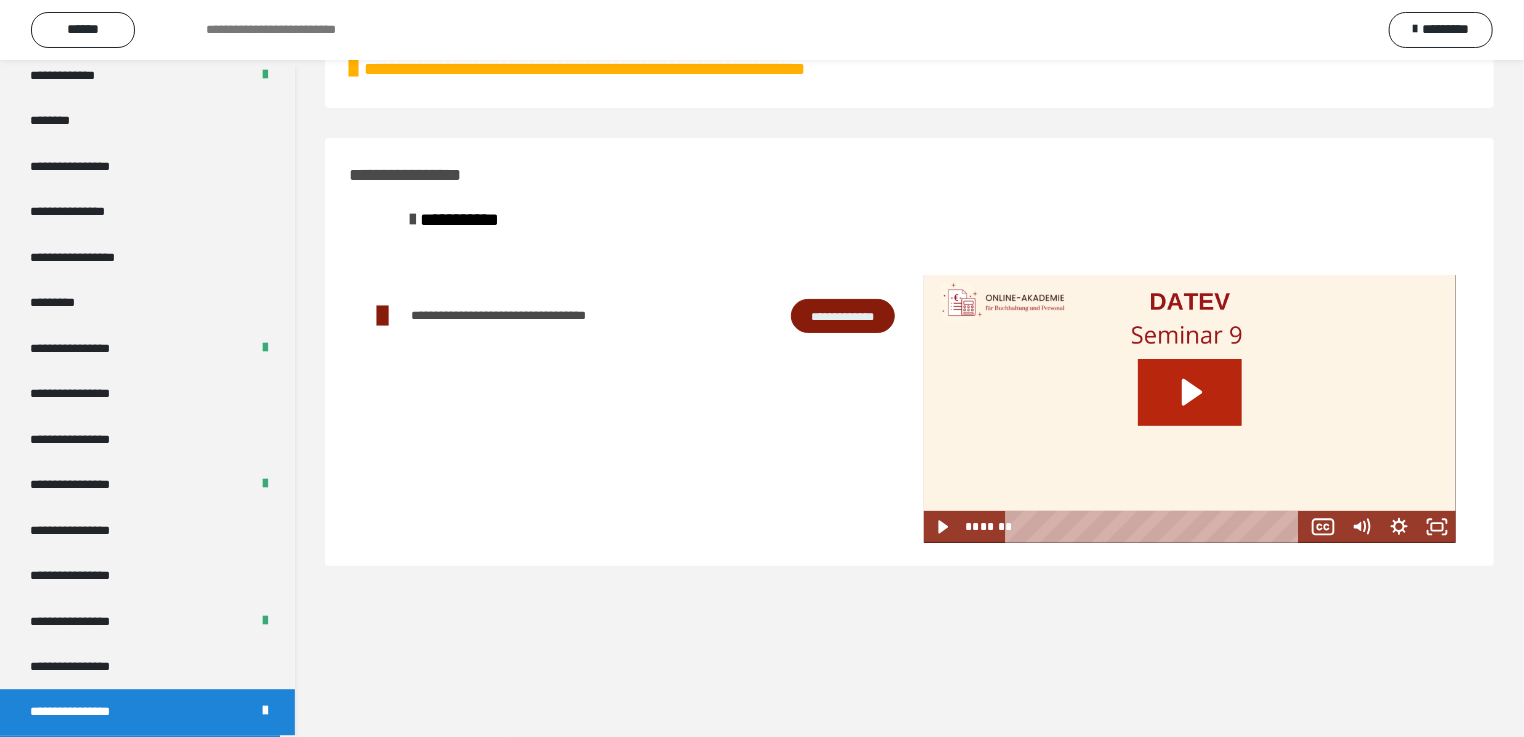 click 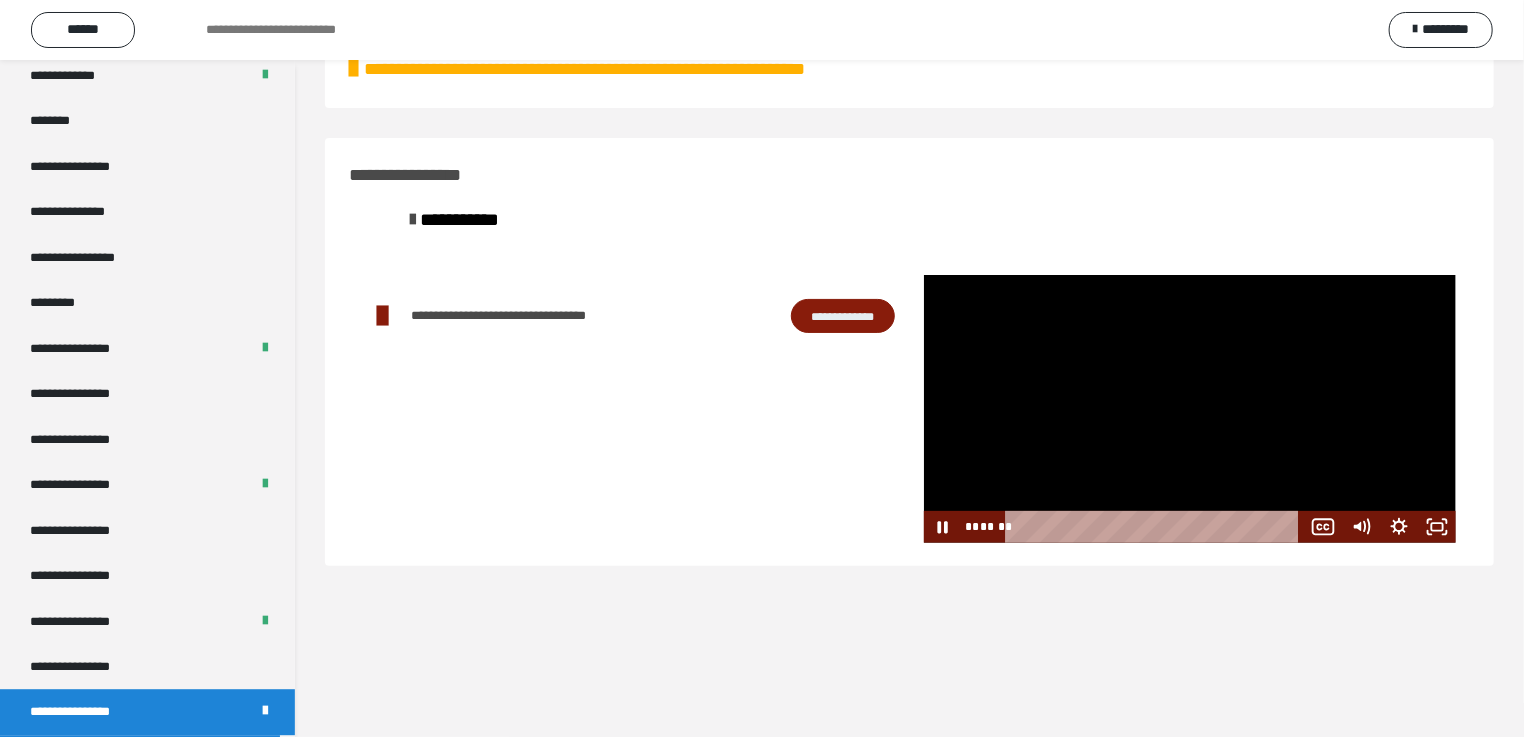 click at bounding box center [1190, 409] 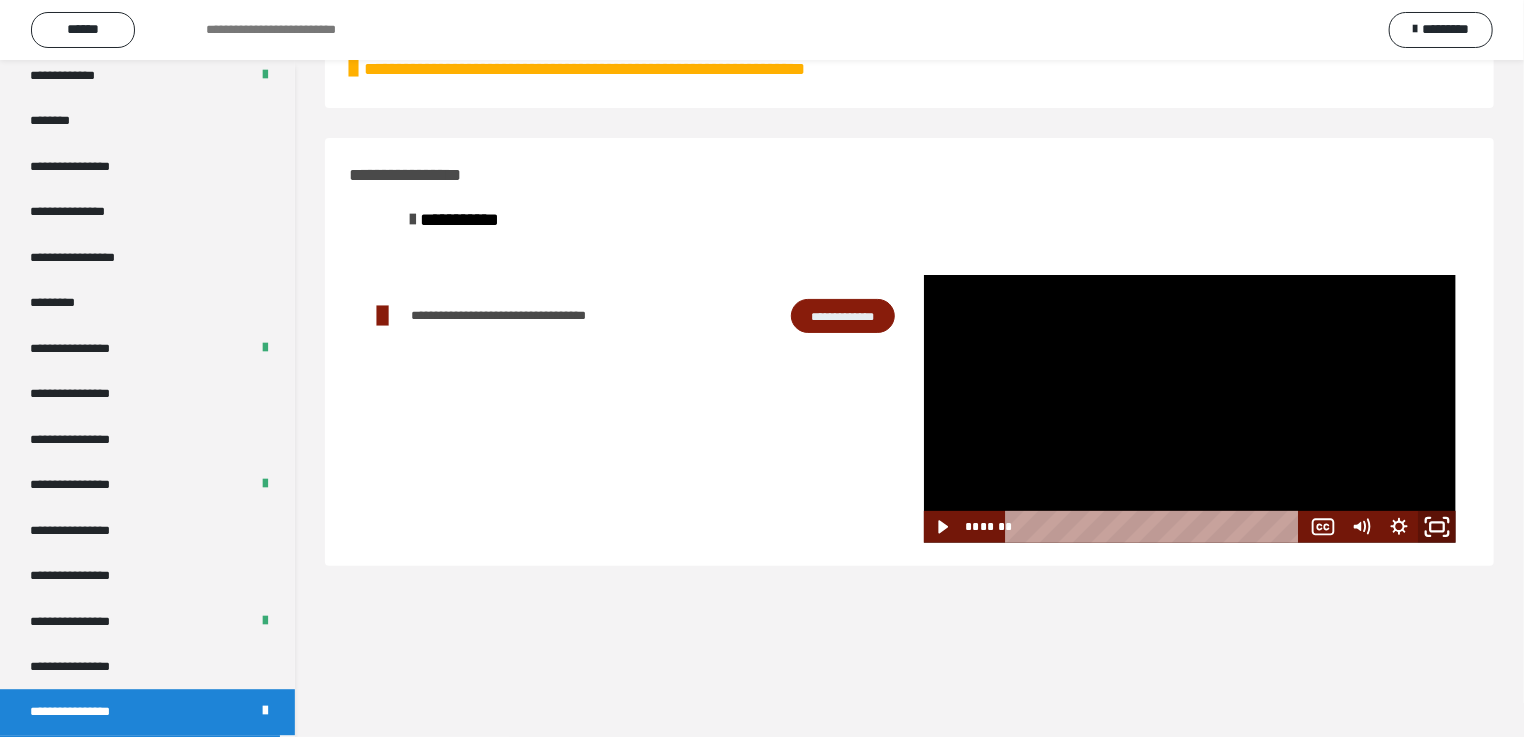 click 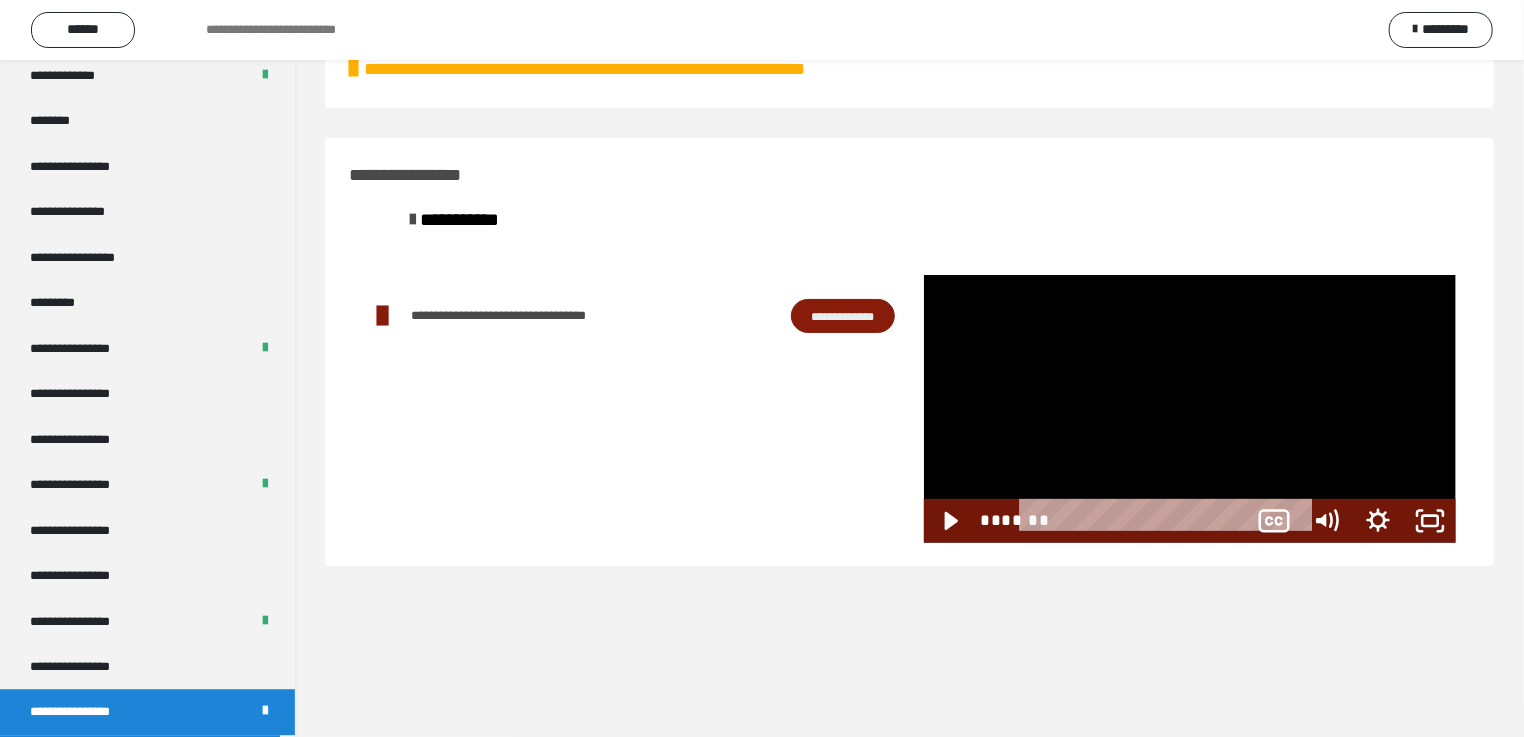 scroll, scrollTop: 2326, scrollLeft: 0, axis: vertical 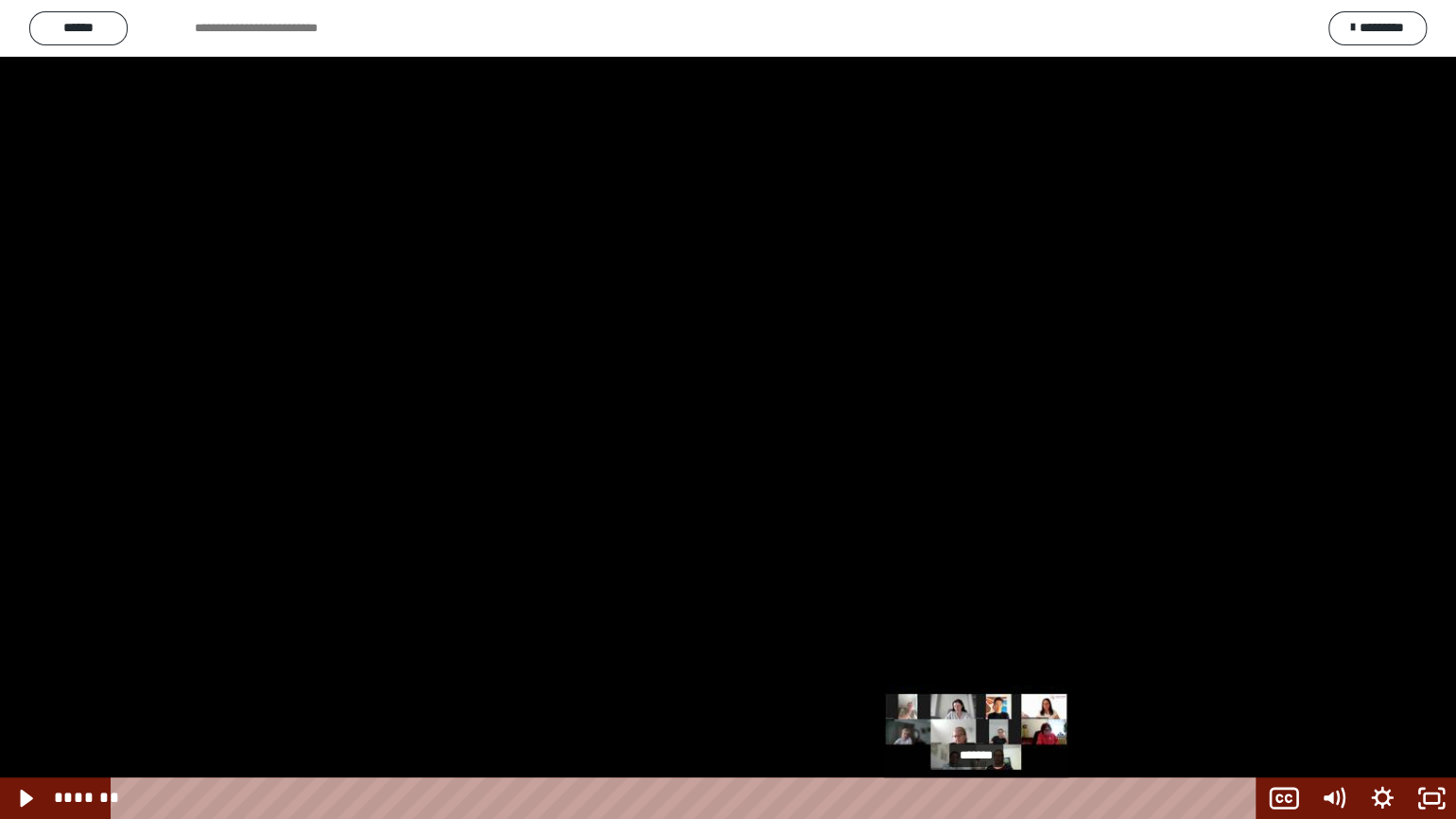 click on "*******" at bounding box center (687, 798) 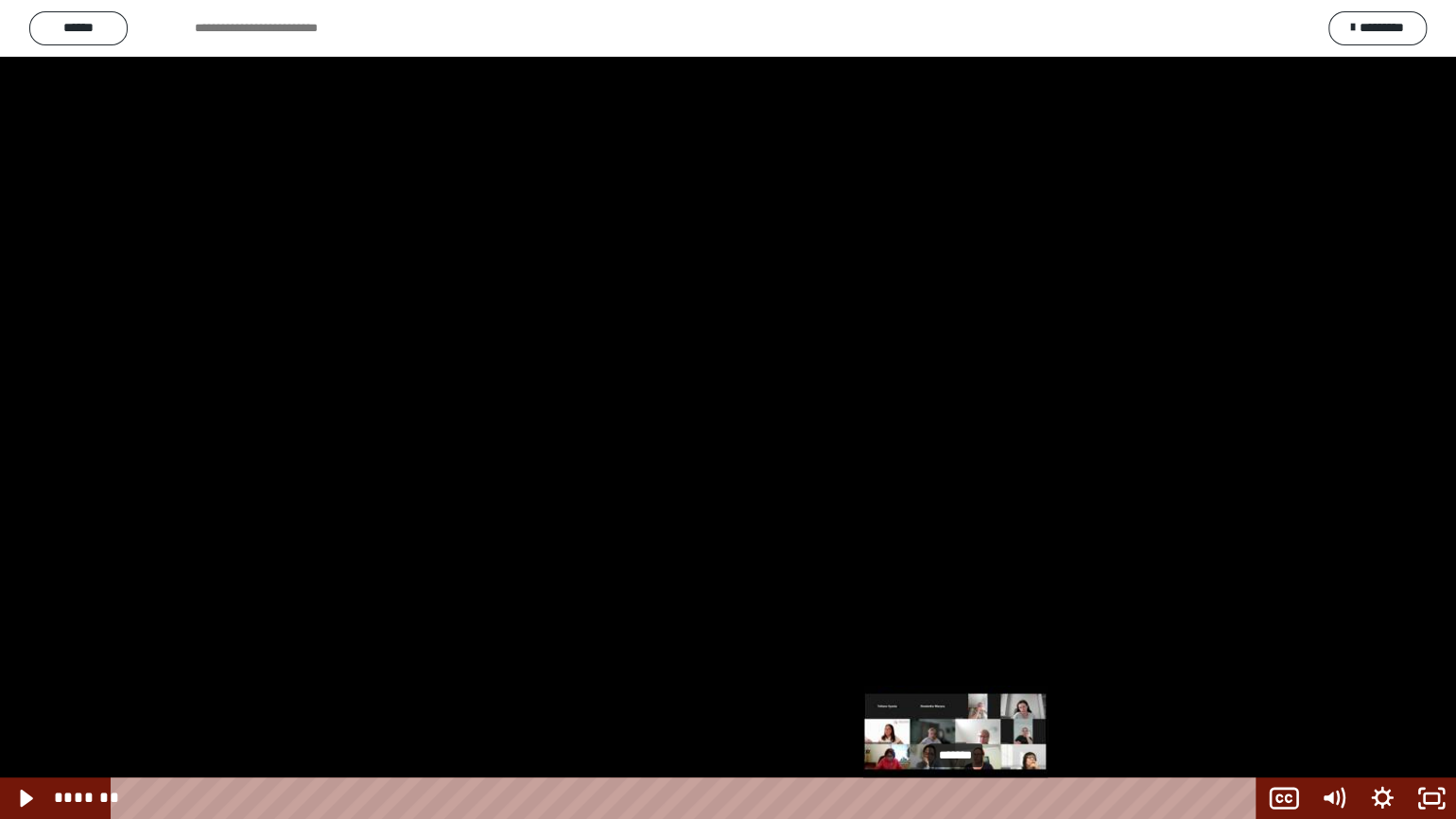click on "*******" at bounding box center (687, 798) 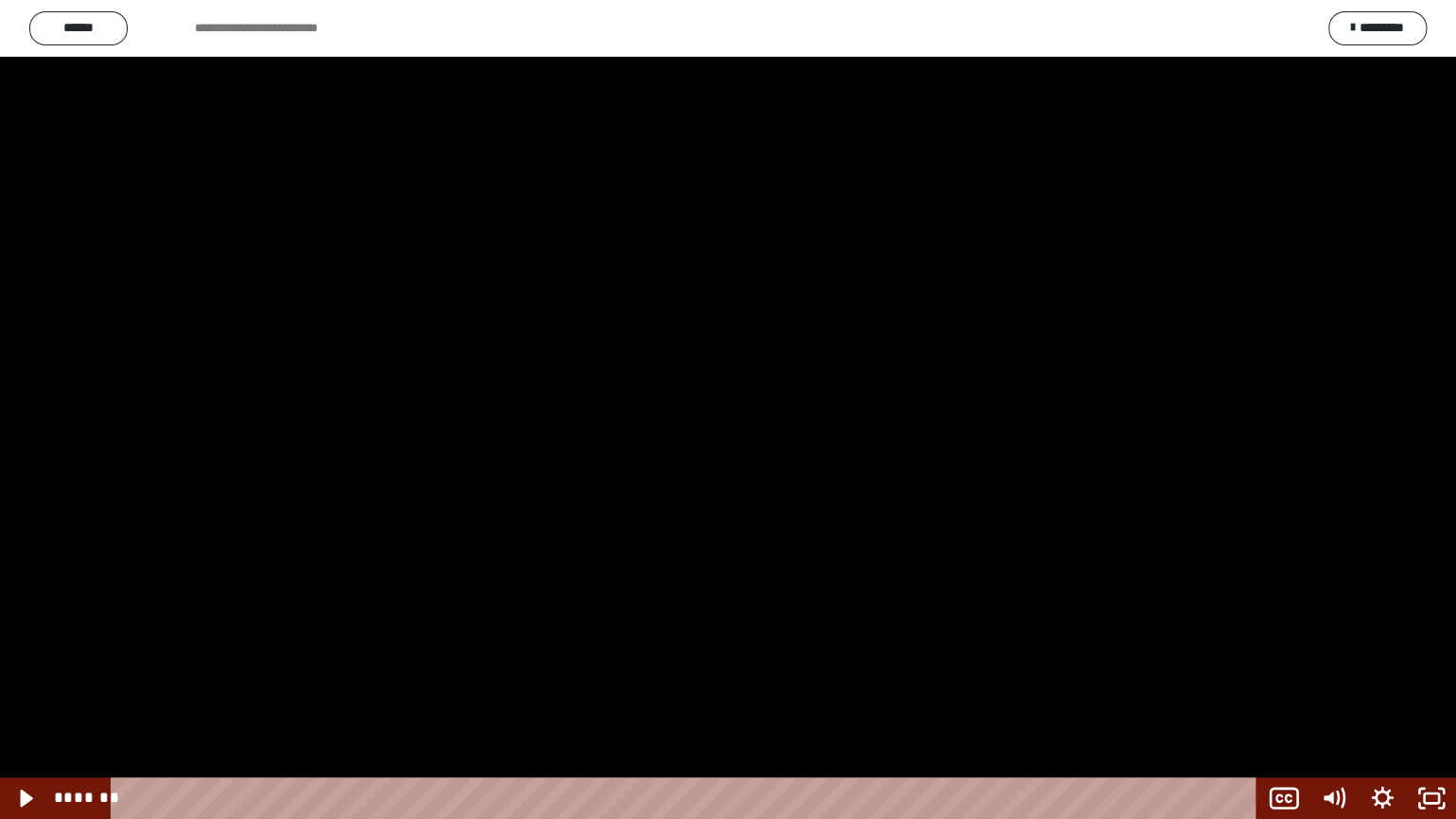 click at bounding box center (728, 410) 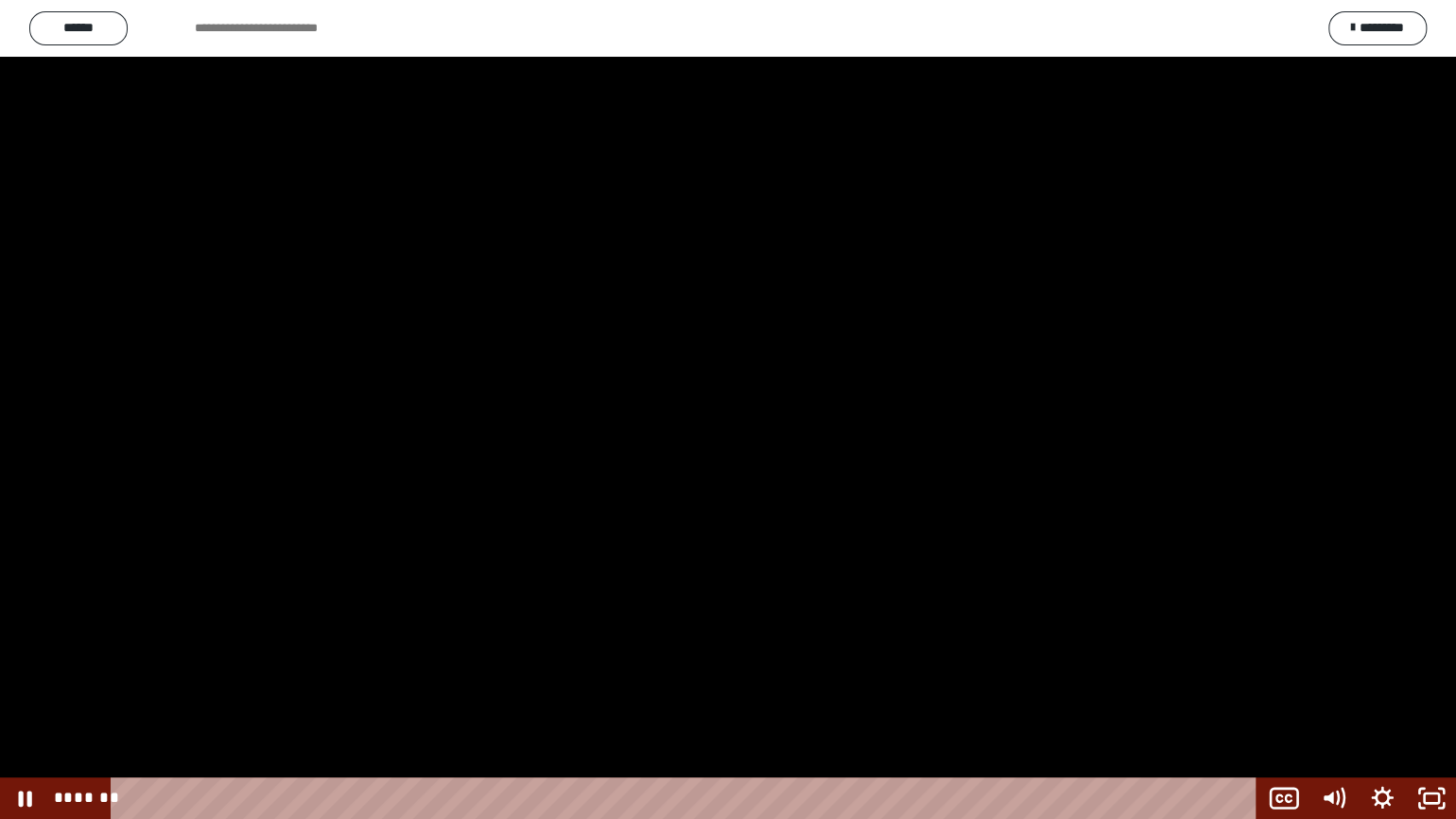 click at bounding box center [728, 410] 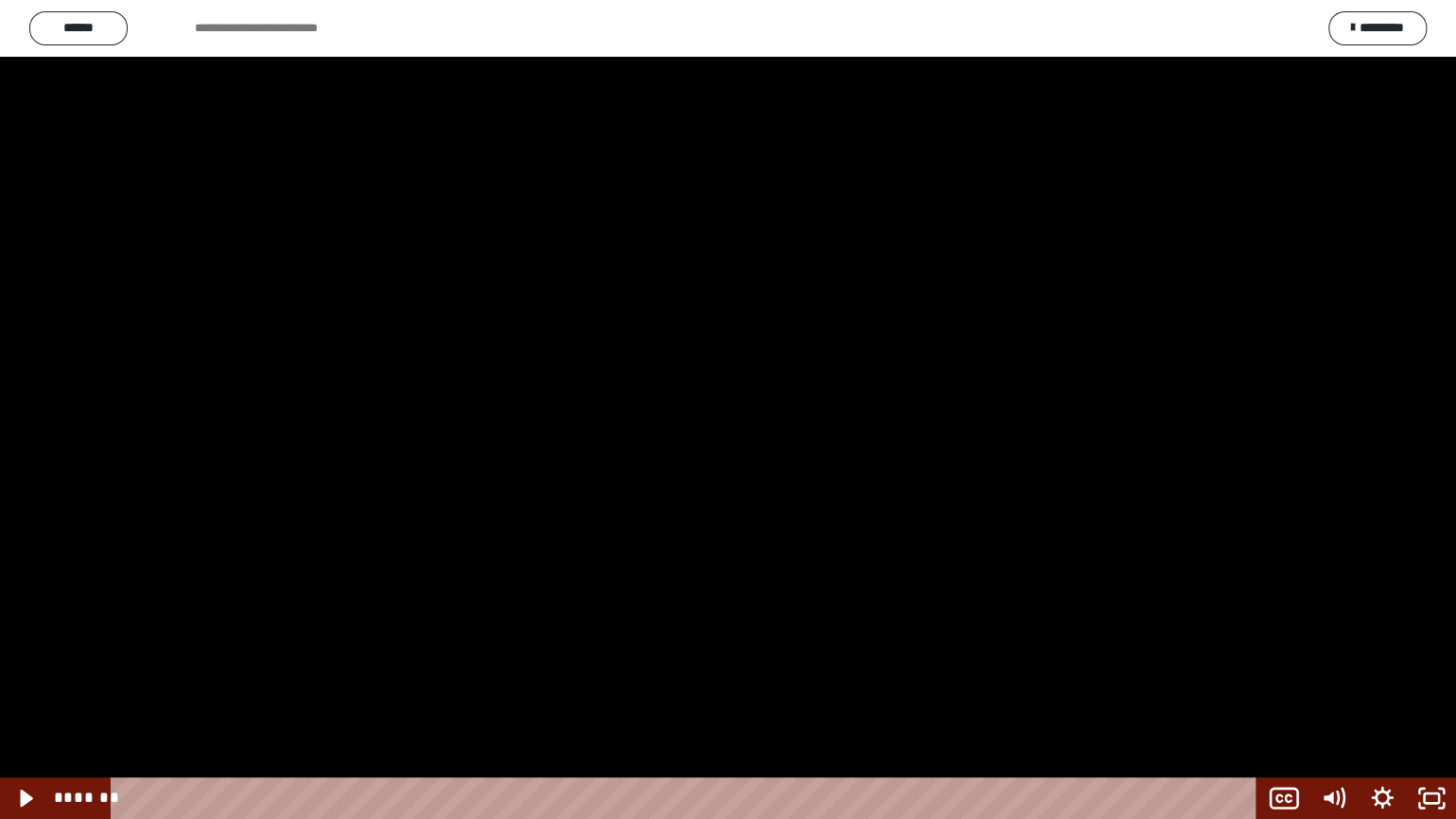 click at bounding box center [728, 410] 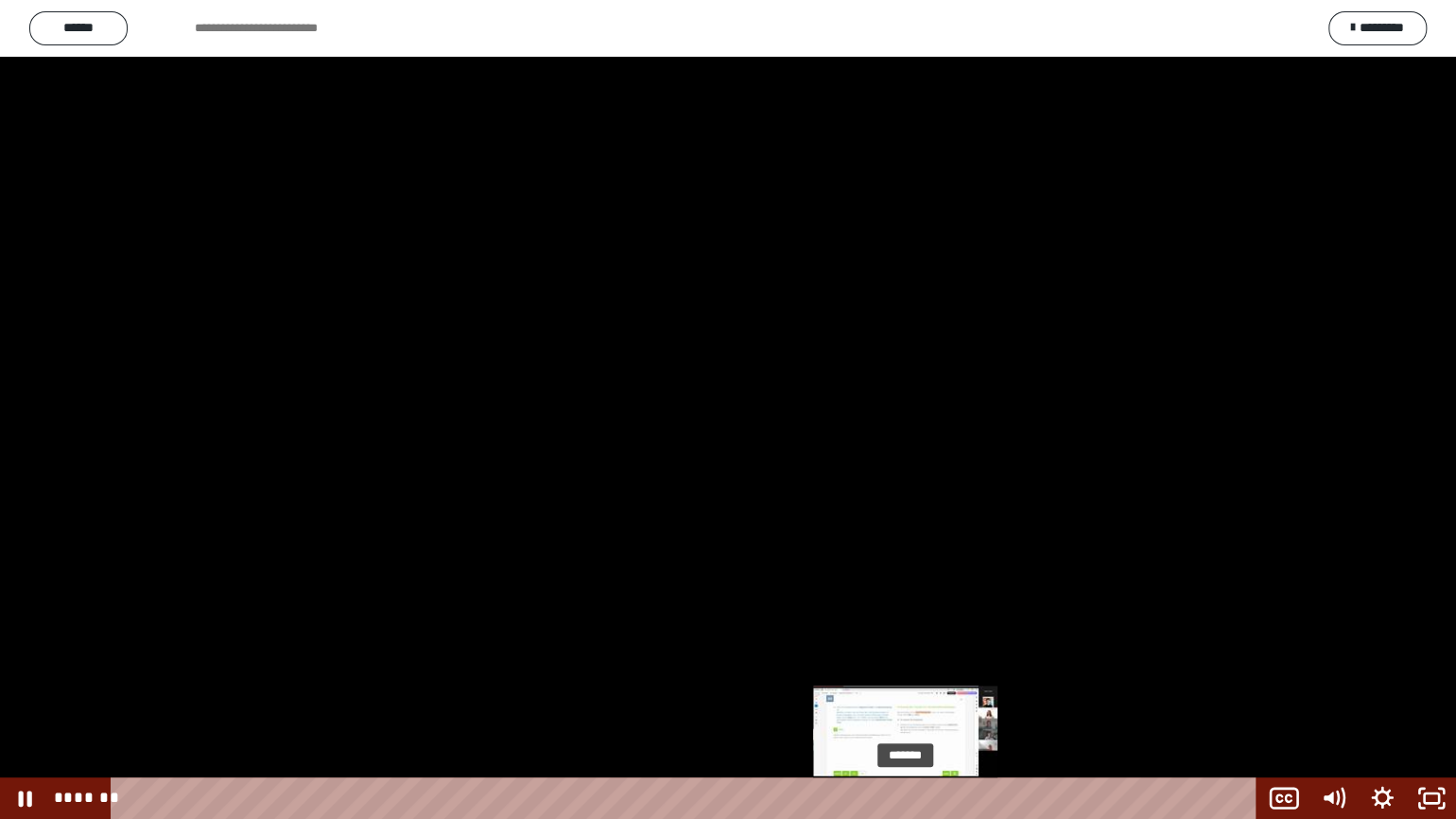 click on "*******" at bounding box center (687, 798) 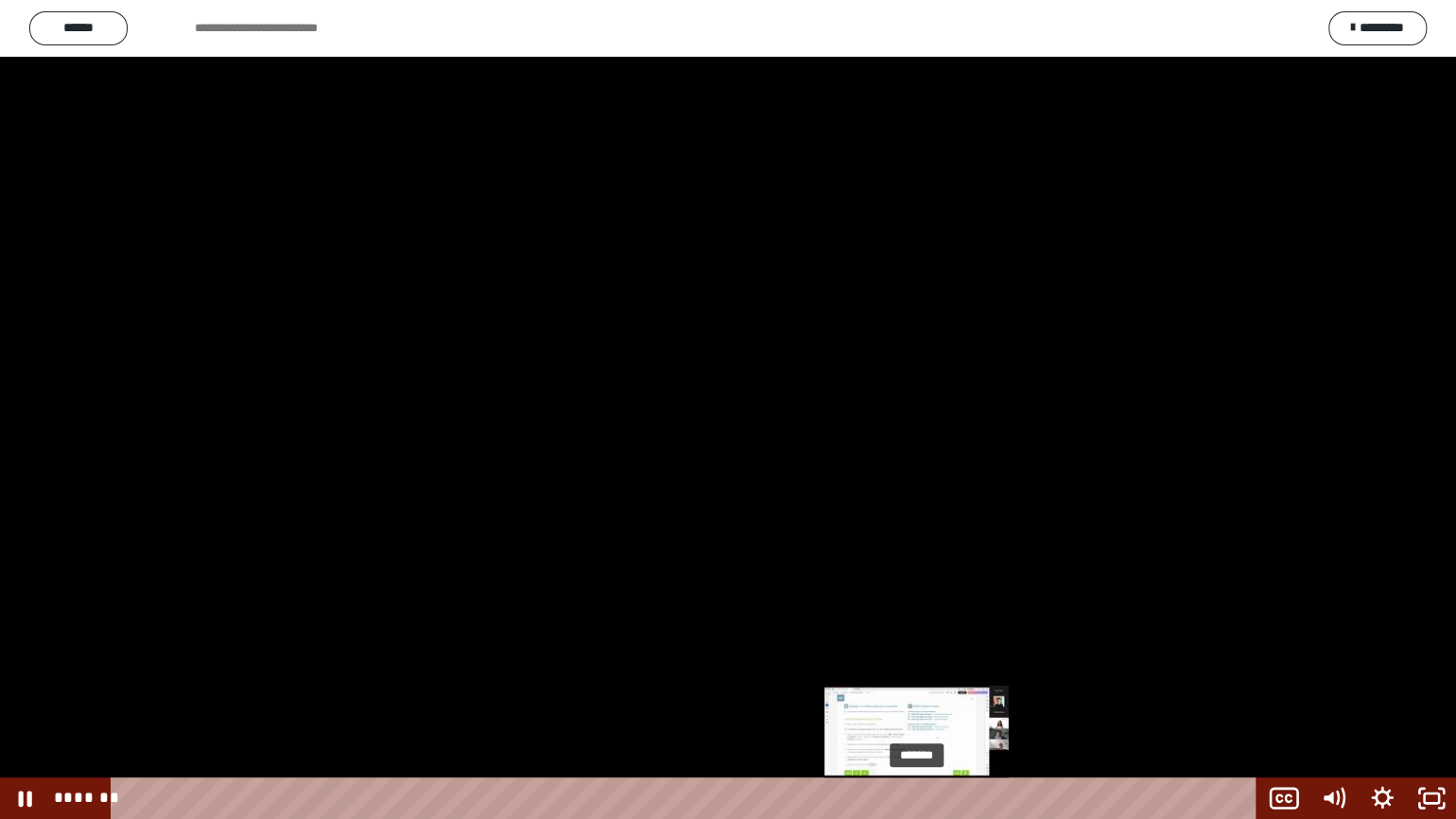 click on "*******" at bounding box center [687, 798] 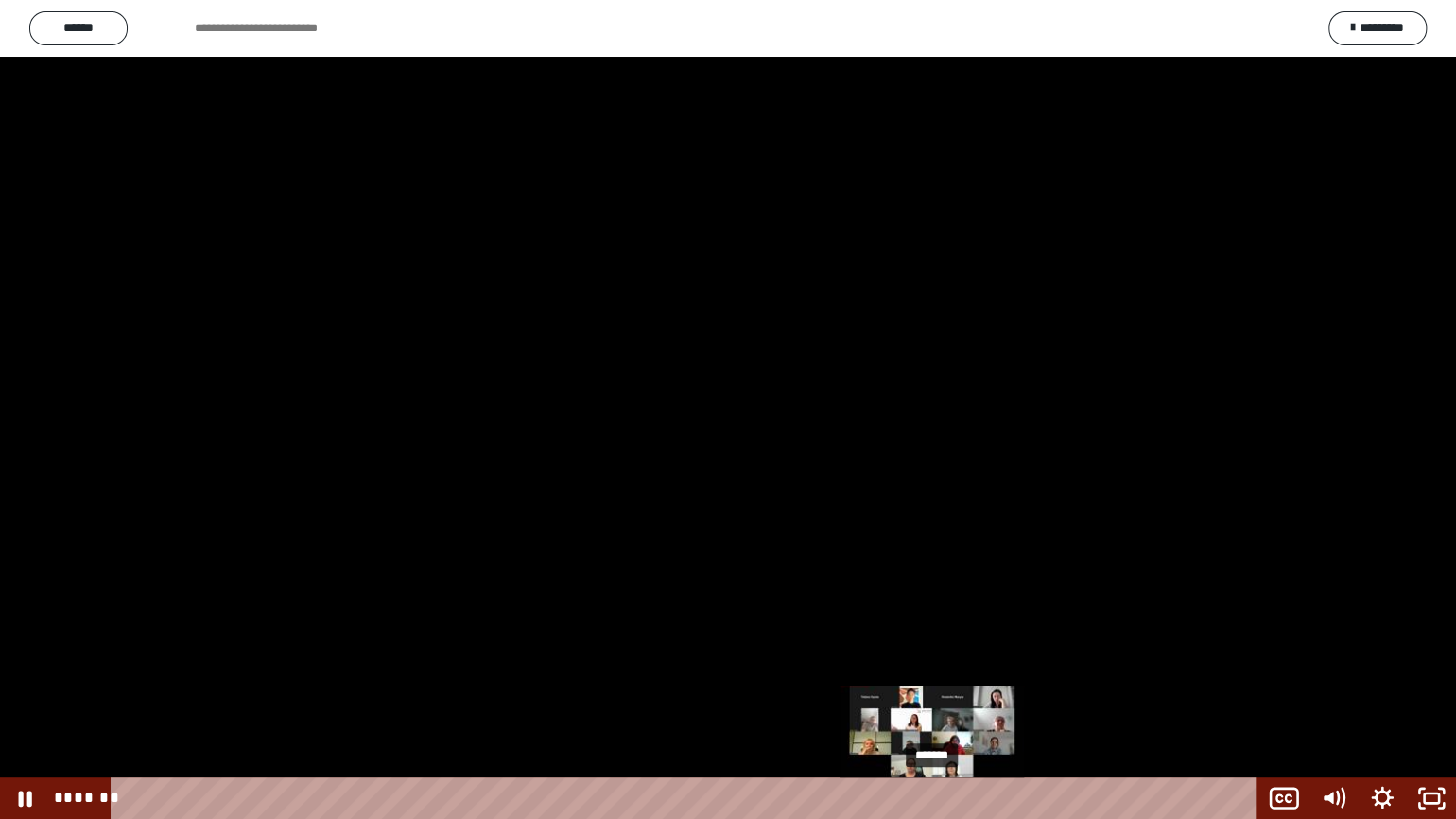 click on "*******" at bounding box center [687, 798] 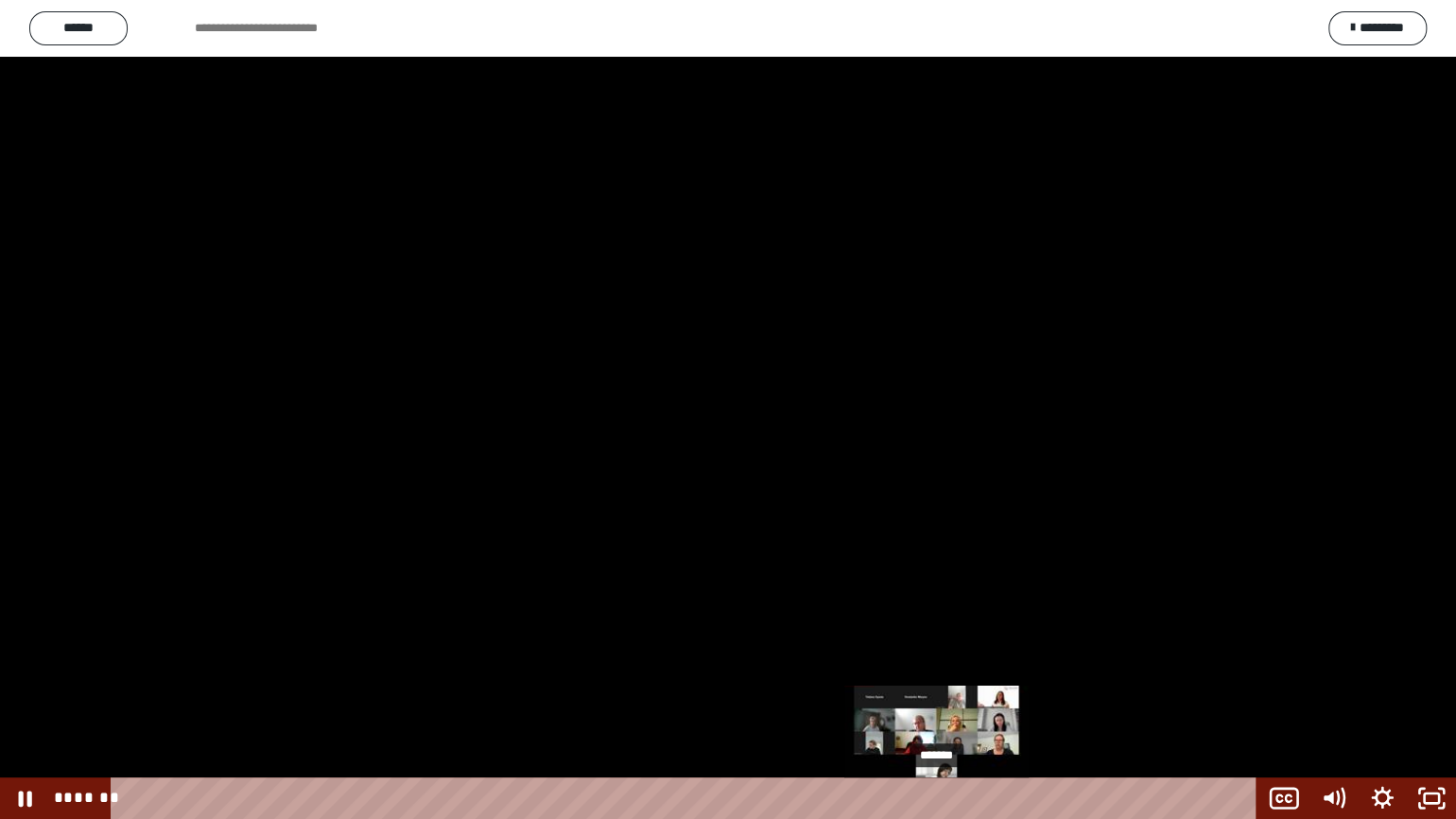 click on "*******" at bounding box center [687, 798] 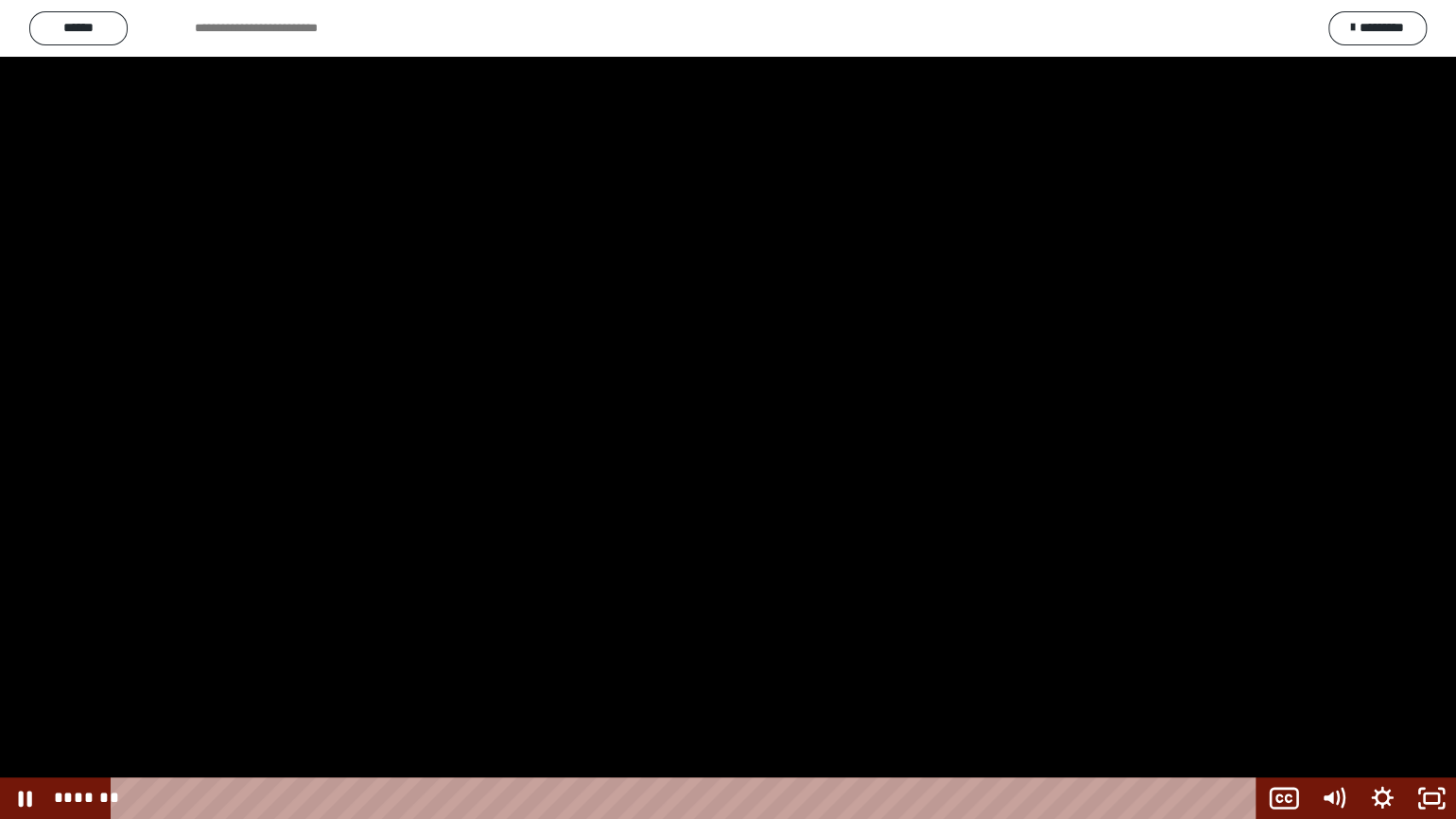 click at bounding box center [728, 410] 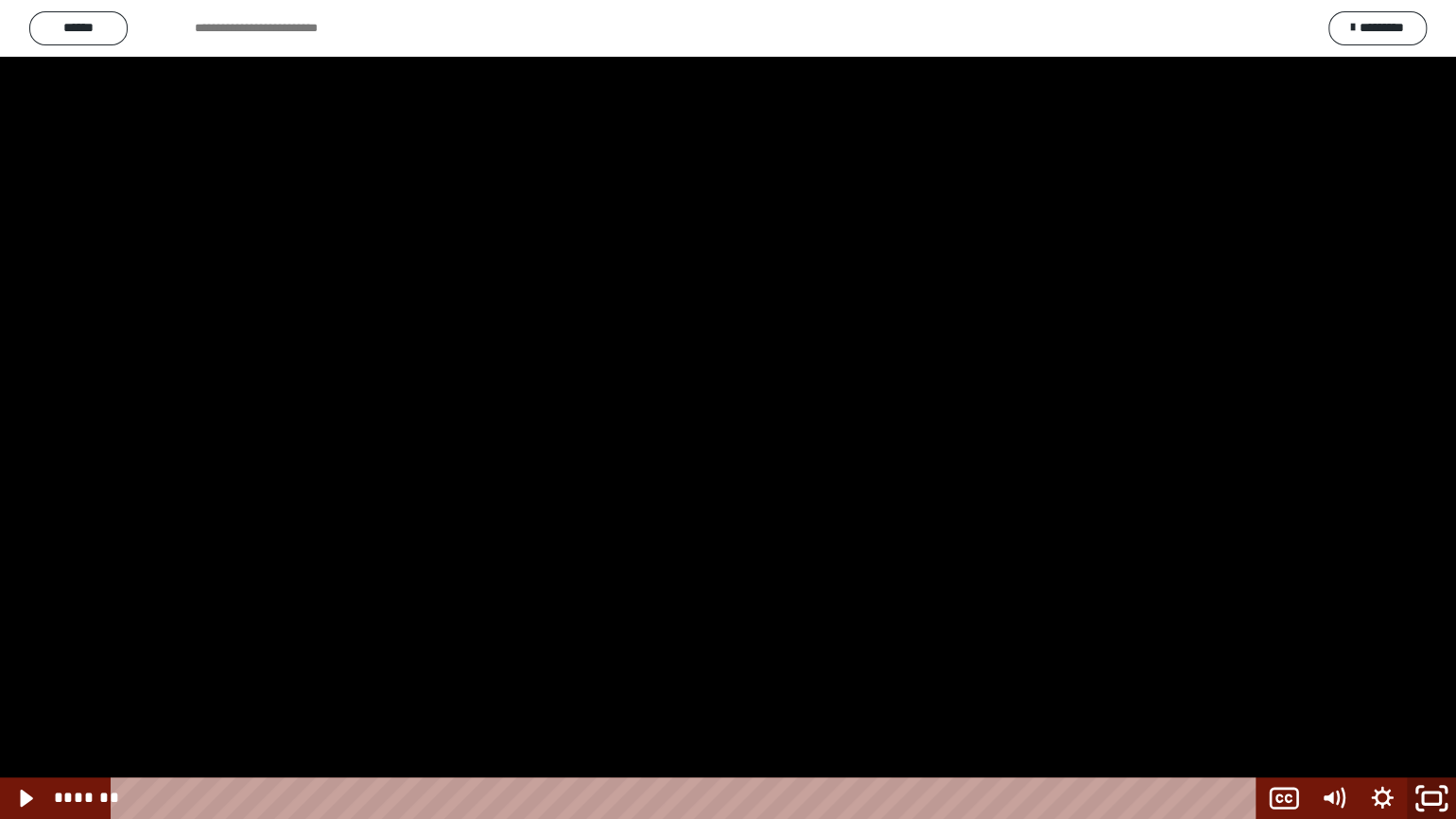 click 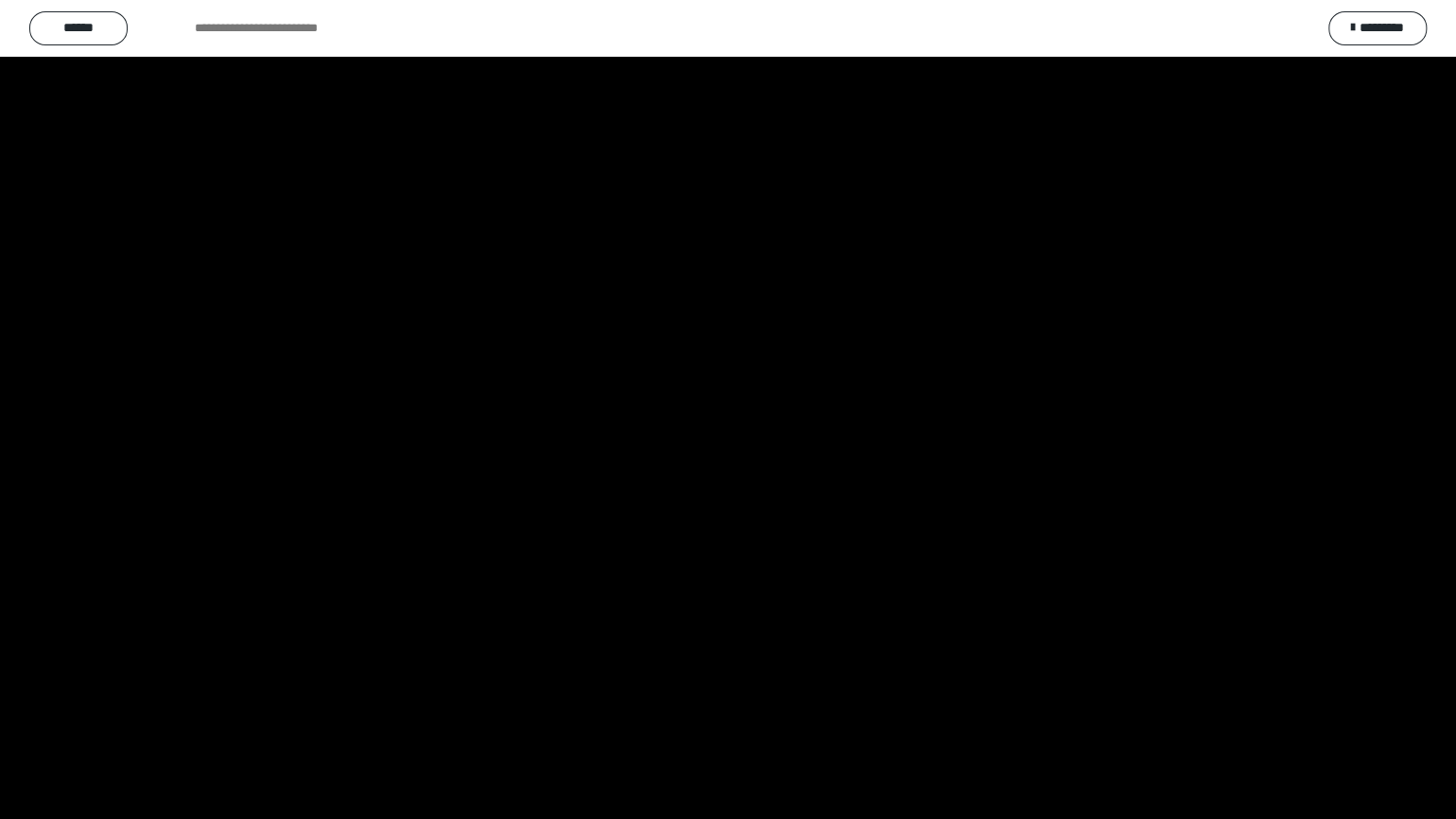scroll, scrollTop: 2277, scrollLeft: 0, axis: vertical 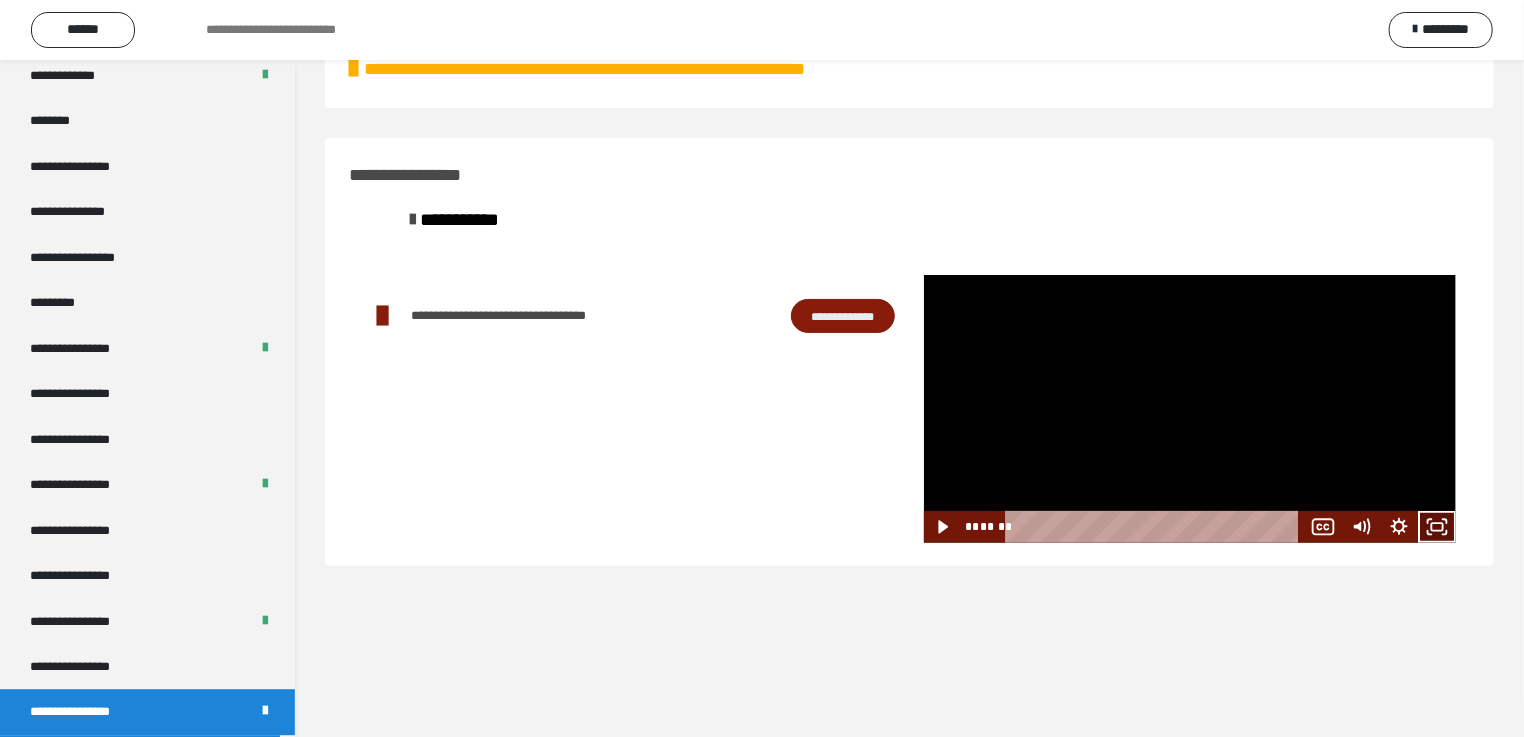 click 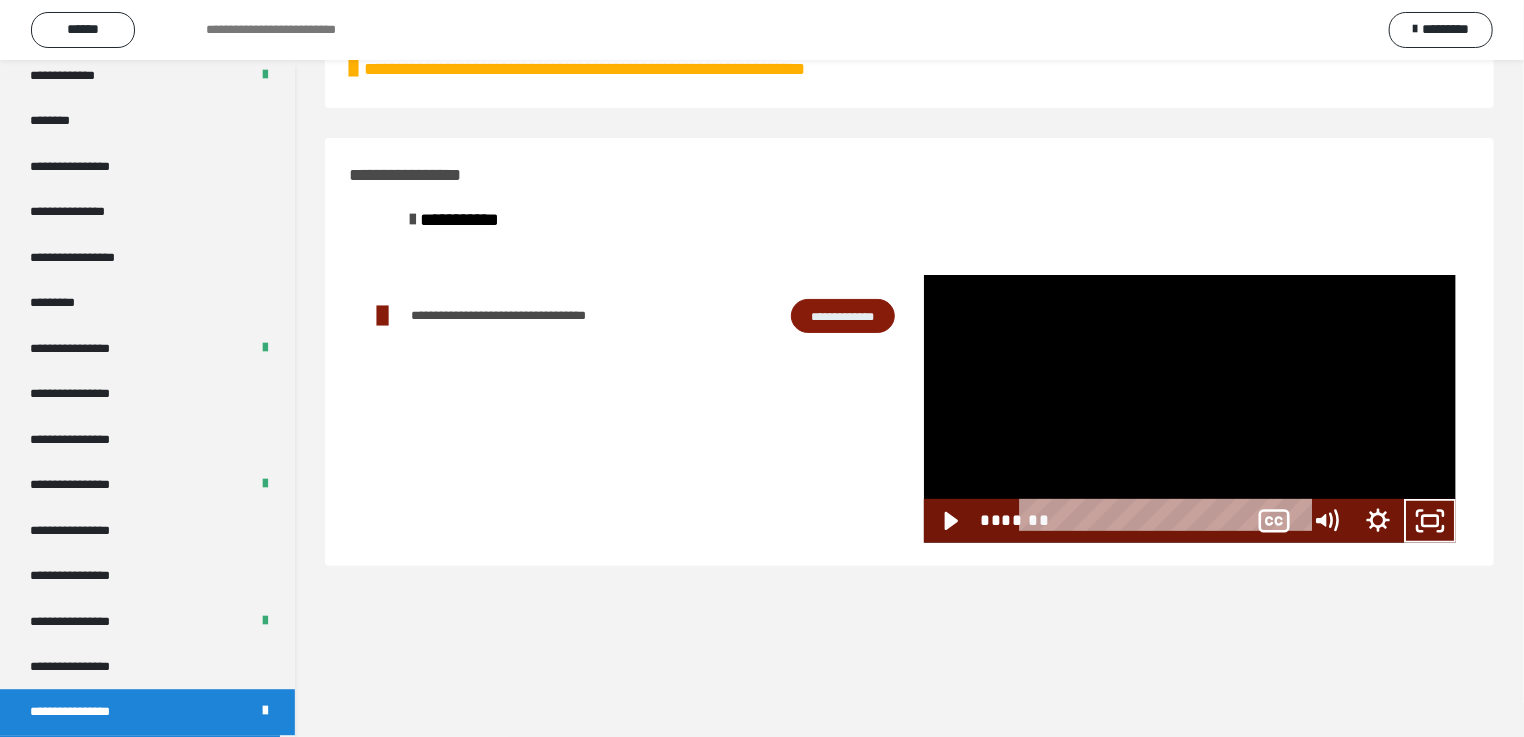 scroll, scrollTop: 2326, scrollLeft: 0, axis: vertical 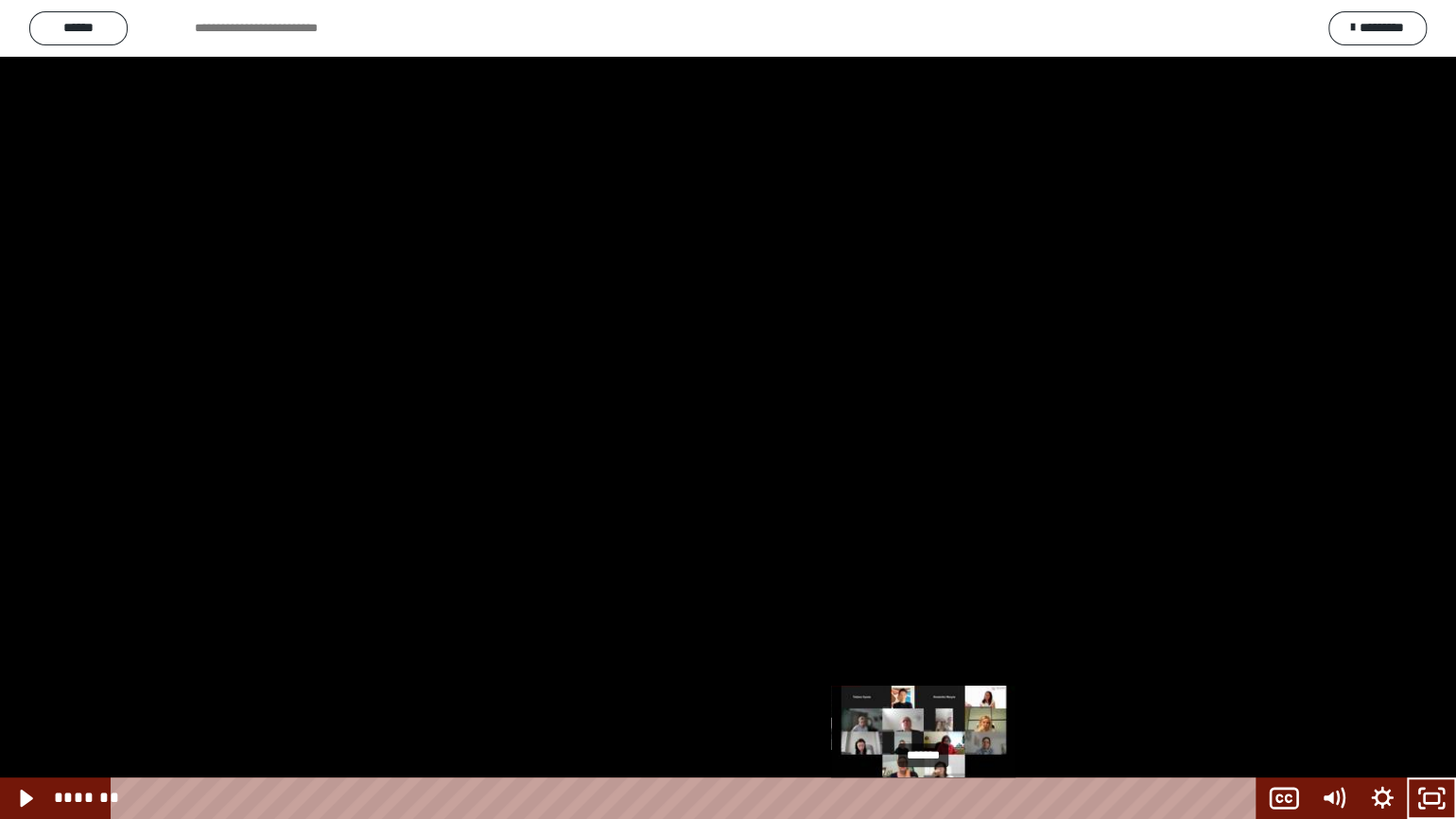 click on "*******" at bounding box center (687, 798) 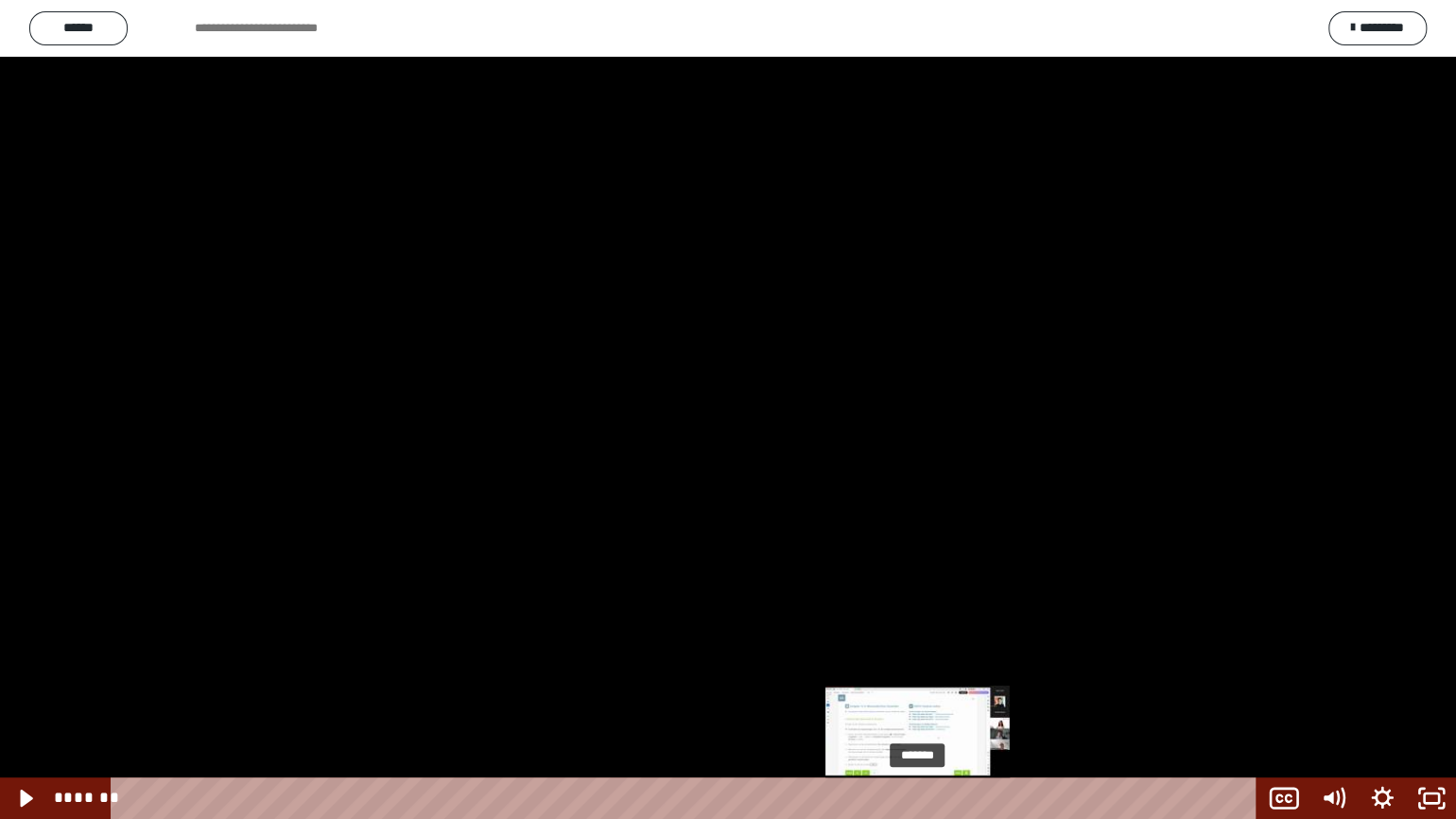 click at bounding box center (917, 798) 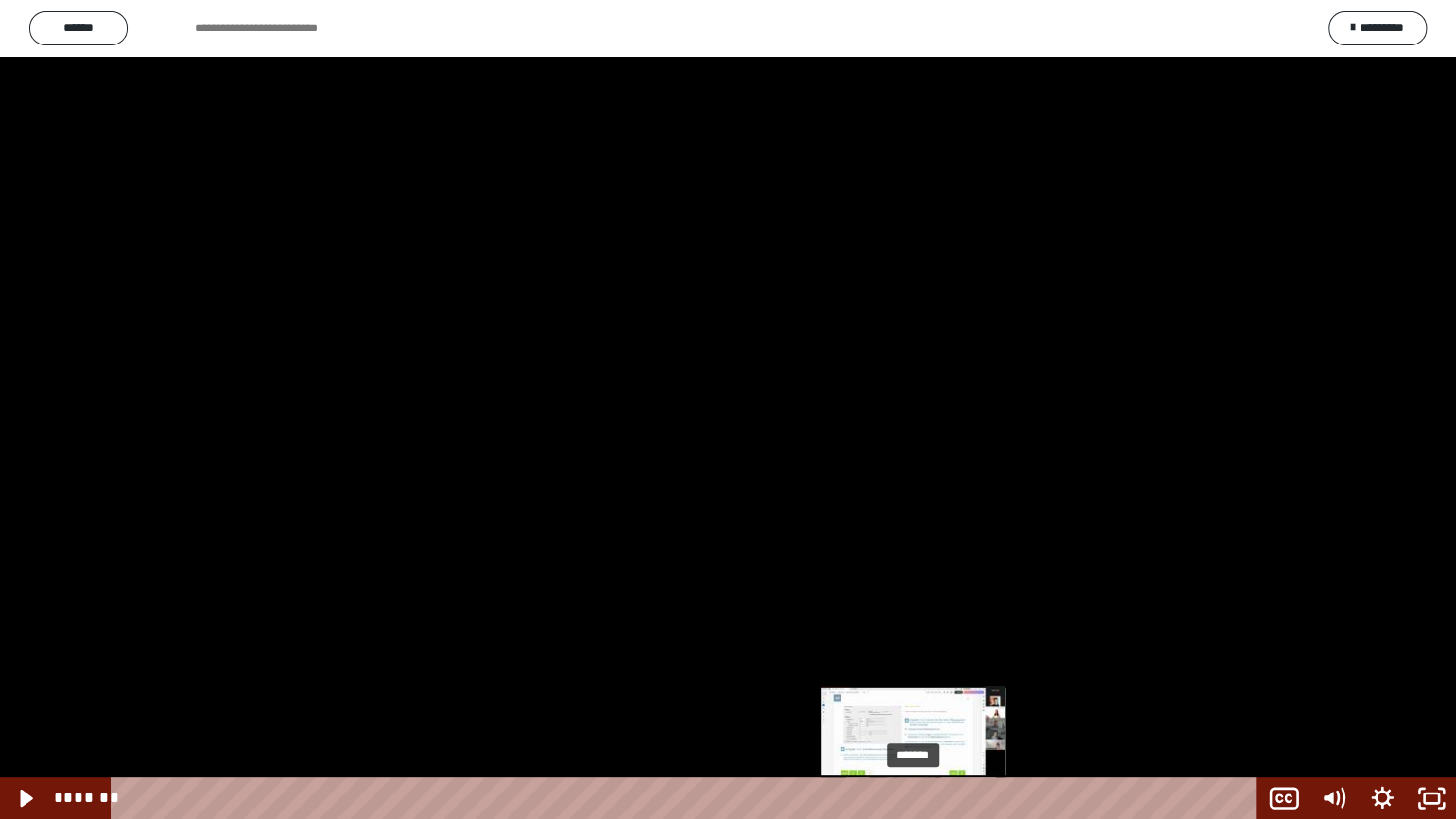 click at bounding box center (917, 798) 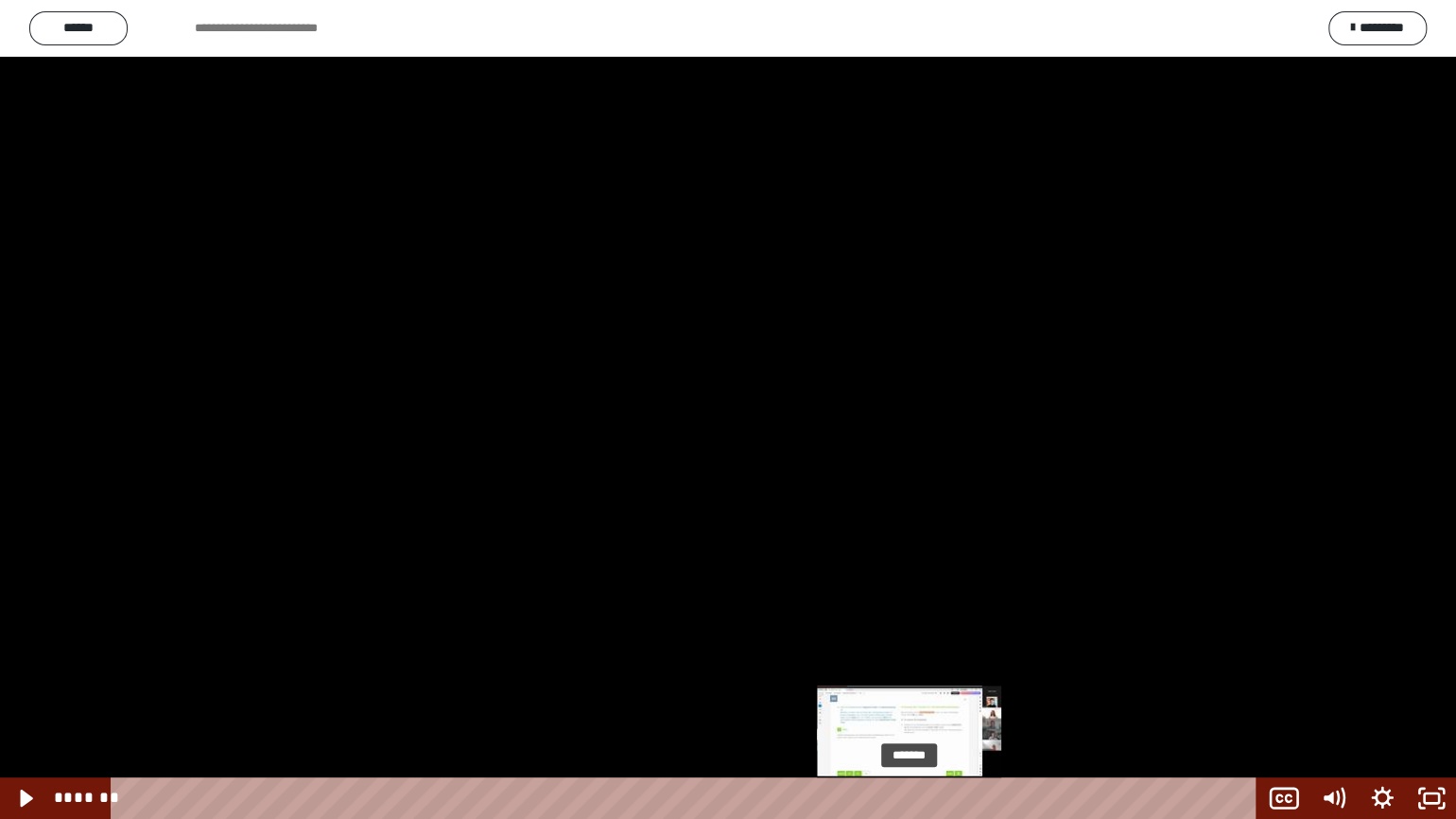 click at bounding box center [909, 798] 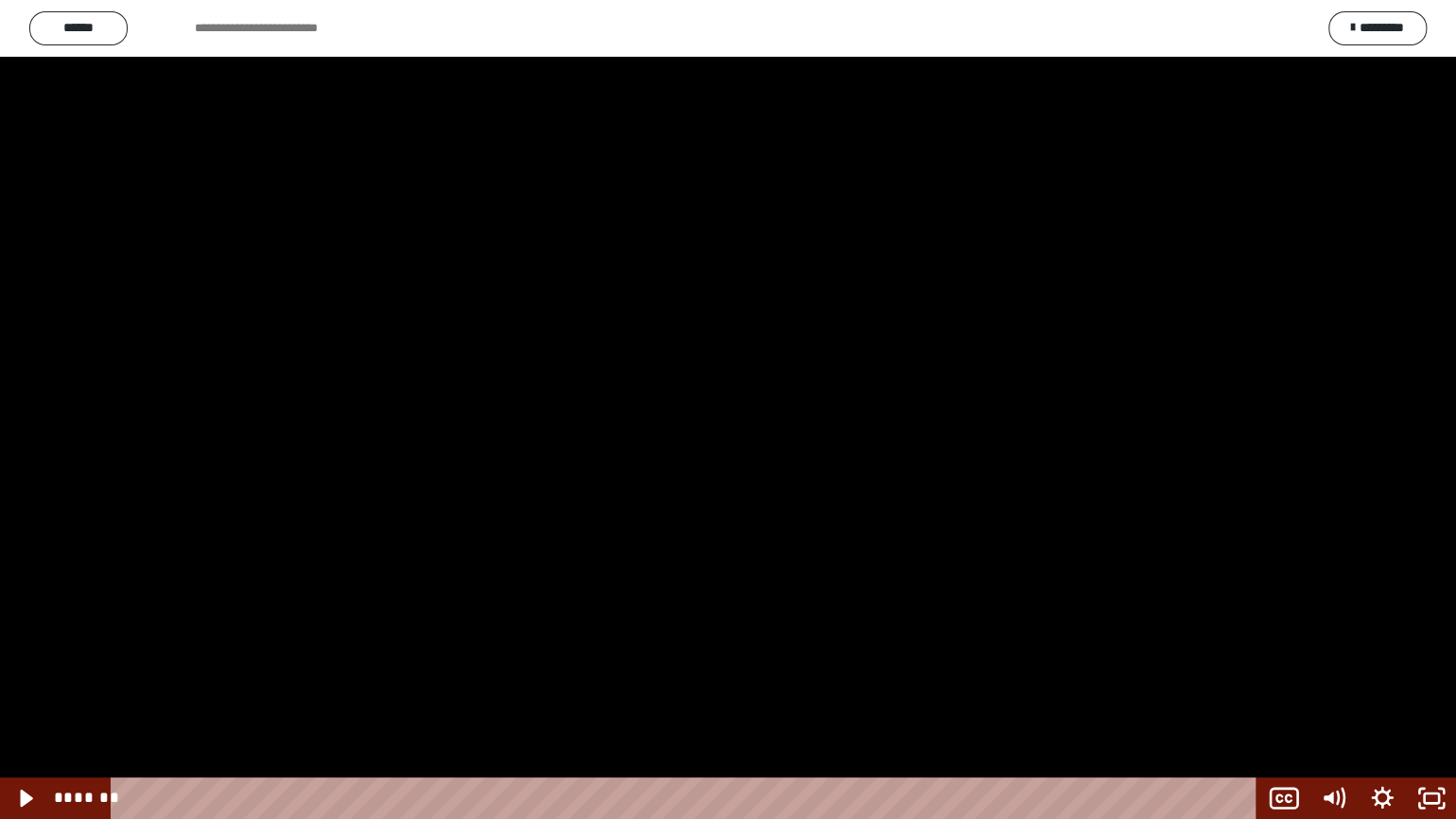 click at bounding box center (728, 410) 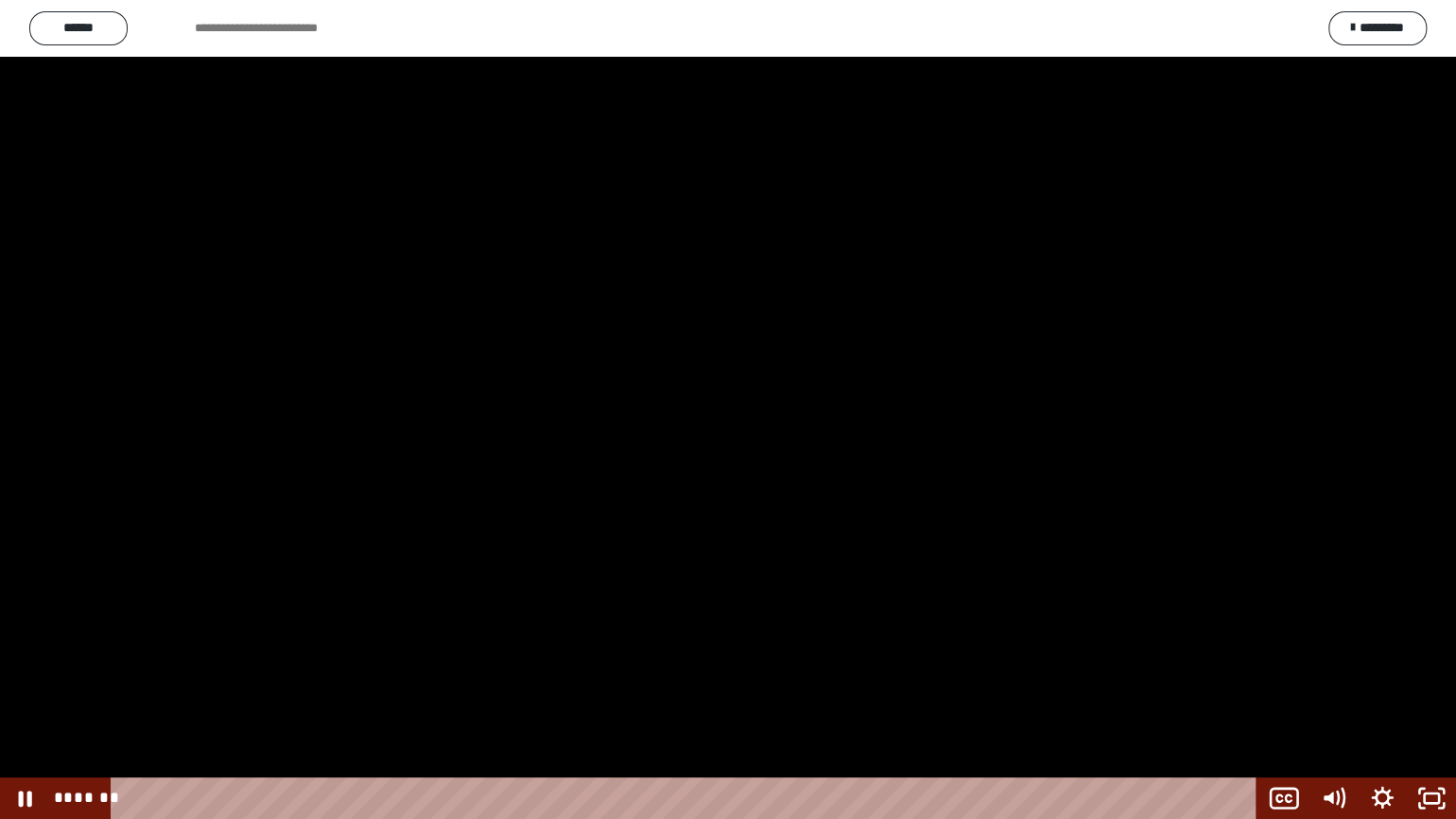 click at bounding box center [728, 410] 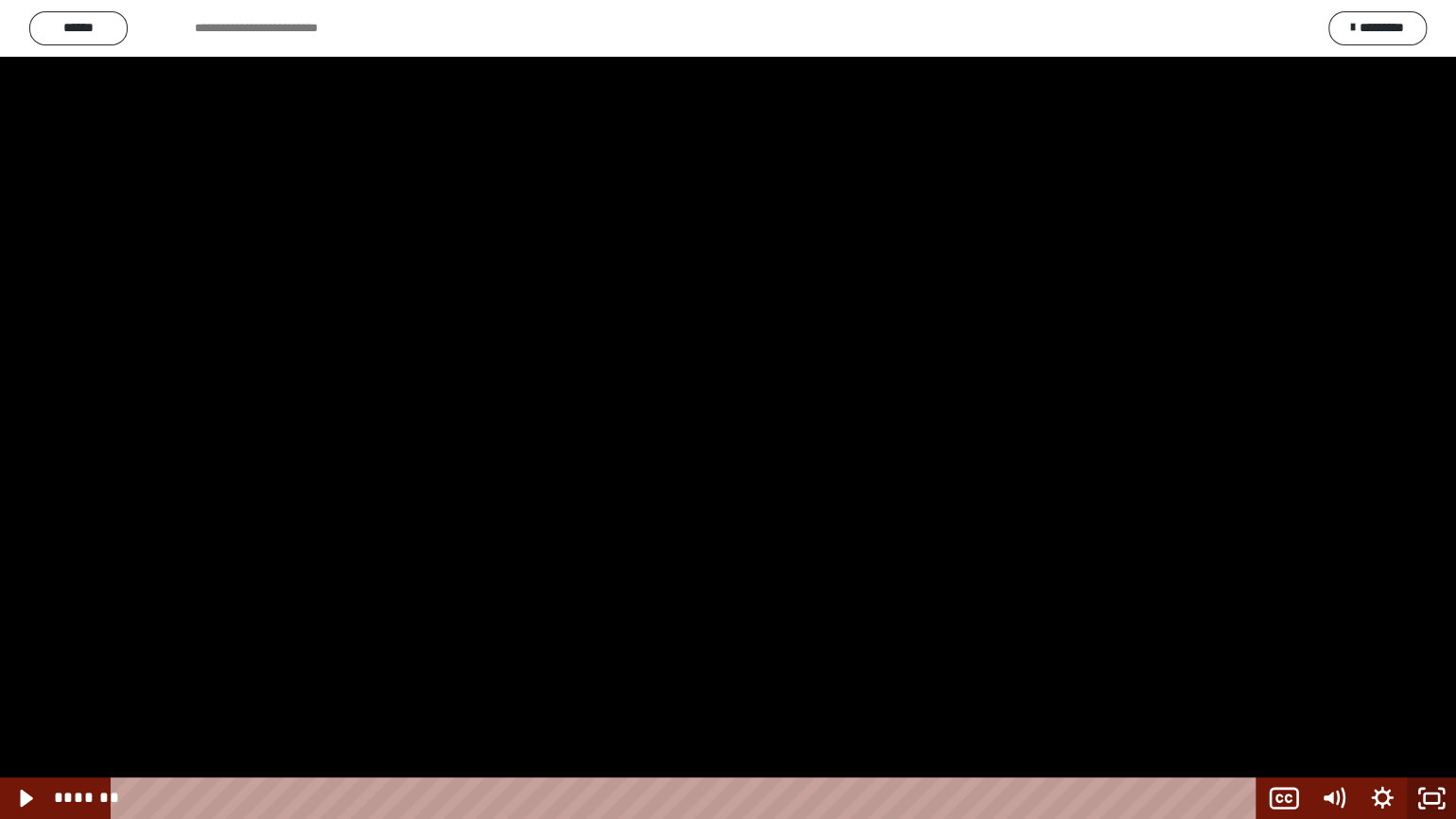 click 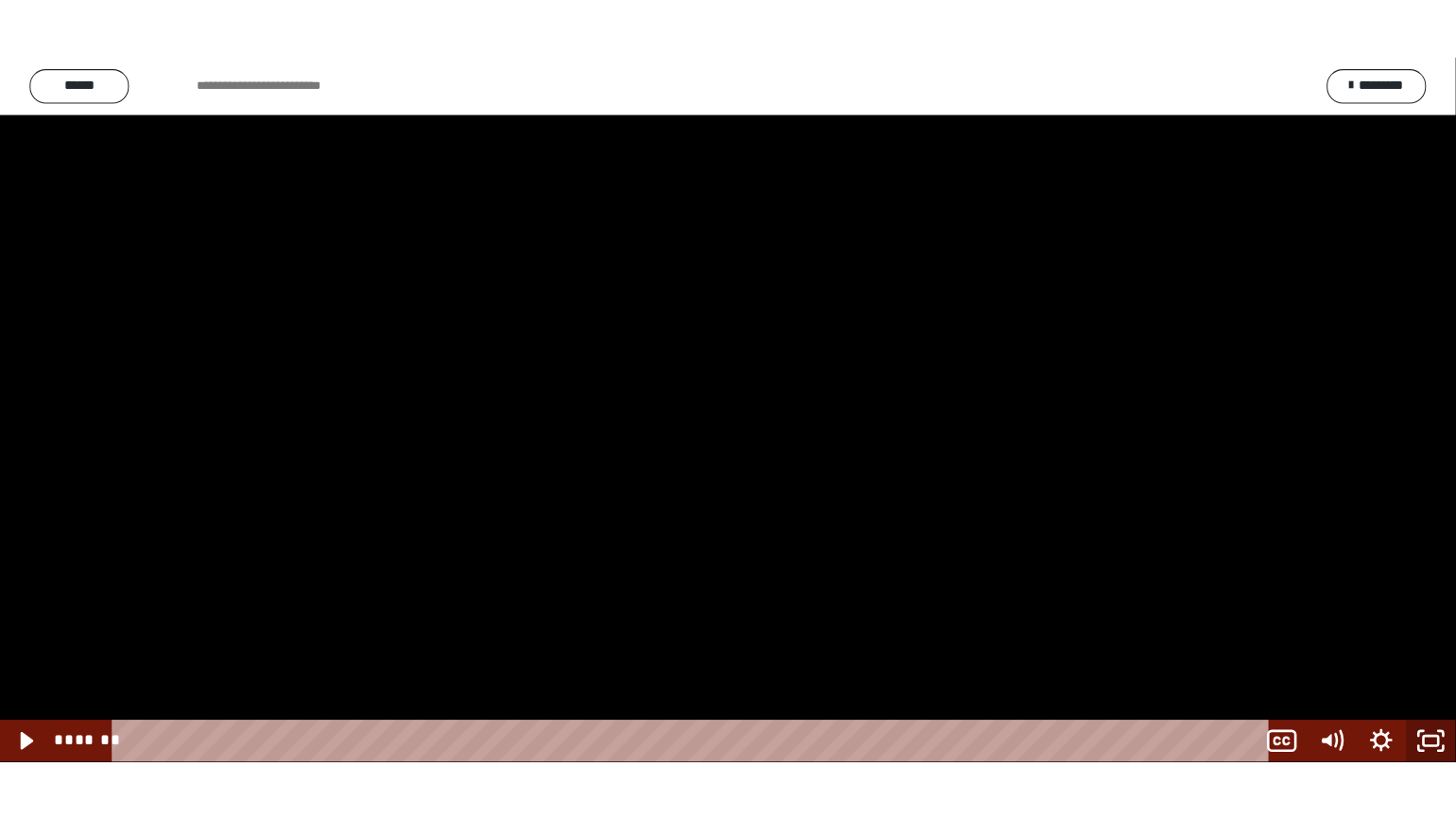 scroll, scrollTop: 2277, scrollLeft: 0, axis: vertical 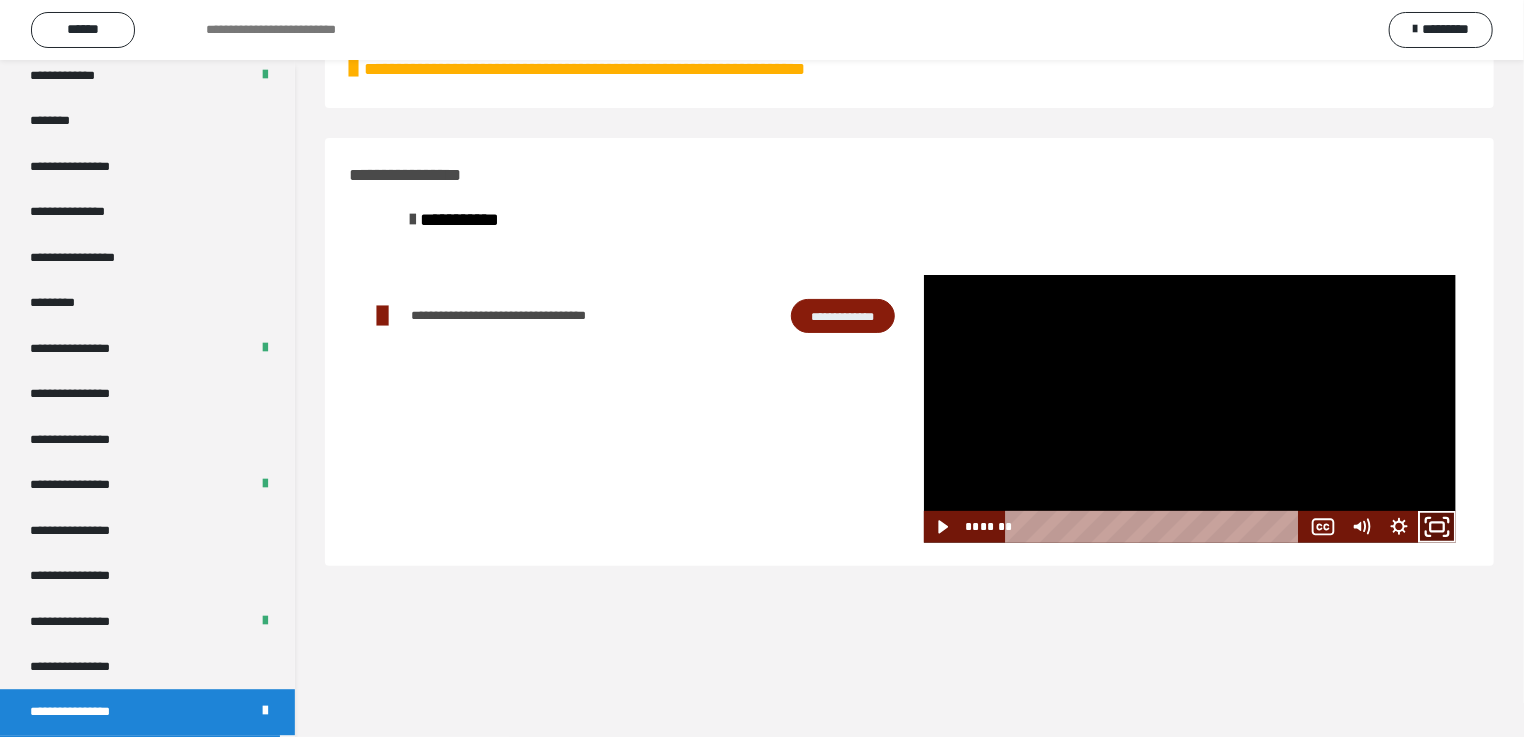 drag, startPoint x: 1437, startPoint y: 518, endPoint x: 1437, endPoint y: 605, distance: 87 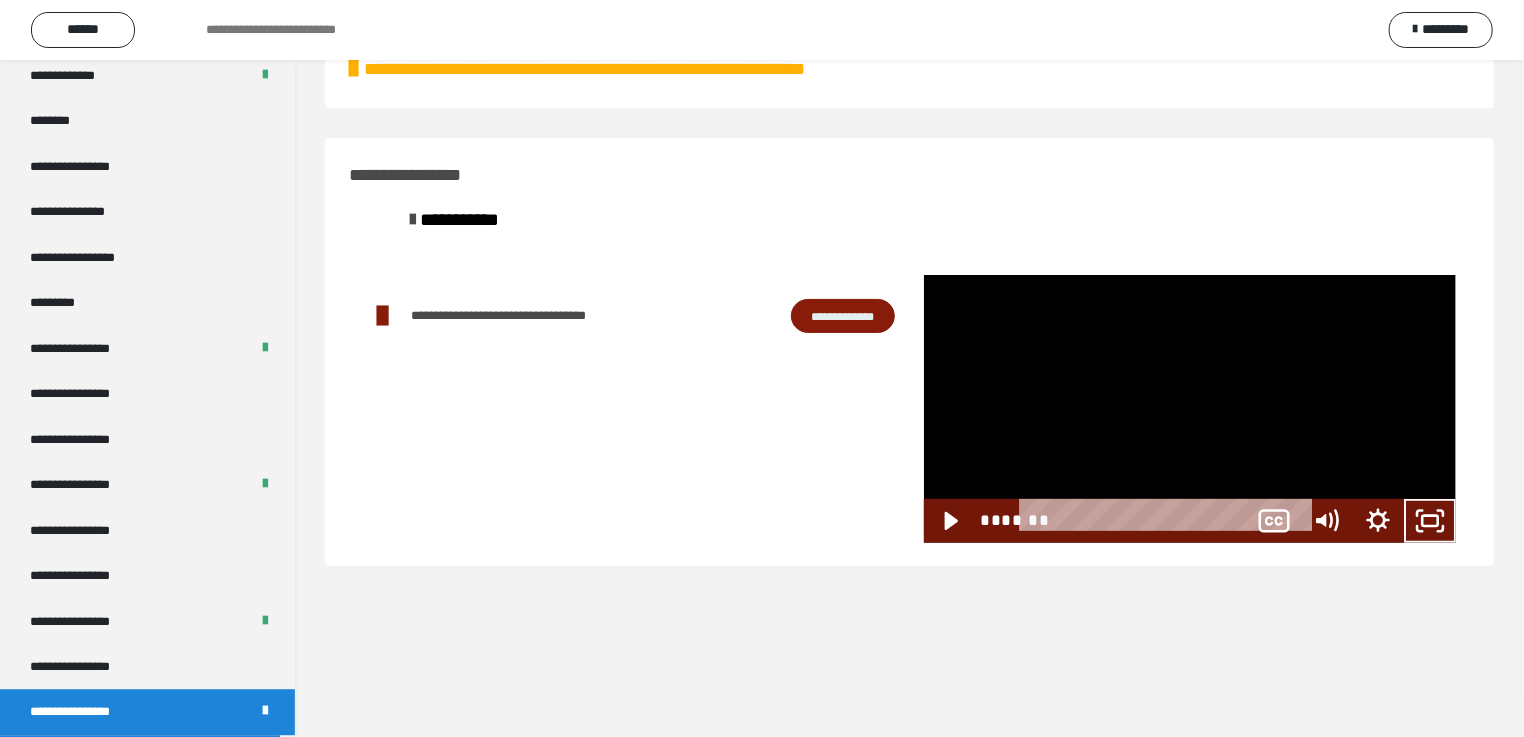 scroll, scrollTop: 2326, scrollLeft: 0, axis: vertical 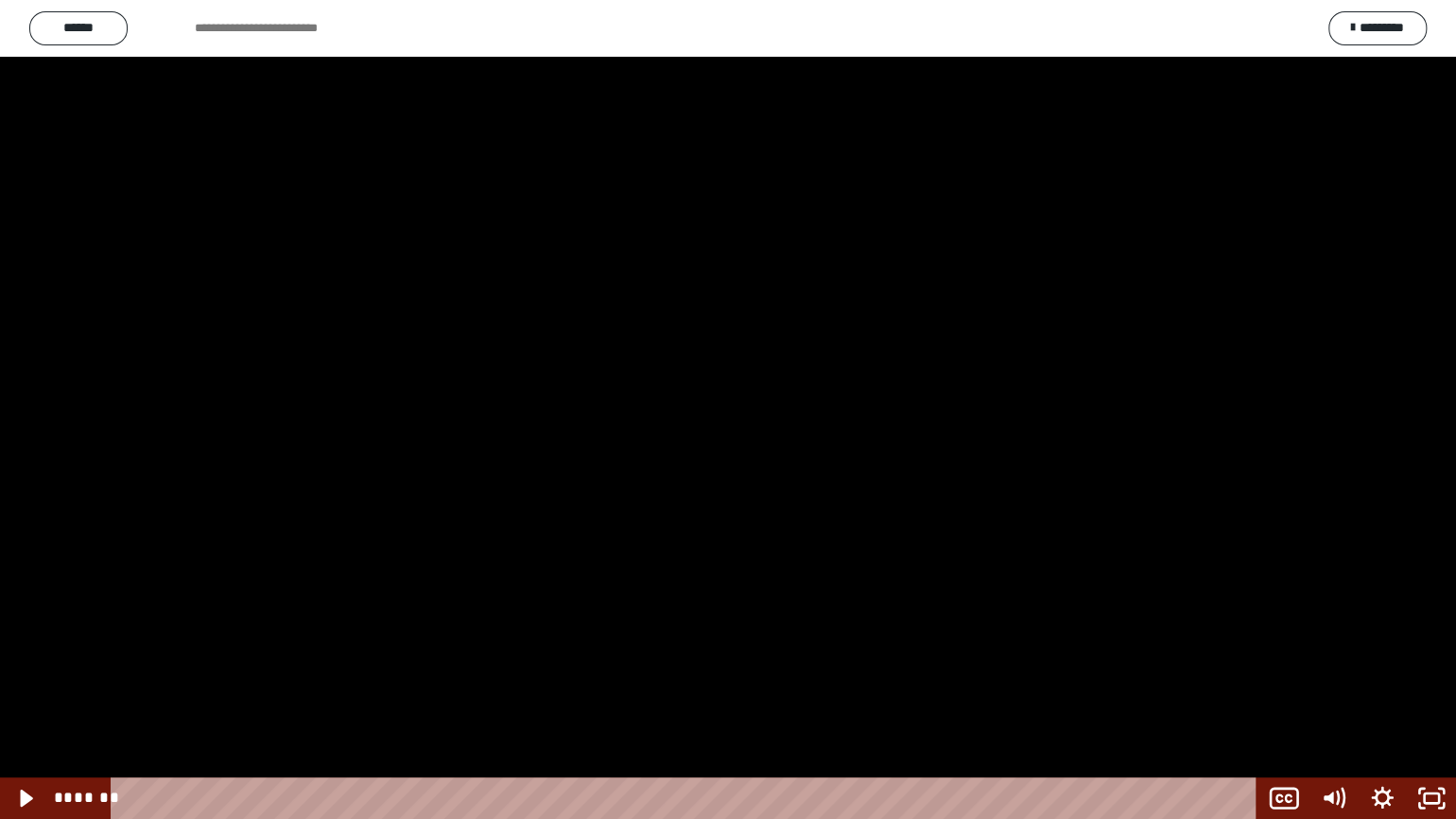 click at bounding box center (728, 410) 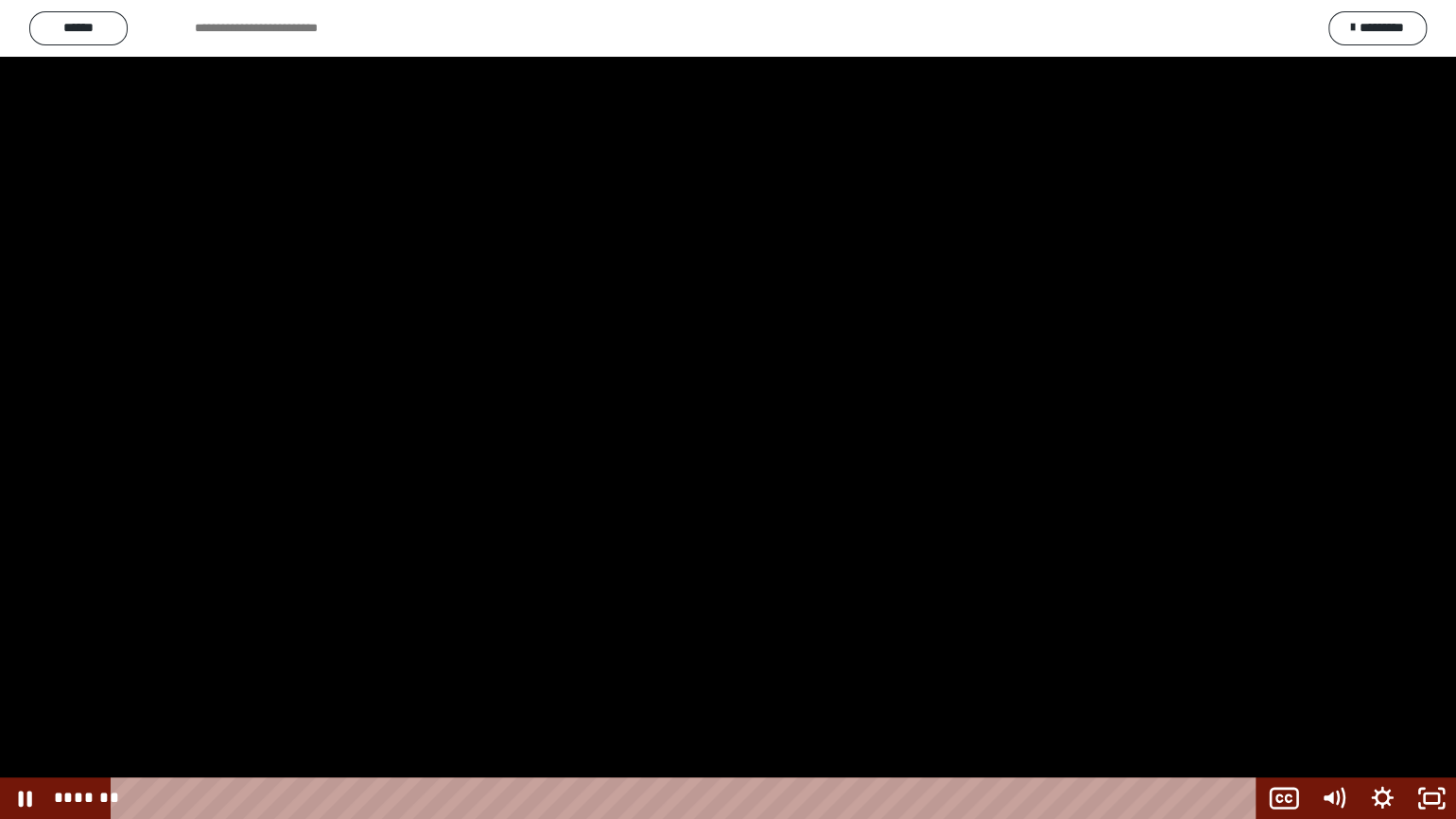 click at bounding box center (728, 410) 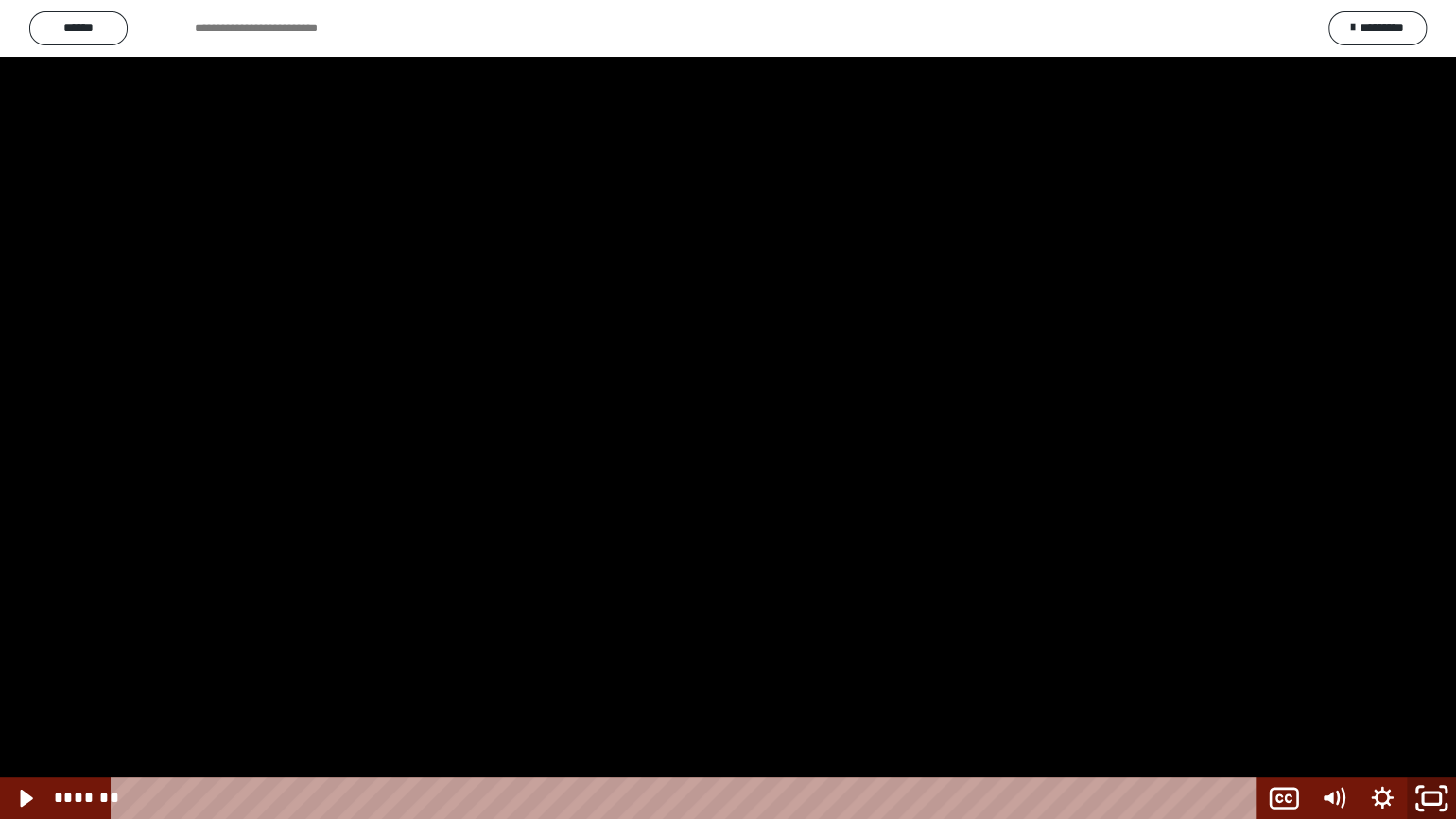 click 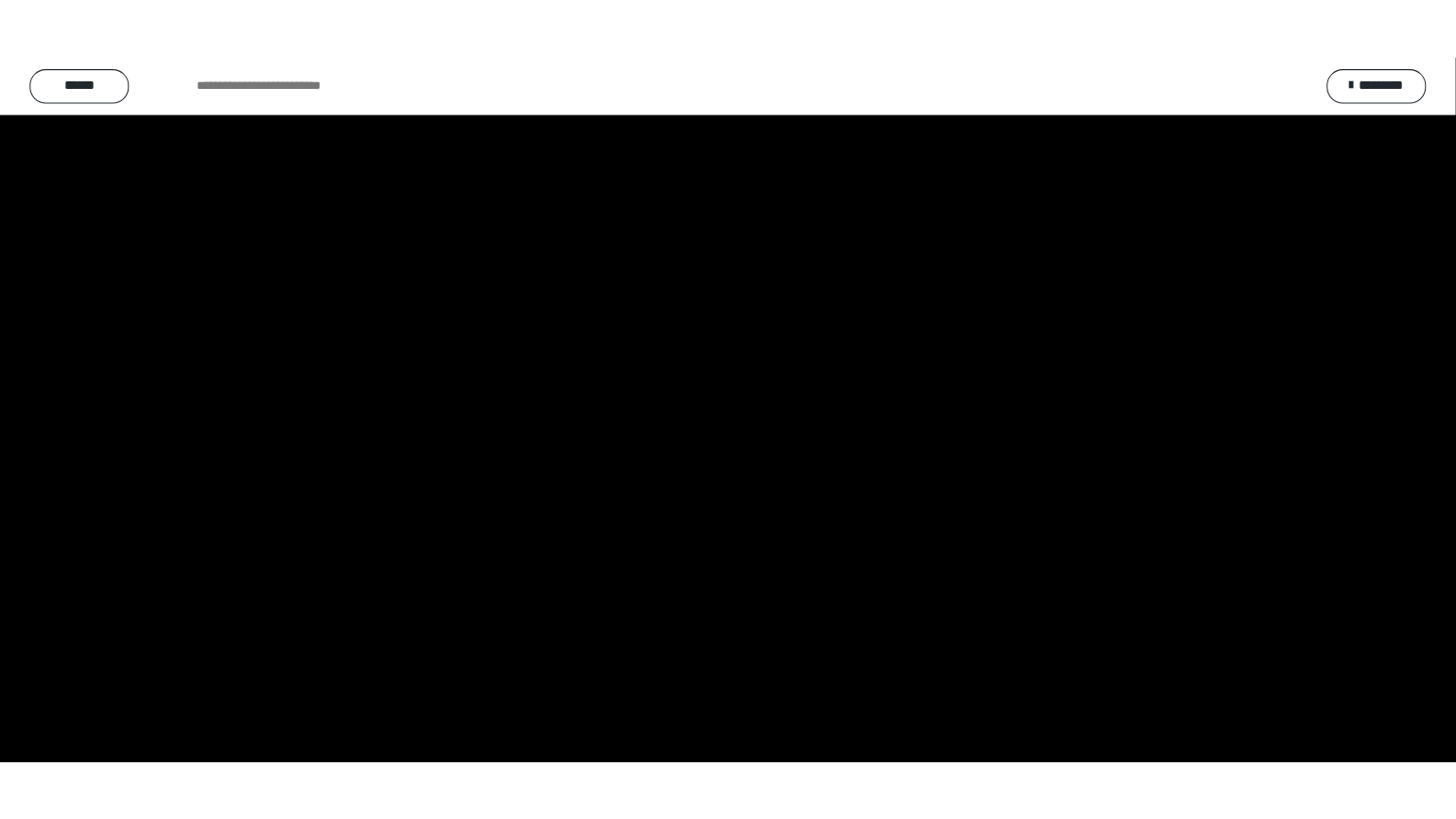 scroll, scrollTop: 2277, scrollLeft: 0, axis: vertical 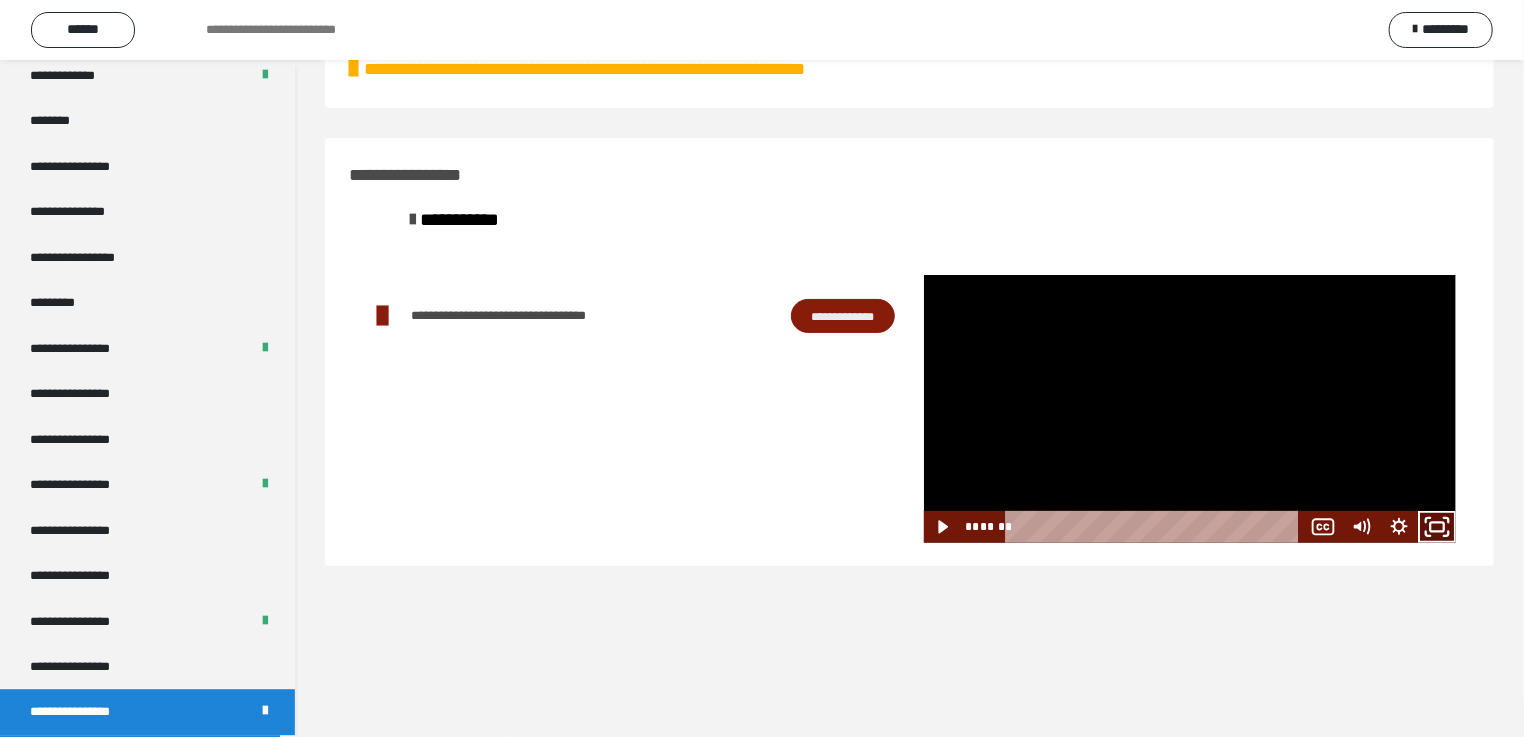 click 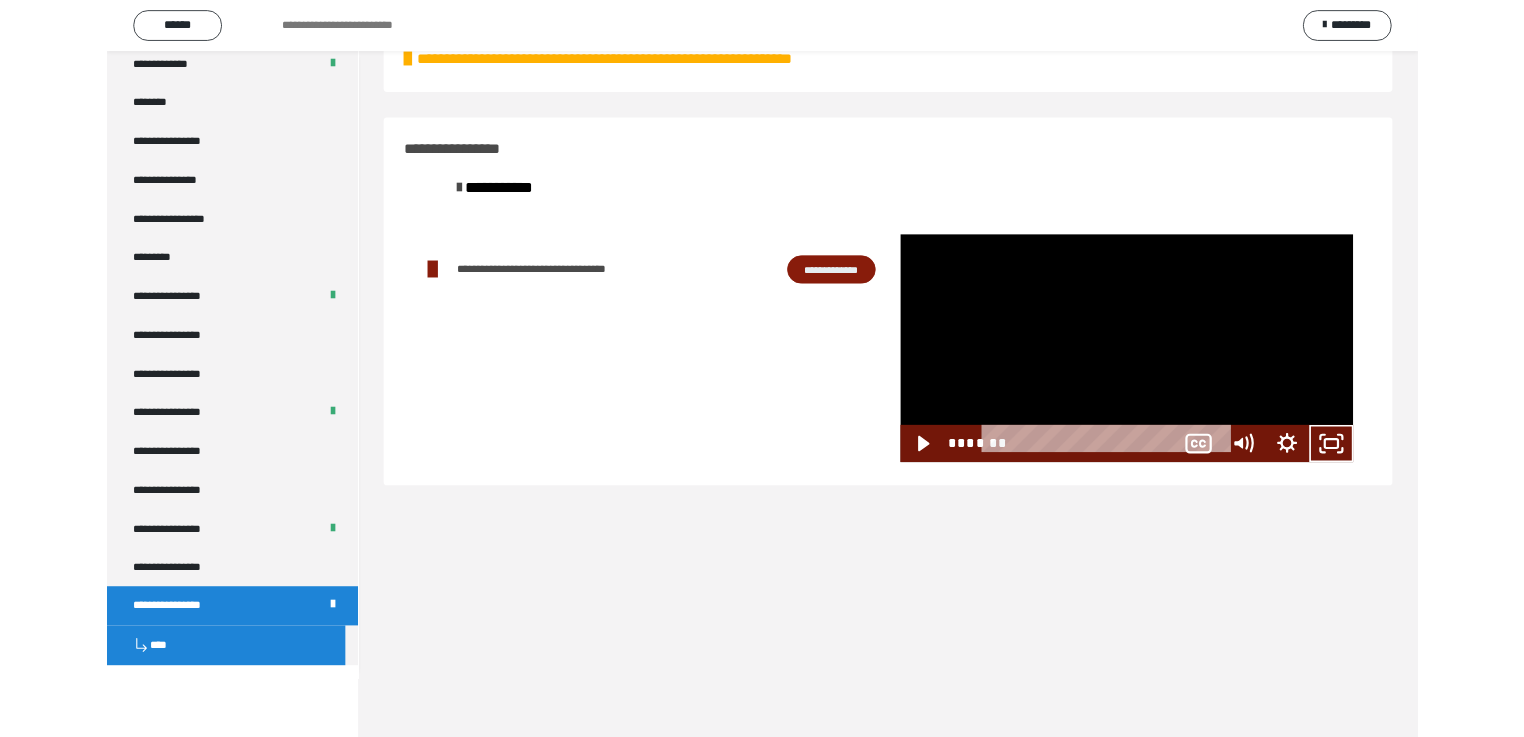 scroll, scrollTop: 2326, scrollLeft: 0, axis: vertical 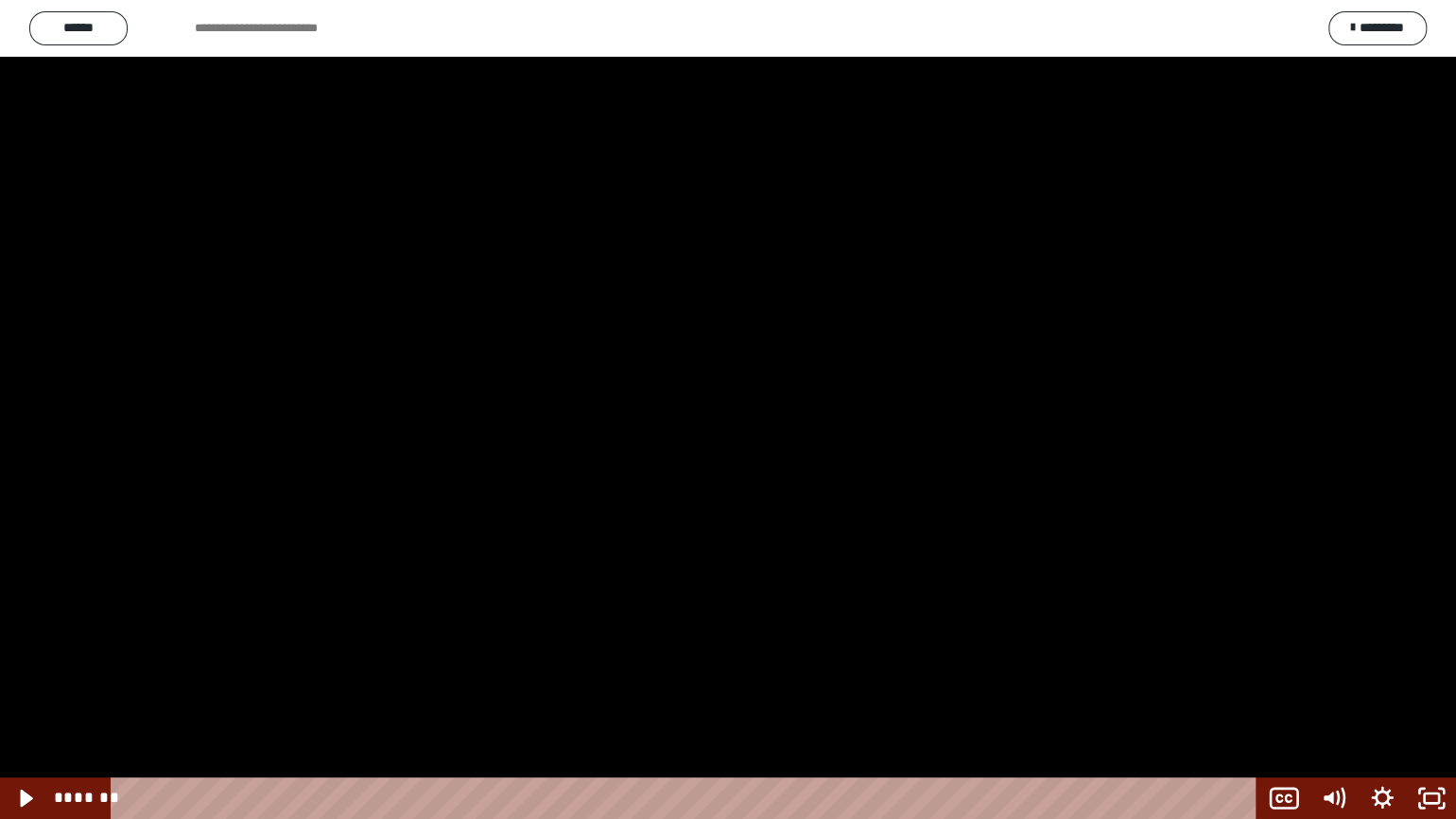 click at bounding box center [728, 410] 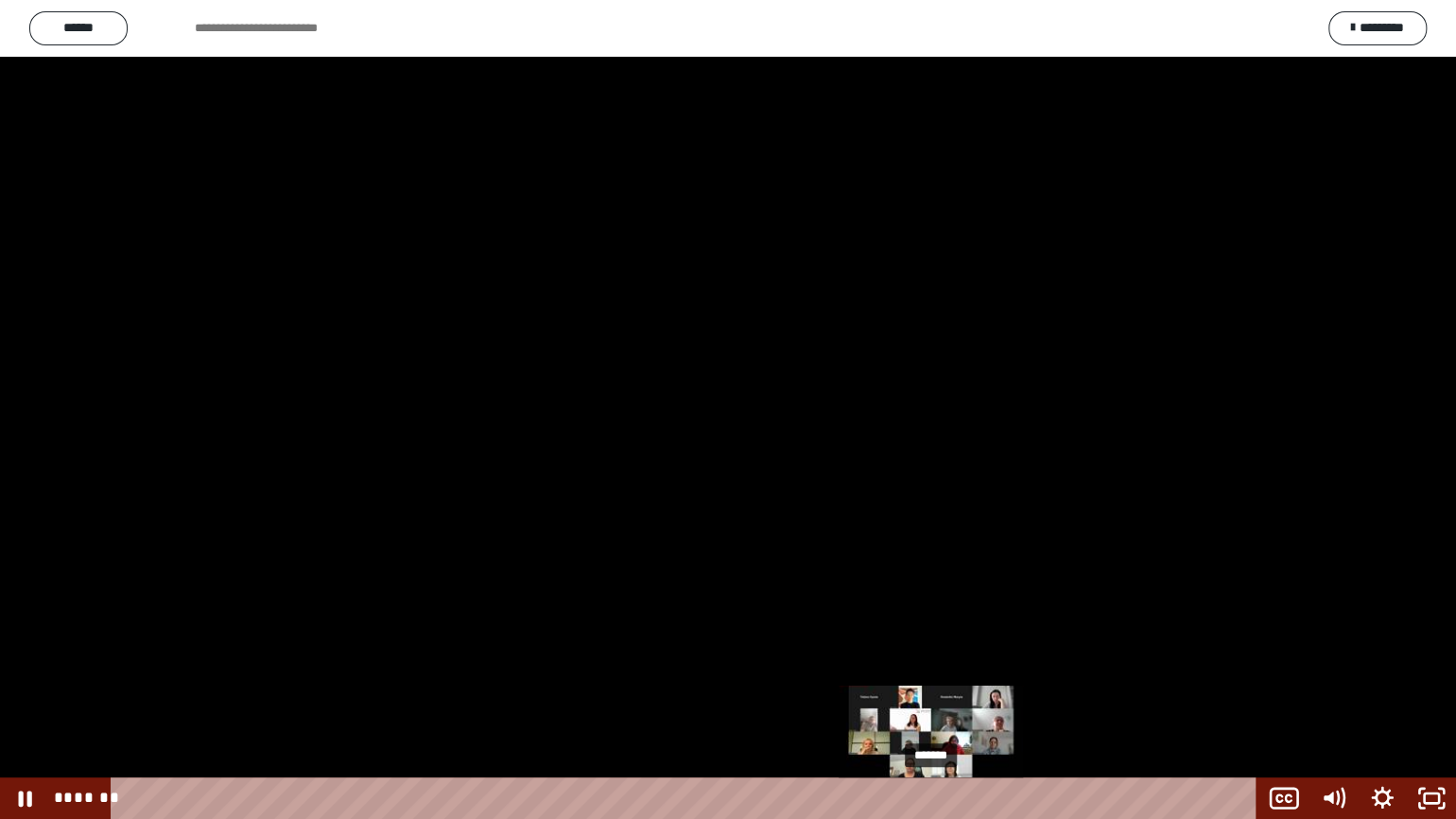 click on "*******" at bounding box center [687, 798] 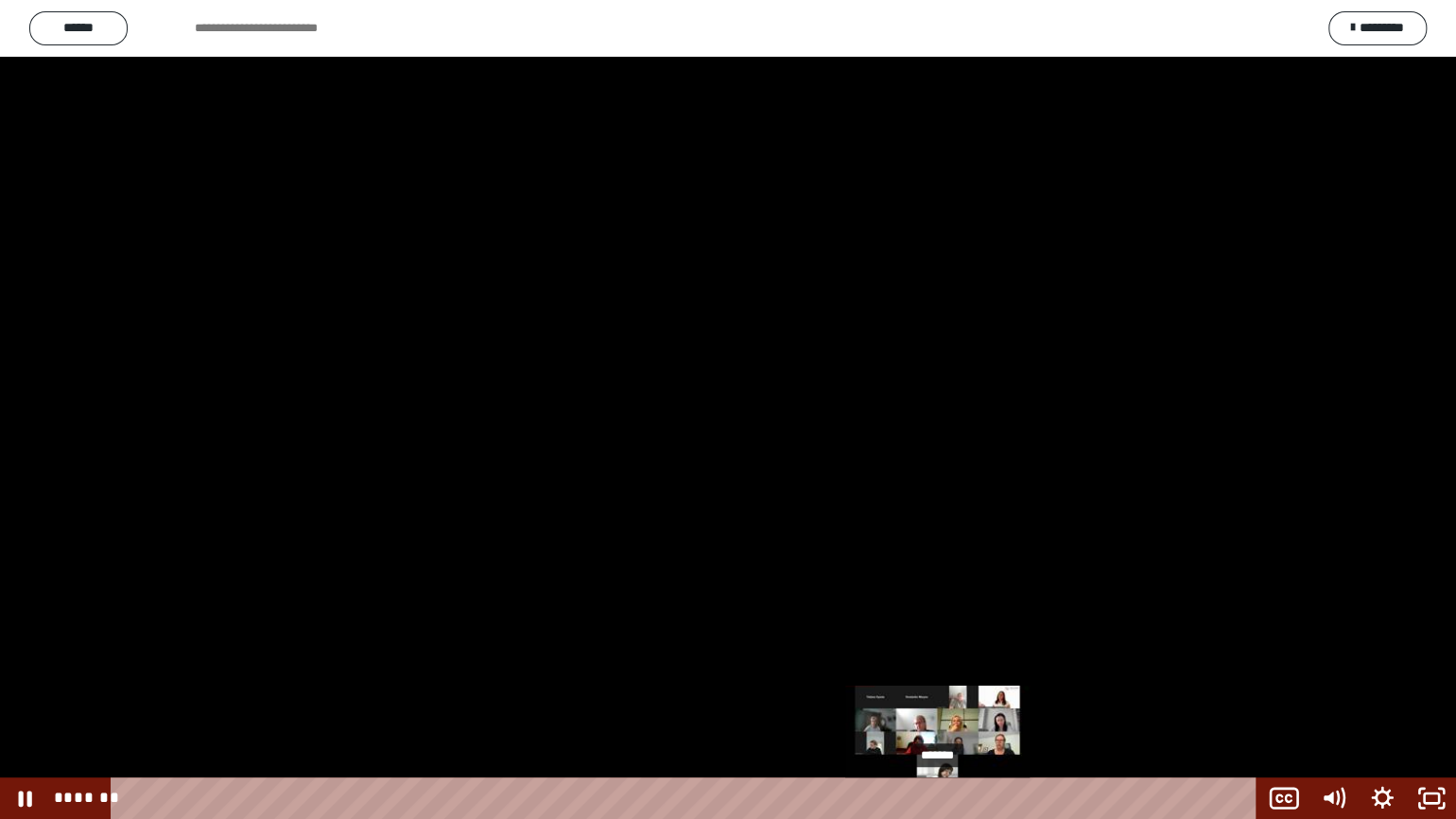 click on "*******" at bounding box center [687, 798] 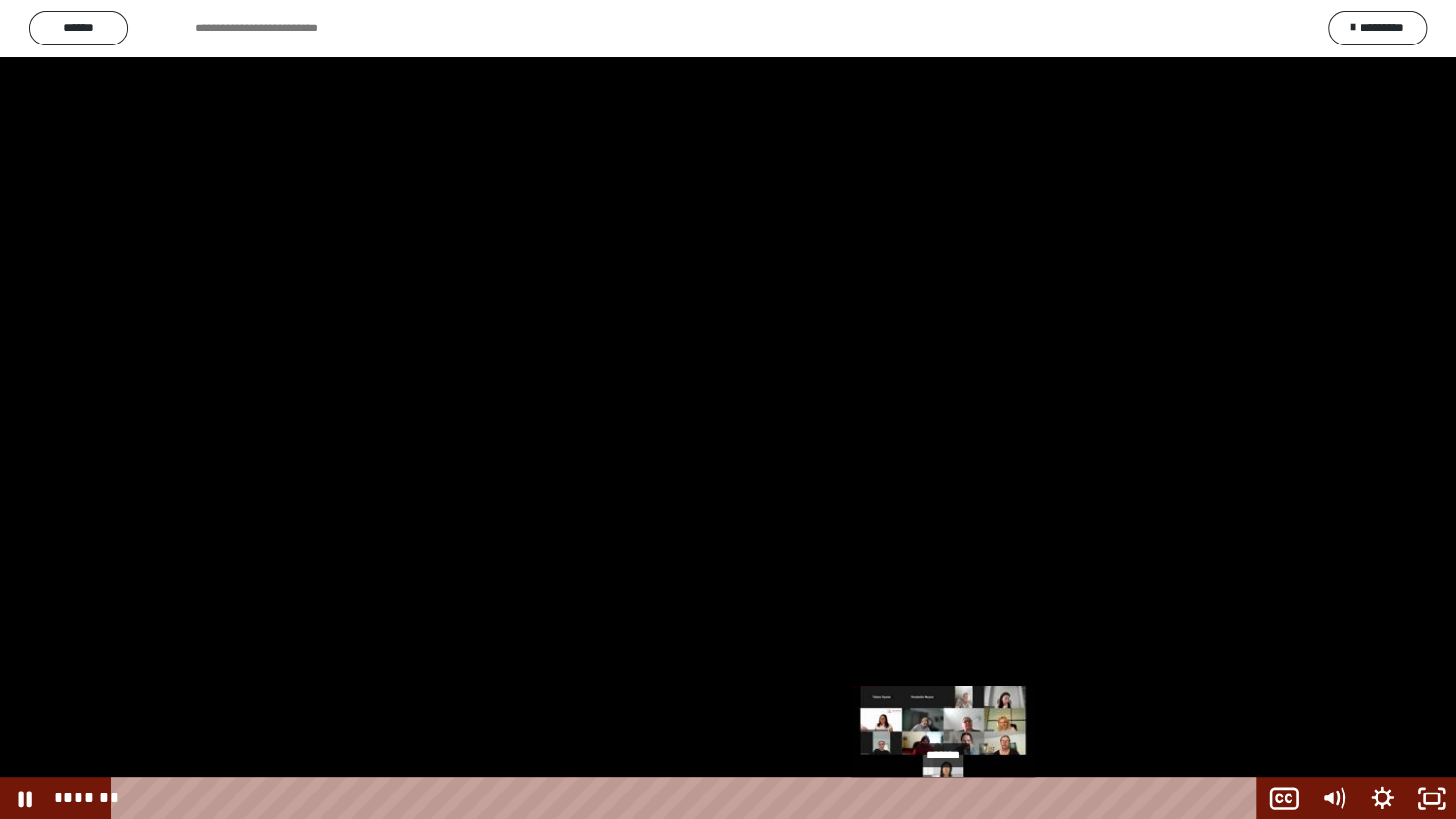 click on "*******" at bounding box center [687, 798] 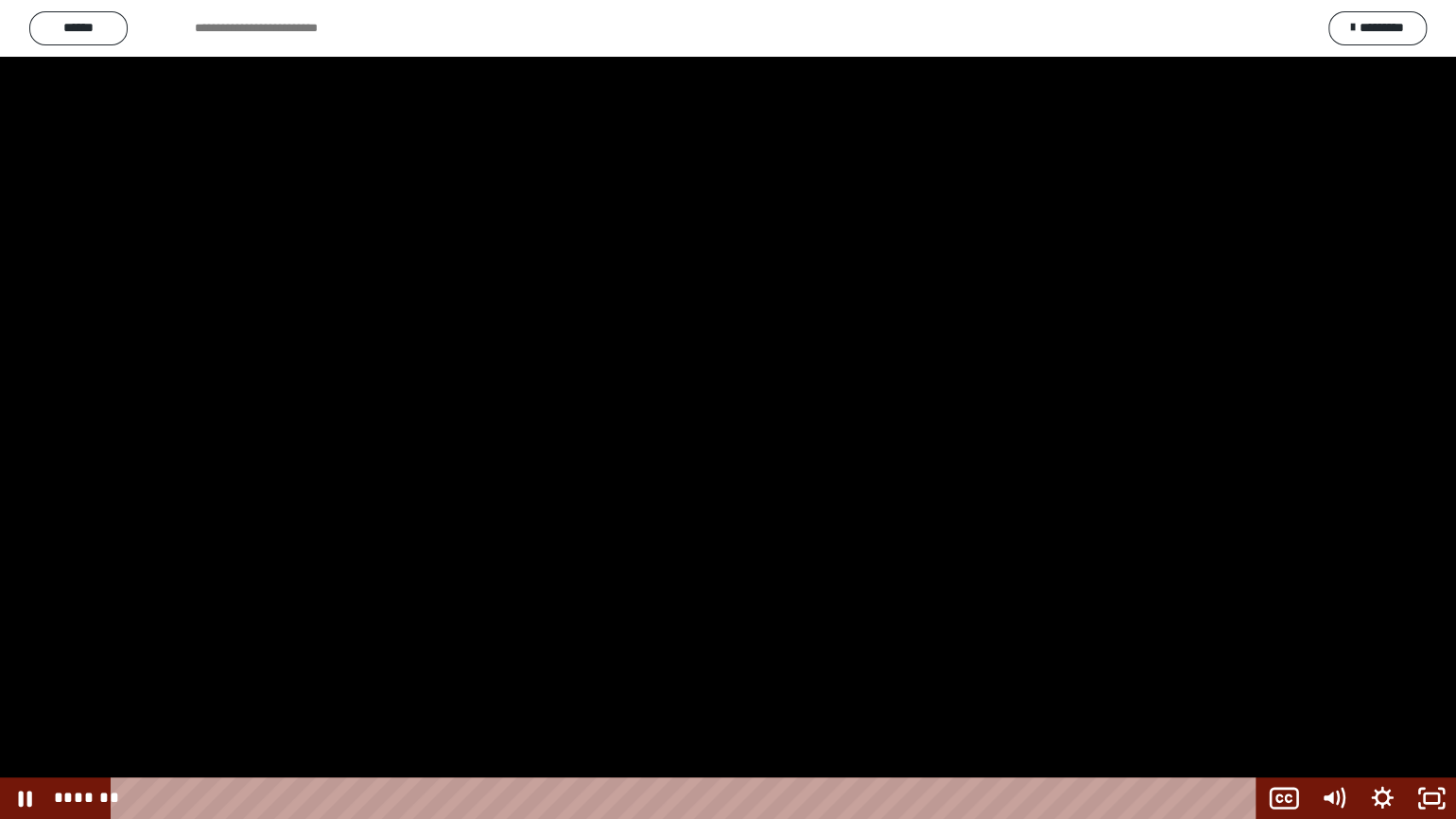 click at bounding box center (728, 410) 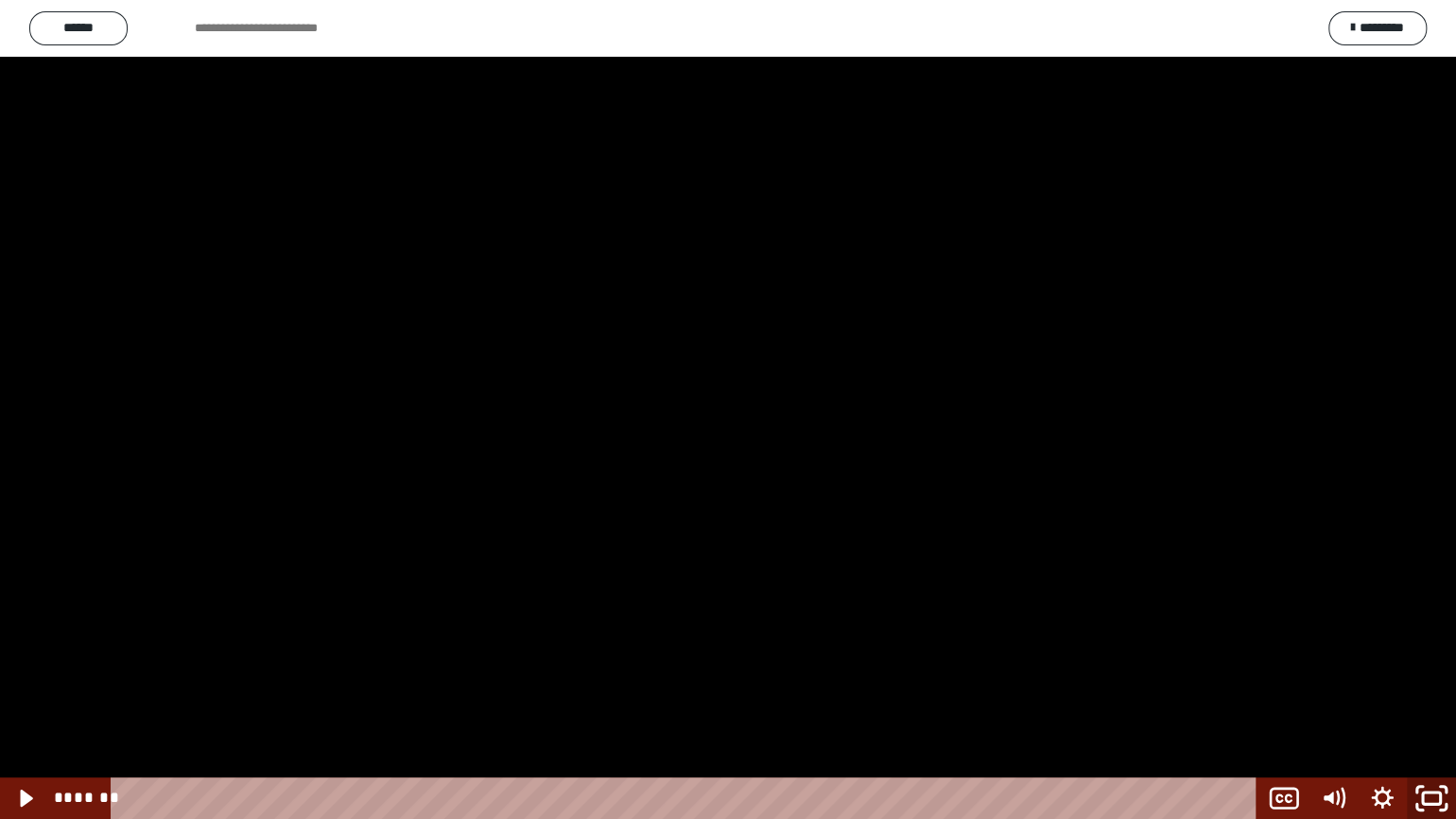 click 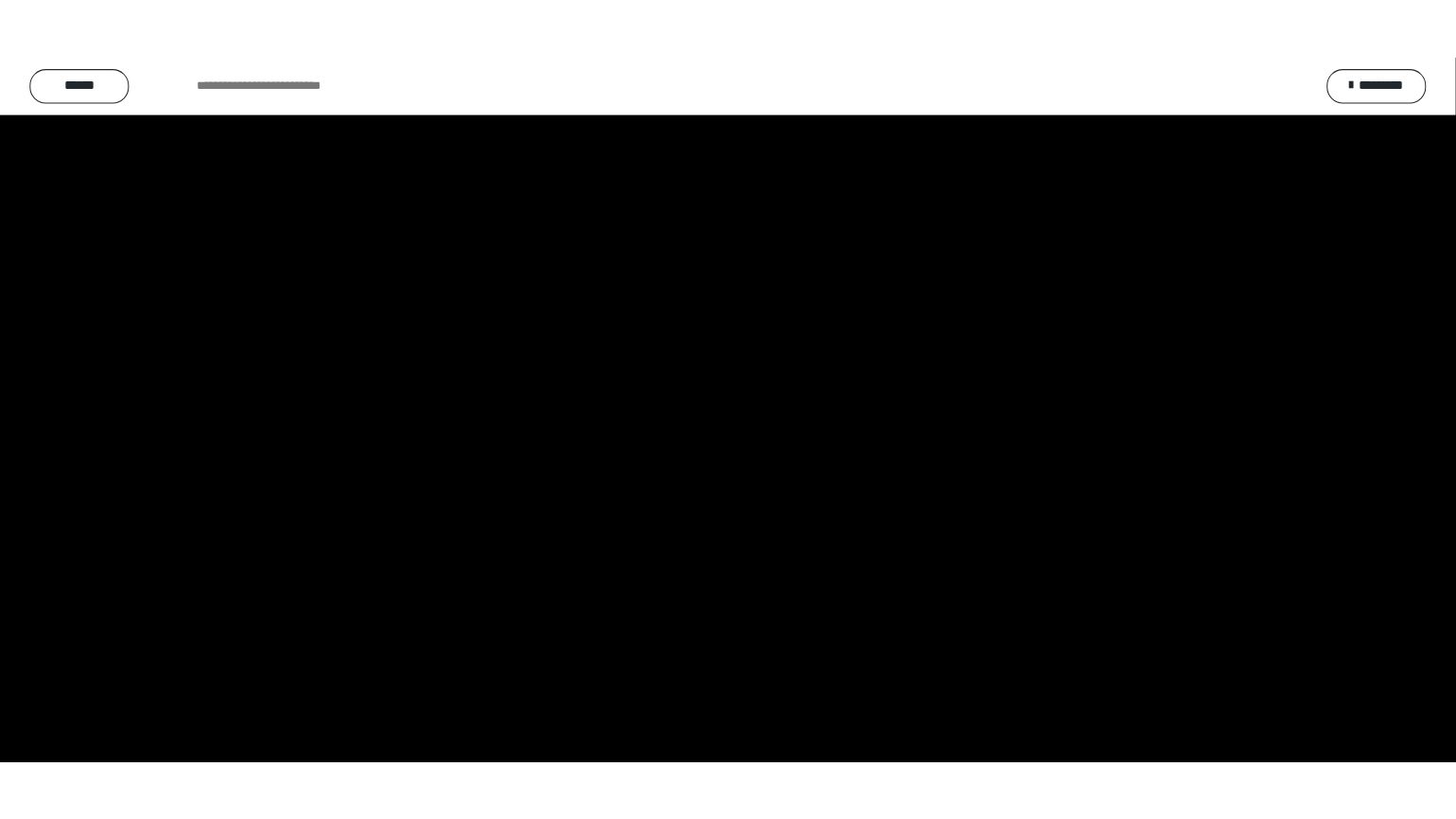 scroll, scrollTop: 2277, scrollLeft: 0, axis: vertical 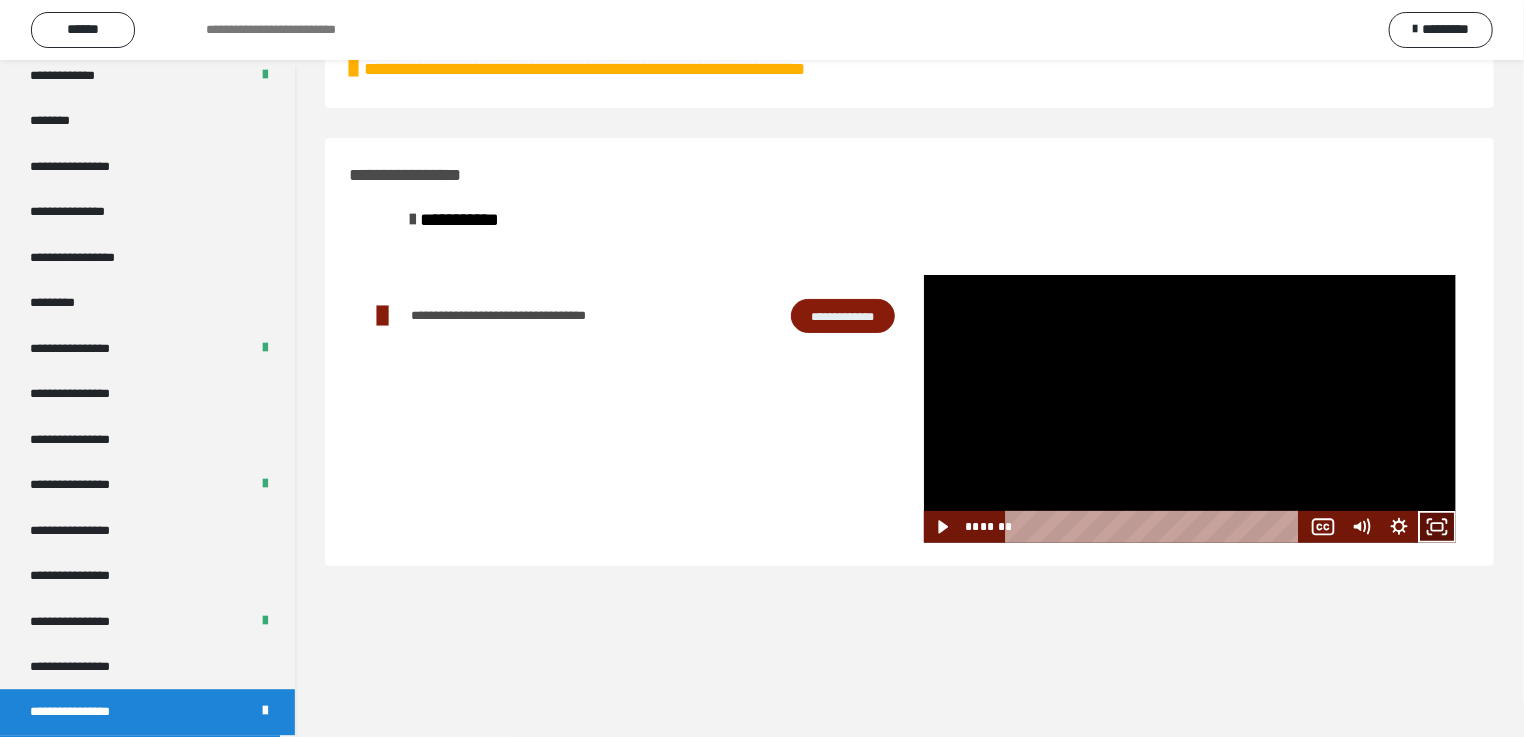 drag, startPoint x: 1445, startPoint y: 523, endPoint x: 1443, endPoint y: 609, distance: 86.023254 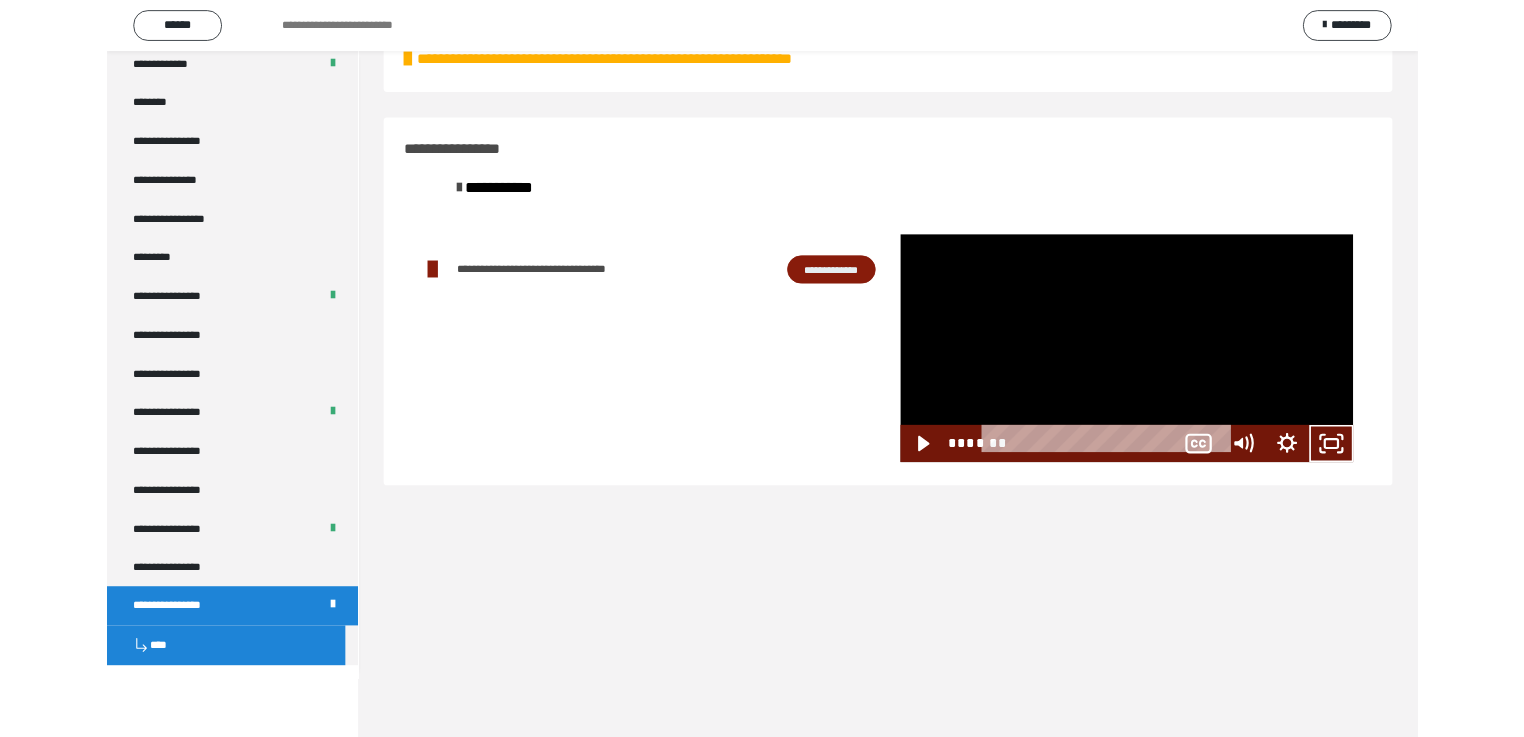 scroll, scrollTop: 2326, scrollLeft: 0, axis: vertical 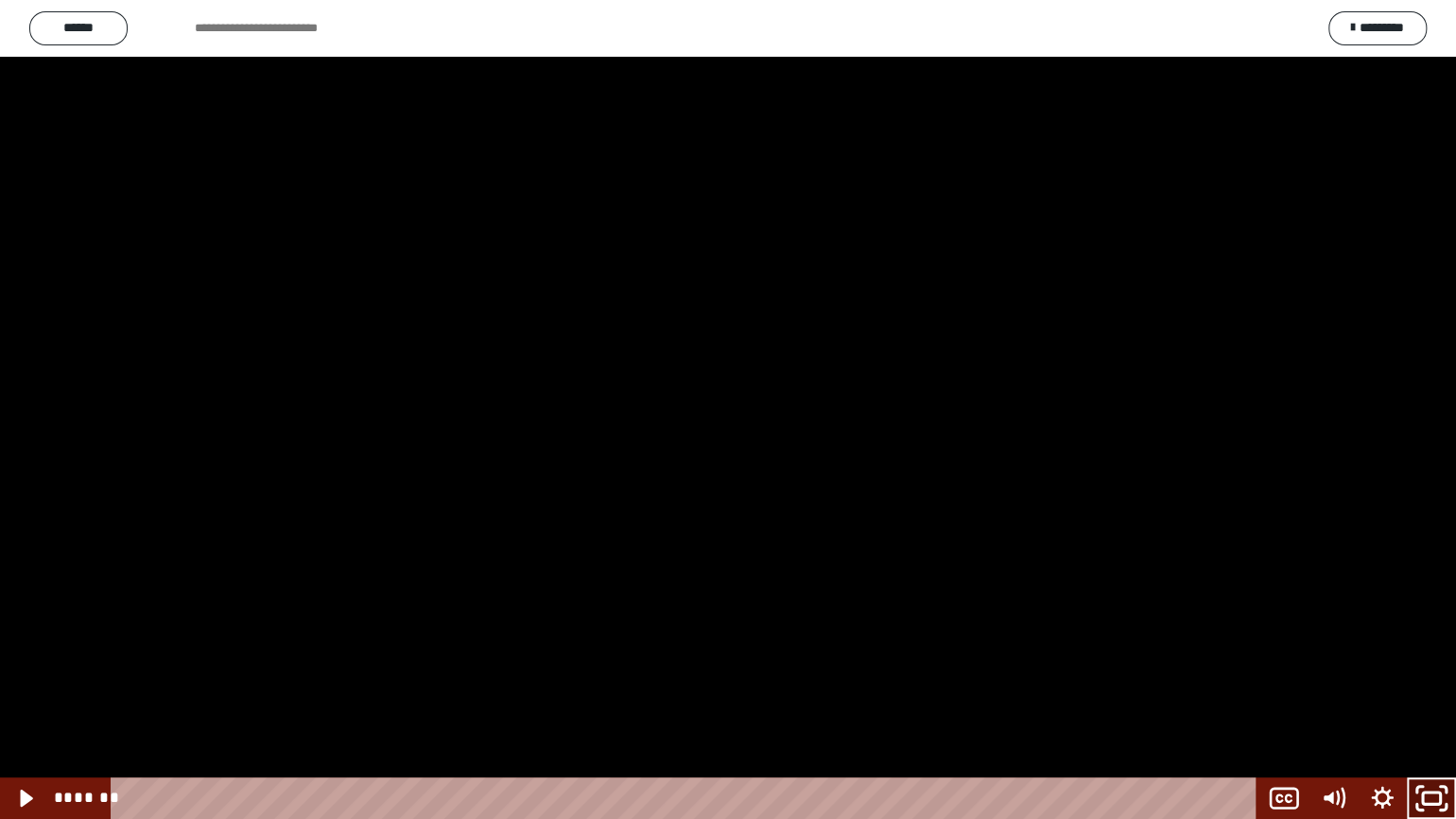 click 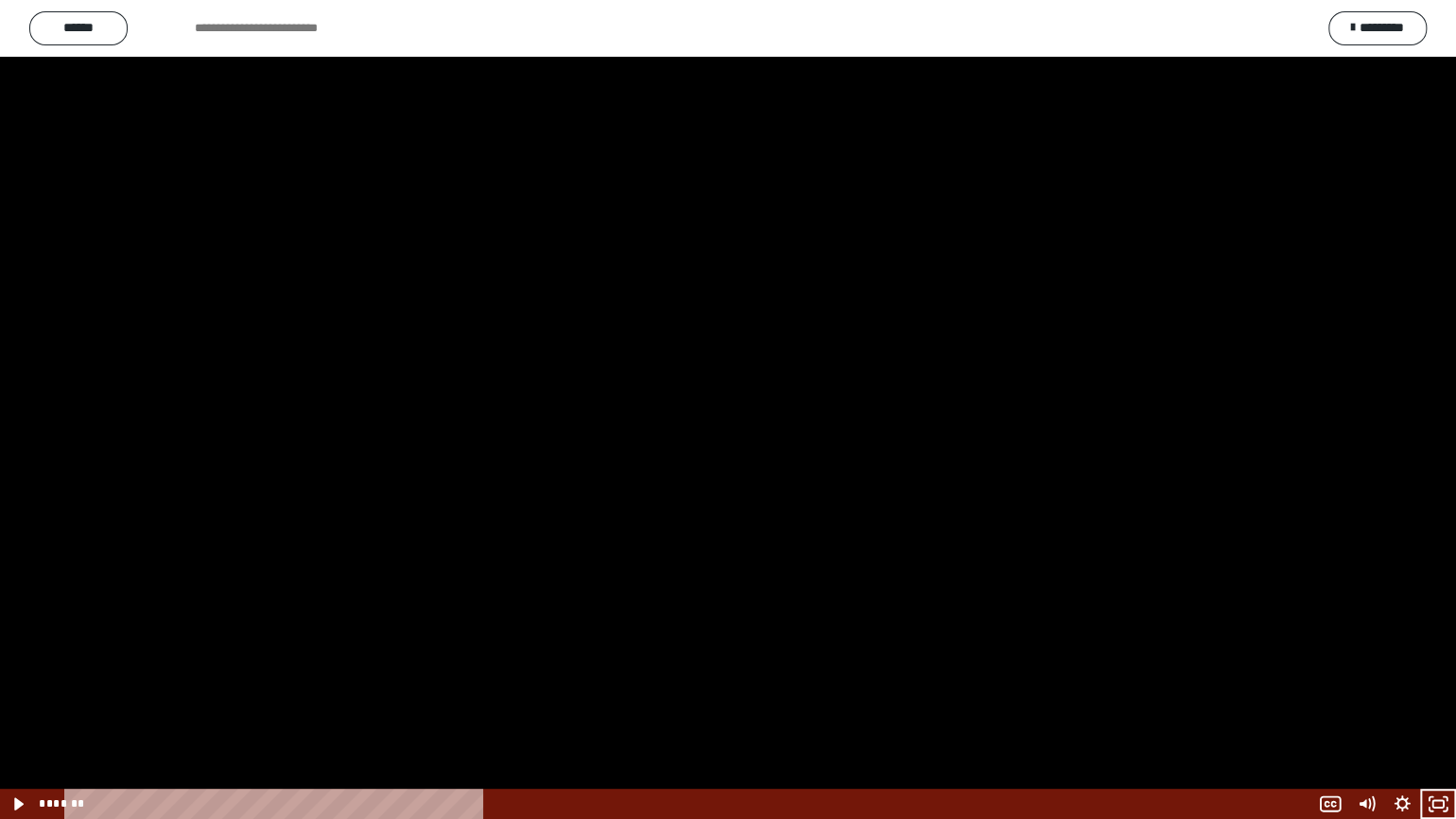 scroll, scrollTop: 2277, scrollLeft: 0, axis: vertical 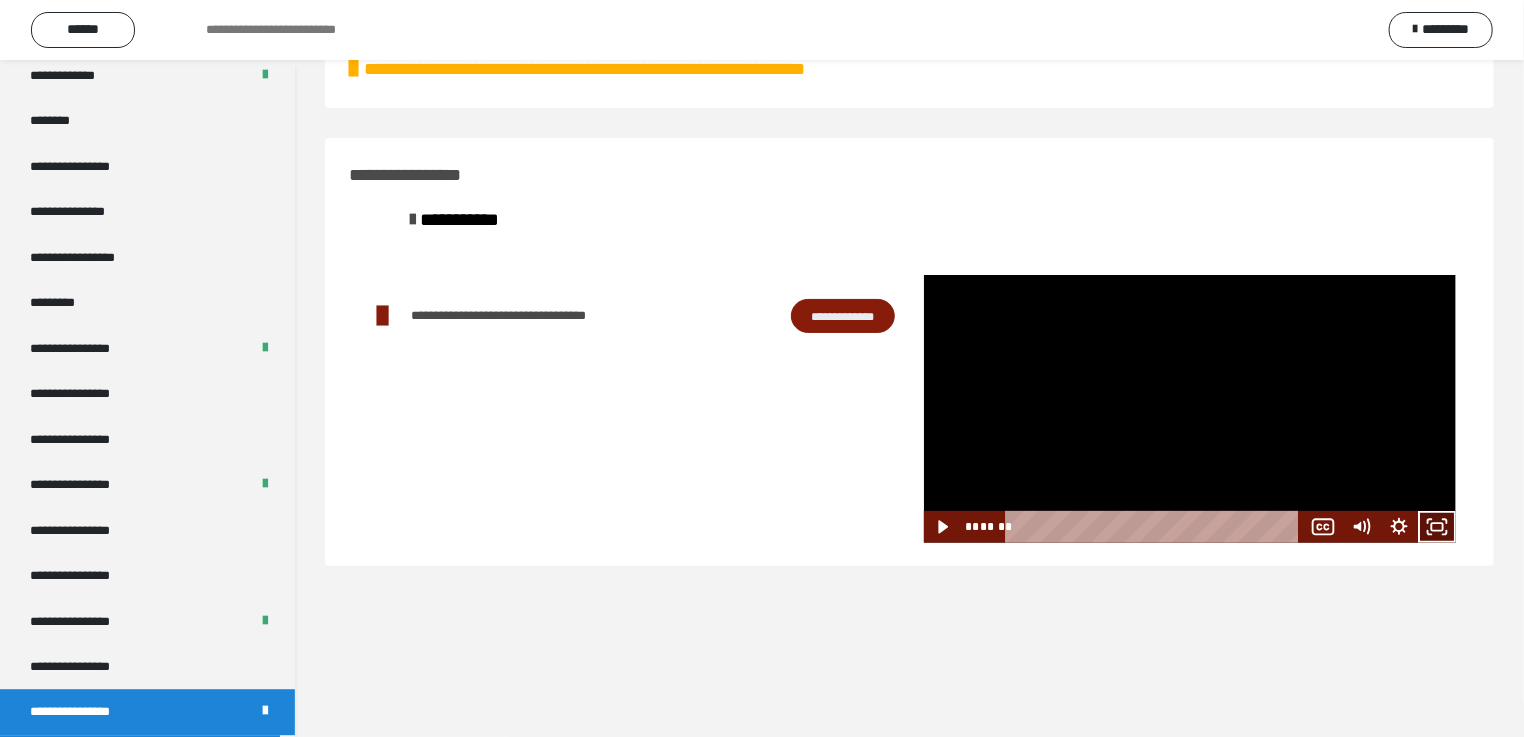 click 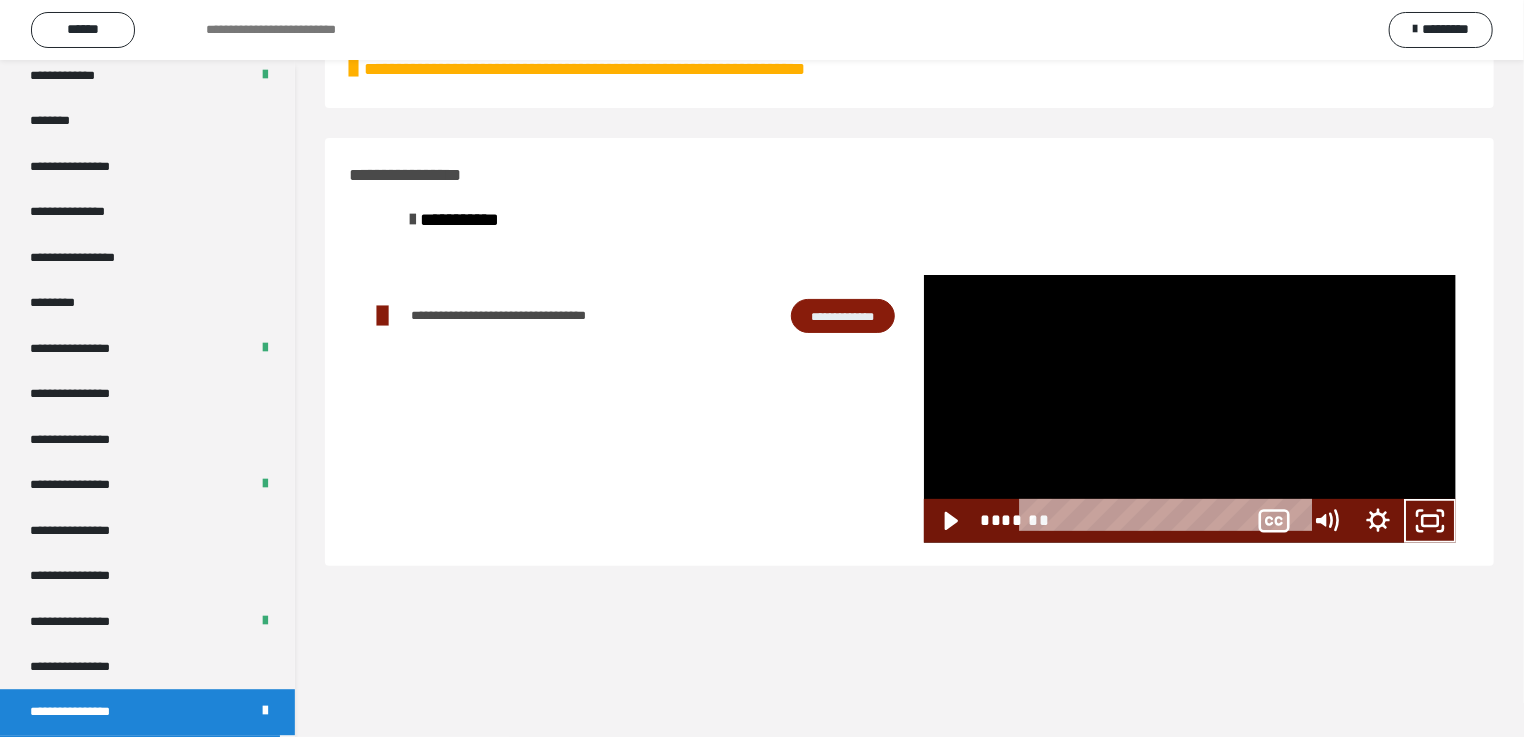scroll, scrollTop: 2326, scrollLeft: 0, axis: vertical 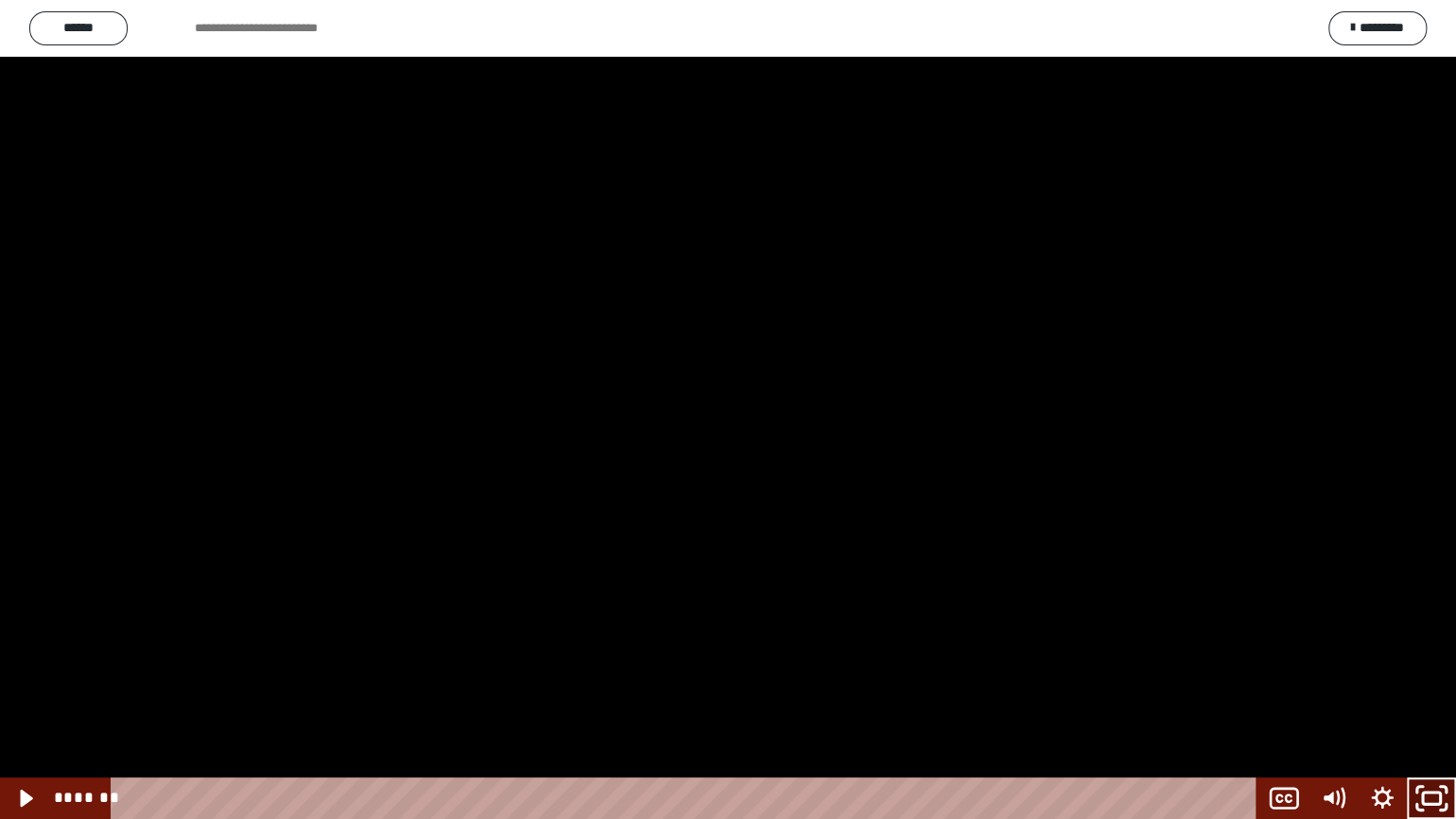 click 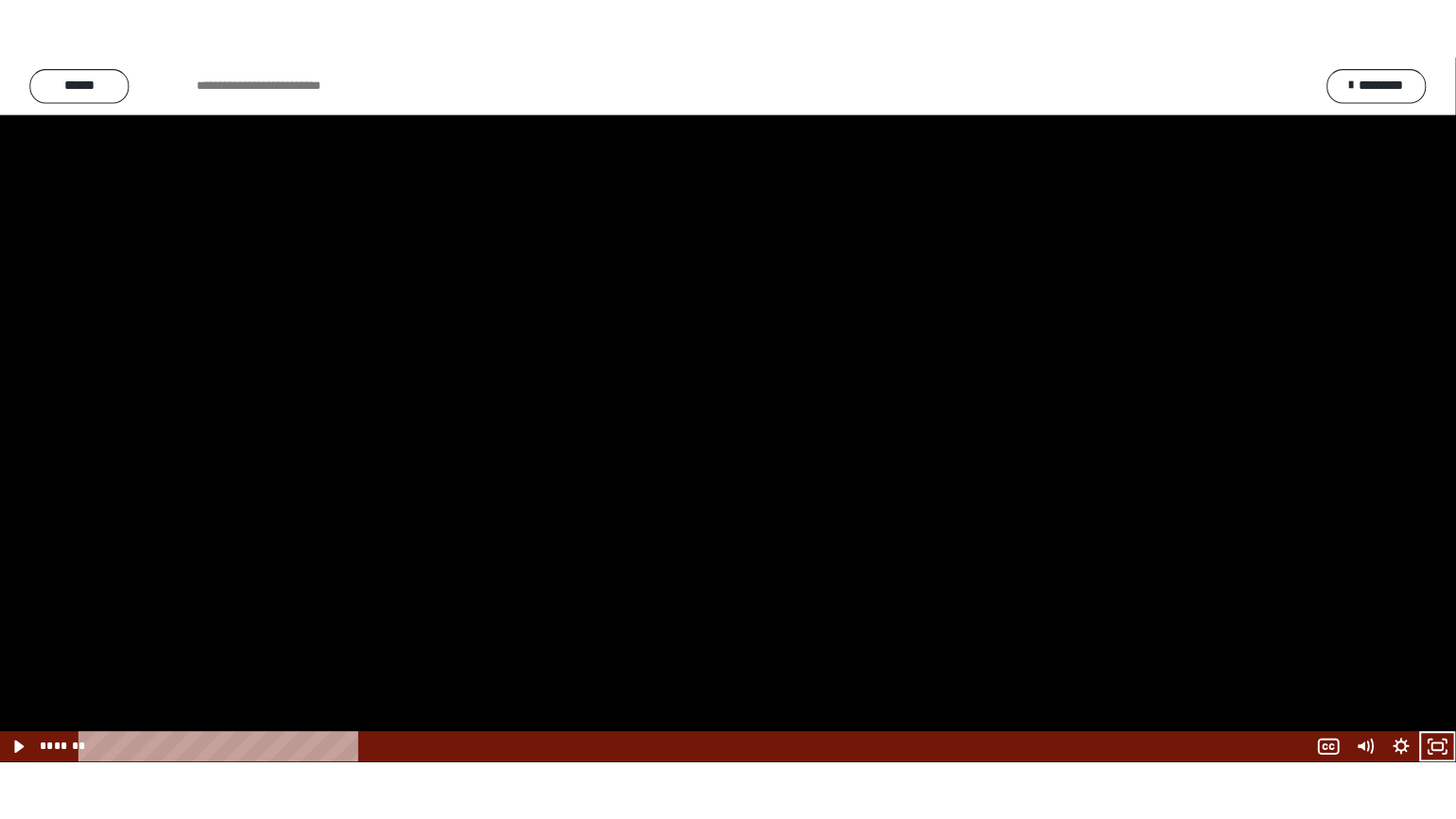 scroll, scrollTop: 2277, scrollLeft: 0, axis: vertical 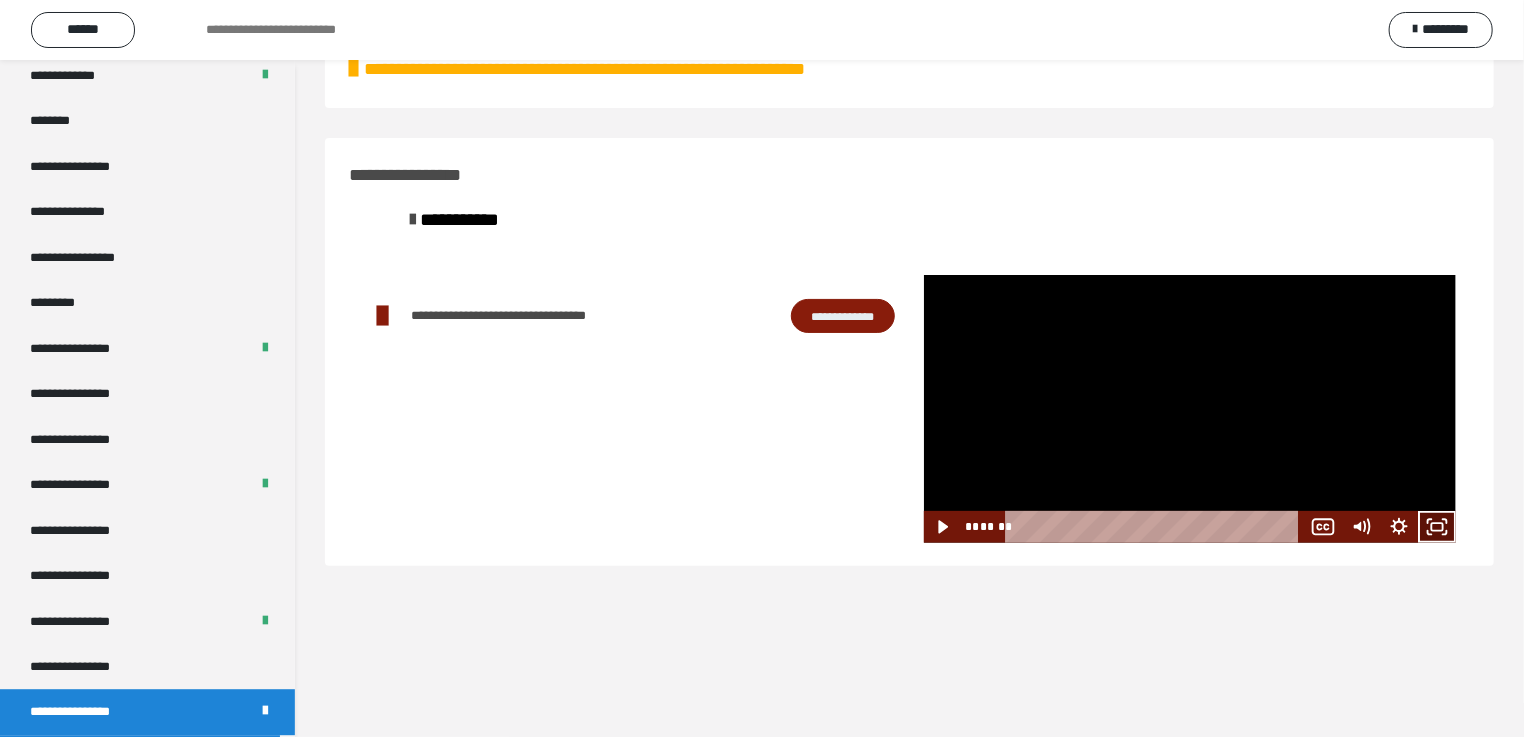 click 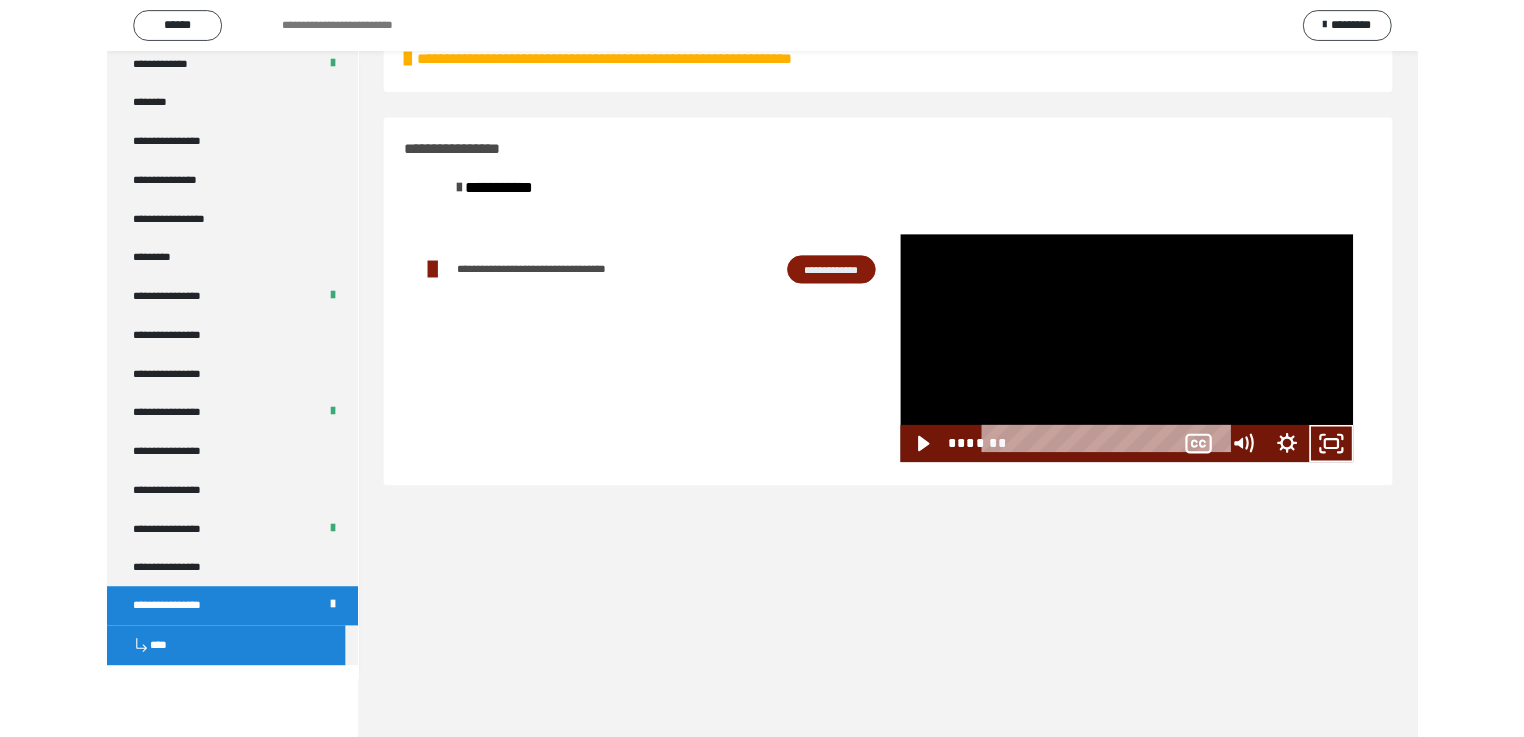 scroll, scrollTop: 2326, scrollLeft: 0, axis: vertical 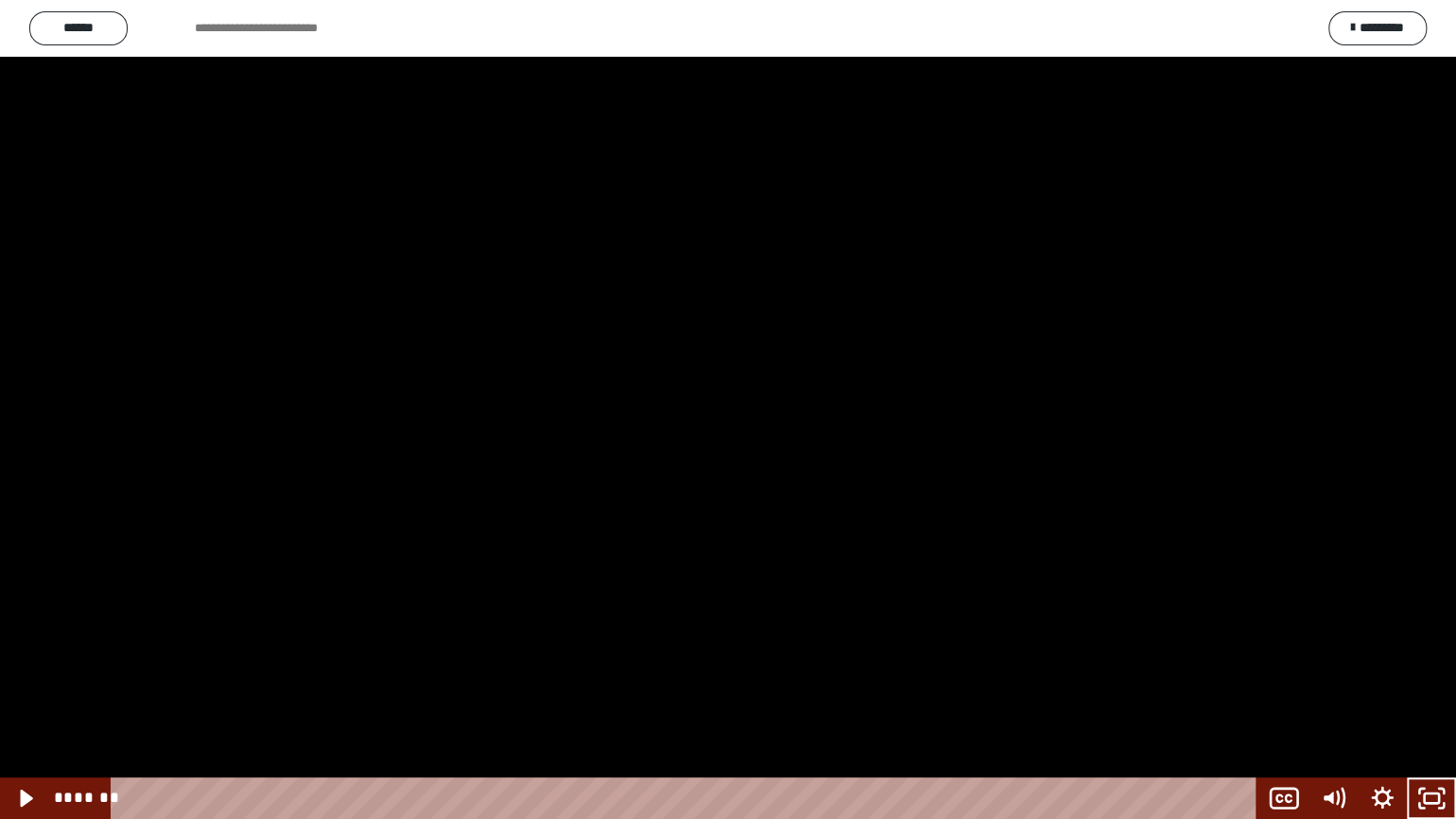 click at bounding box center [728, 410] 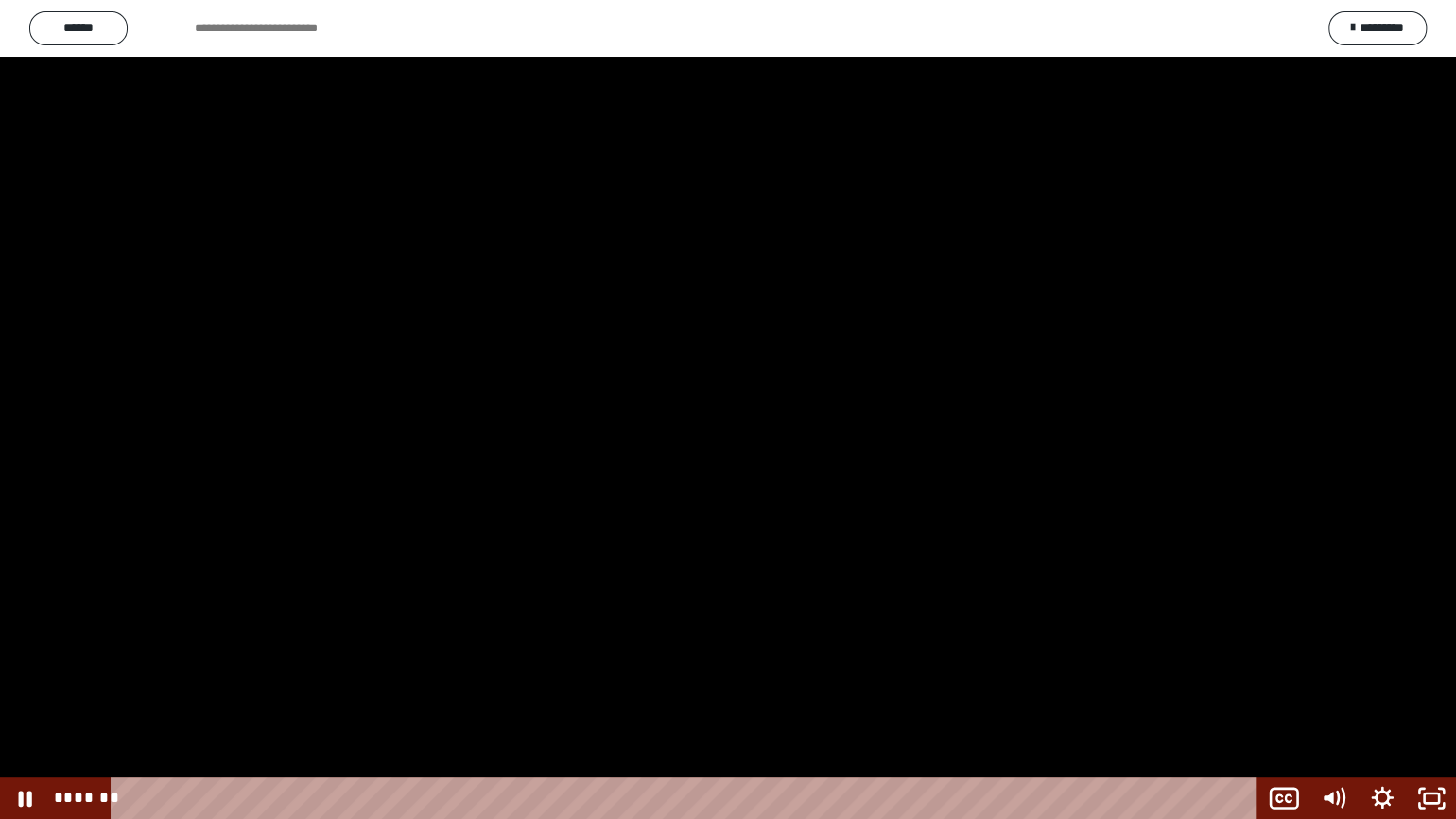 click at bounding box center [728, 410] 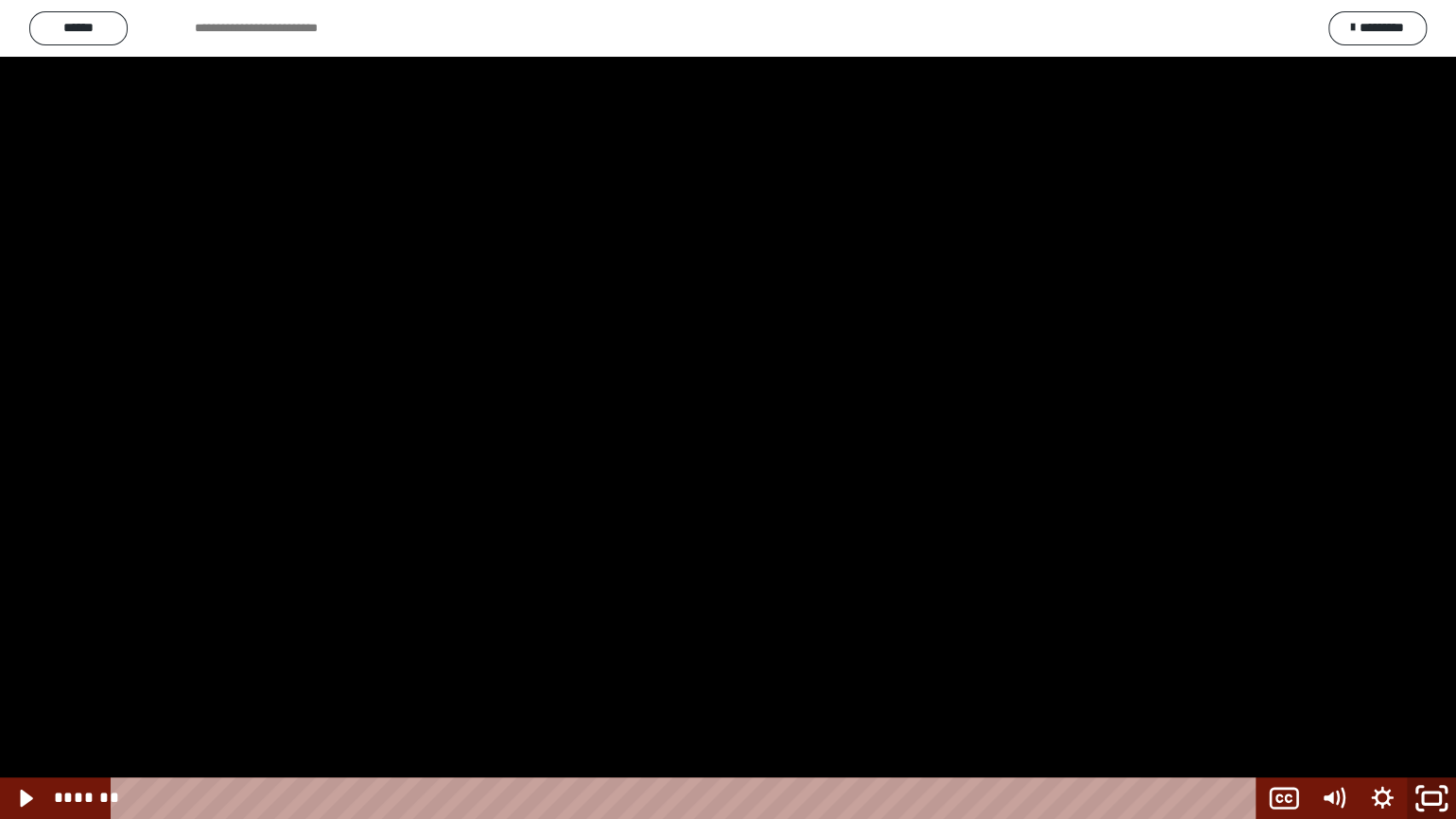 click 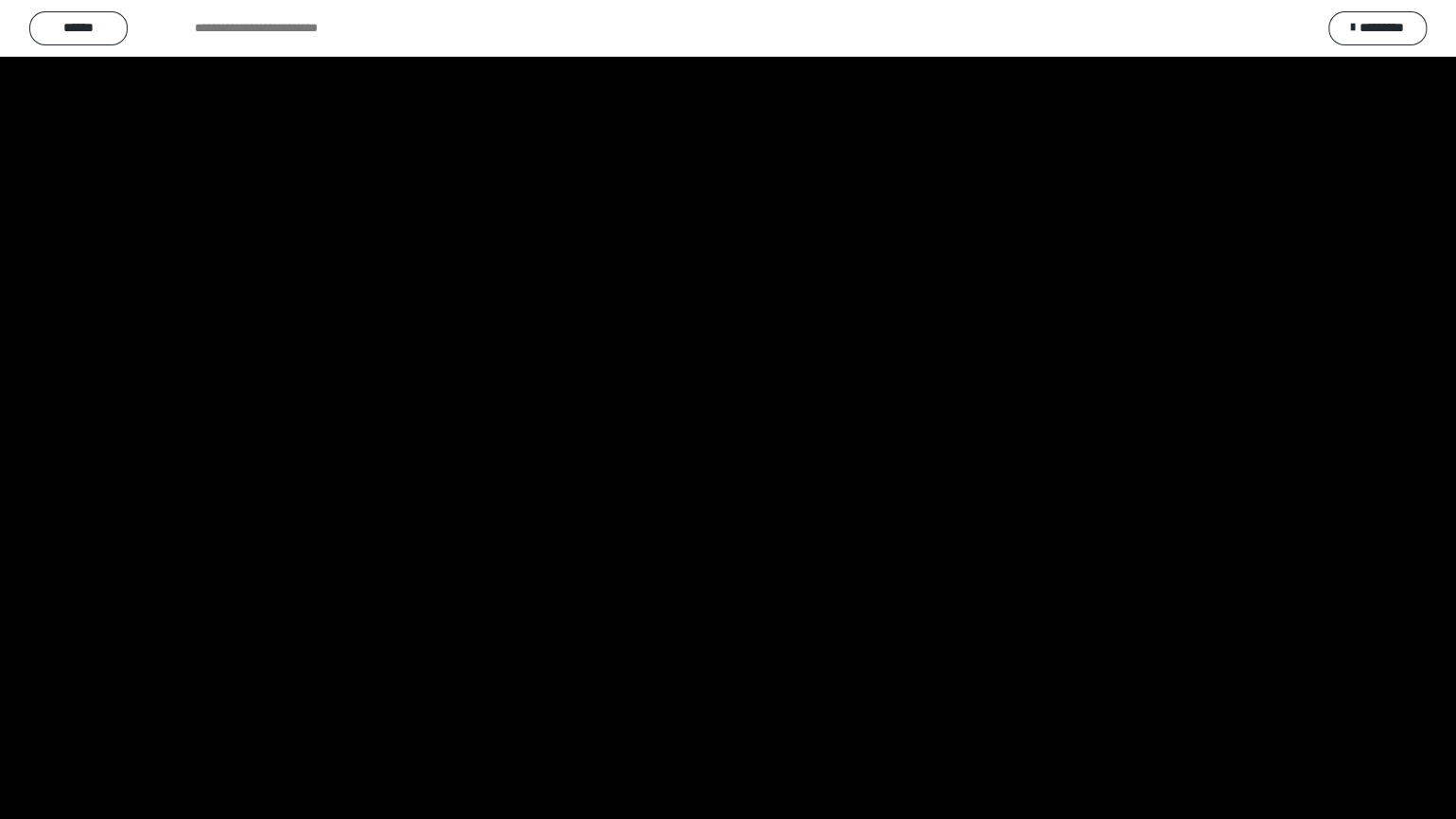 scroll, scrollTop: 2277, scrollLeft: 0, axis: vertical 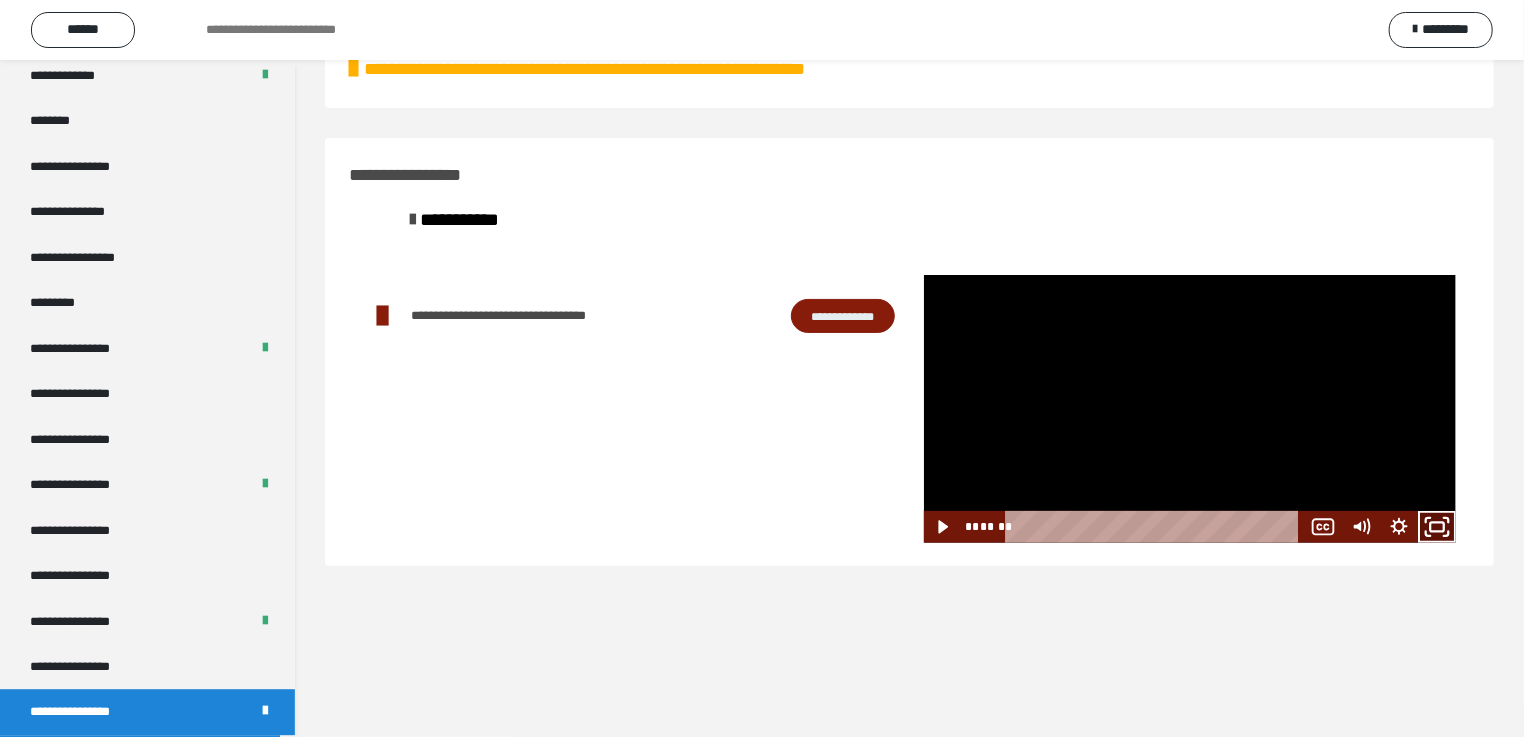 click 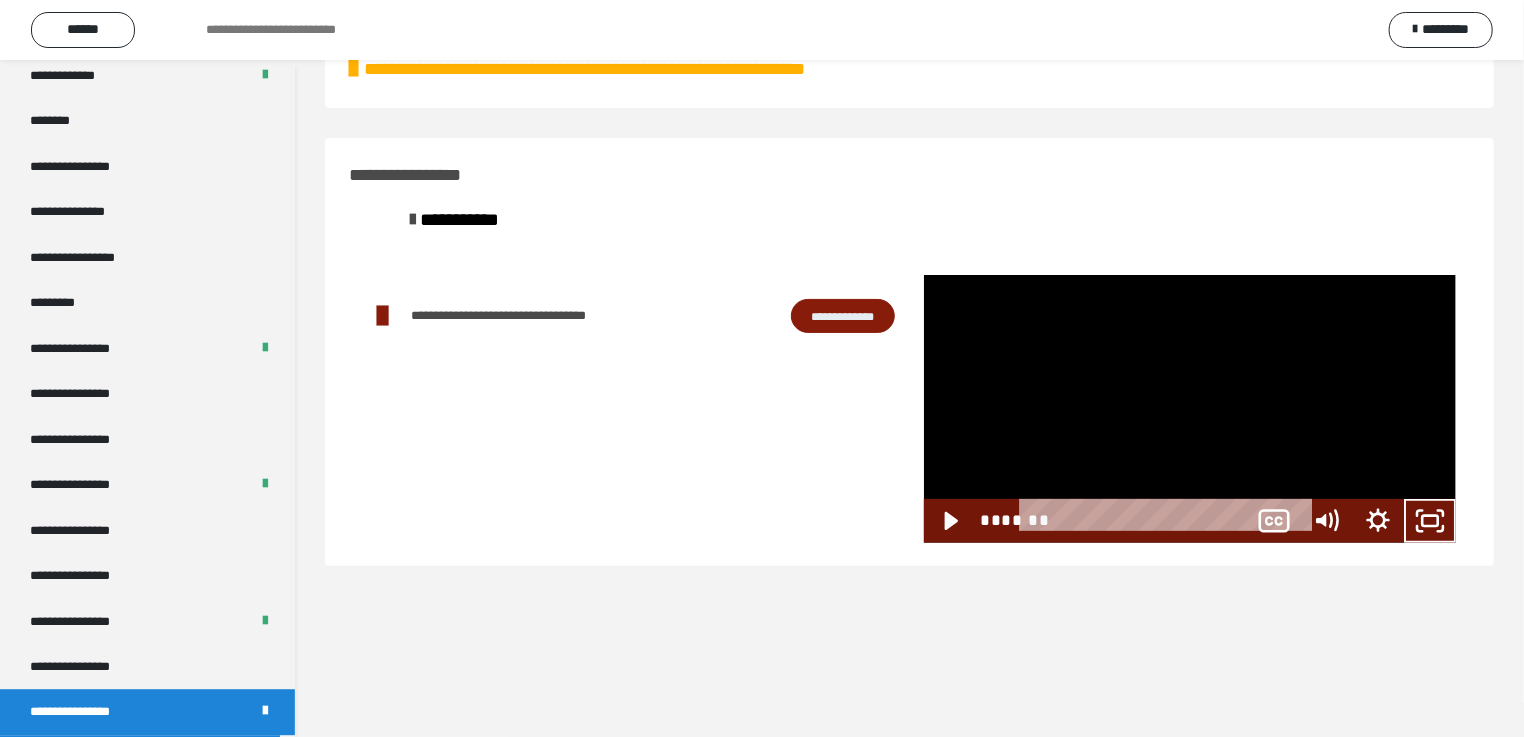 scroll, scrollTop: 2326, scrollLeft: 0, axis: vertical 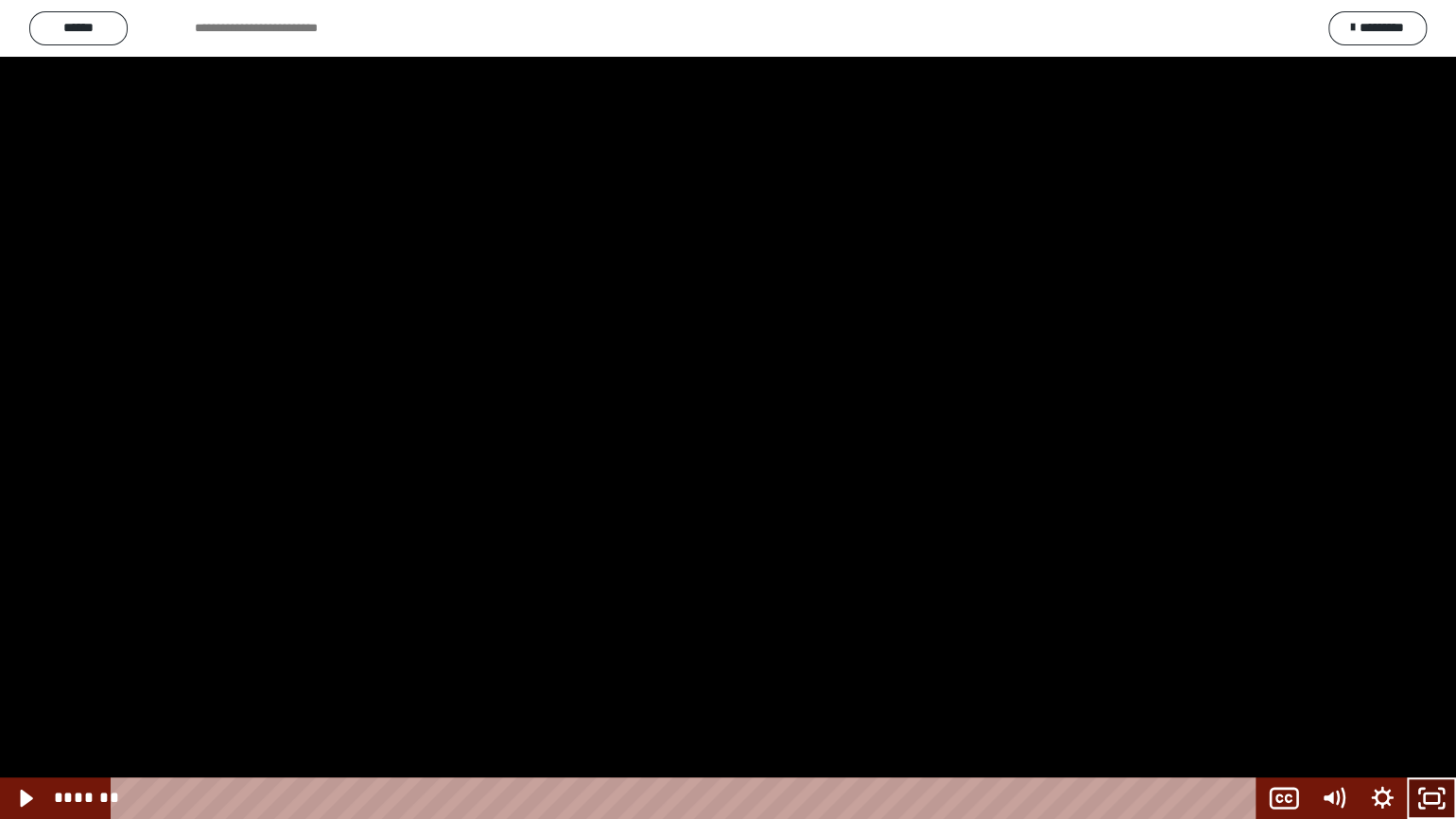 click 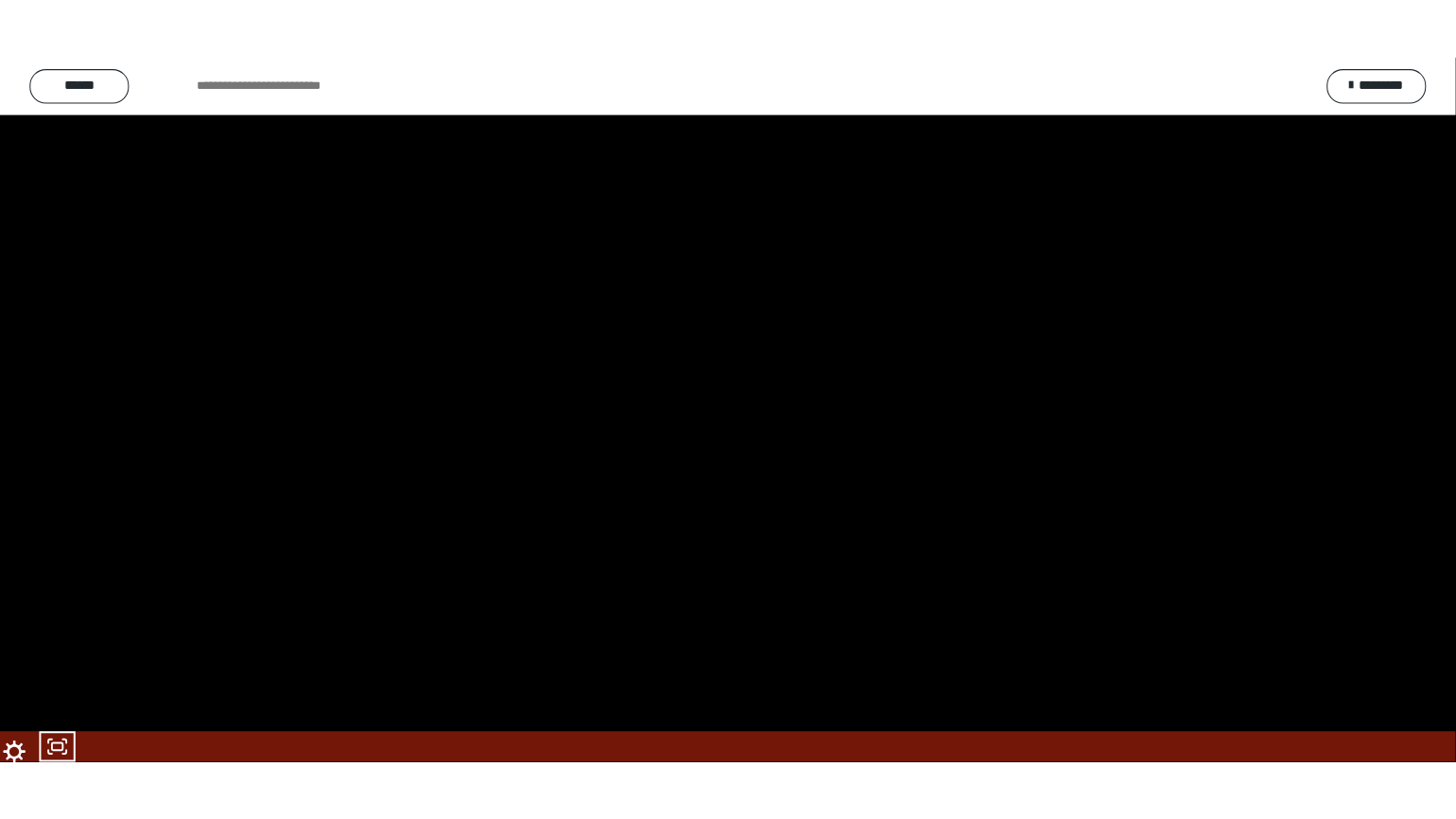 scroll, scrollTop: 2277, scrollLeft: 0, axis: vertical 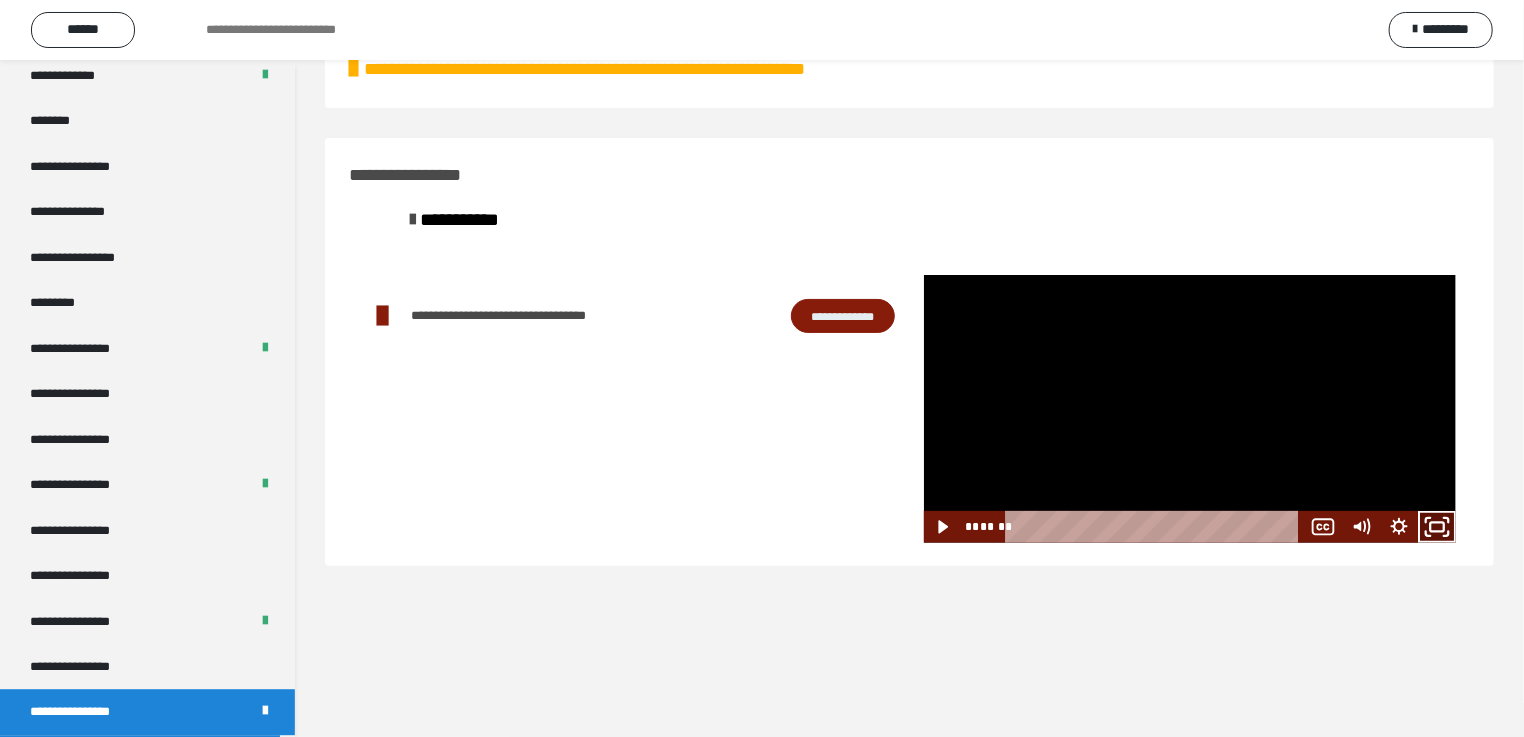 click 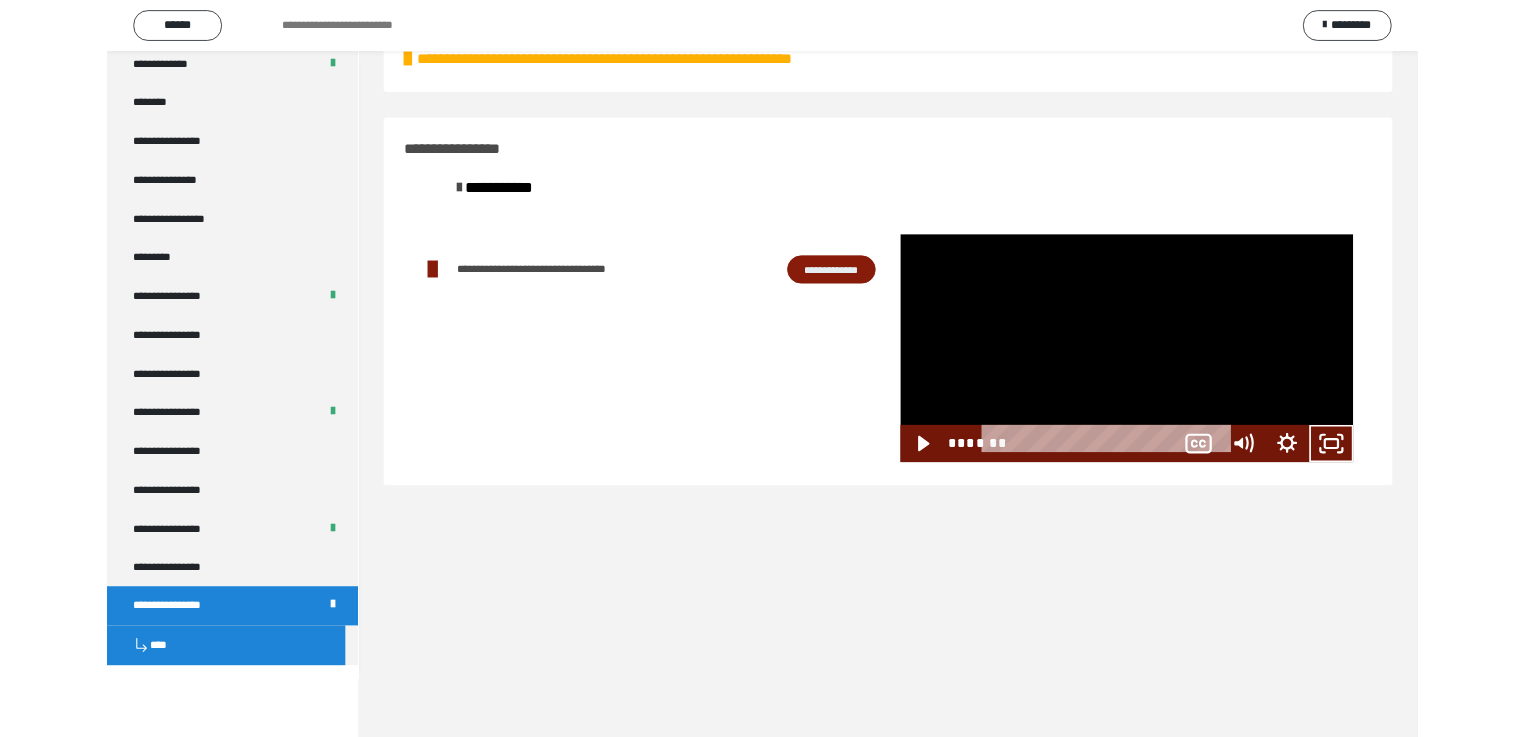 scroll, scrollTop: 2326, scrollLeft: 0, axis: vertical 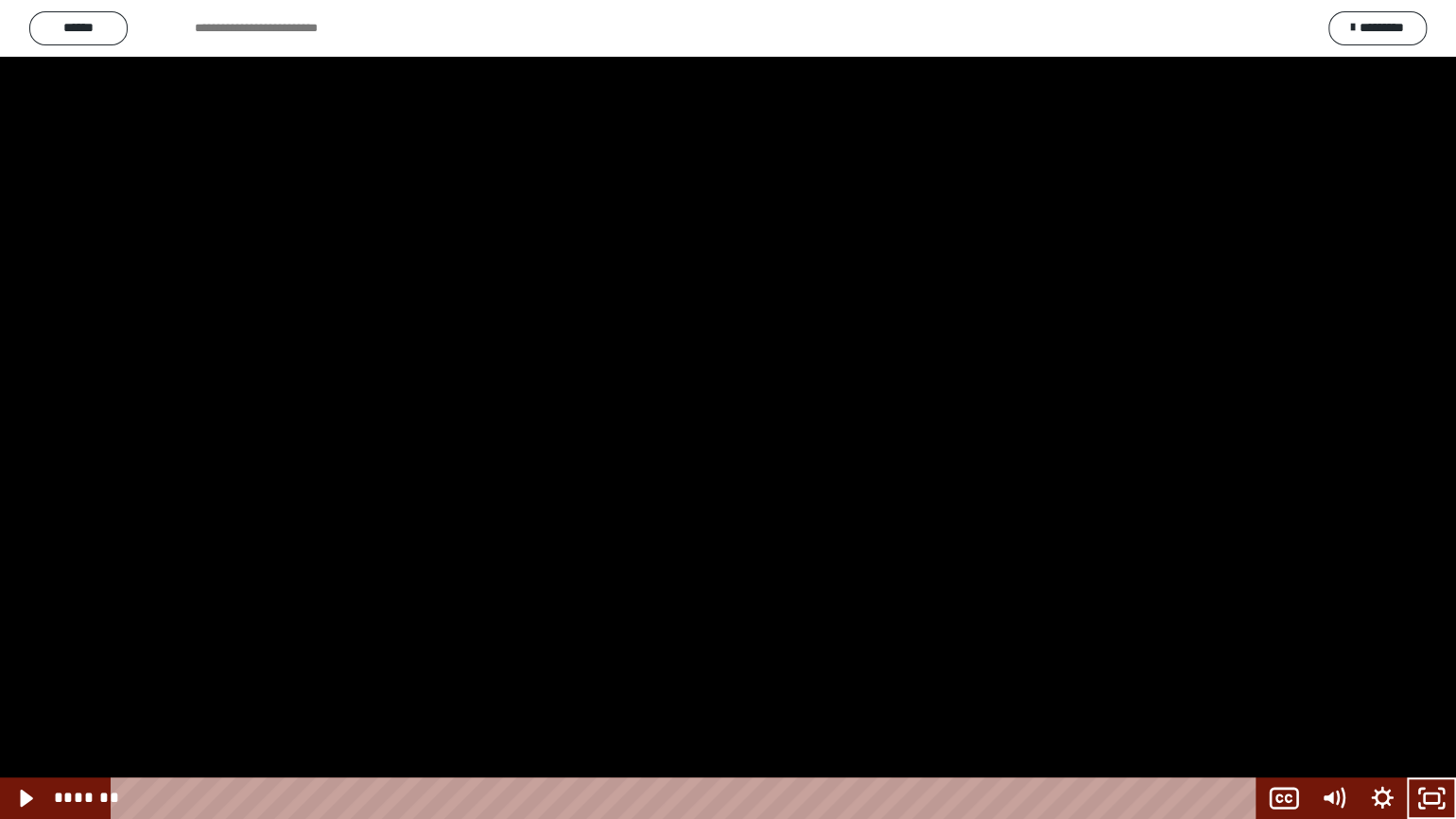 click at bounding box center (728, 410) 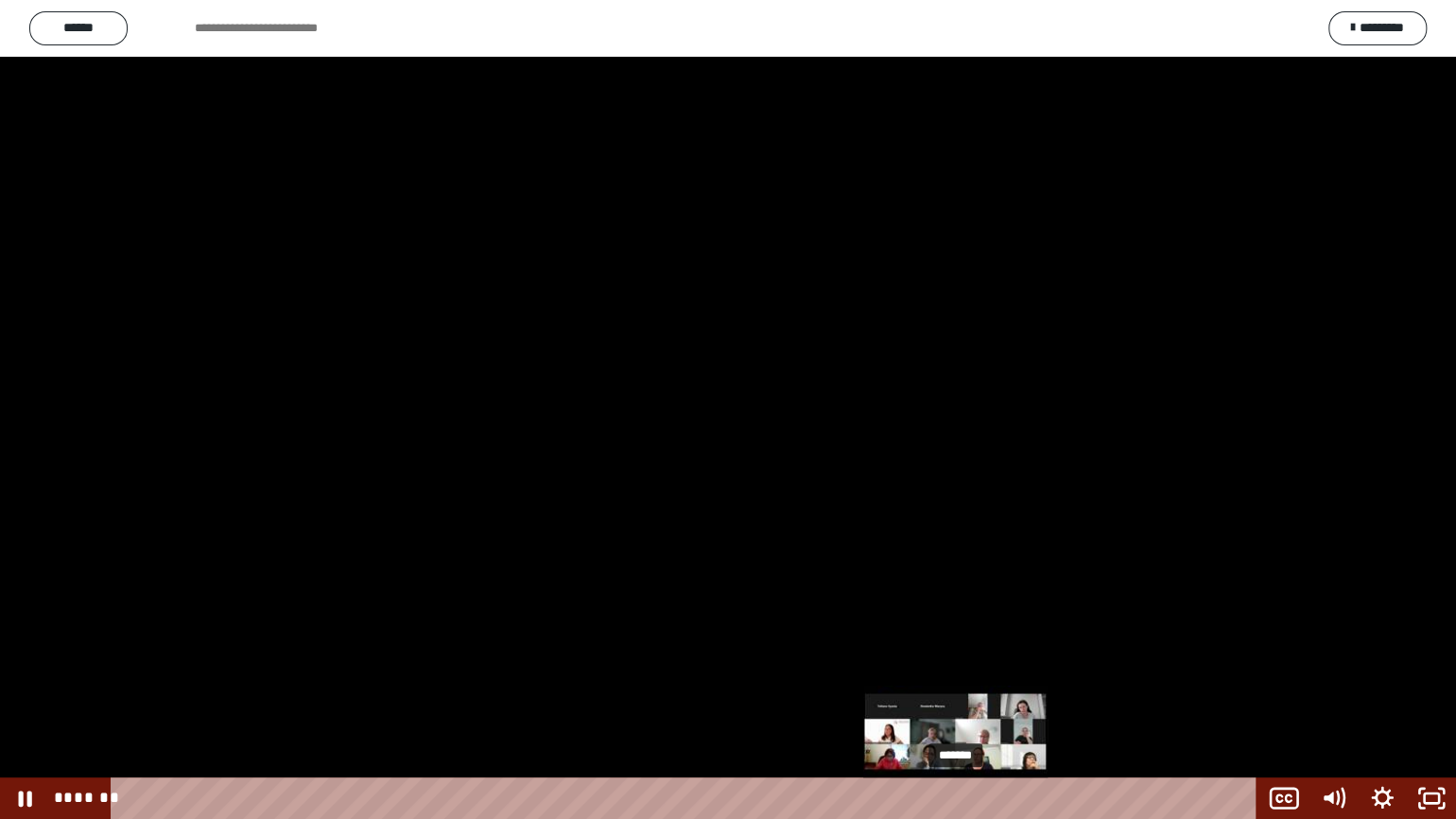 click on "*******" at bounding box center [687, 798] 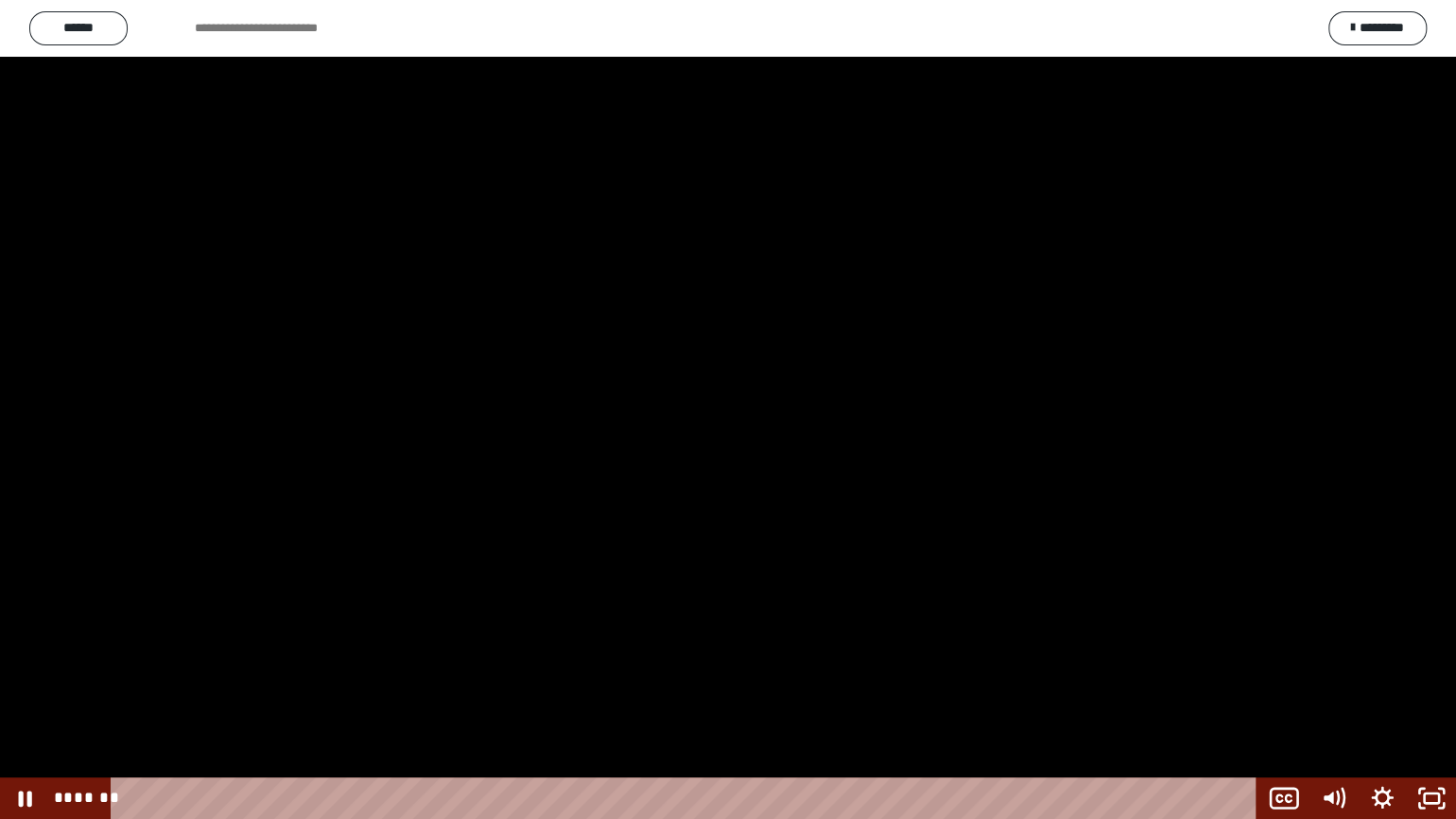 click at bounding box center [728, 410] 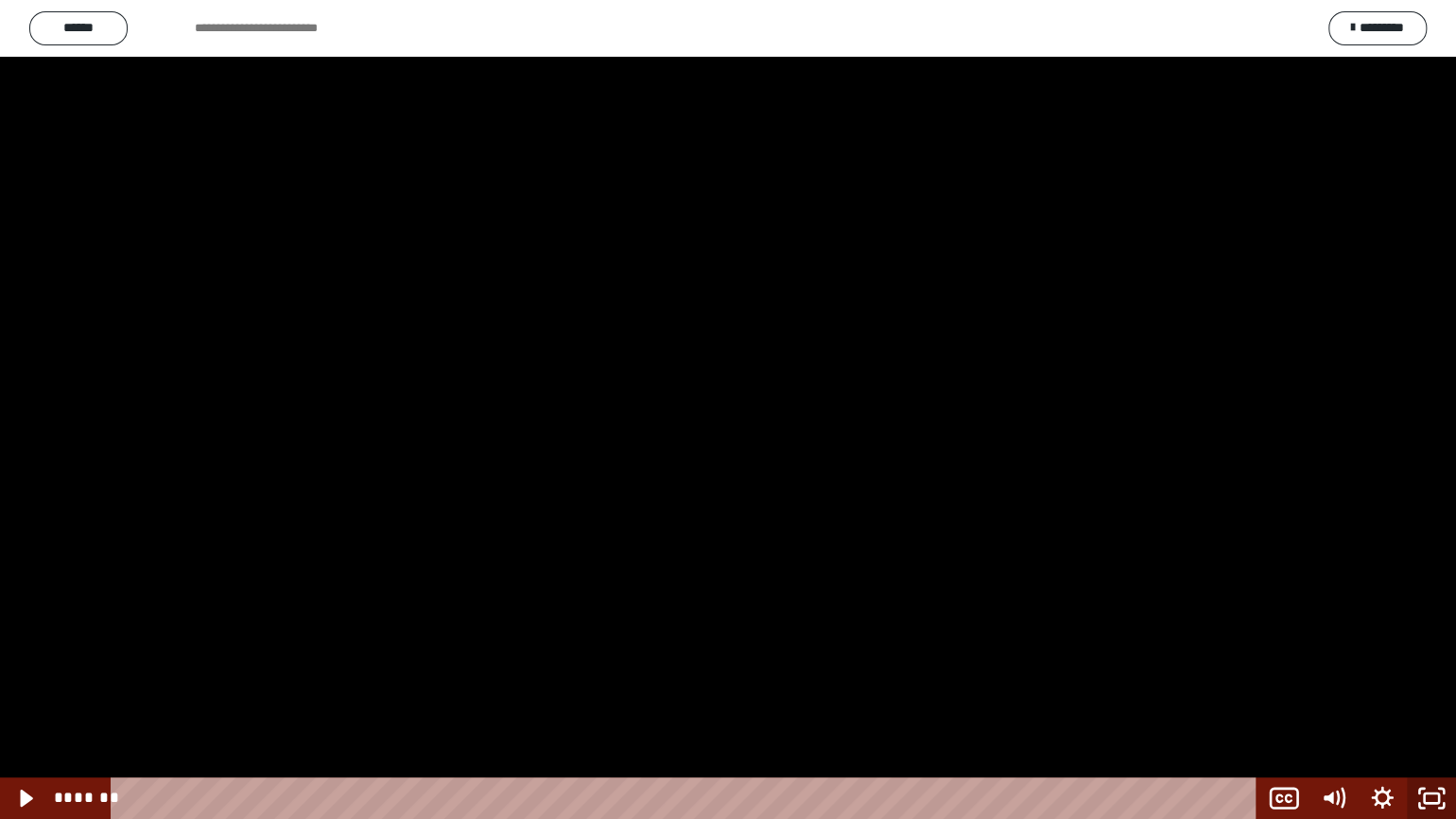 click 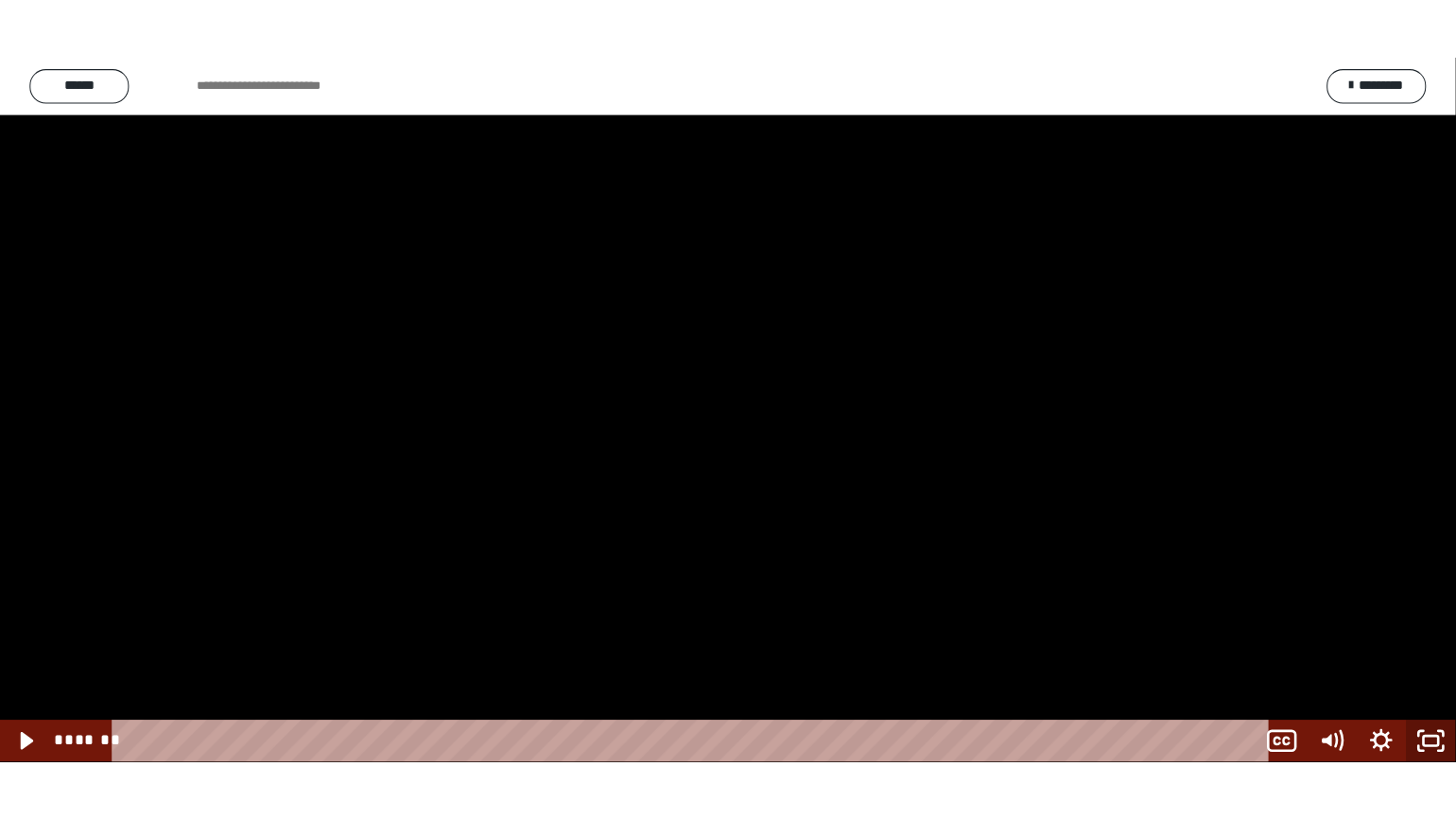 scroll, scrollTop: 2277, scrollLeft: 0, axis: vertical 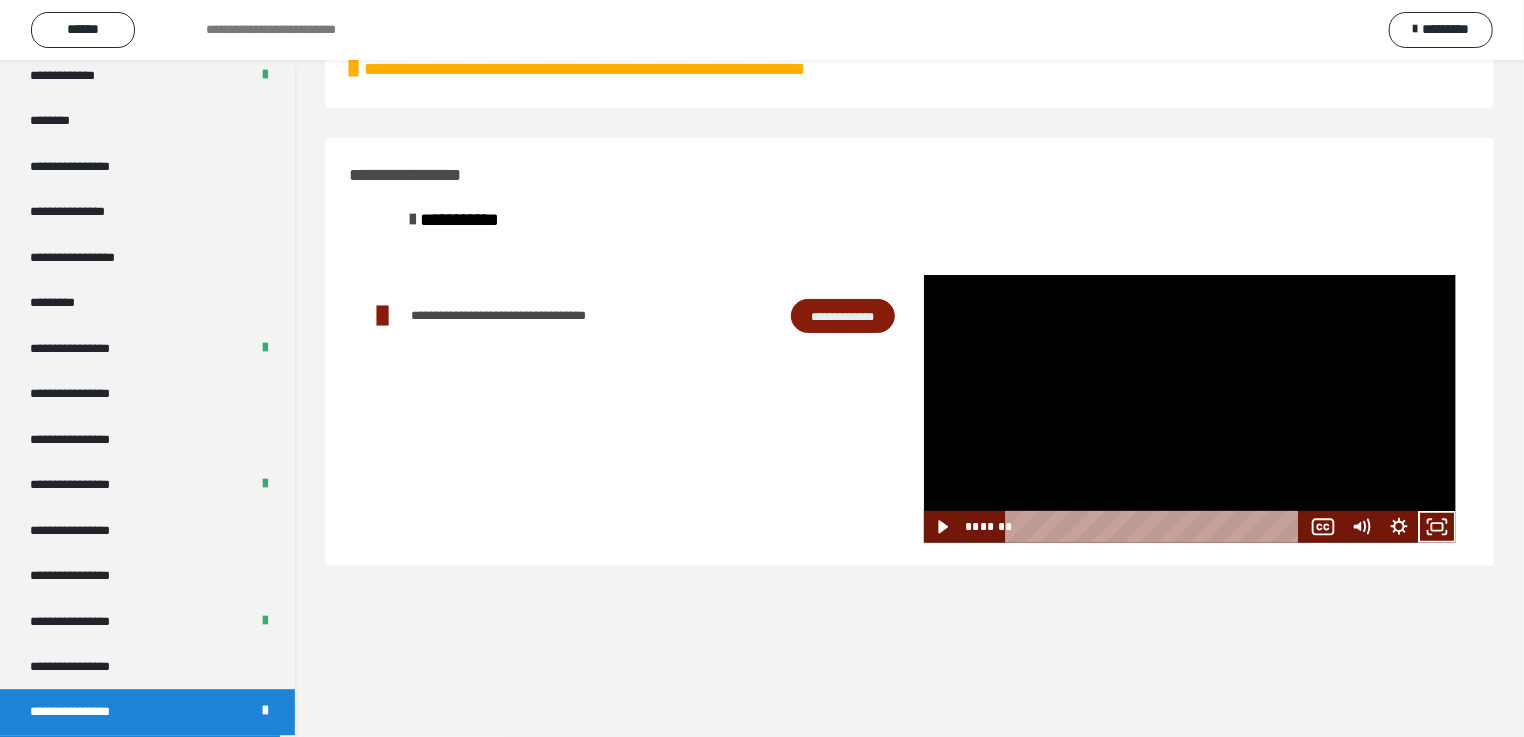 click at bounding box center [1190, 409] 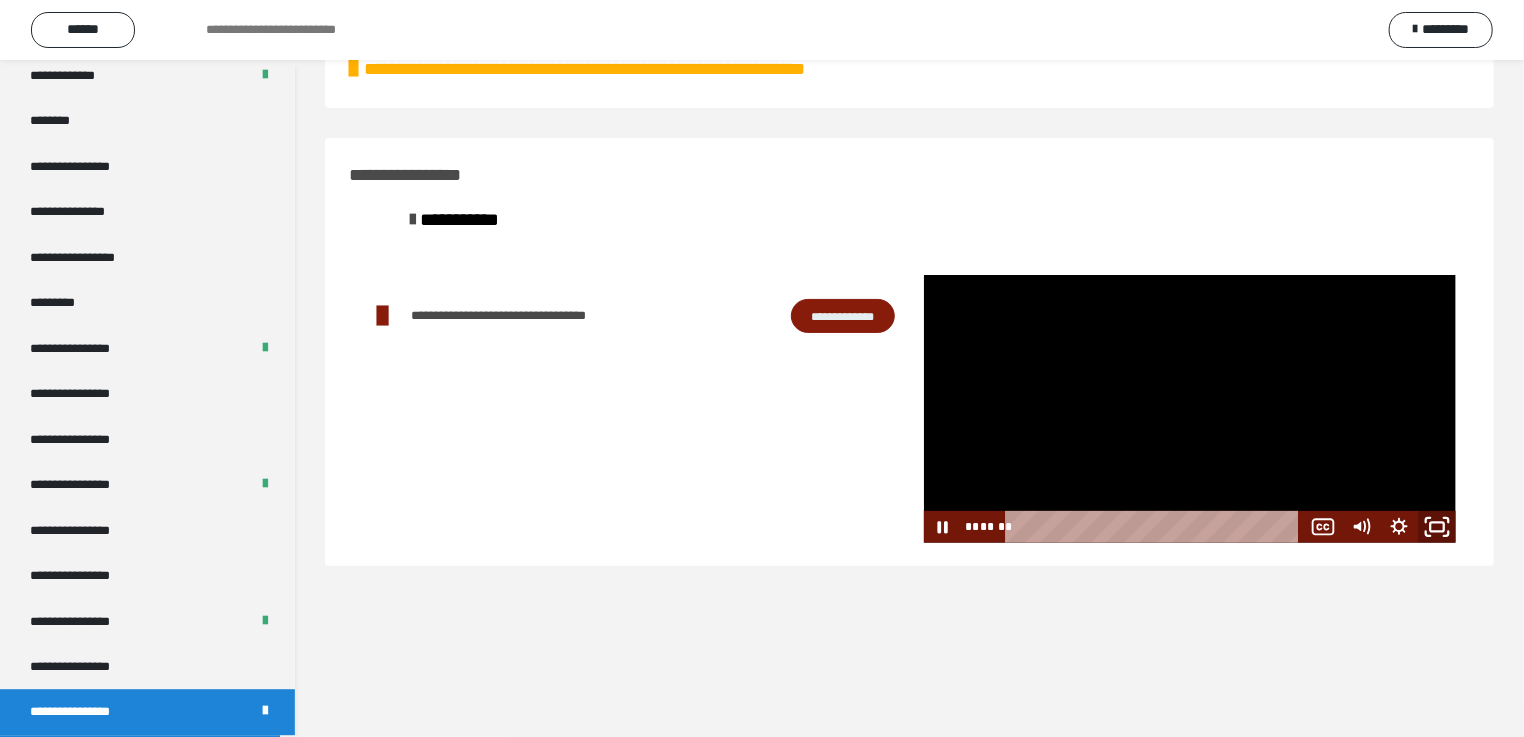 click 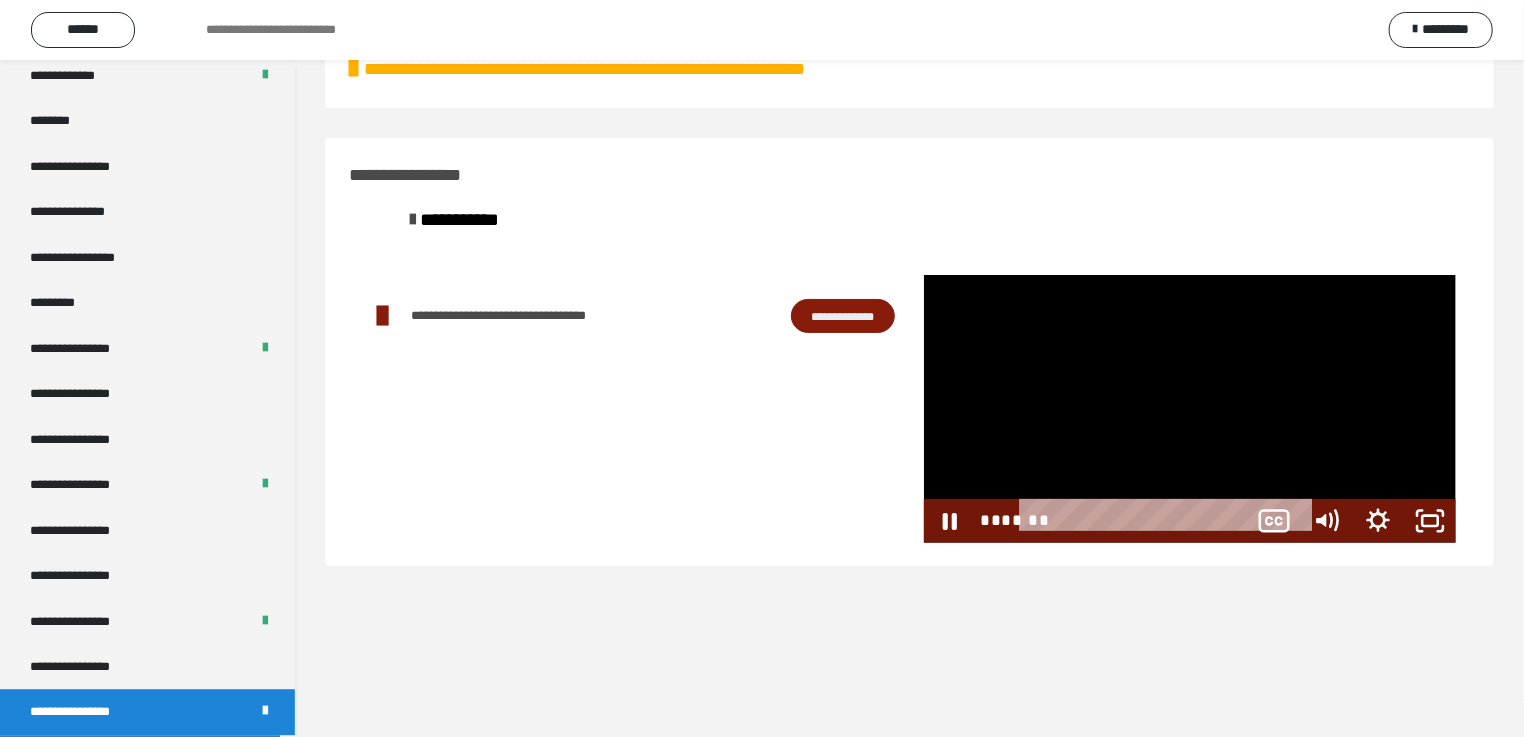 scroll, scrollTop: 2326, scrollLeft: 0, axis: vertical 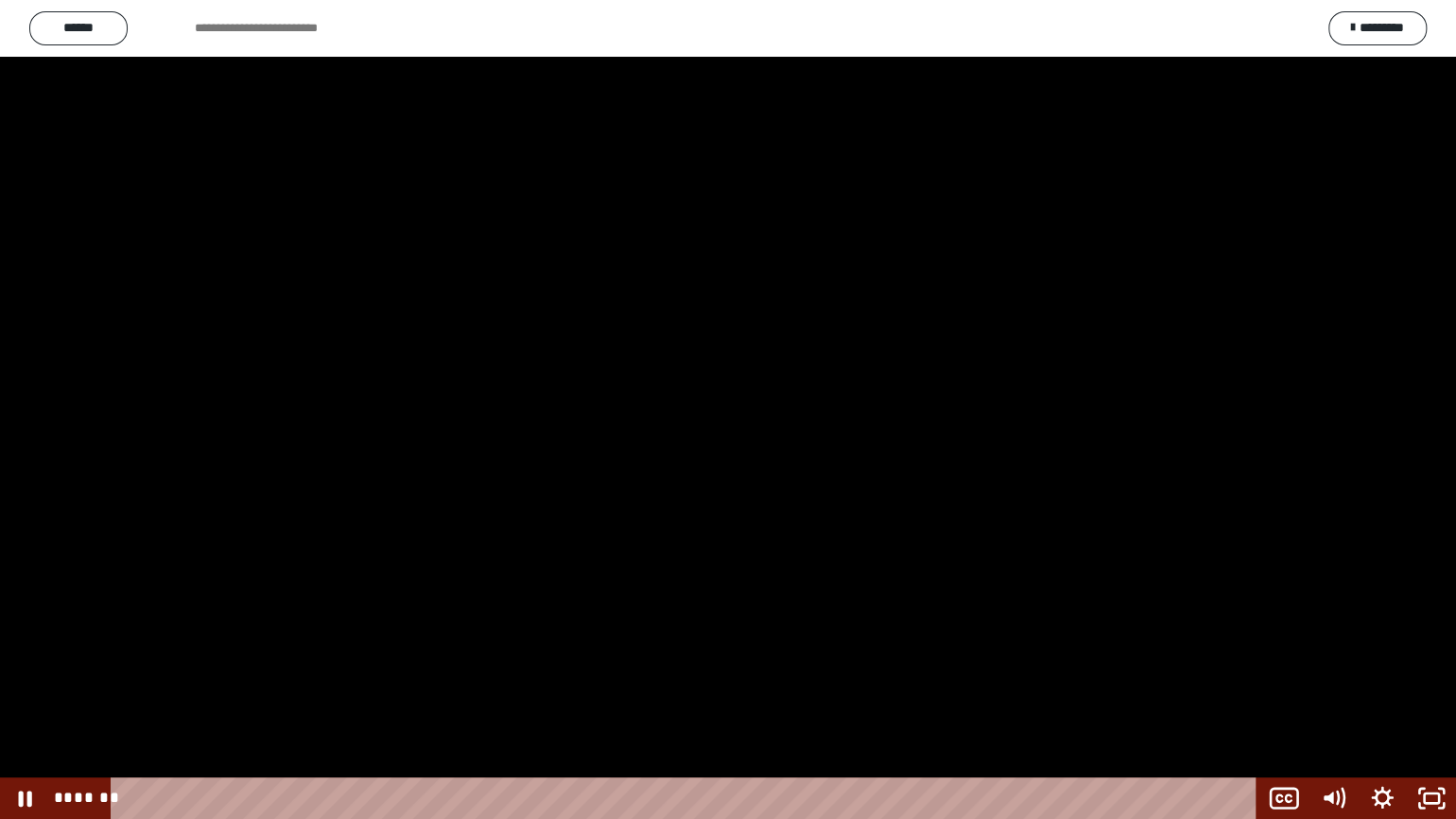 click at bounding box center (728, 410) 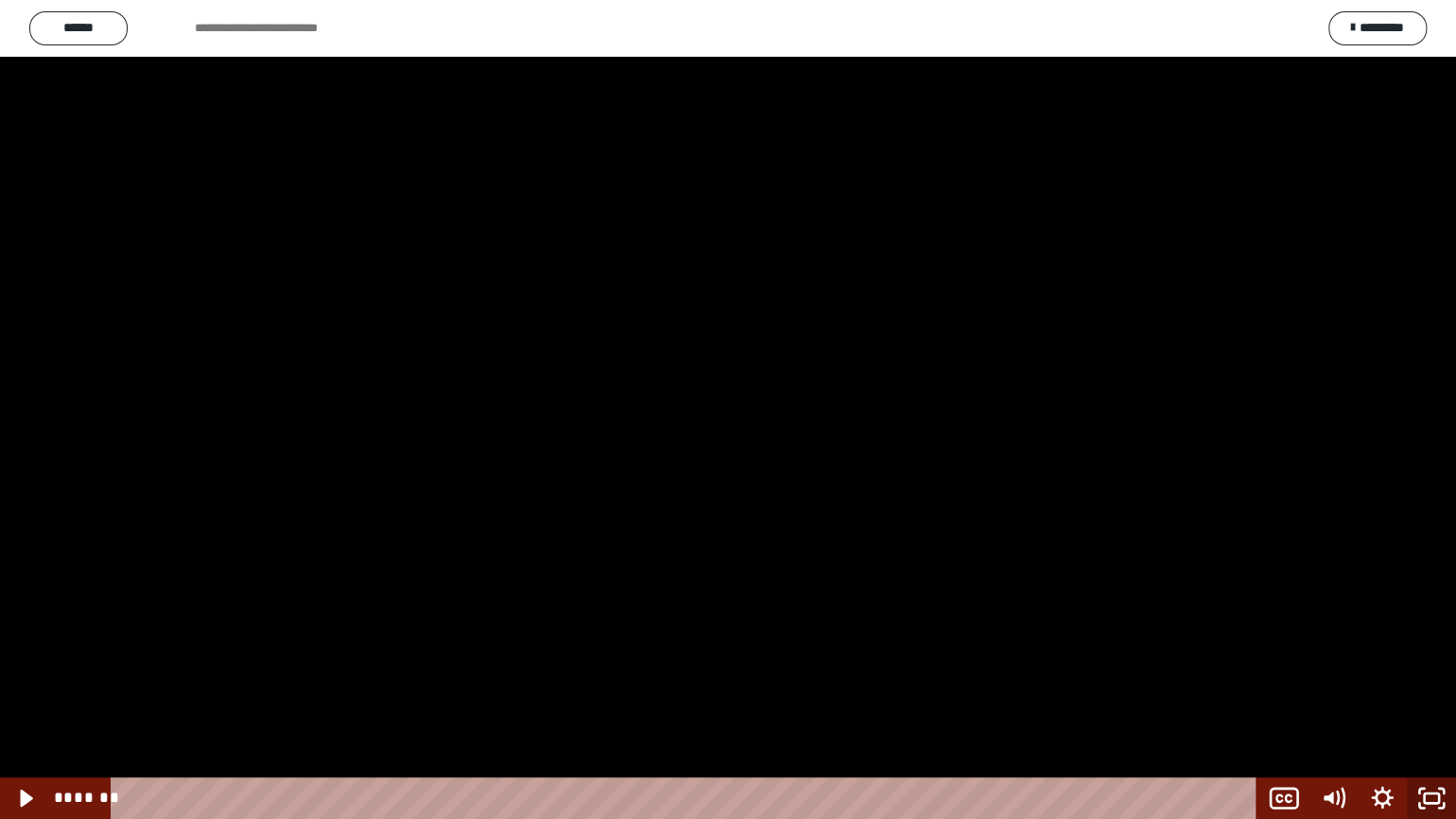 click 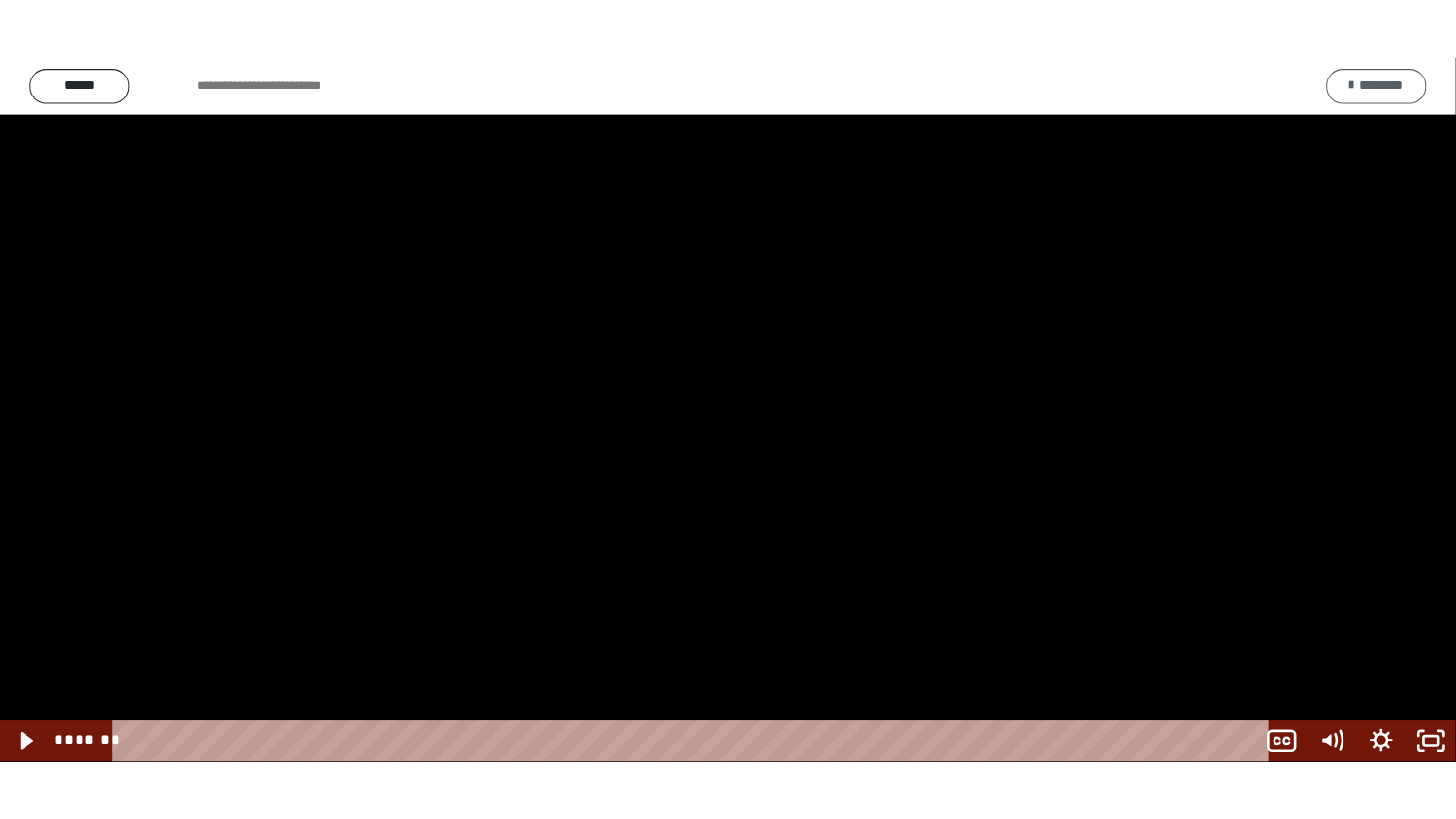 scroll, scrollTop: 2277, scrollLeft: 0, axis: vertical 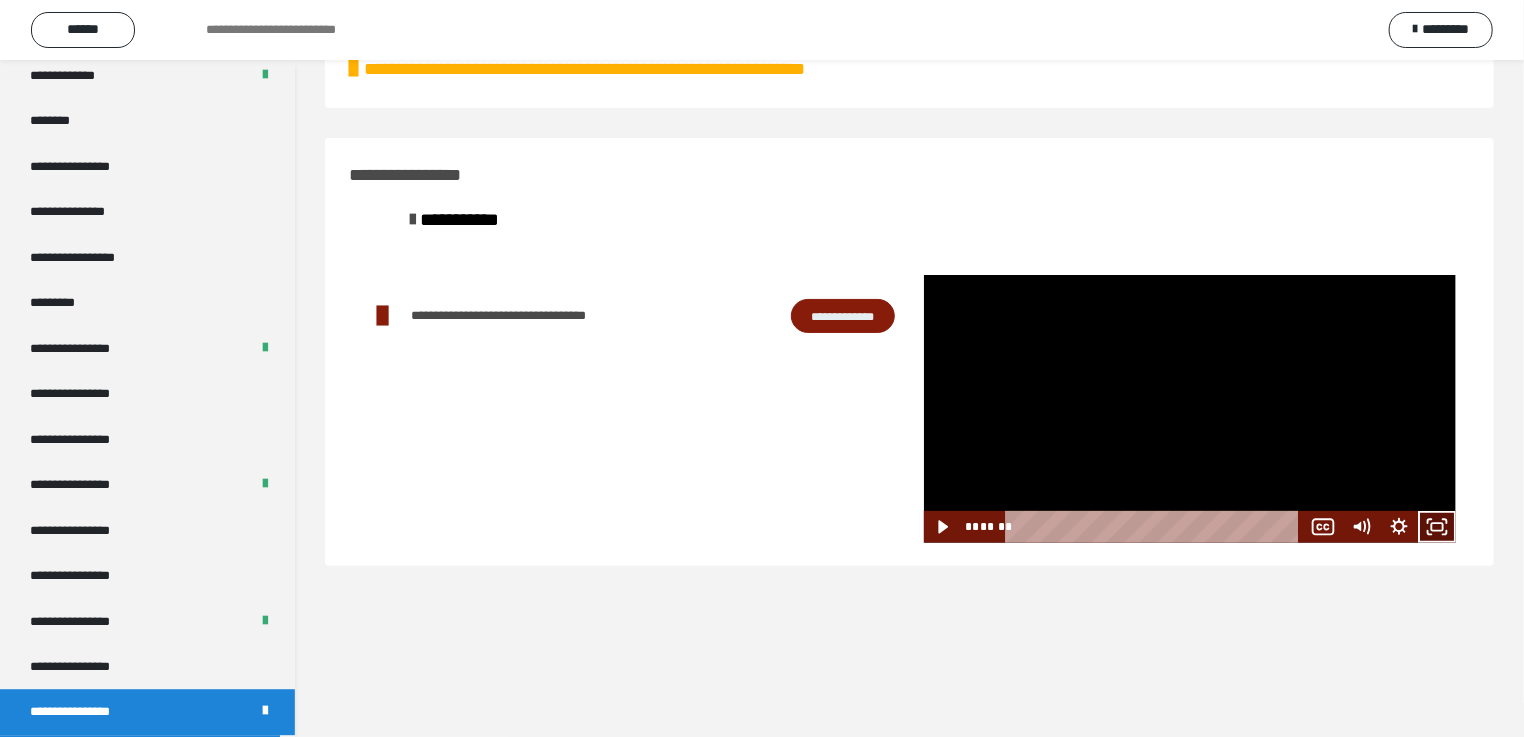 click 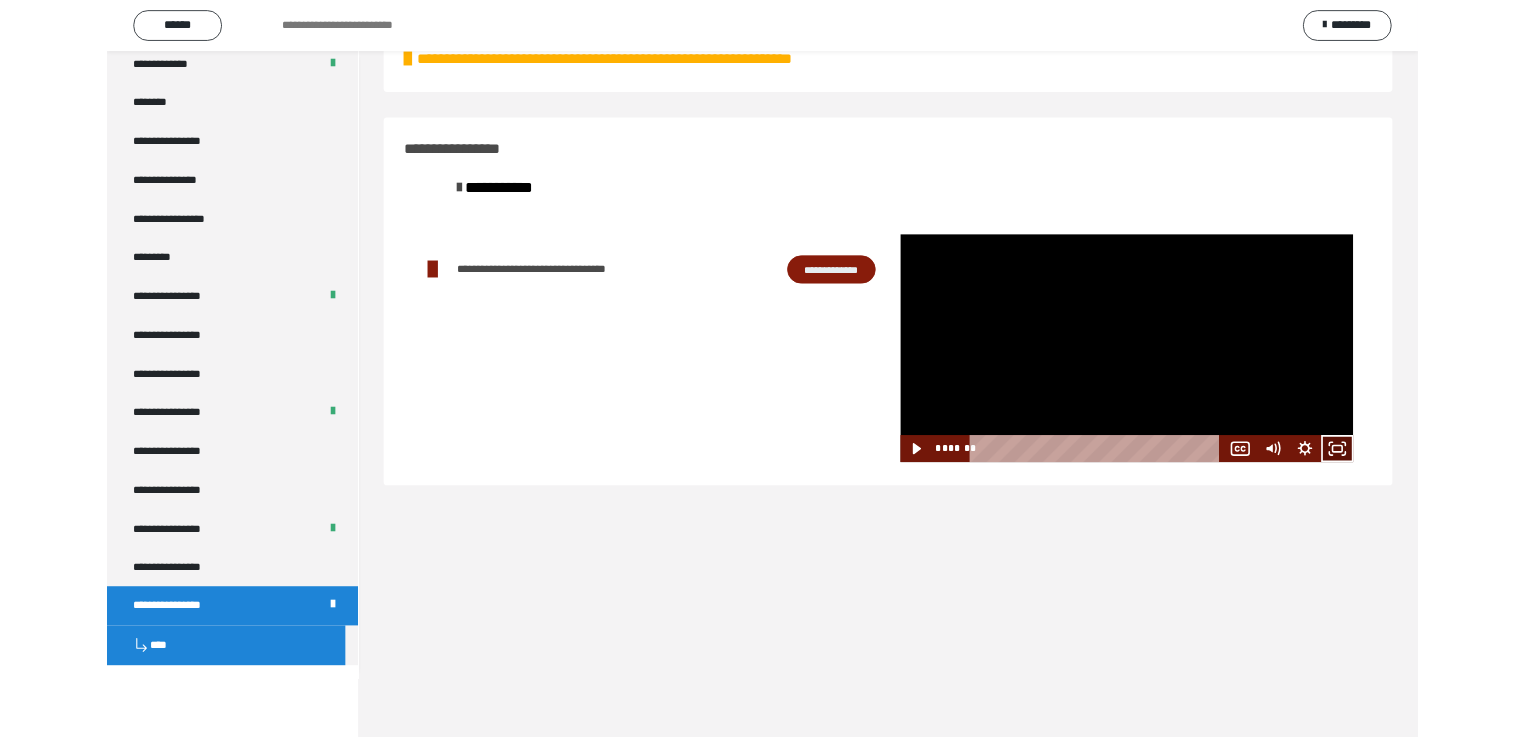 scroll, scrollTop: 2326, scrollLeft: 0, axis: vertical 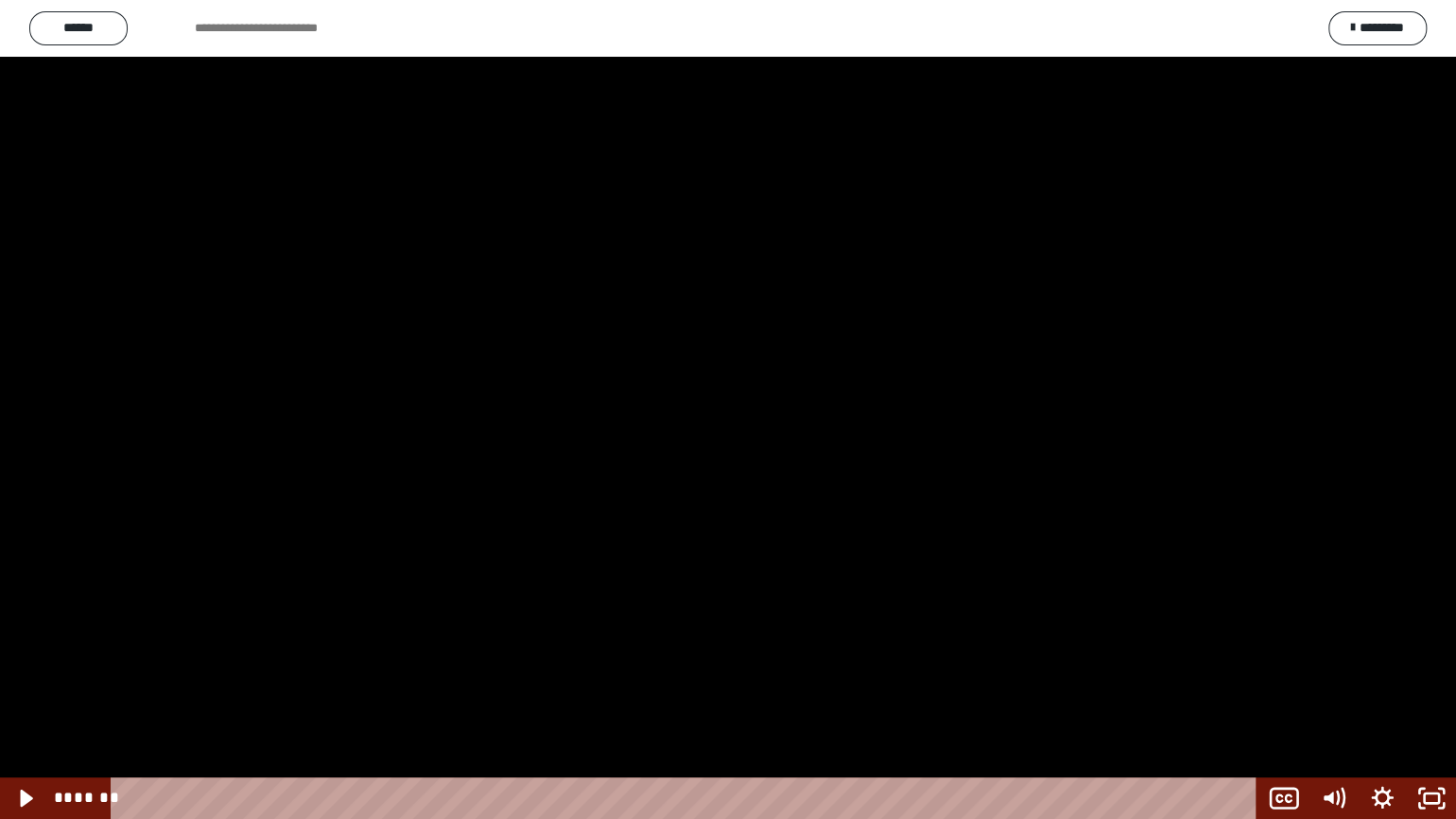 click at bounding box center (728, 410) 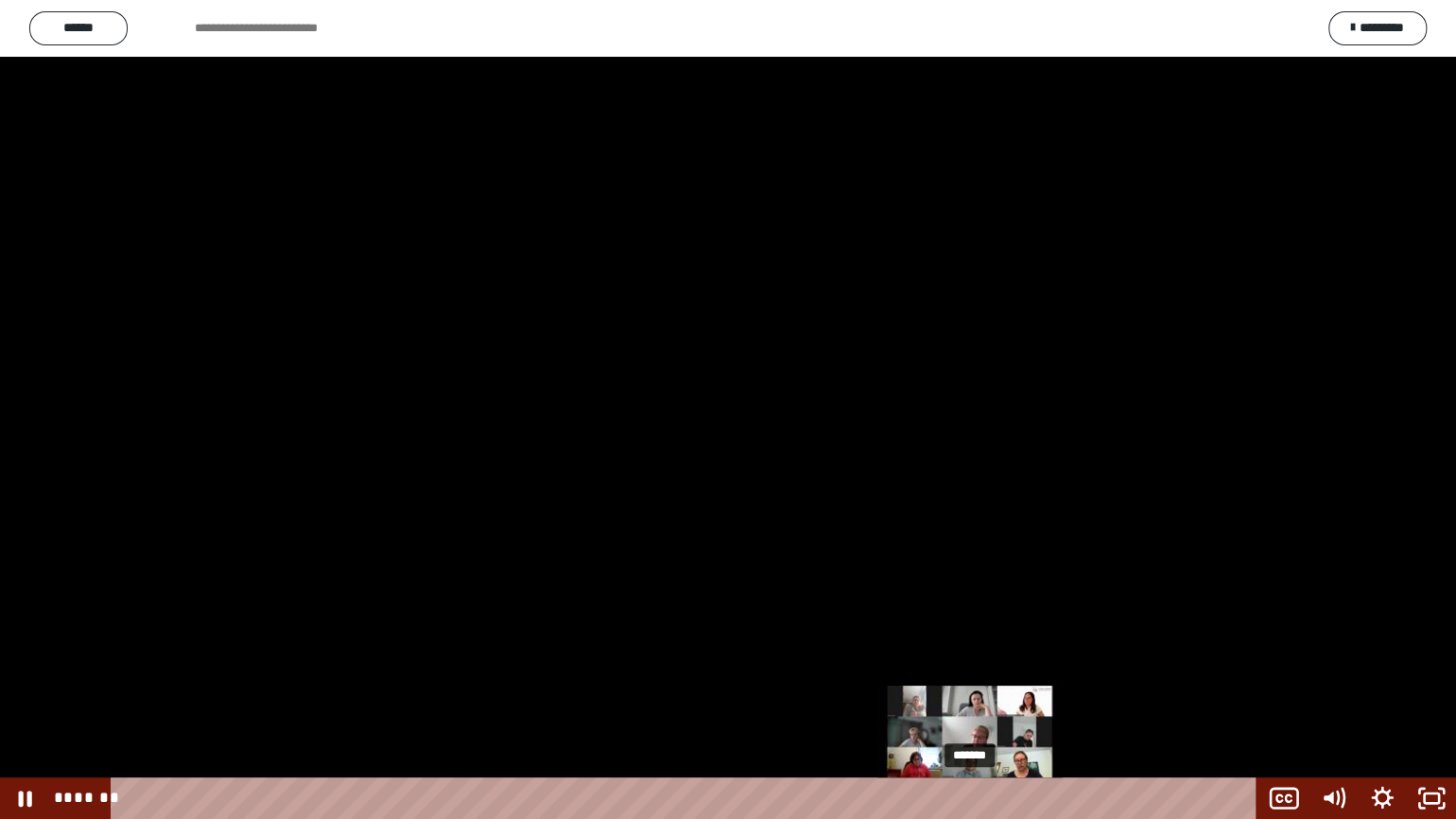 click on "*******" at bounding box center [687, 798] 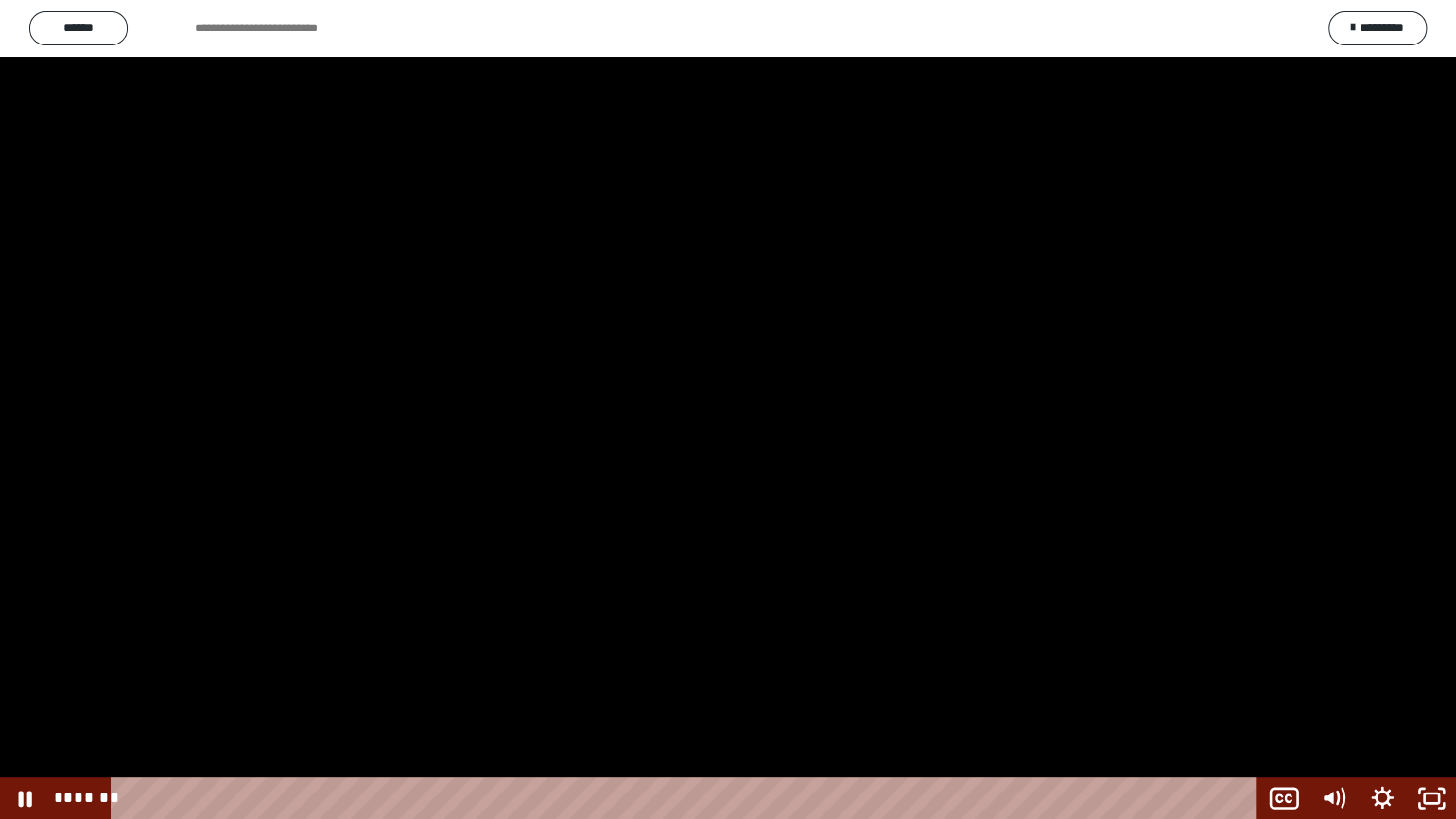 click at bounding box center [728, 410] 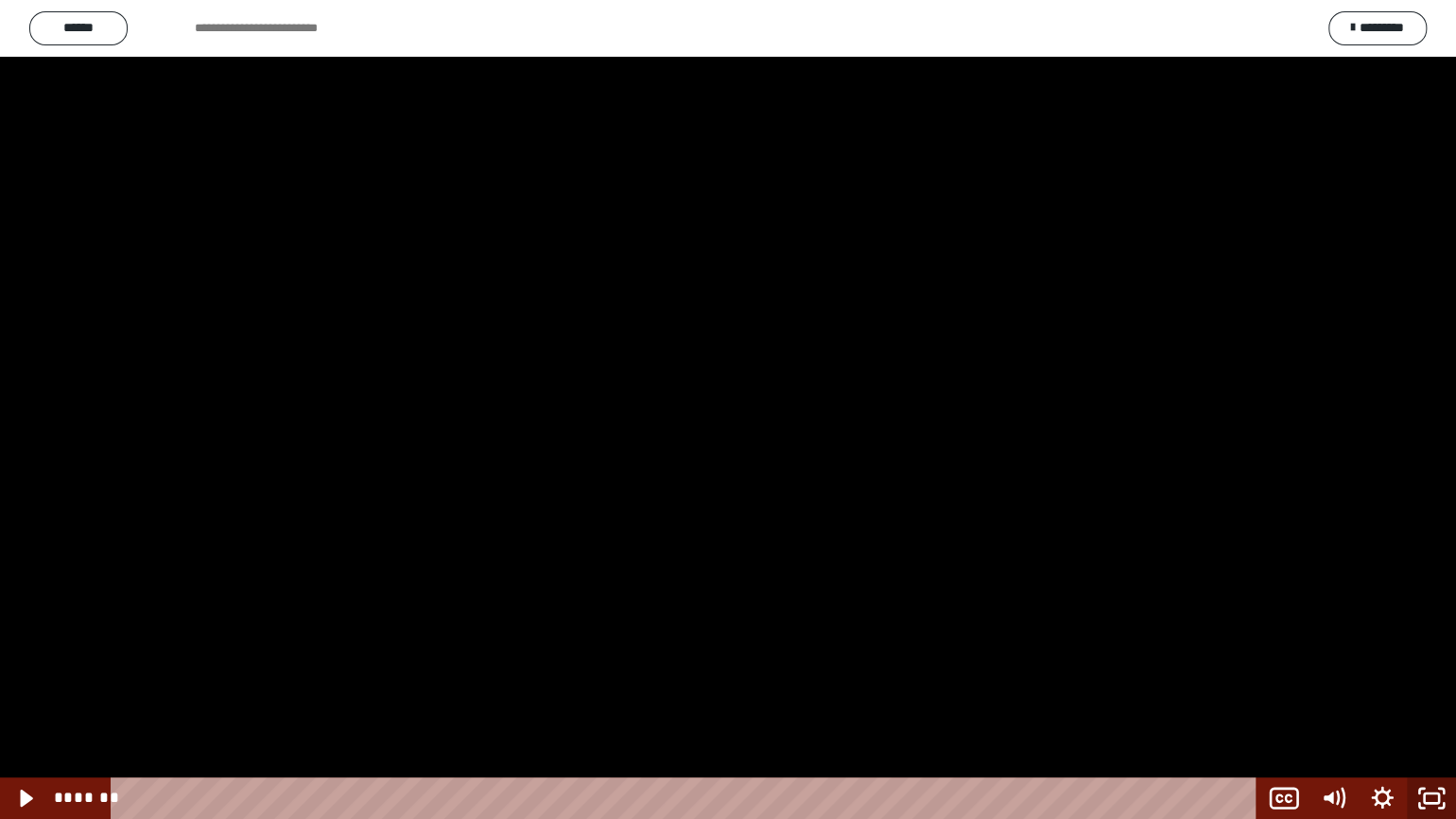 click 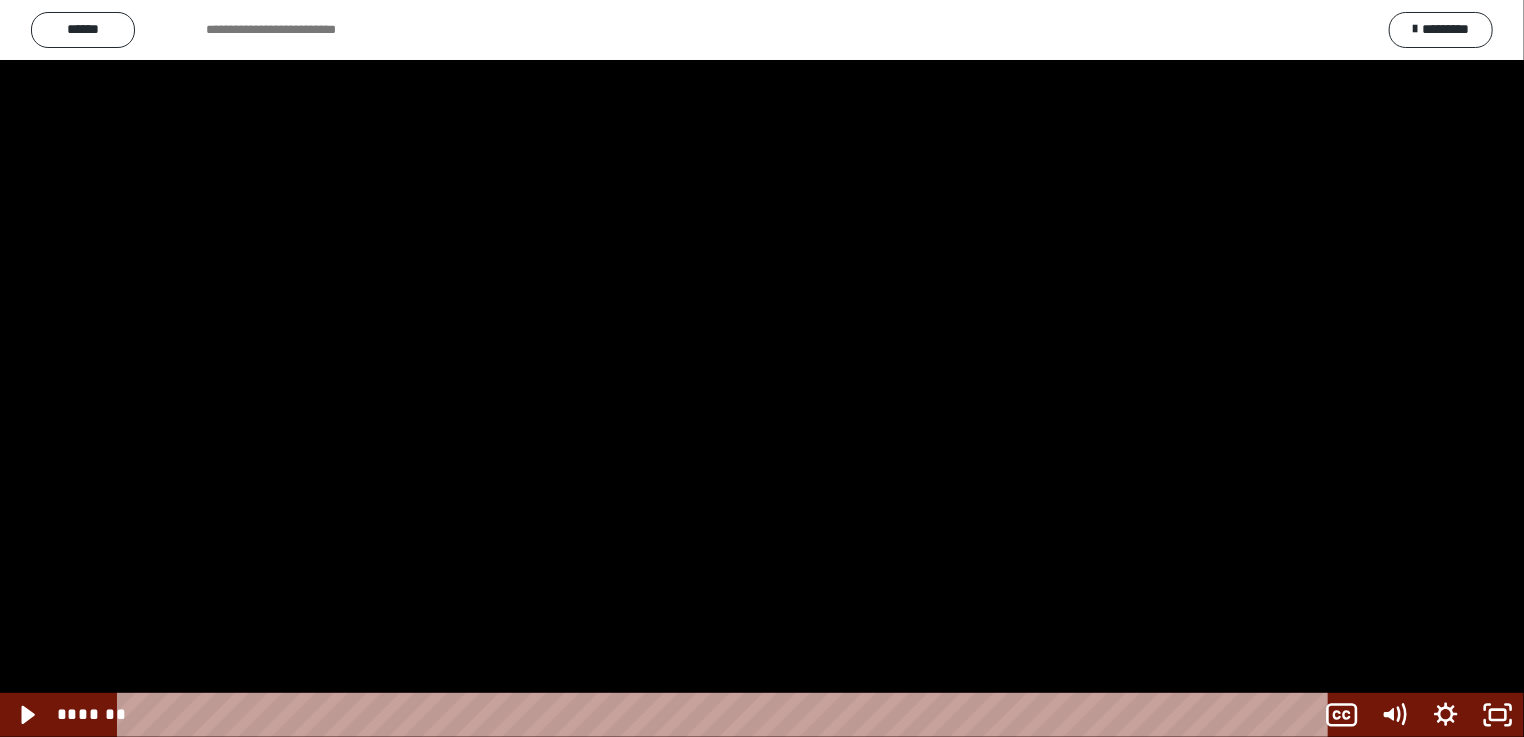 scroll, scrollTop: 2408, scrollLeft: 0, axis: vertical 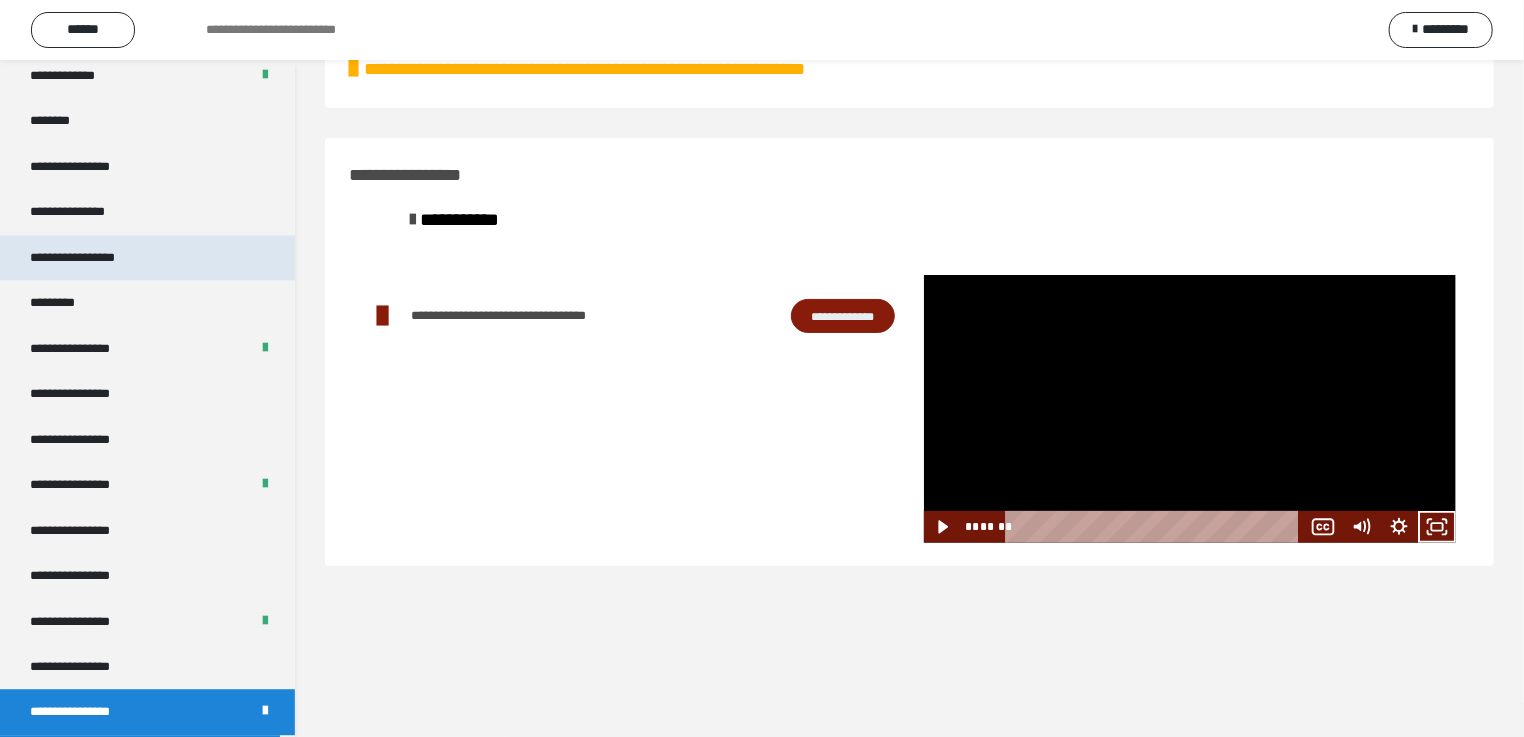 click on "**********" at bounding box center [93, 257] 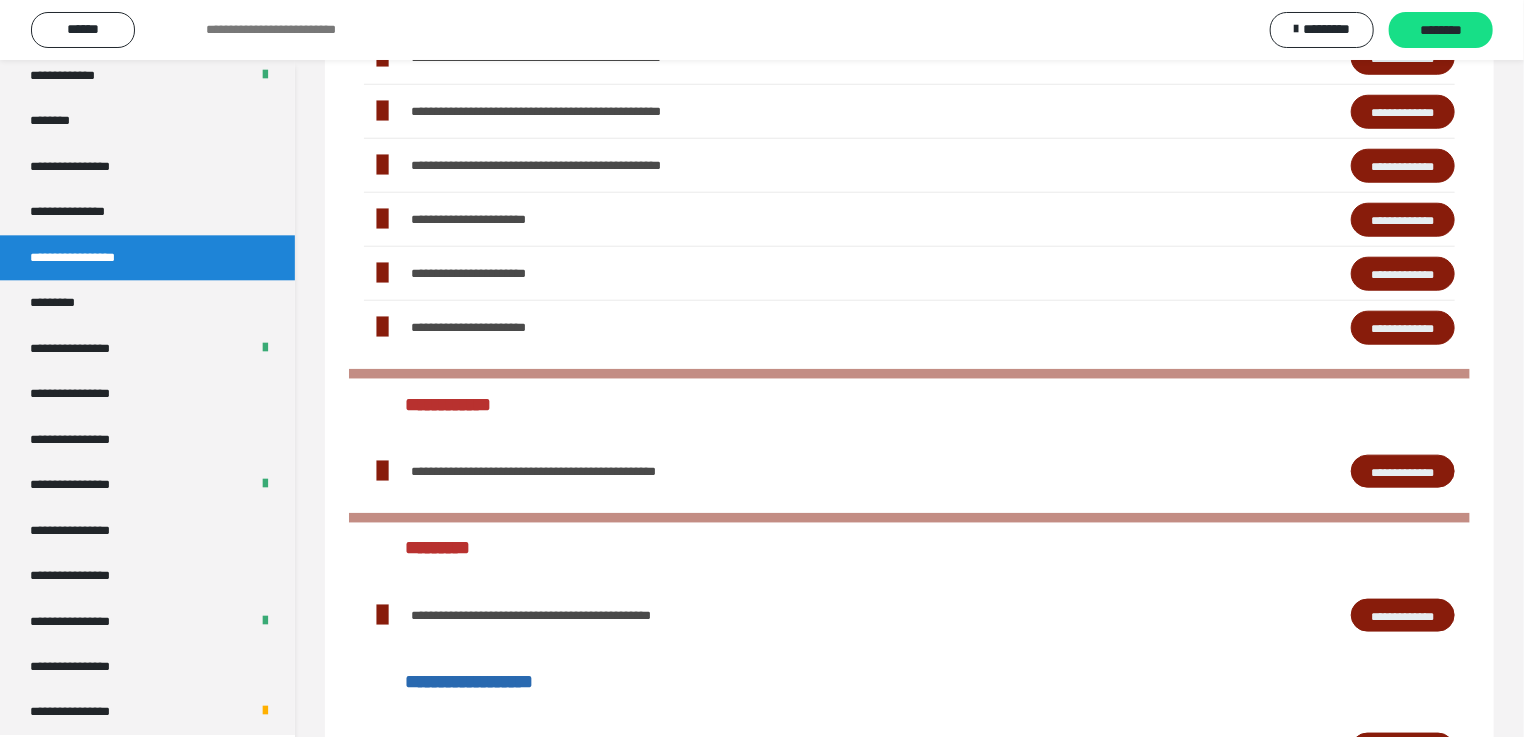 scroll, scrollTop: 900, scrollLeft: 0, axis: vertical 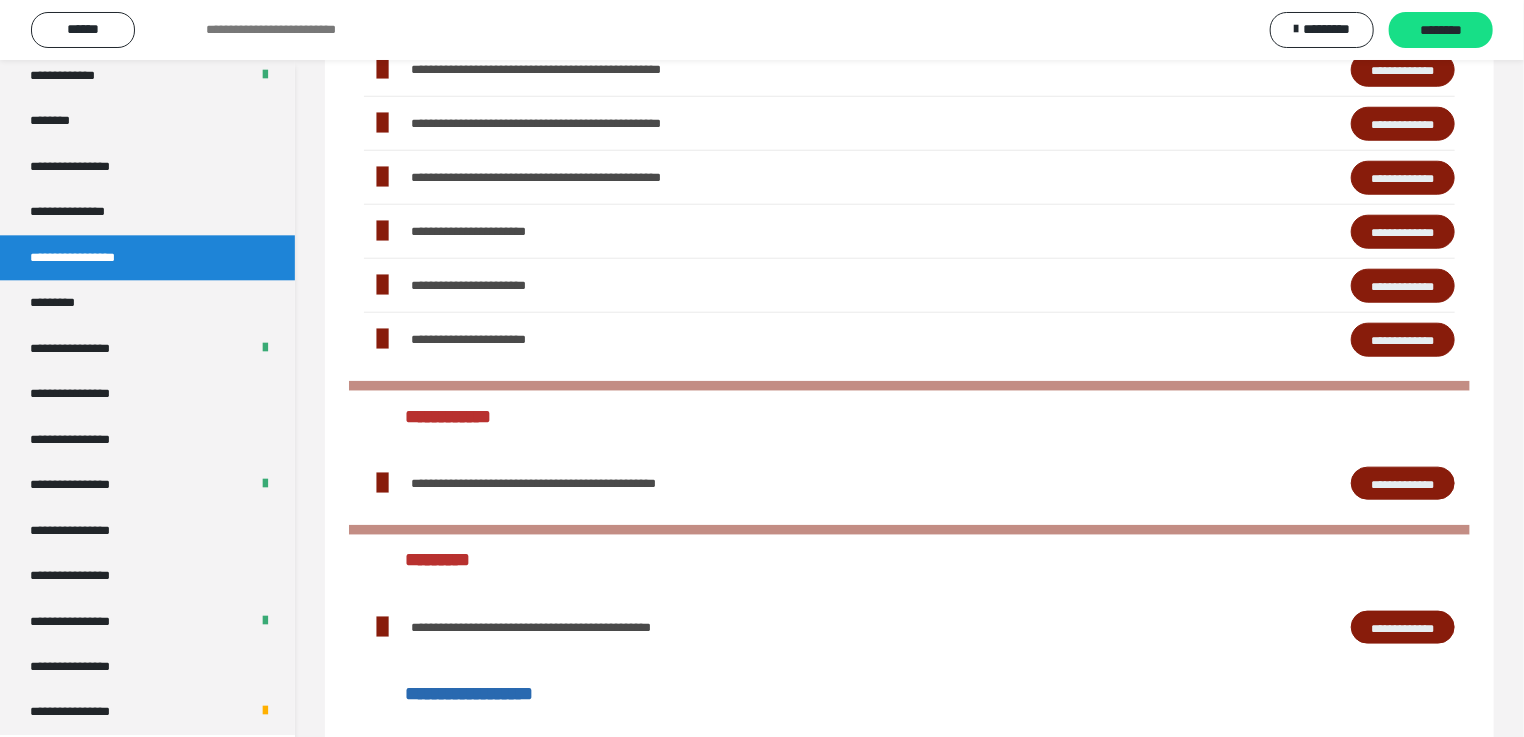 click on "**********" at bounding box center [1403, 178] 